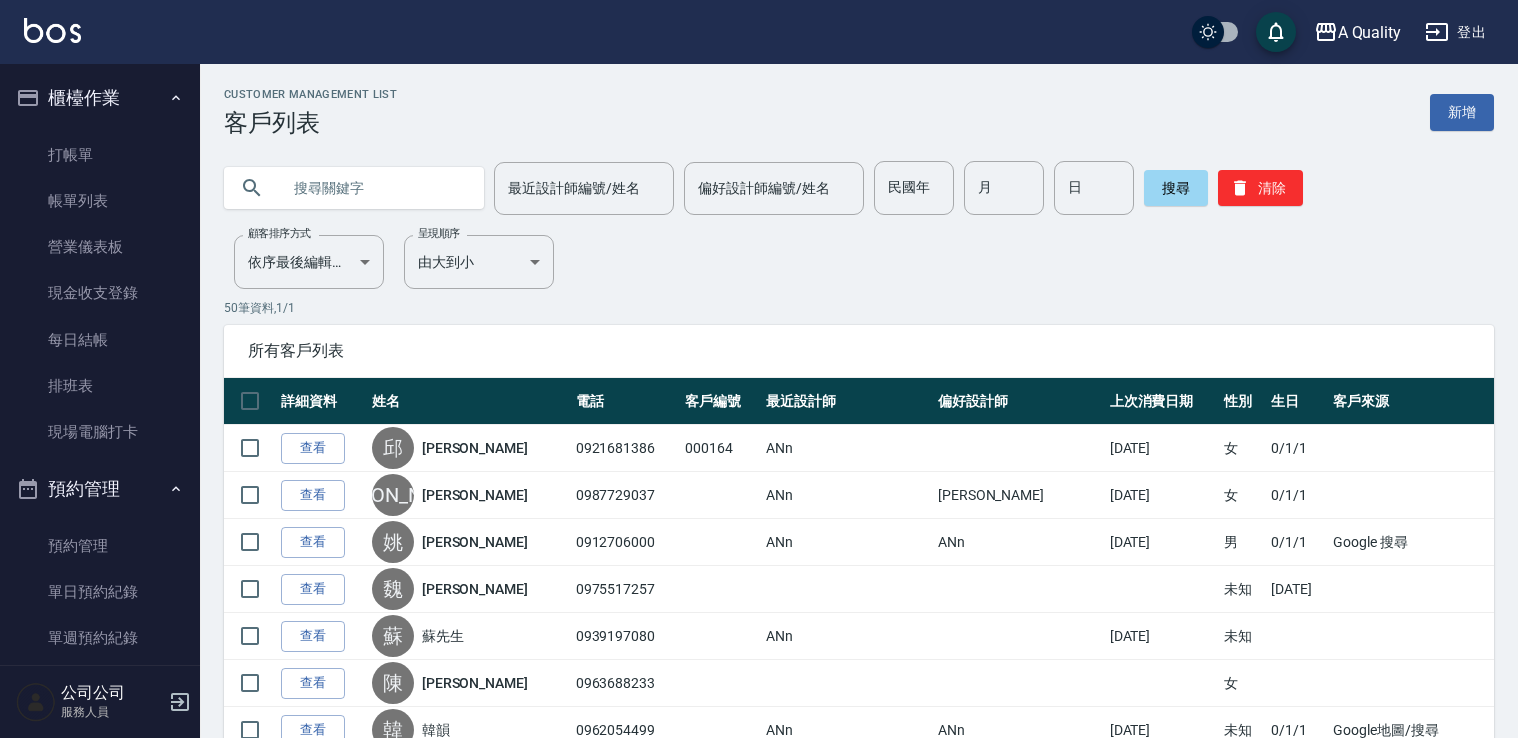 scroll, scrollTop: 300, scrollLeft: 0, axis: vertical 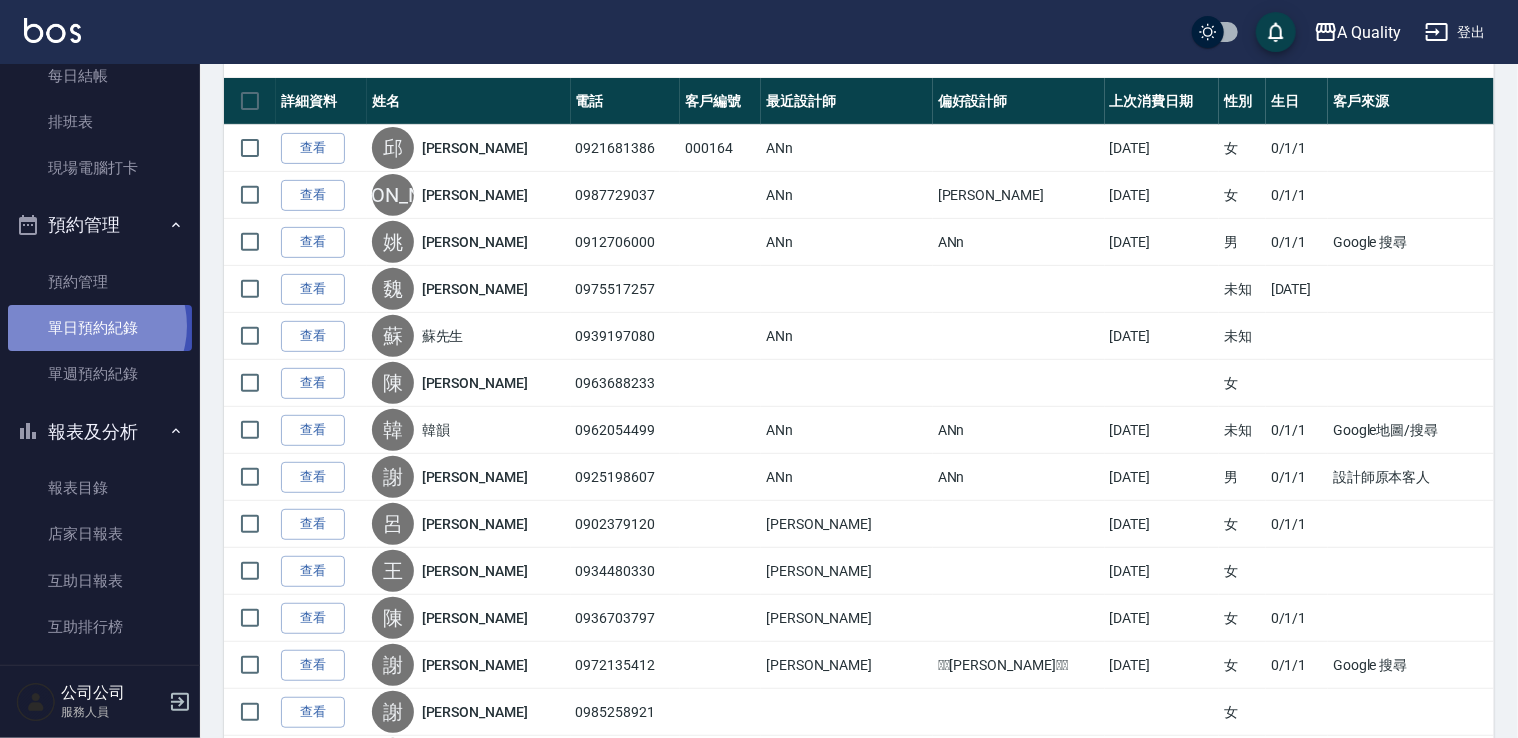 click on "單日預約紀錄" at bounding box center (100, 328) 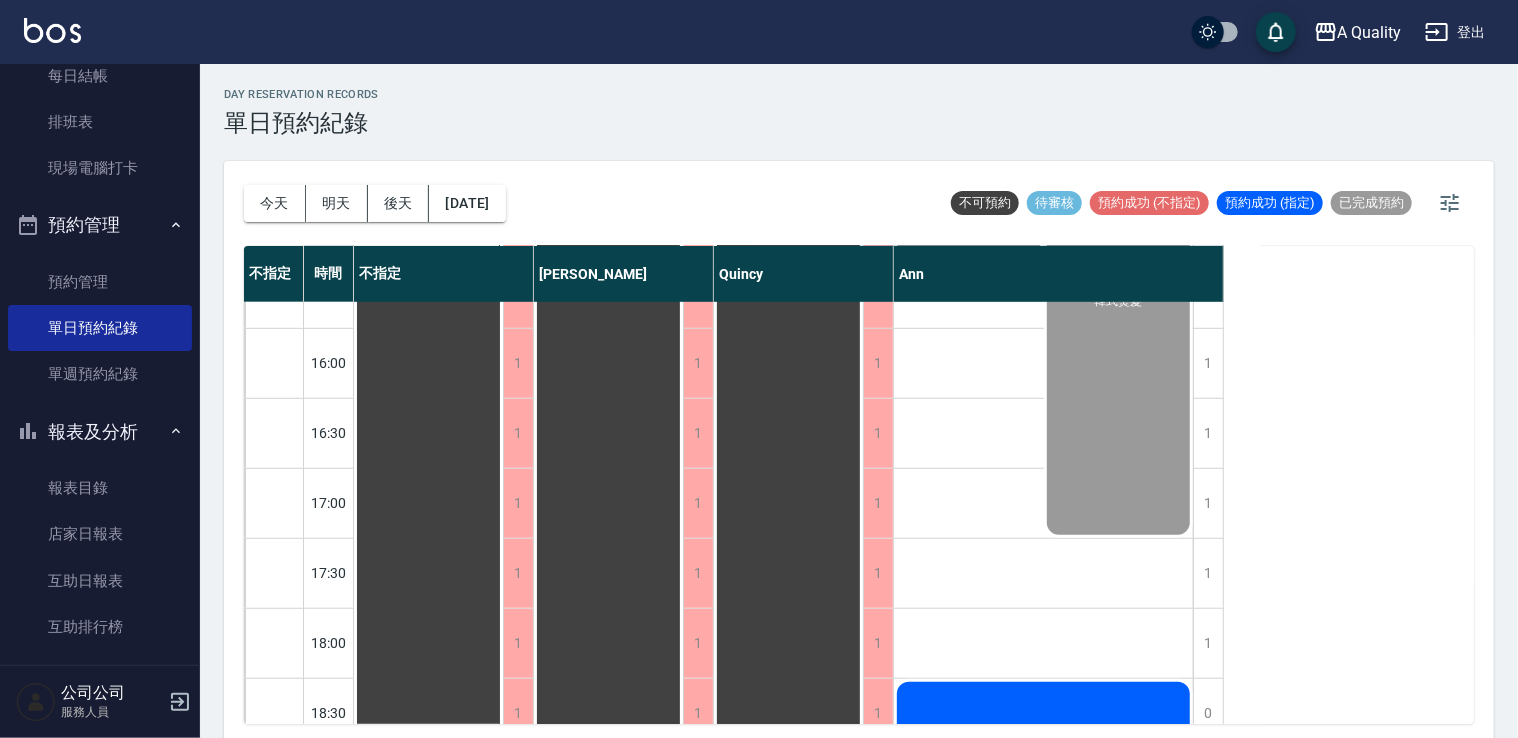 scroll, scrollTop: 853, scrollLeft: 0, axis: vertical 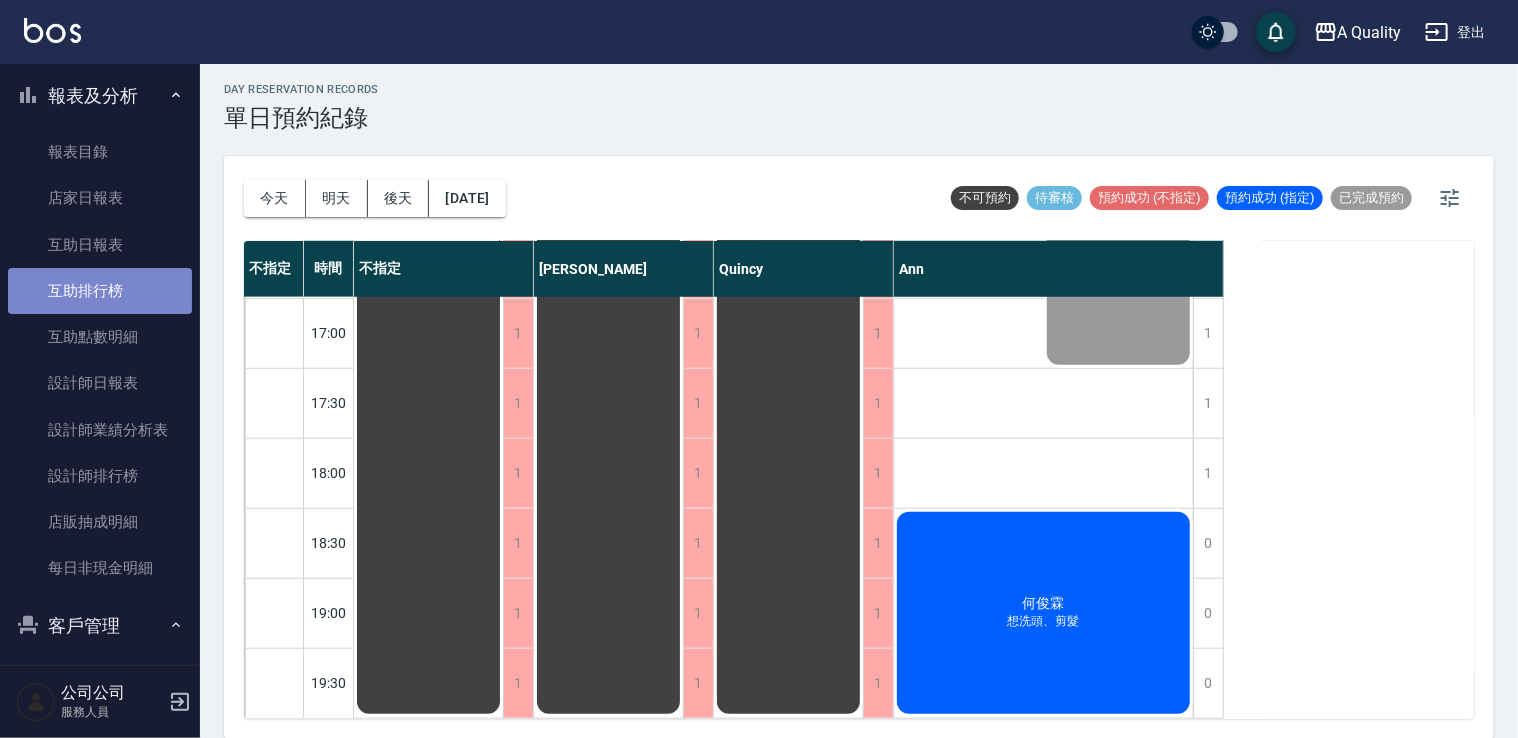 click on "互助排行榜" at bounding box center (100, 291) 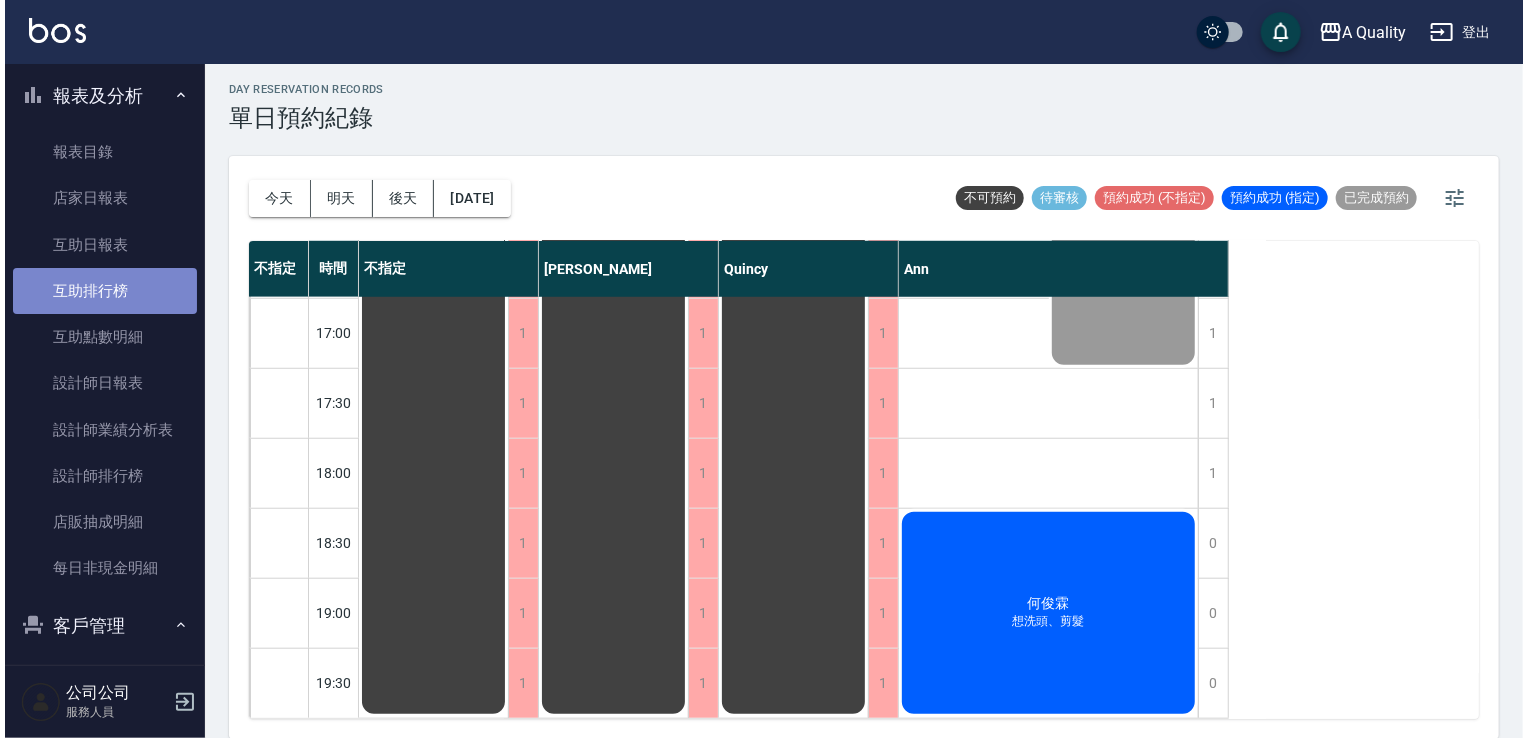 scroll, scrollTop: 0, scrollLeft: 0, axis: both 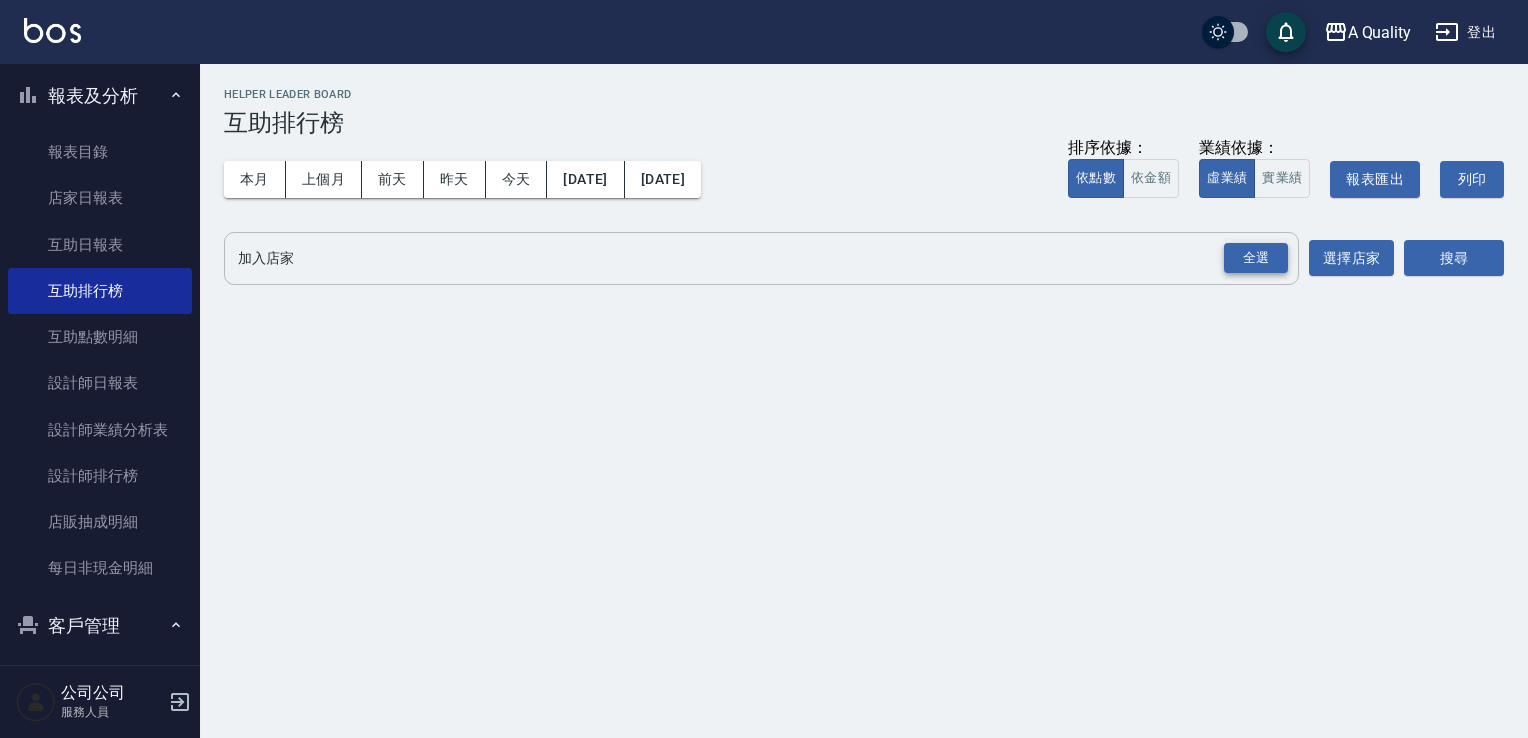click on "全選" at bounding box center [1256, 258] 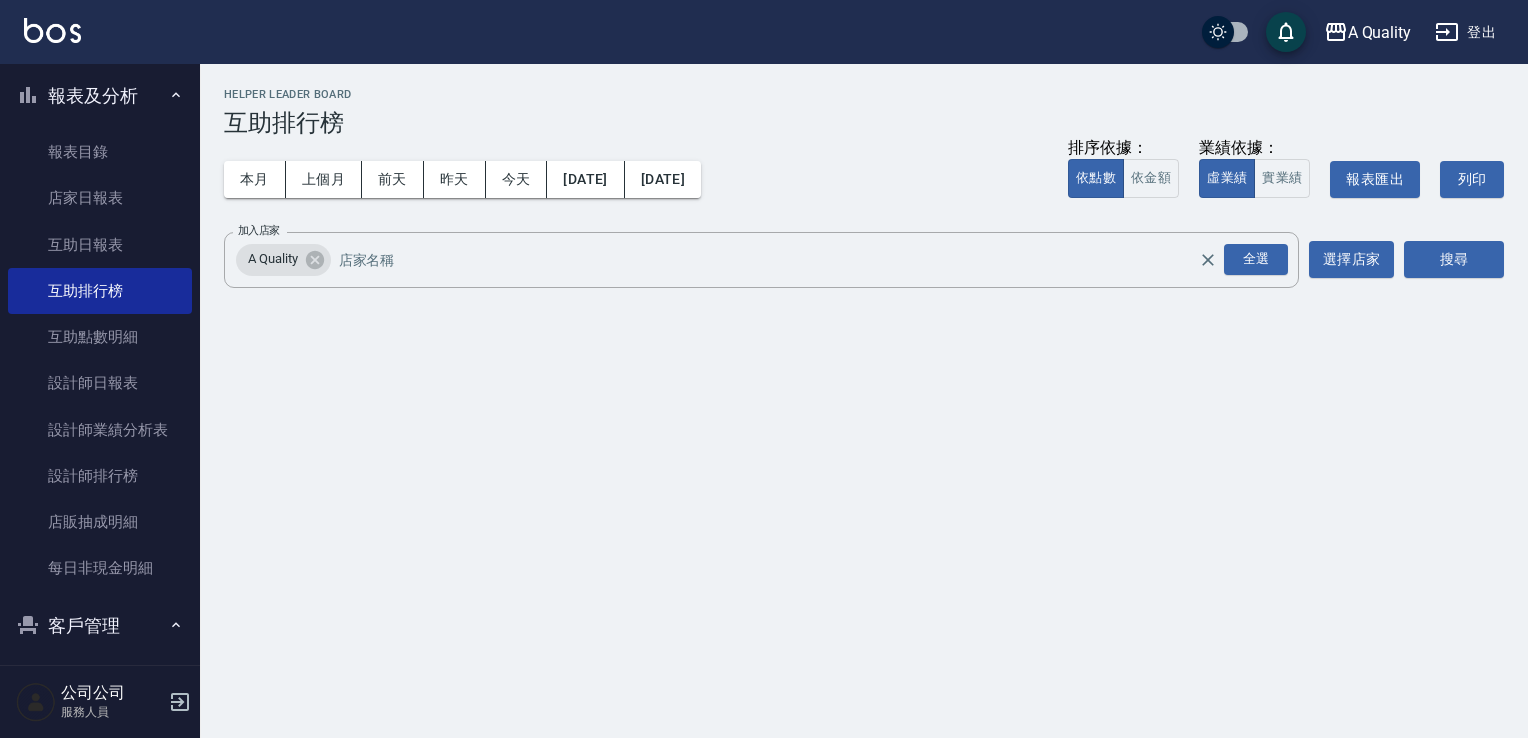 click on "搜尋" at bounding box center (1454, 260) 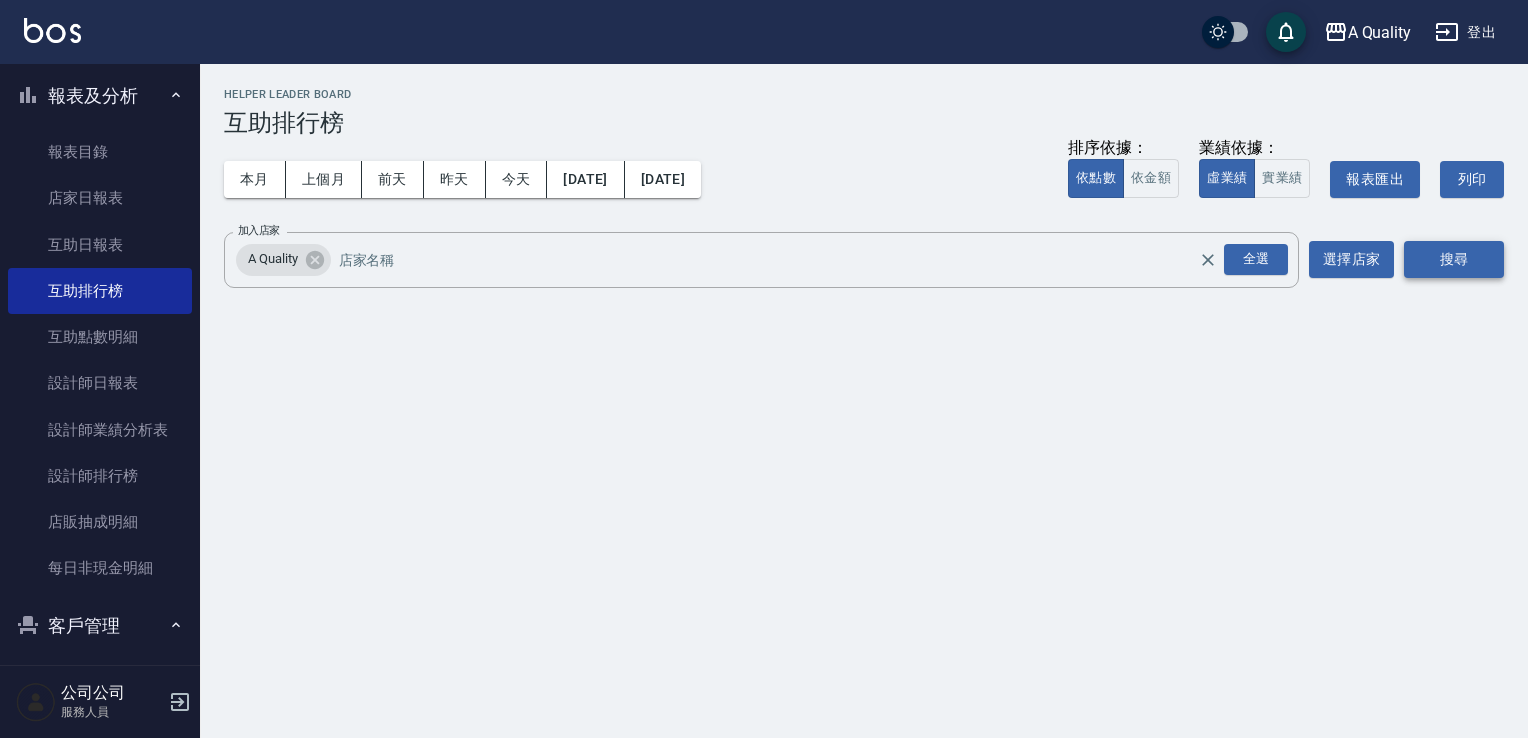 click on "搜尋" at bounding box center [1454, 259] 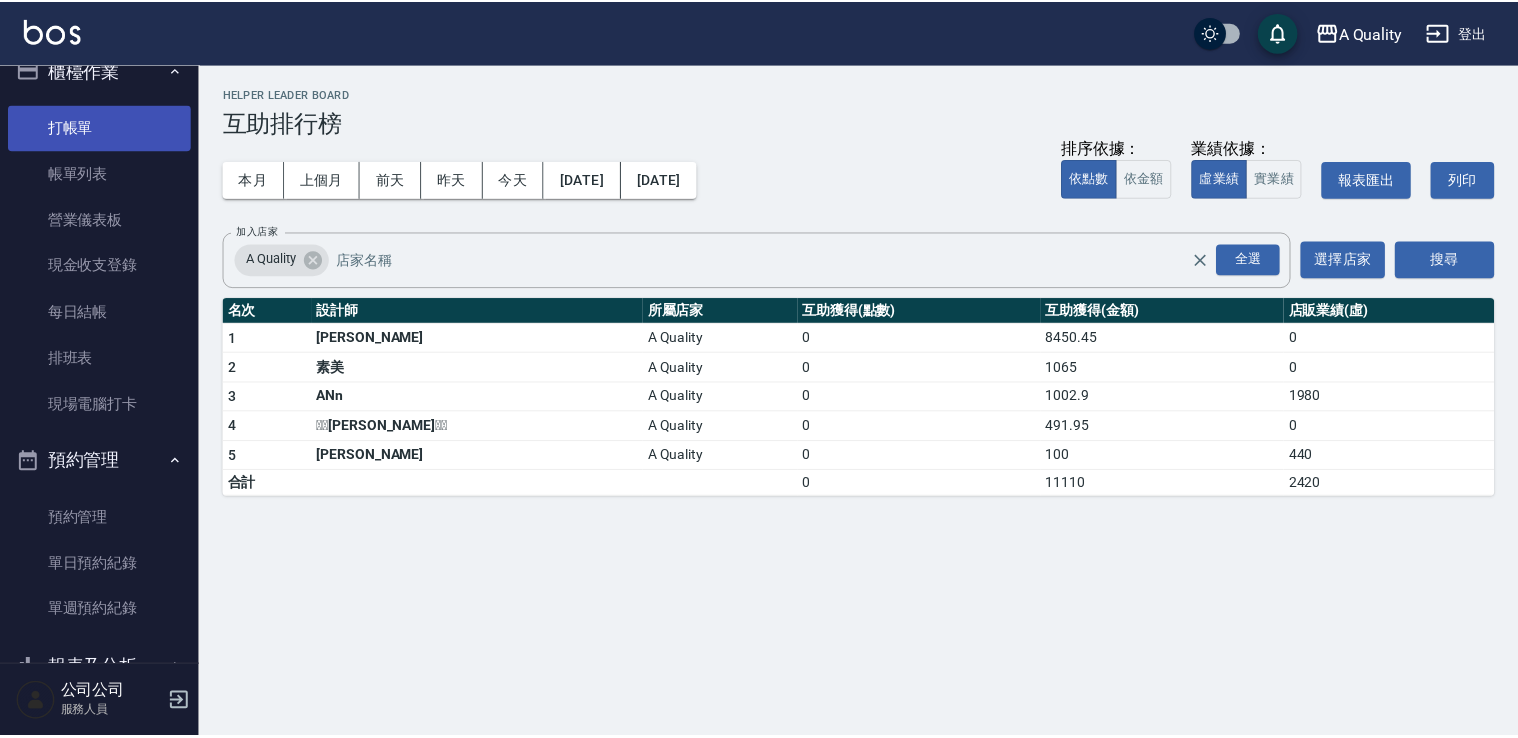 scroll, scrollTop: 0, scrollLeft: 0, axis: both 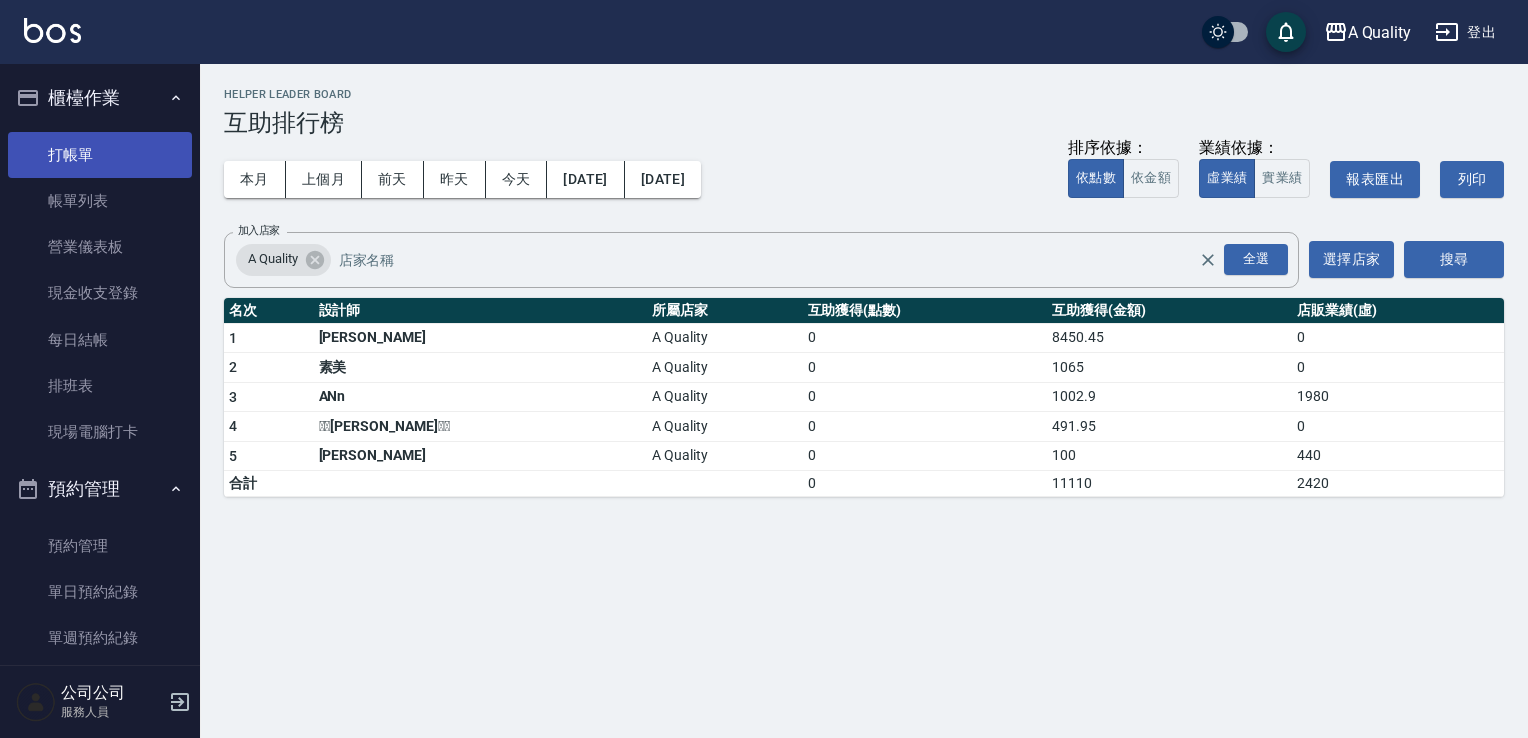 click on "打帳單" at bounding box center [100, 155] 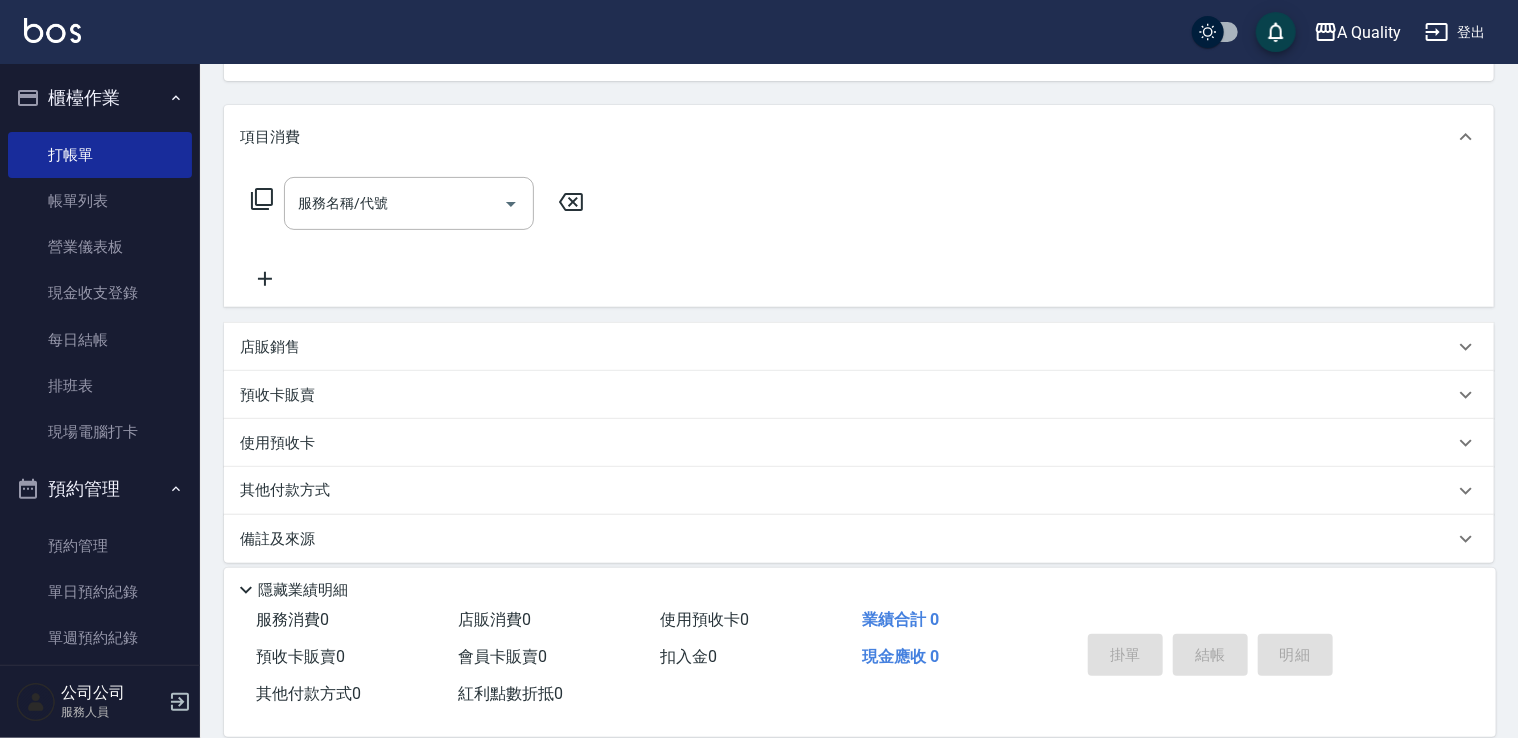 scroll, scrollTop: 237, scrollLeft: 0, axis: vertical 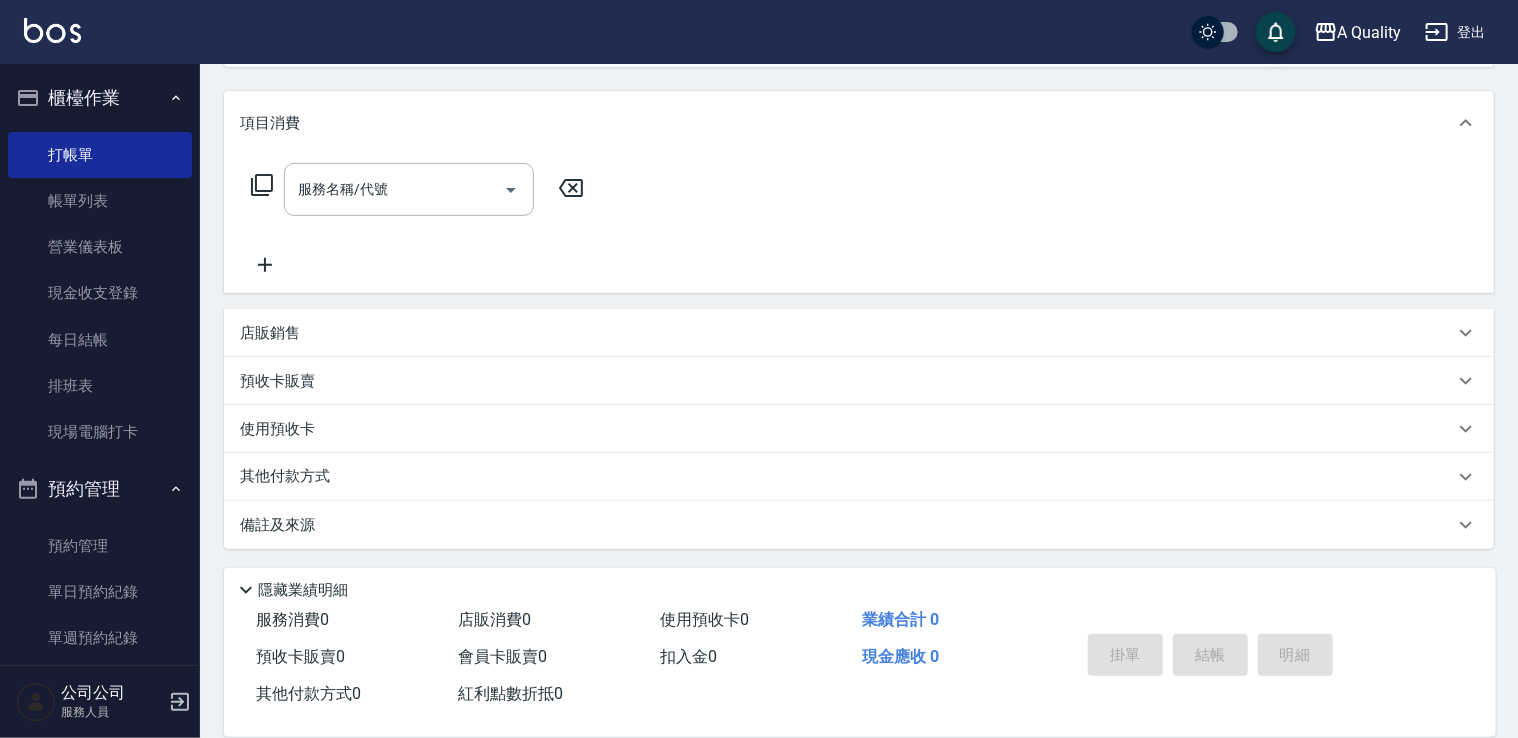 click on "店販銷售" at bounding box center (270, 333) 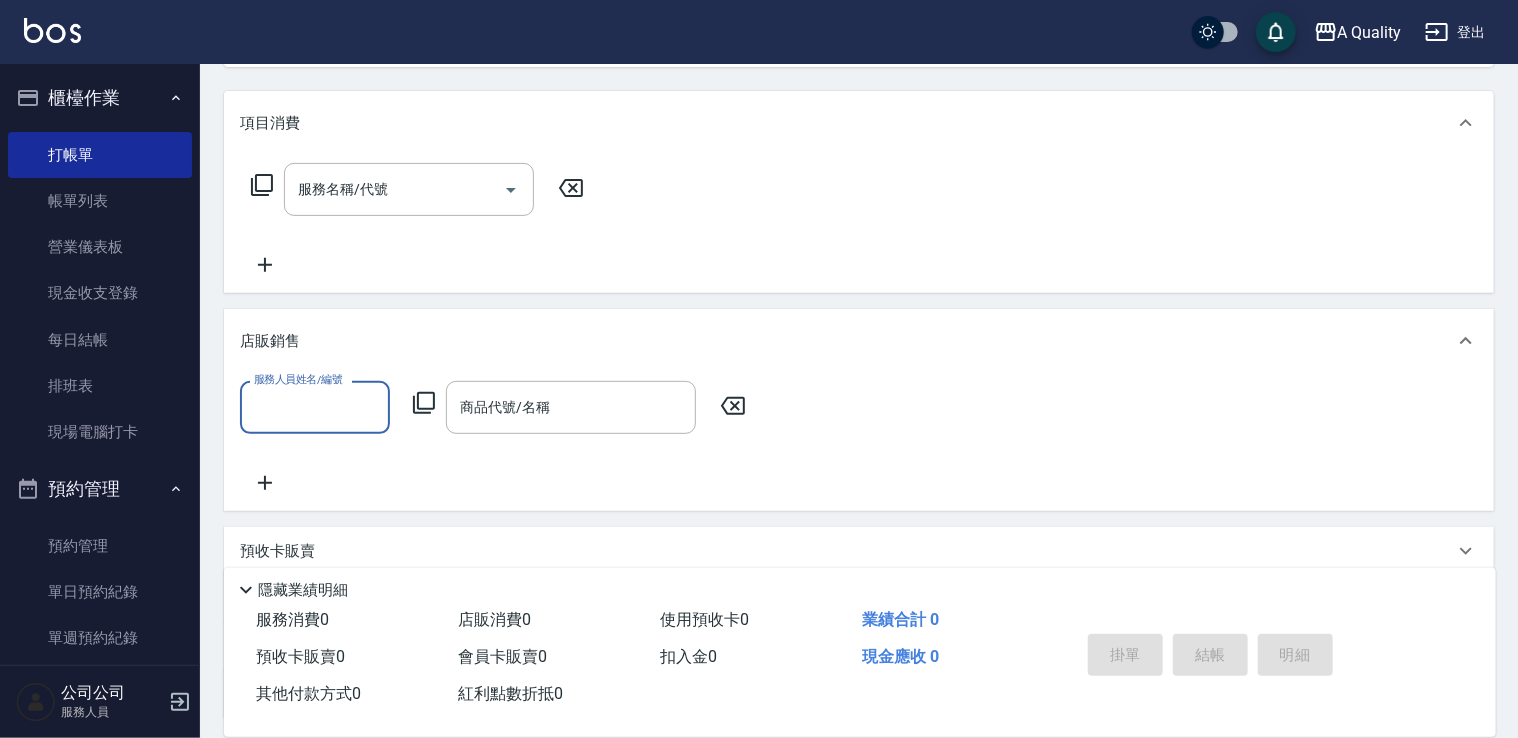 scroll, scrollTop: 0, scrollLeft: 0, axis: both 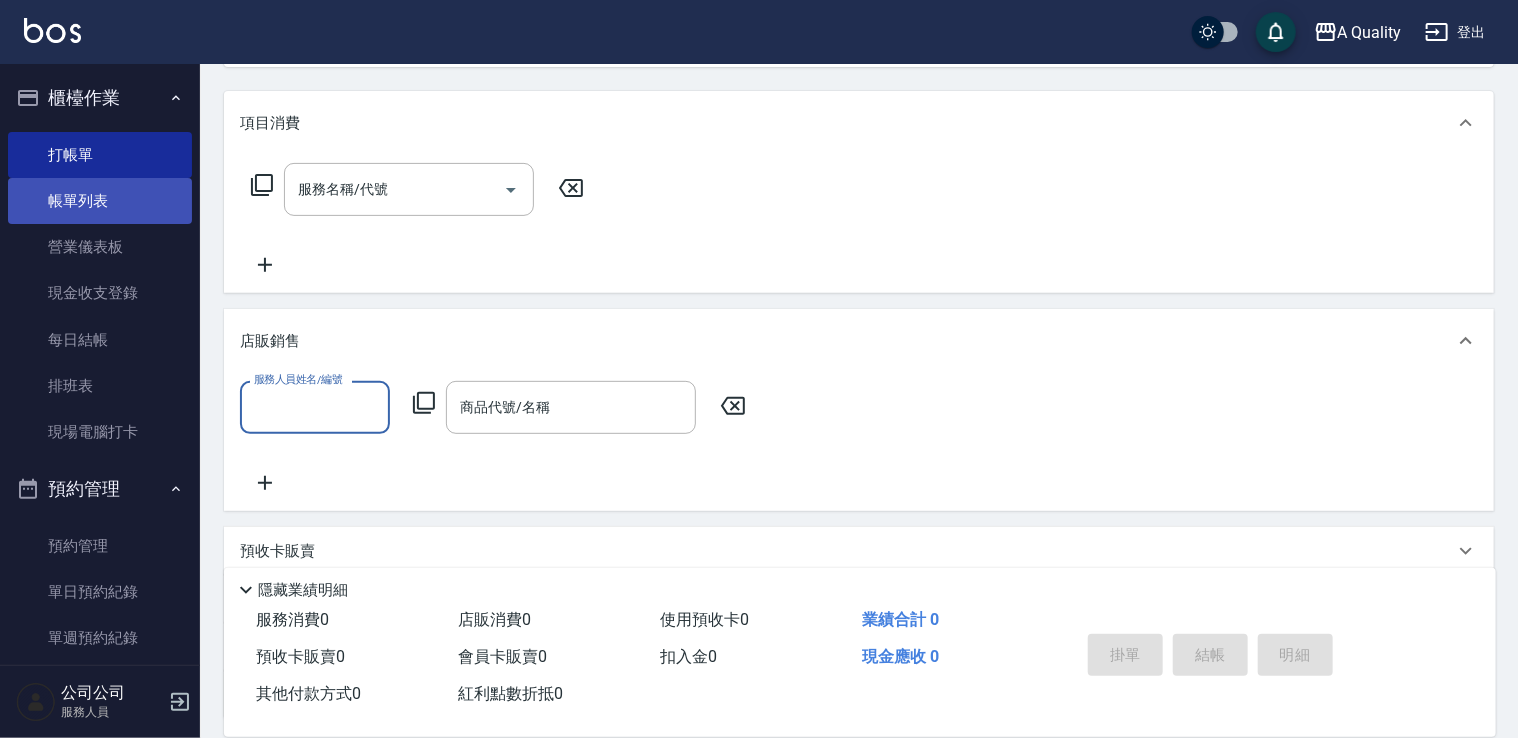 click on "帳單列表" at bounding box center (100, 201) 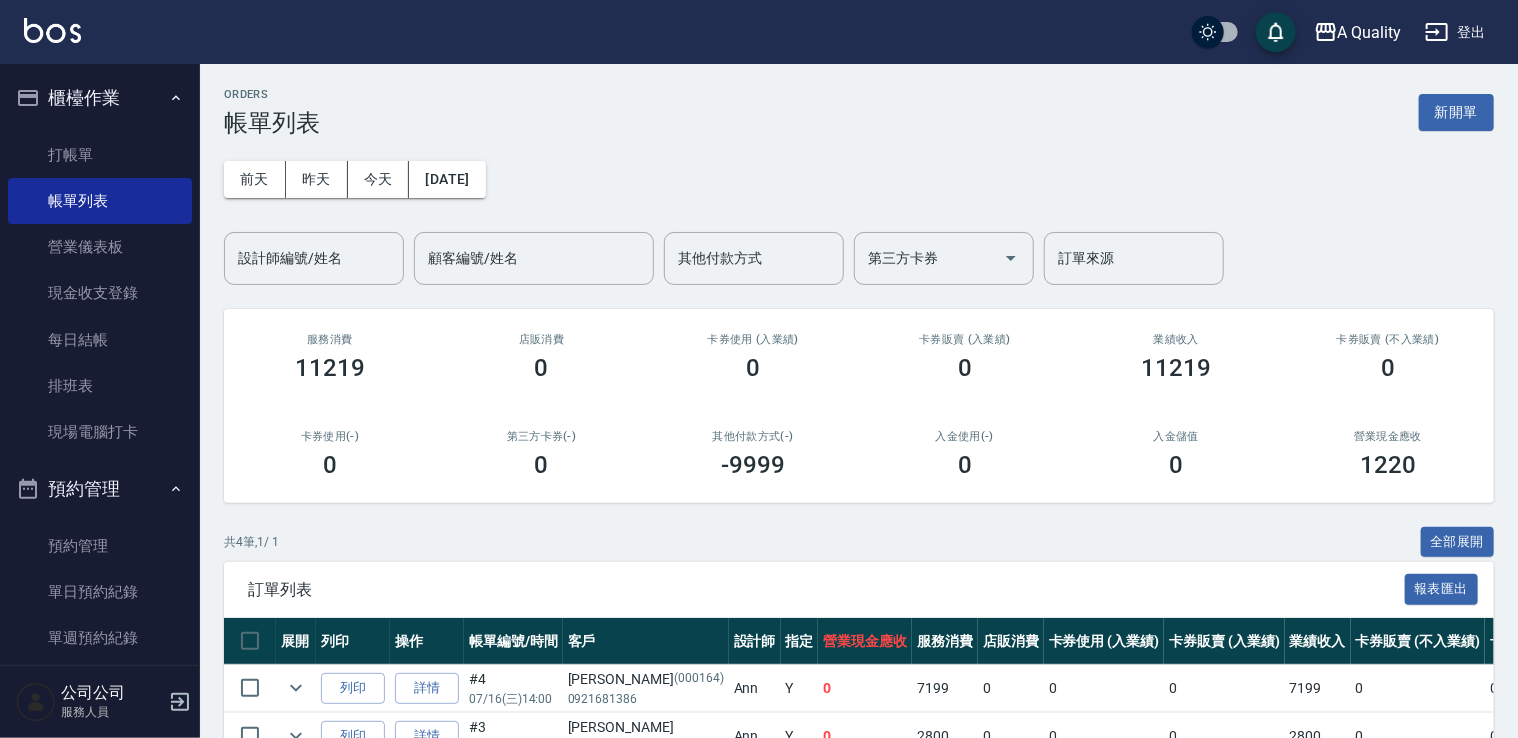scroll, scrollTop: 210, scrollLeft: 0, axis: vertical 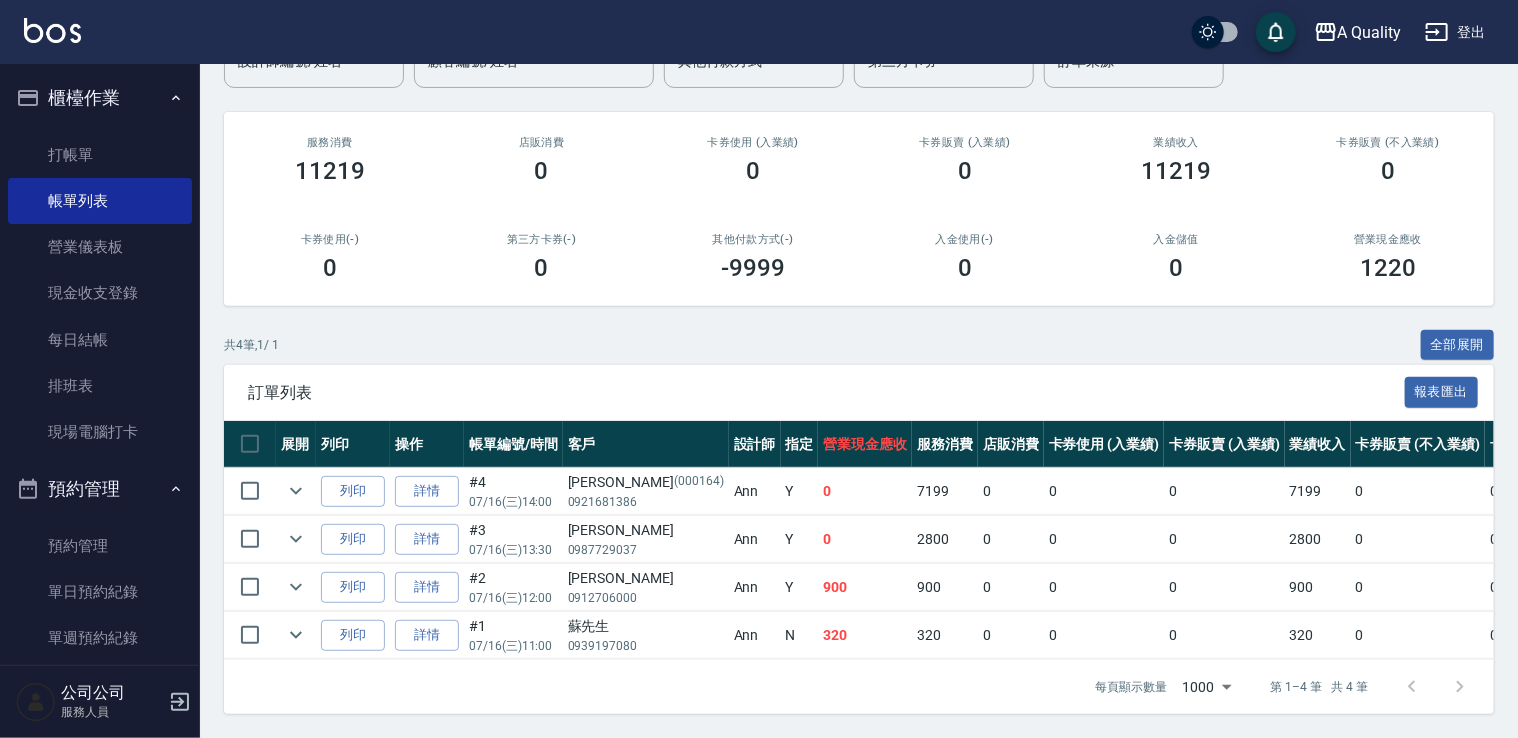 click on "詳情" at bounding box center [427, 491] 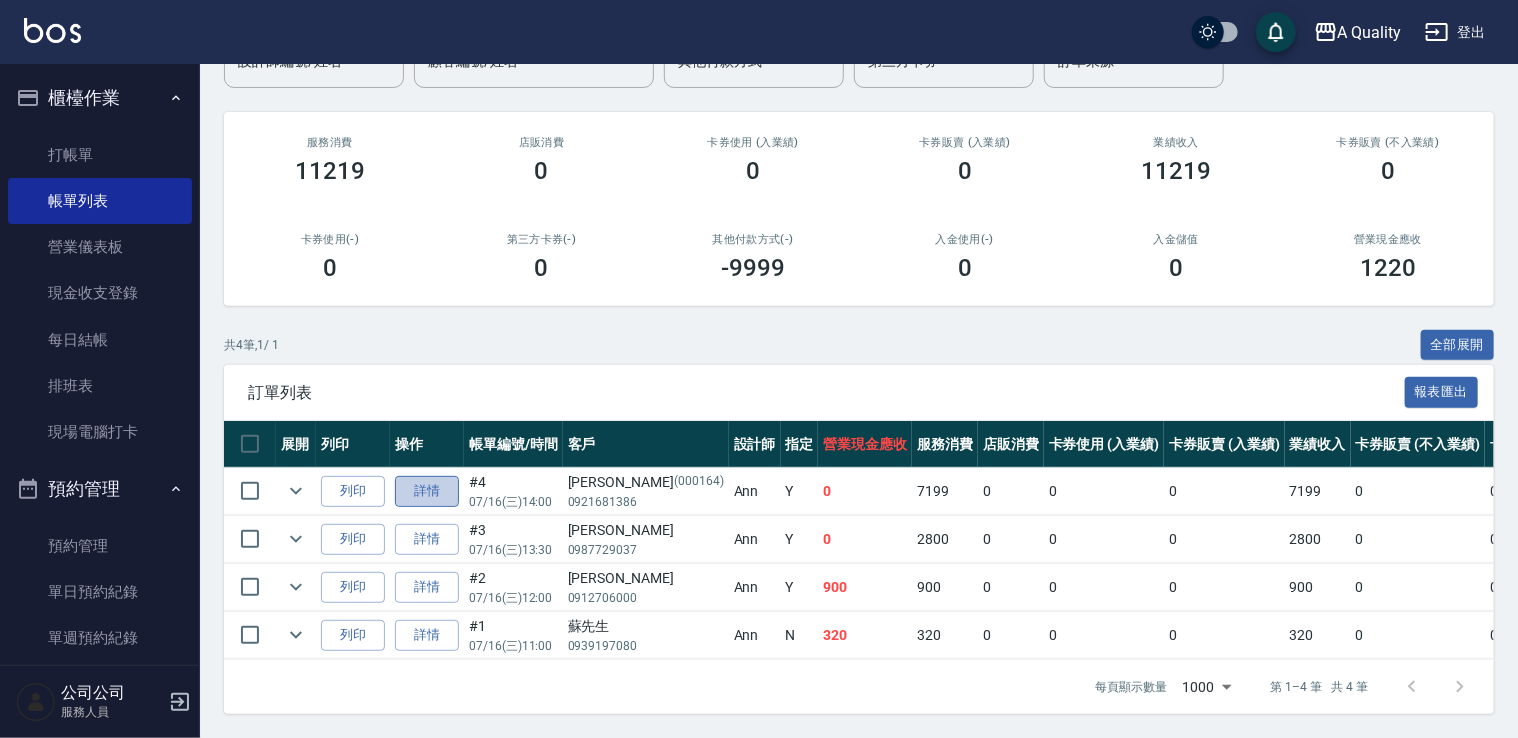 click on "詳情" at bounding box center [427, 491] 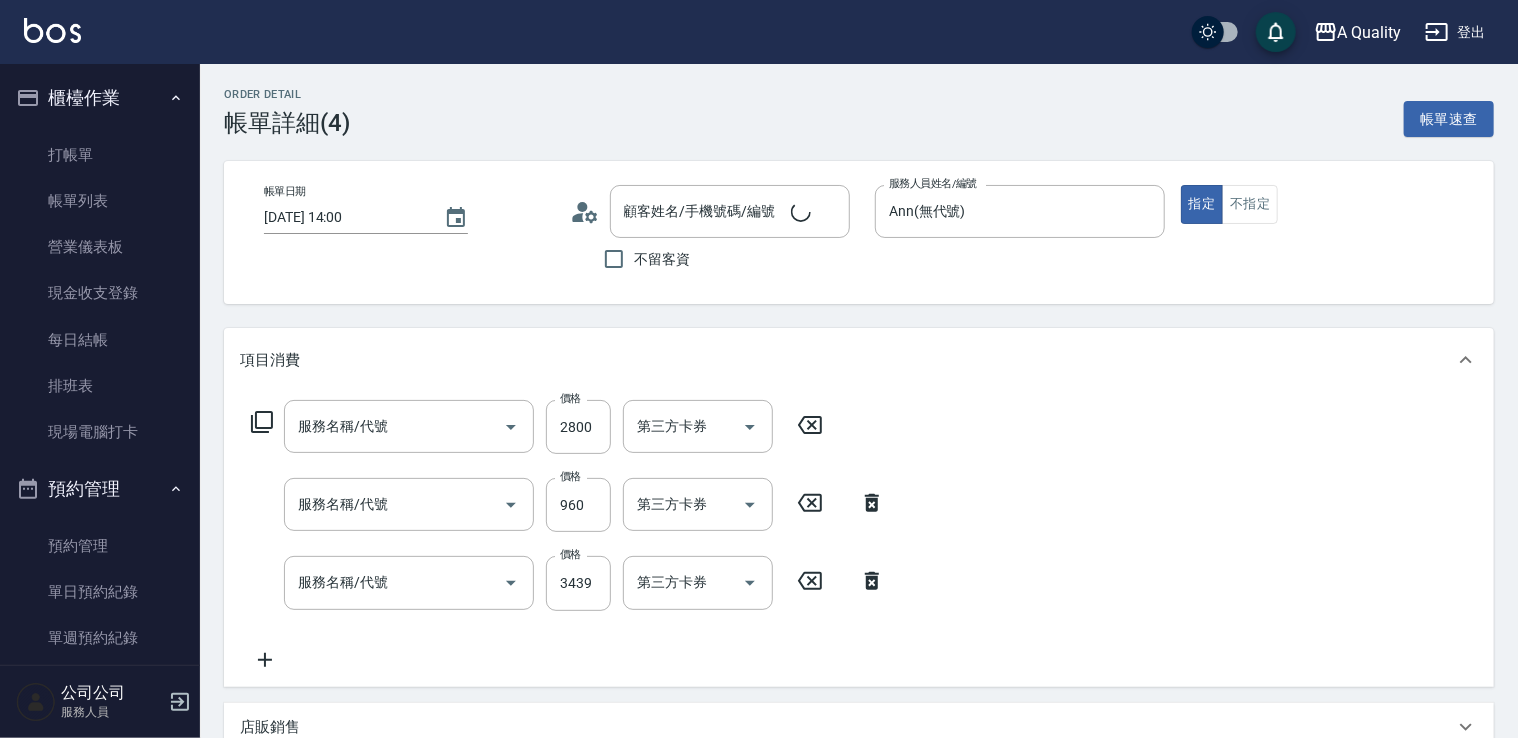 type on "2025/07/16 14:00" 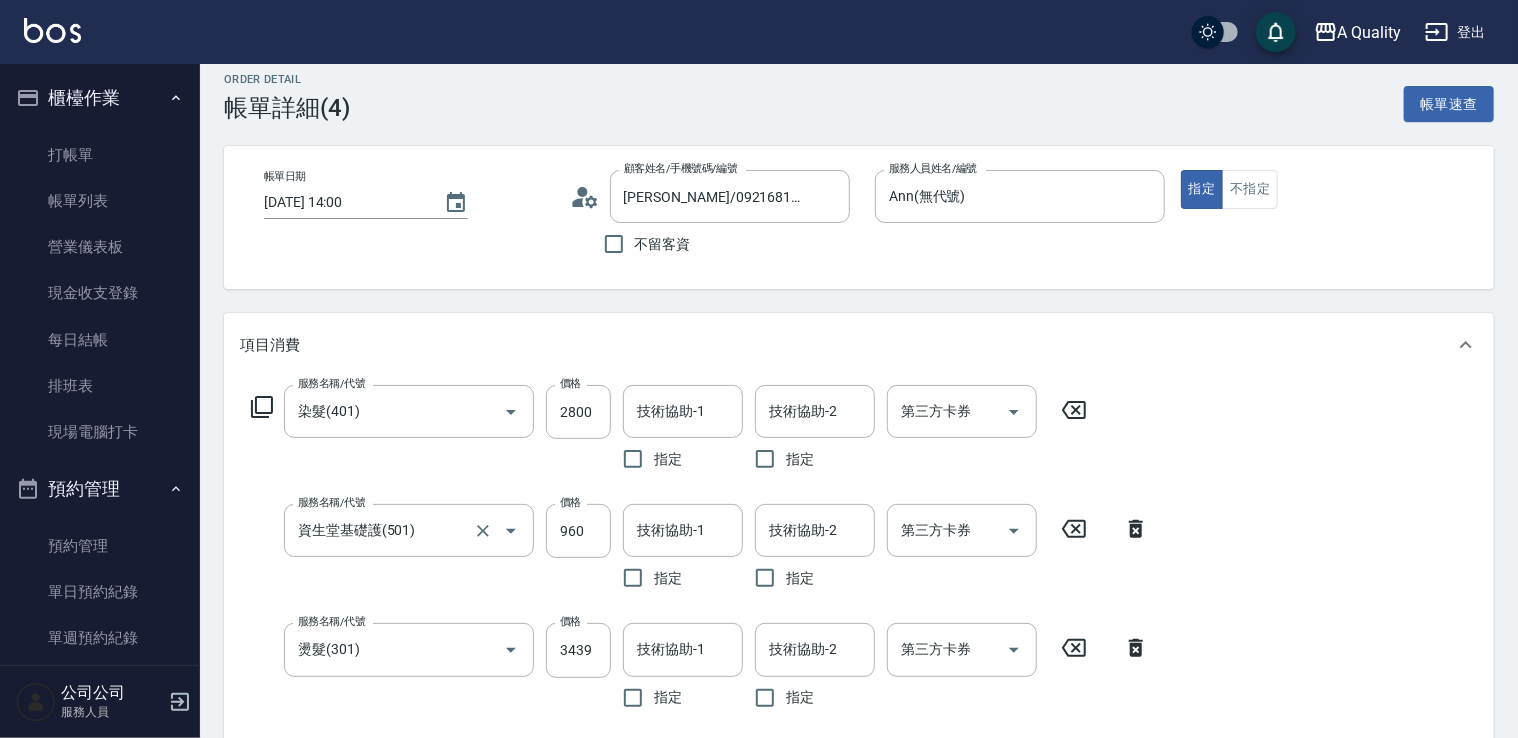 type on "邱欣怡/0921681386/000164" 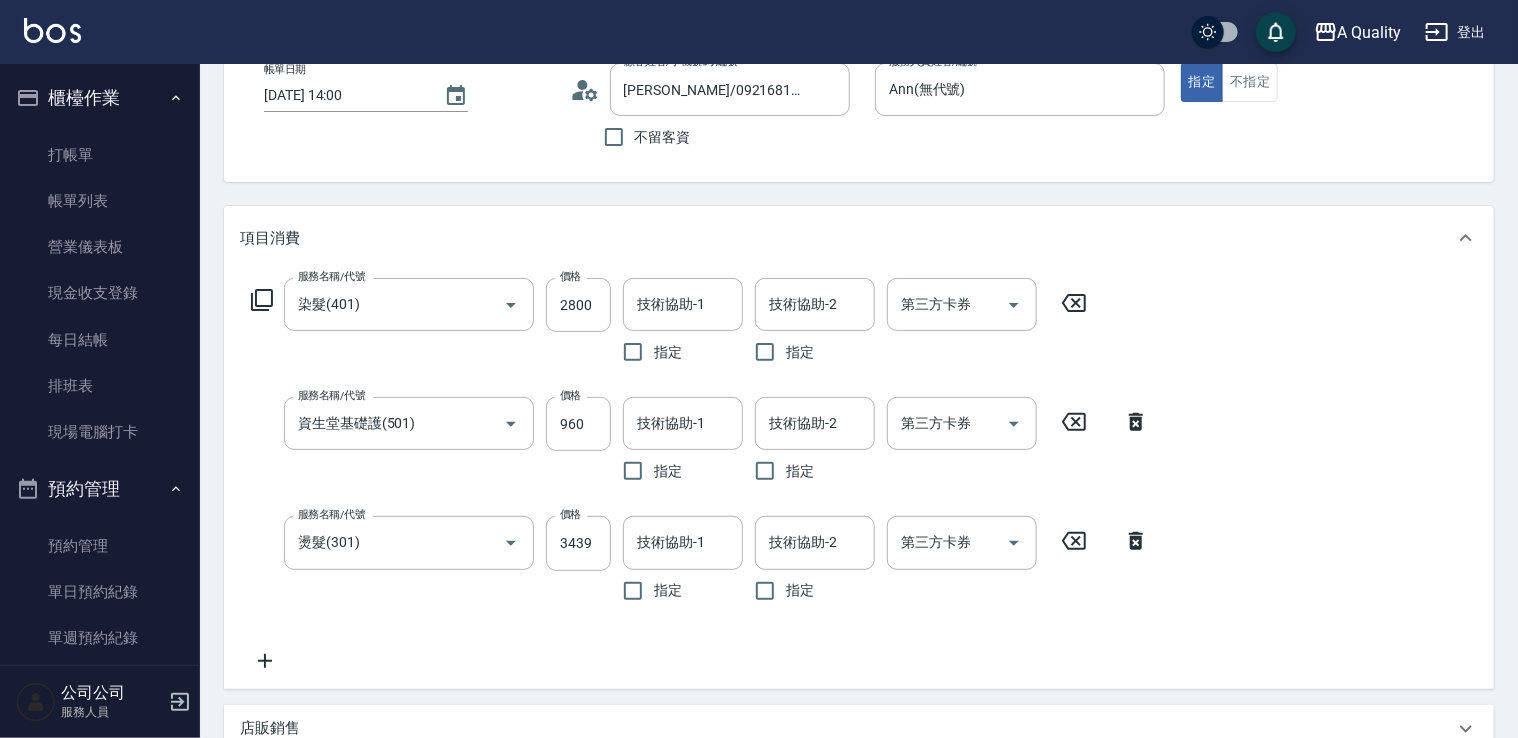 scroll, scrollTop: 200, scrollLeft: 0, axis: vertical 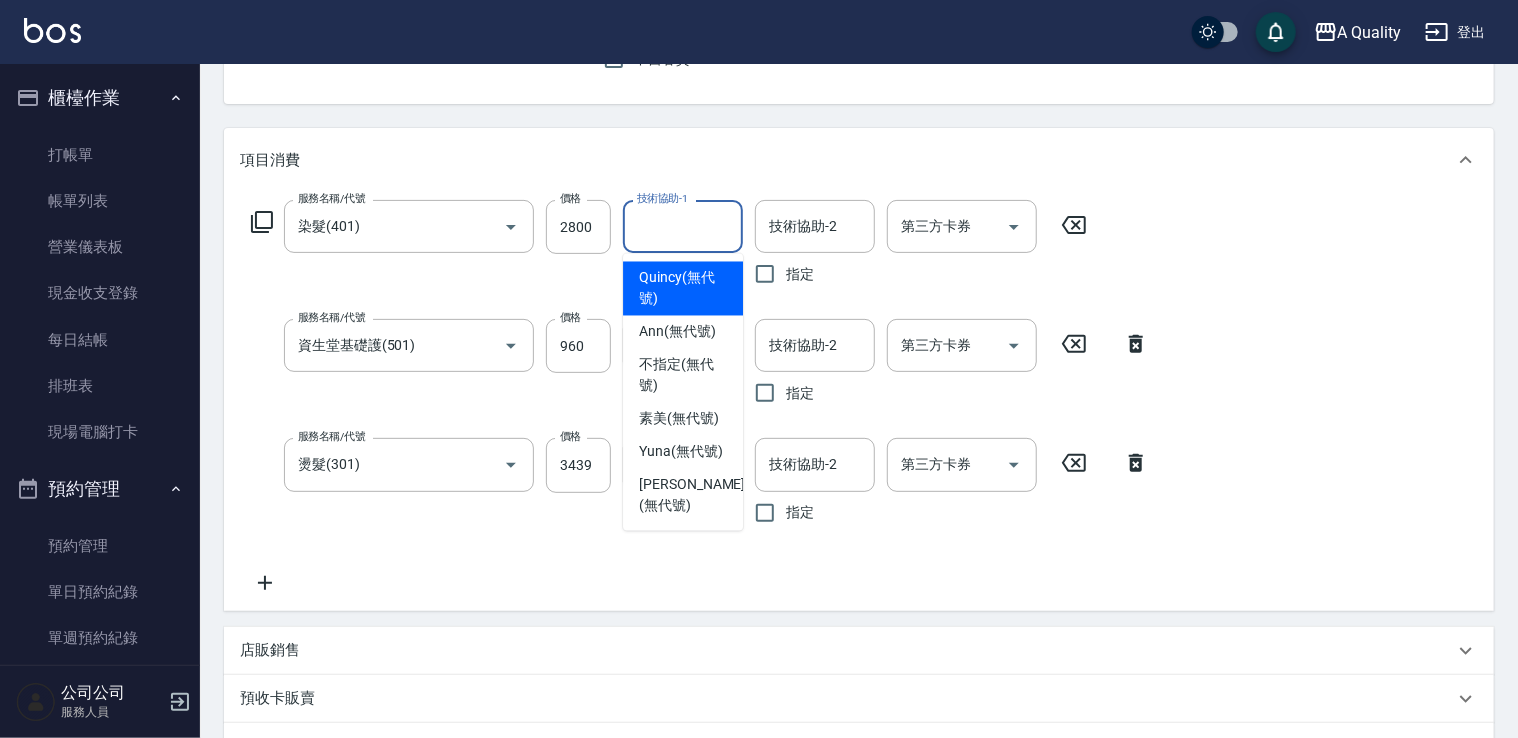 click on "技術協助-1 技術協助-1" at bounding box center [683, 226] 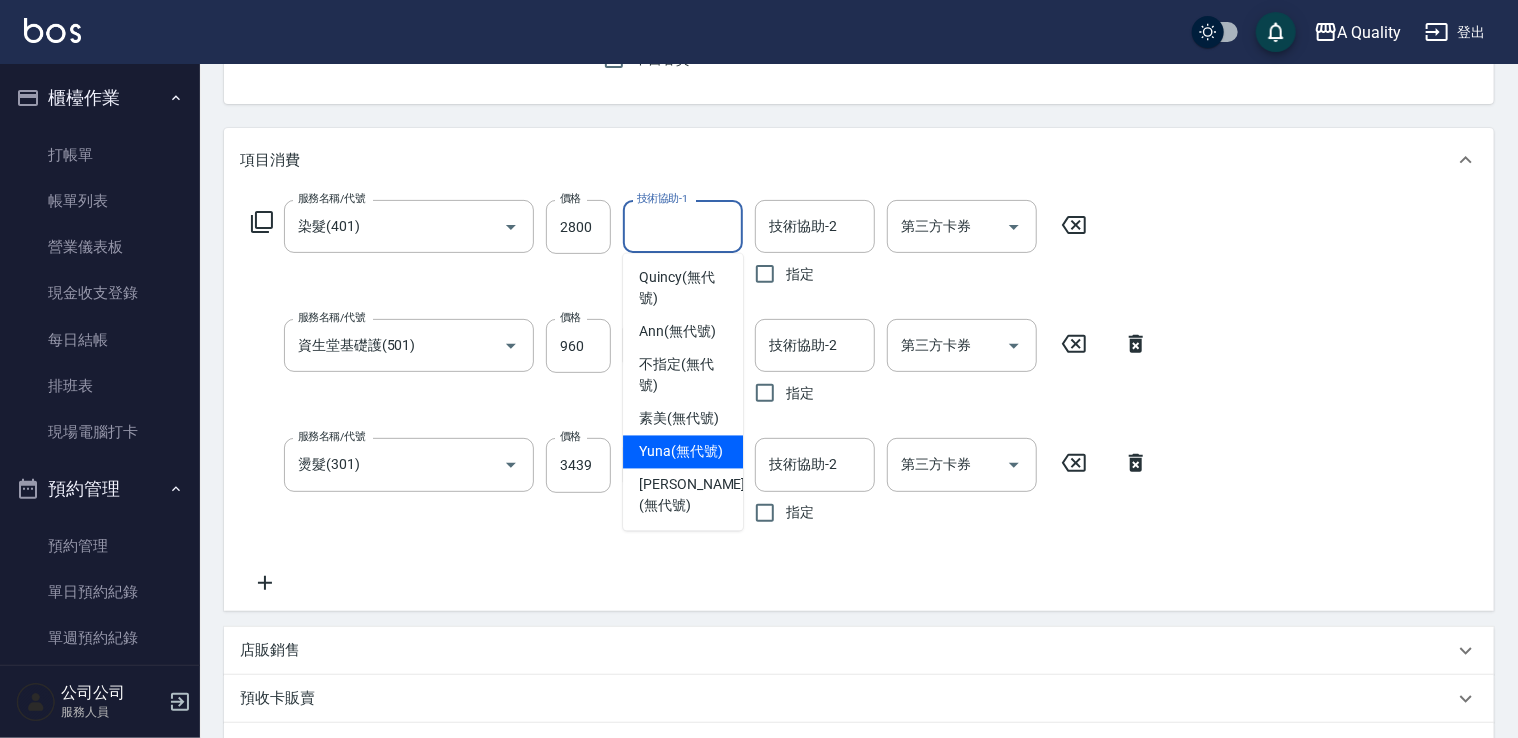 click on "Yuna (無代號)" at bounding box center [681, 452] 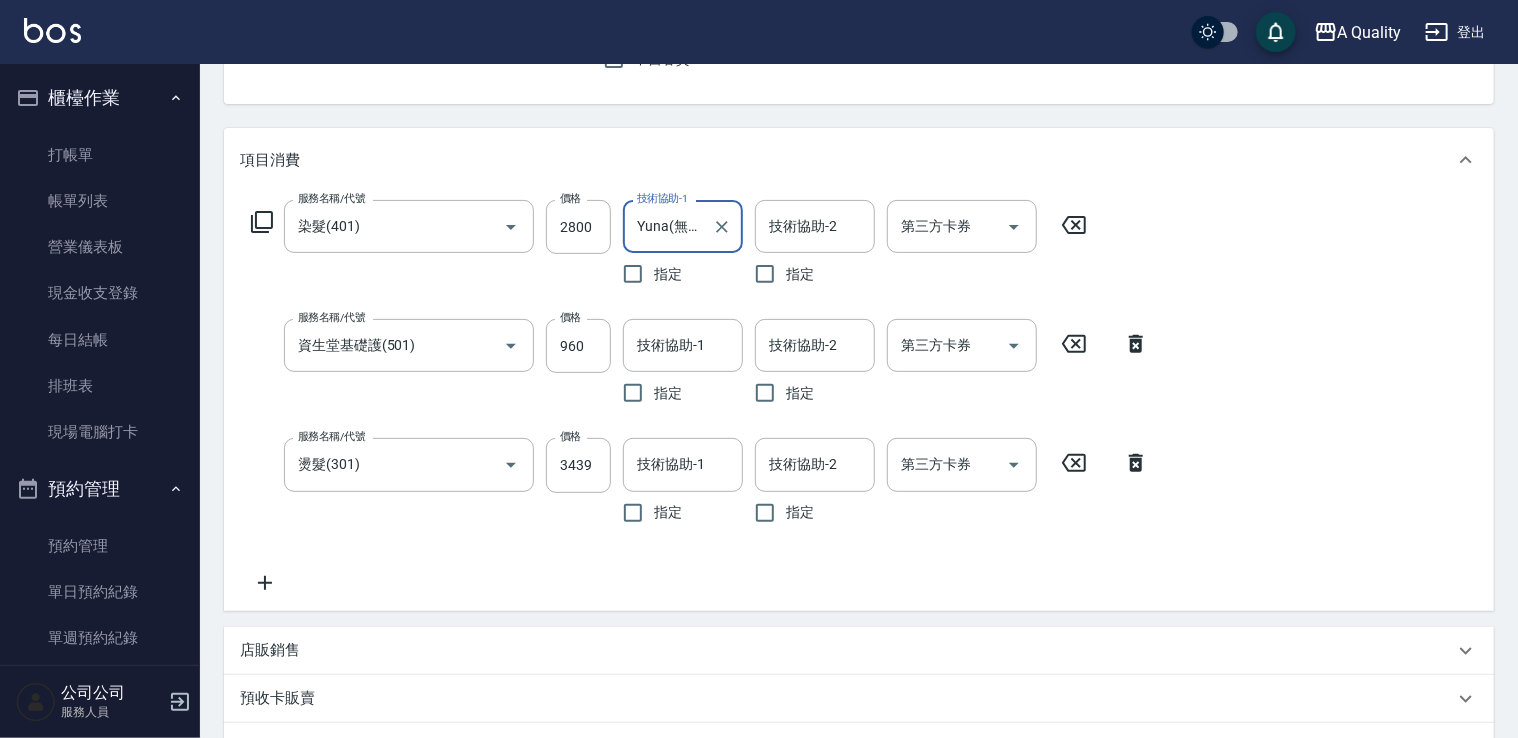 scroll, scrollTop: 400, scrollLeft: 0, axis: vertical 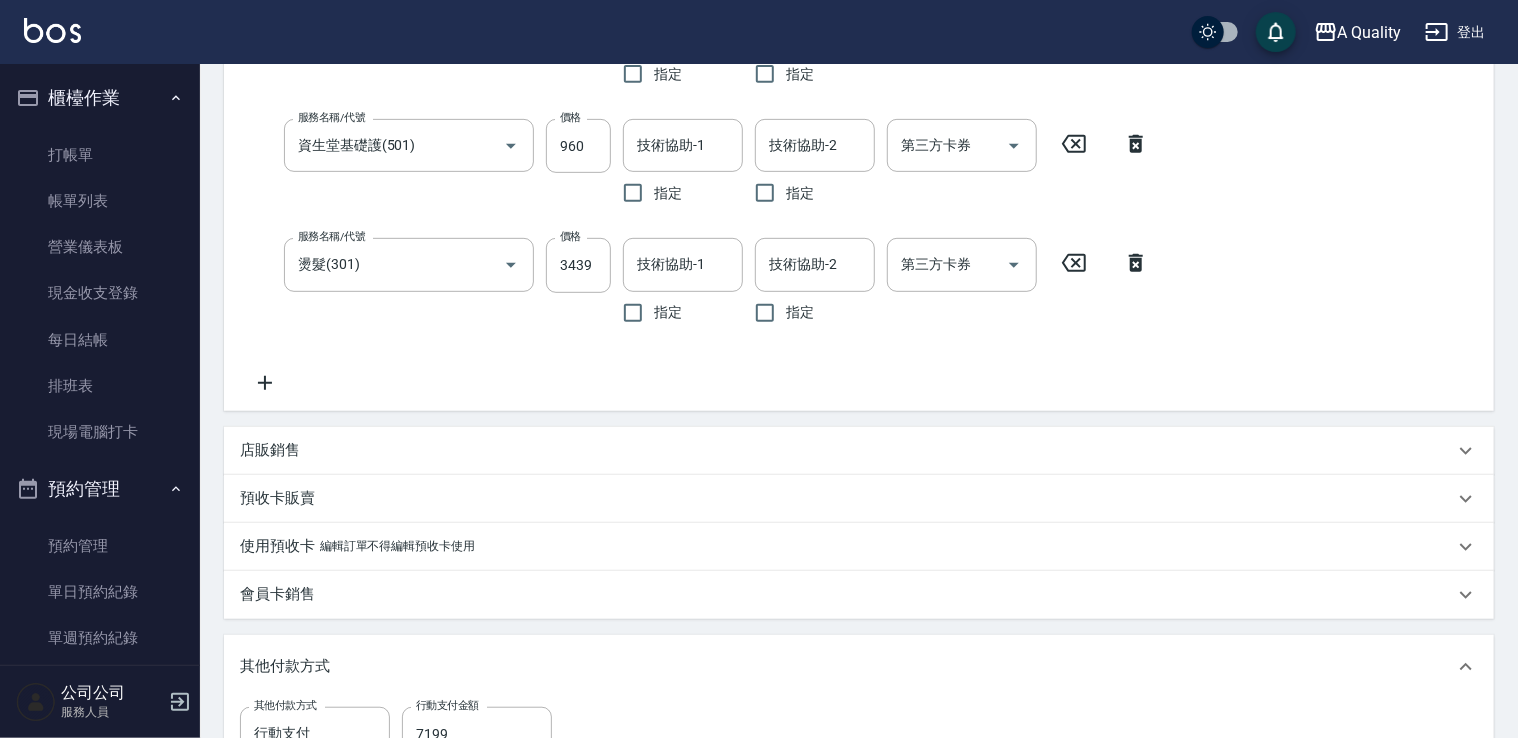 click on "店販銷售" at bounding box center [859, 451] 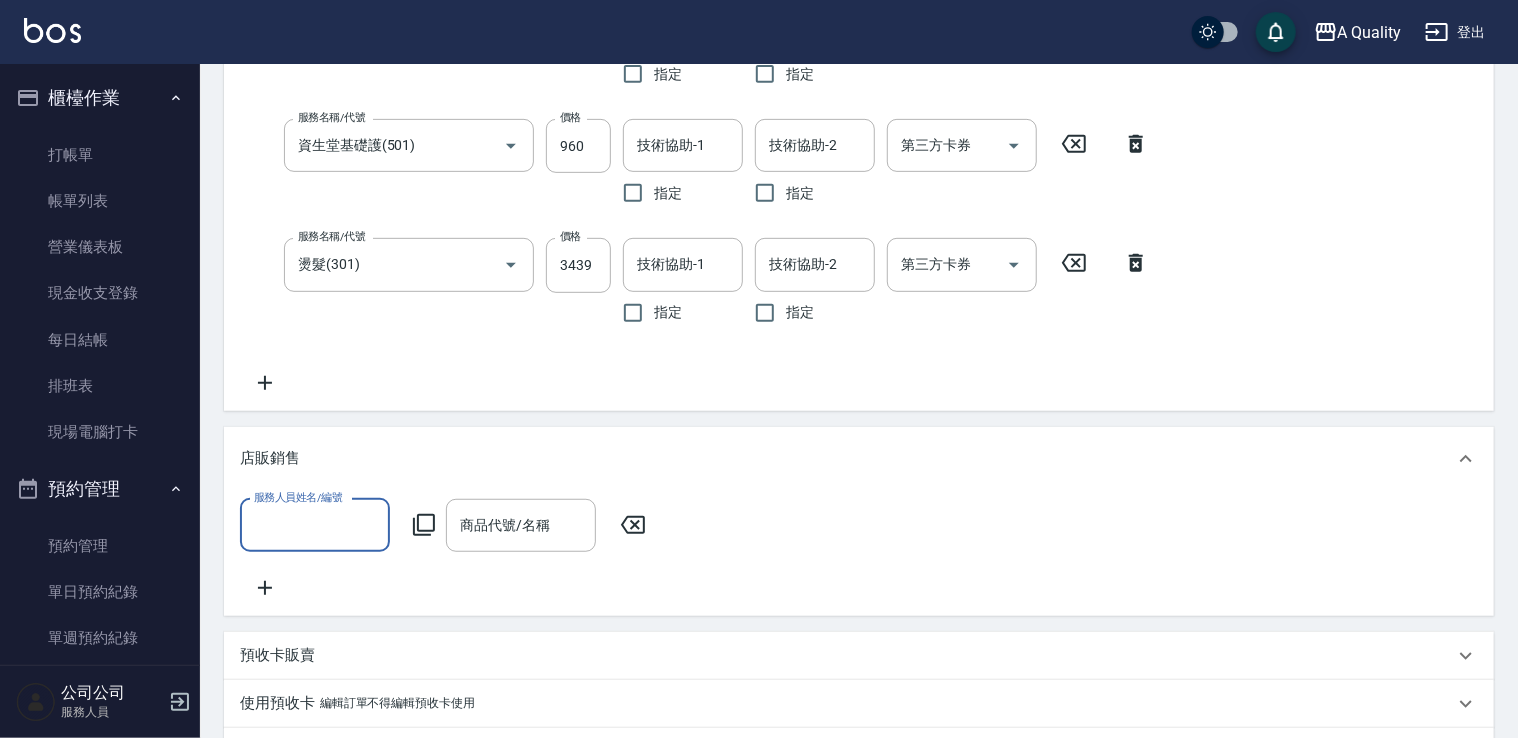 scroll, scrollTop: 0, scrollLeft: 0, axis: both 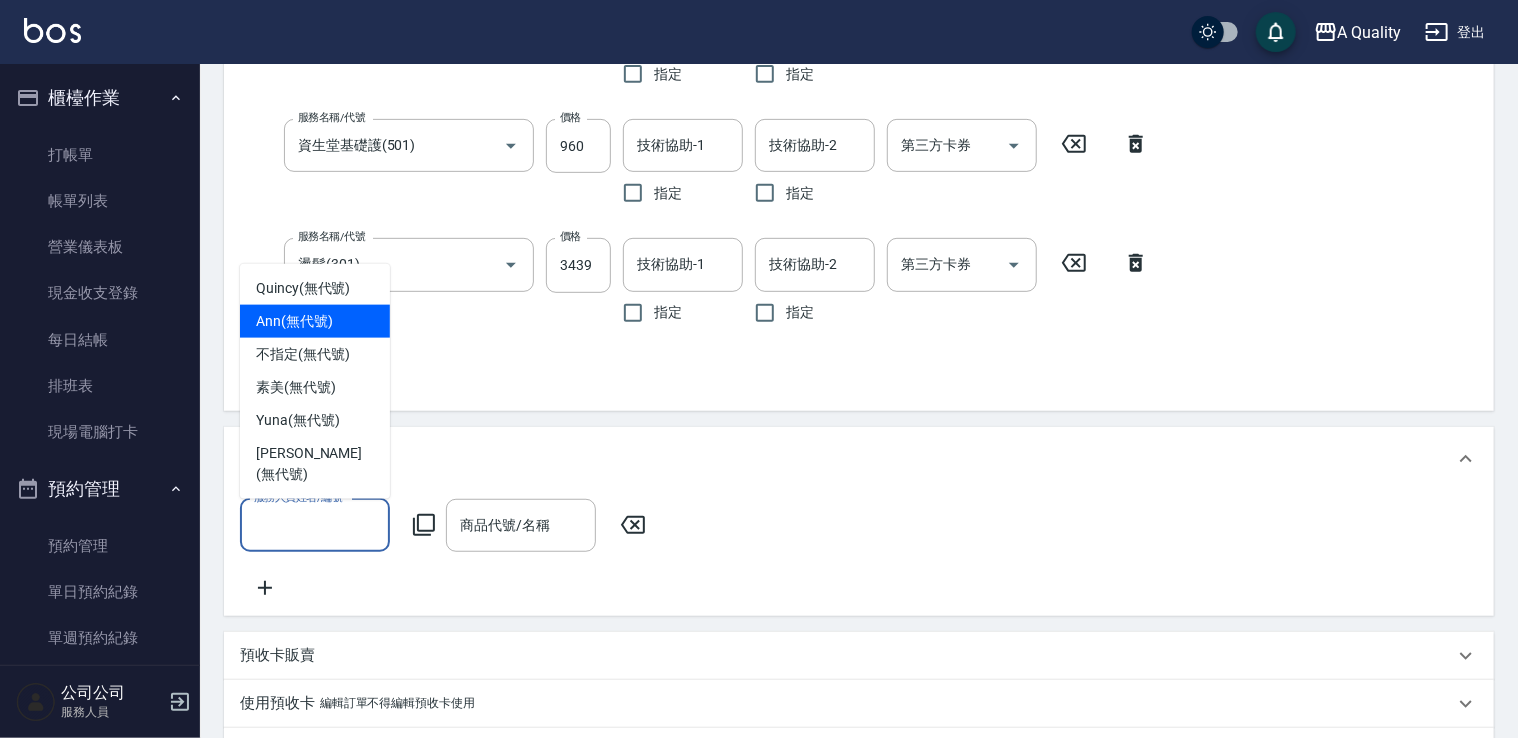 click on "Ann (無代號)" at bounding box center (294, 321) 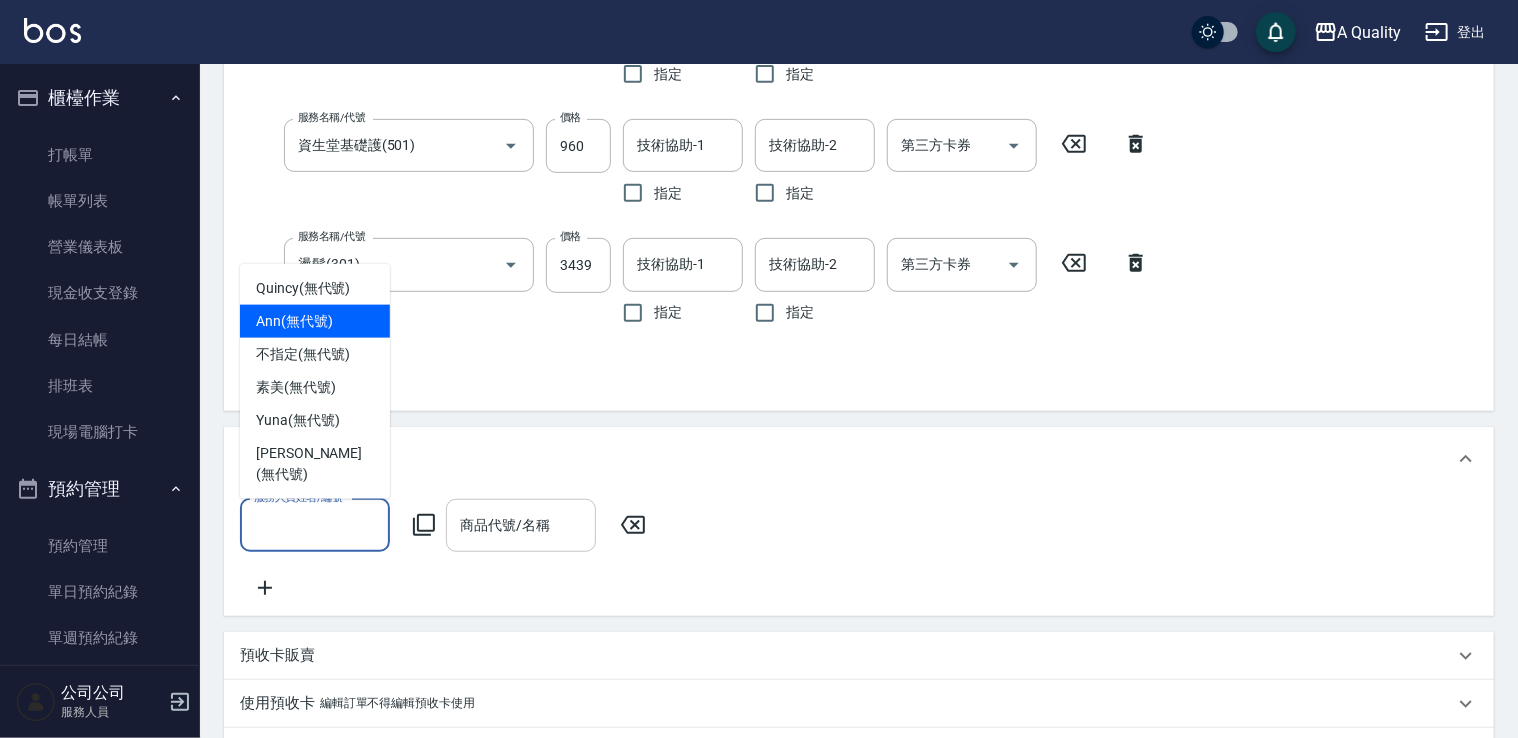 type on "Ann(無代號)" 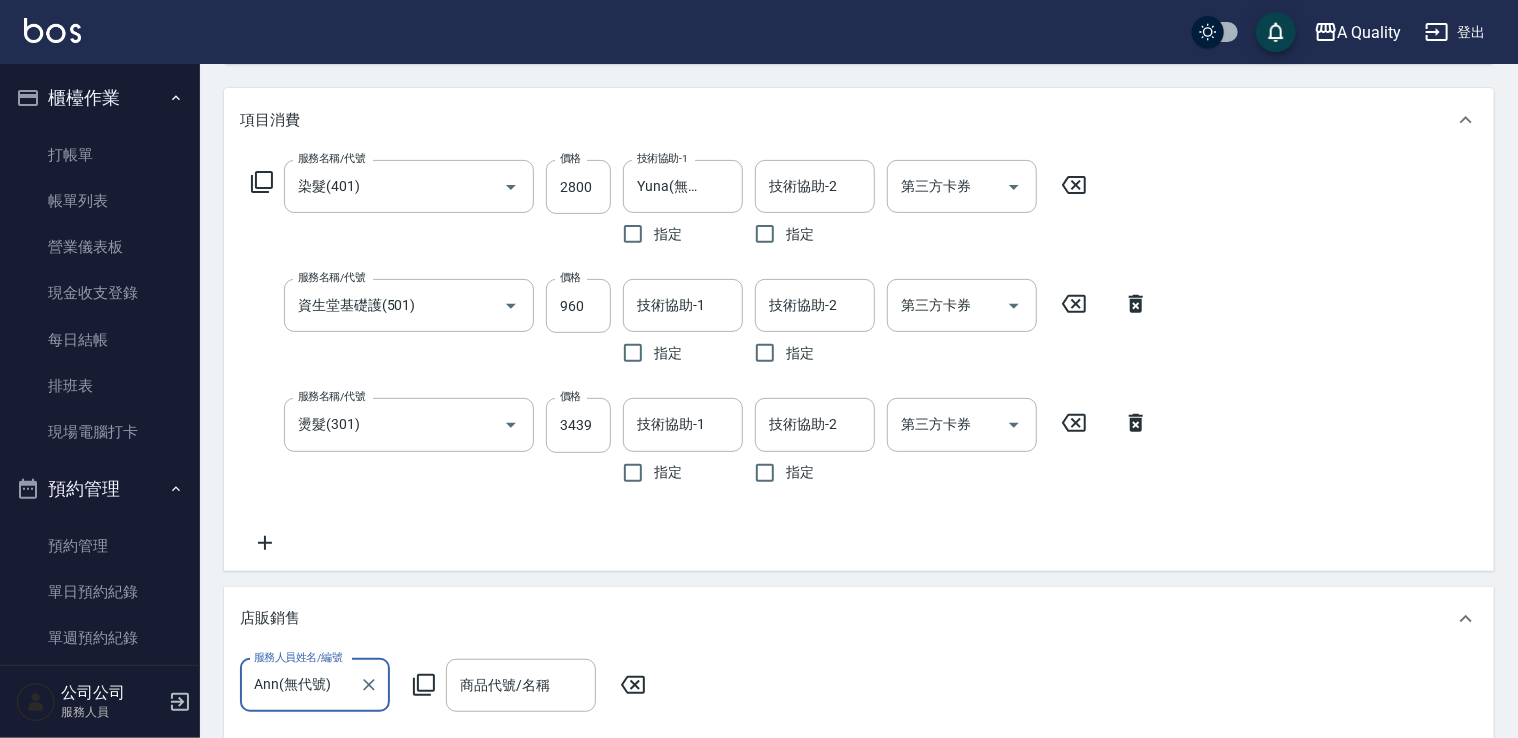 scroll, scrollTop: 400, scrollLeft: 0, axis: vertical 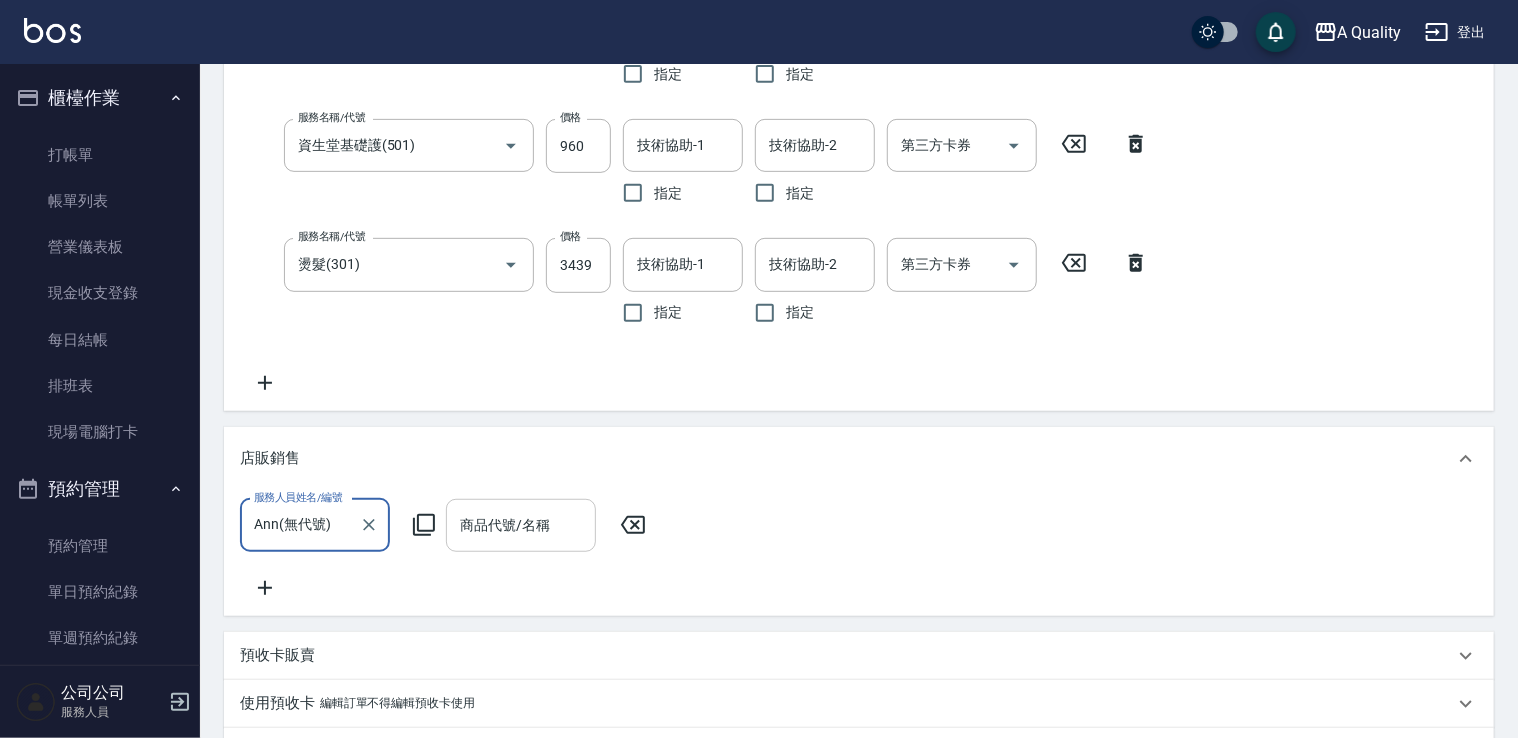 click on "商品代號/名稱" at bounding box center (521, 525) 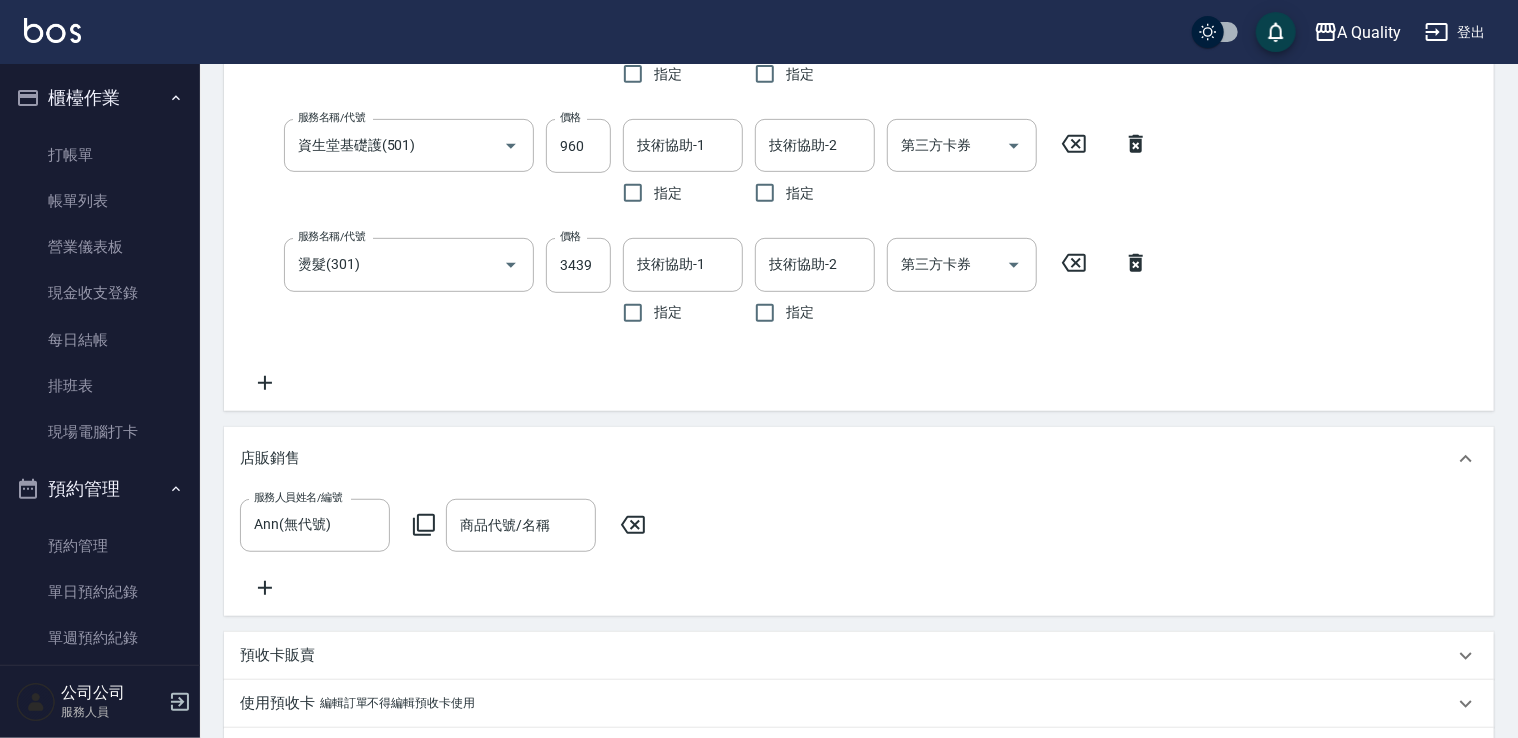 click 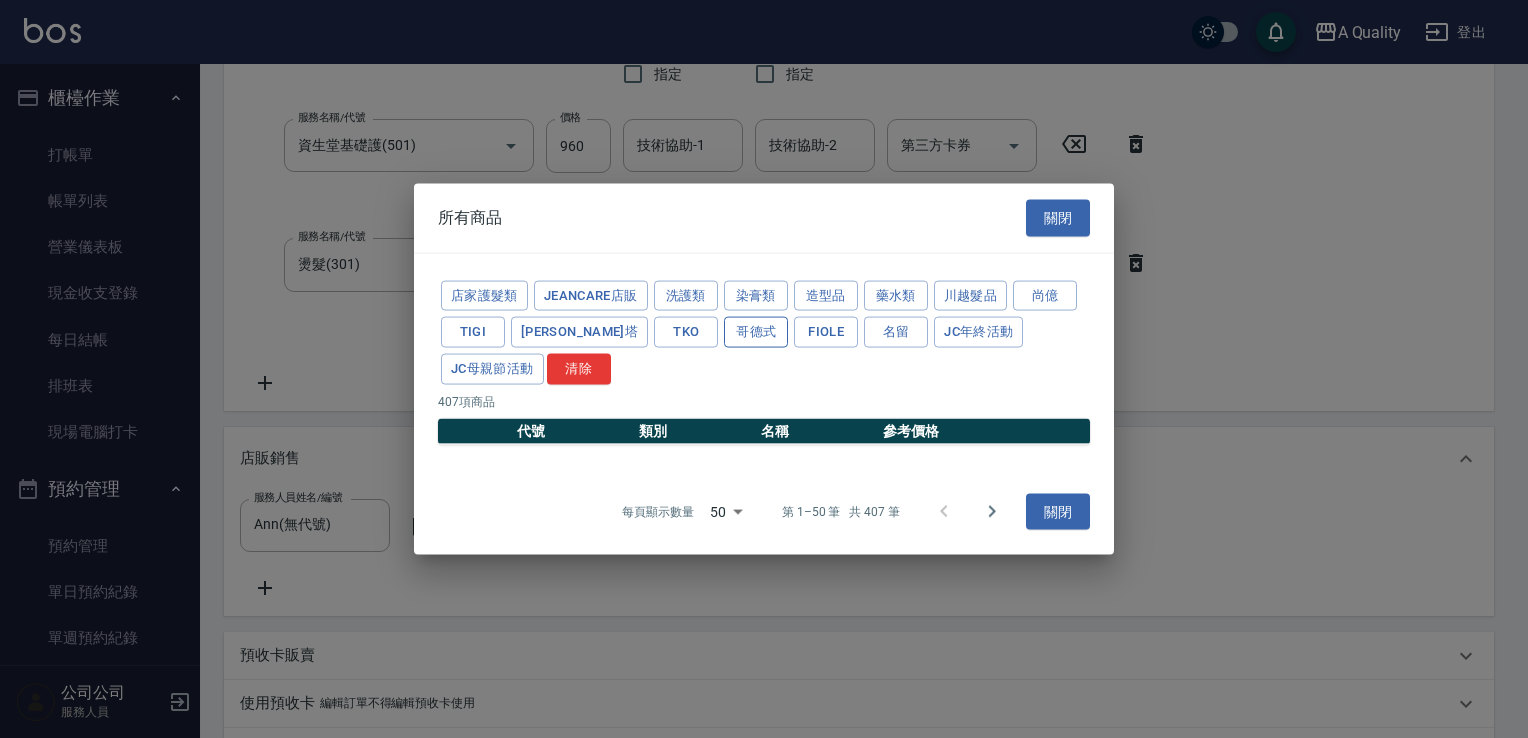click on "哥德式" at bounding box center [756, 332] 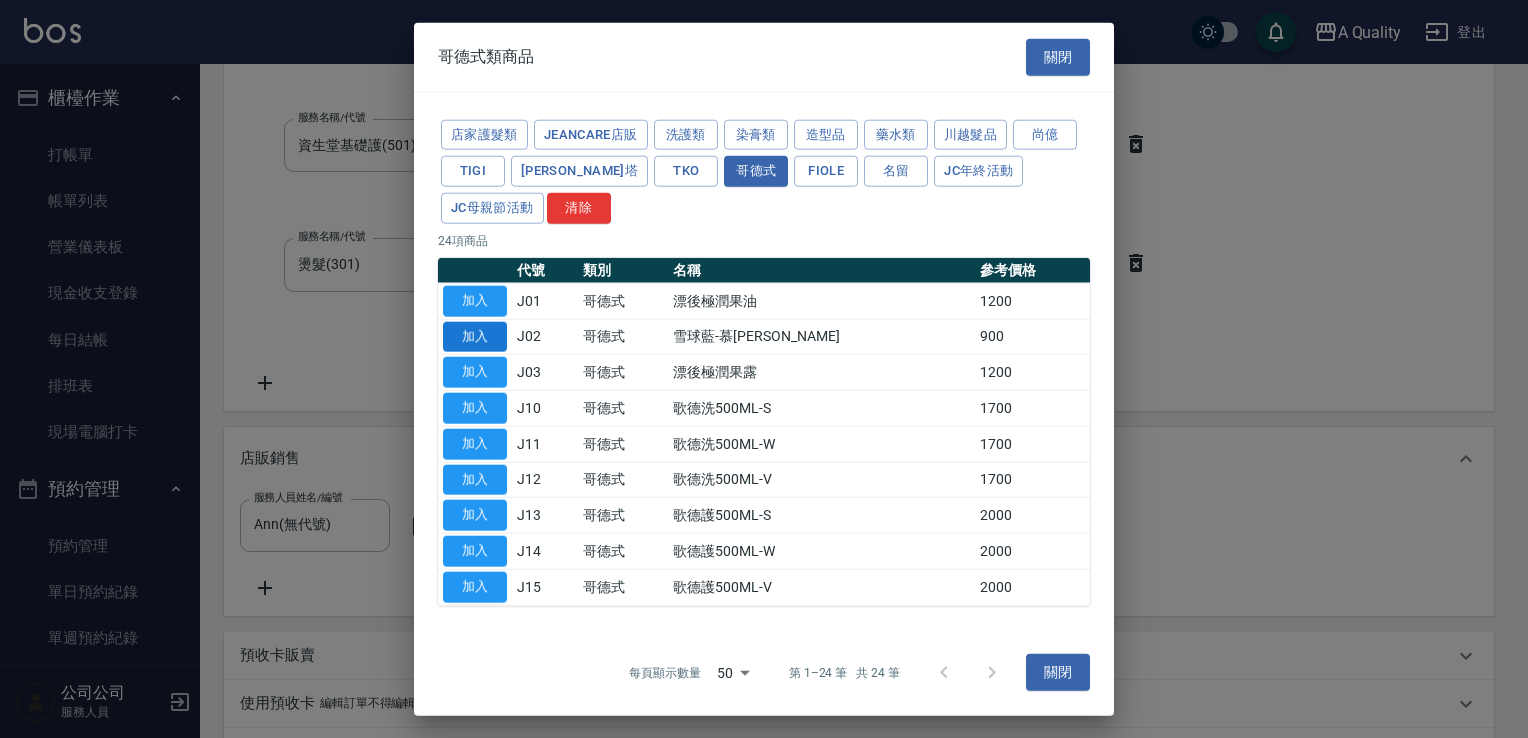 click on "加入" at bounding box center [475, 336] 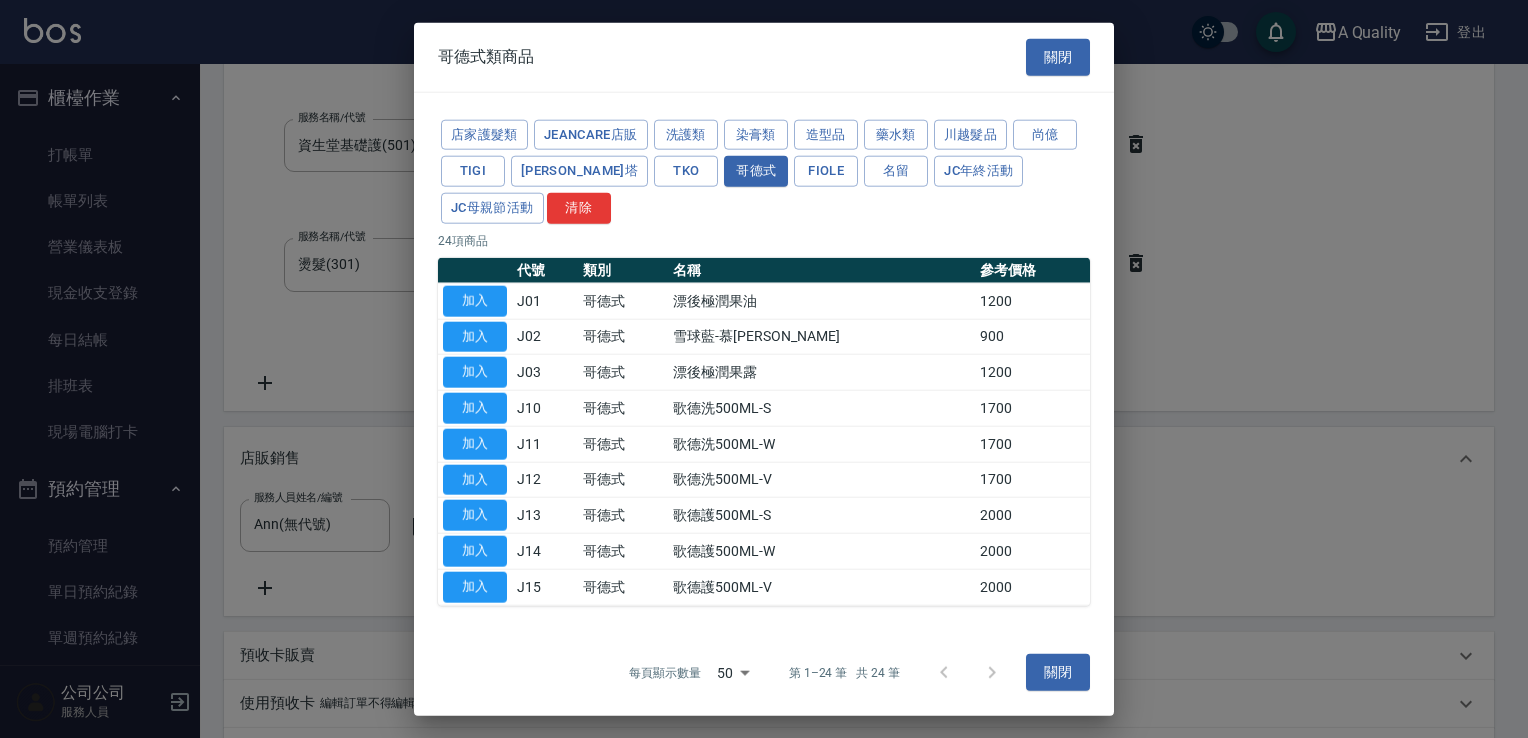 type on "雪球藍-慕斯" 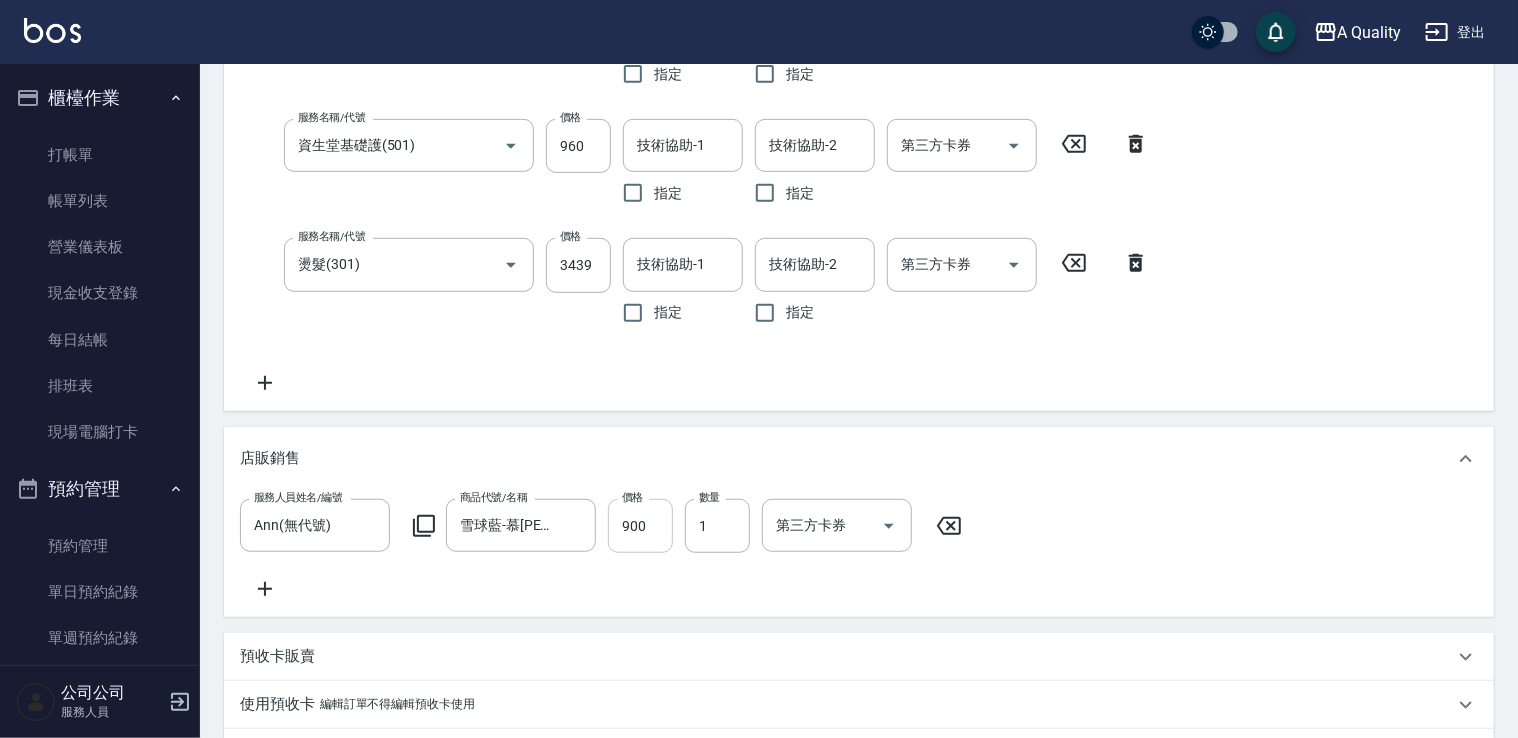 click on "900" at bounding box center (640, 526) 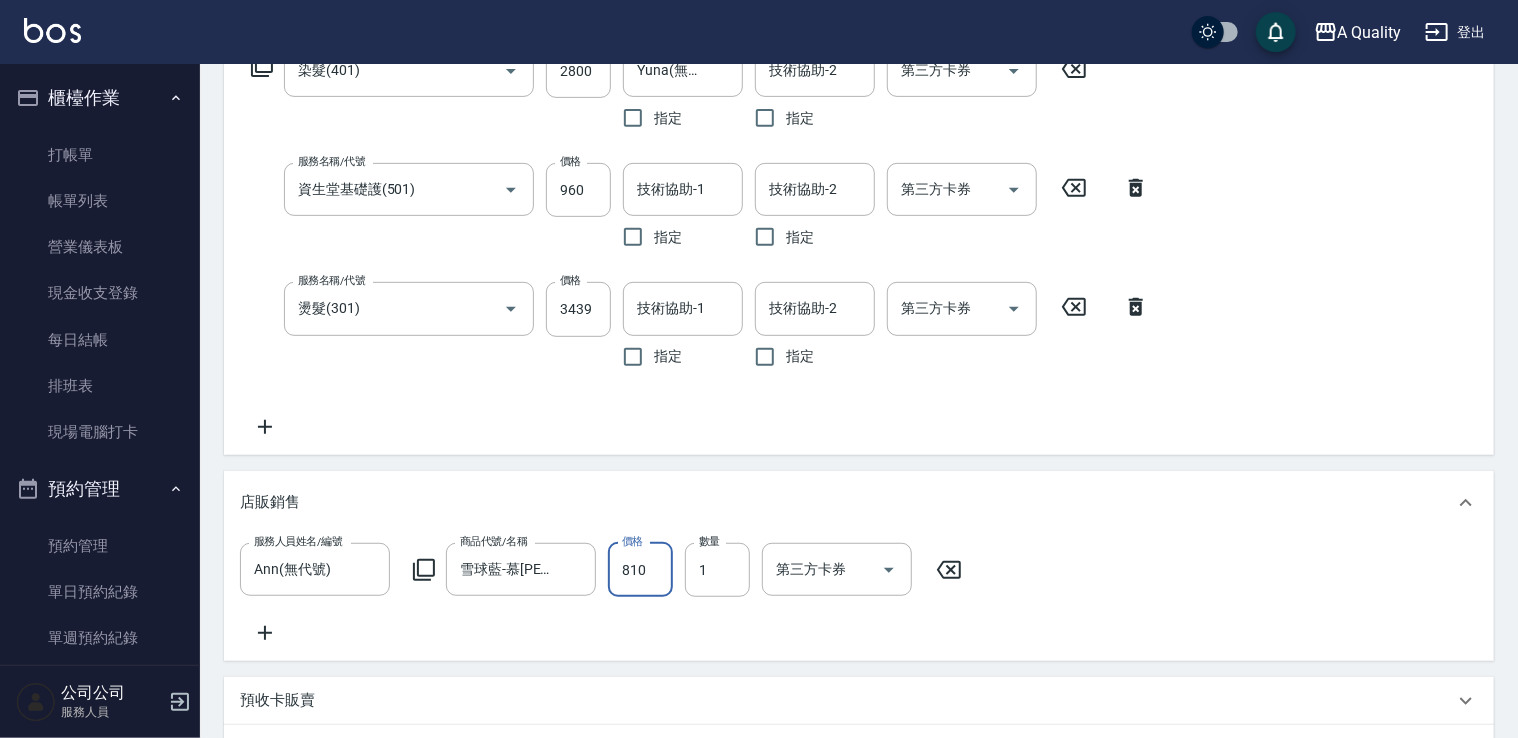 scroll, scrollTop: 100, scrollLeft: 0, axis: vertical 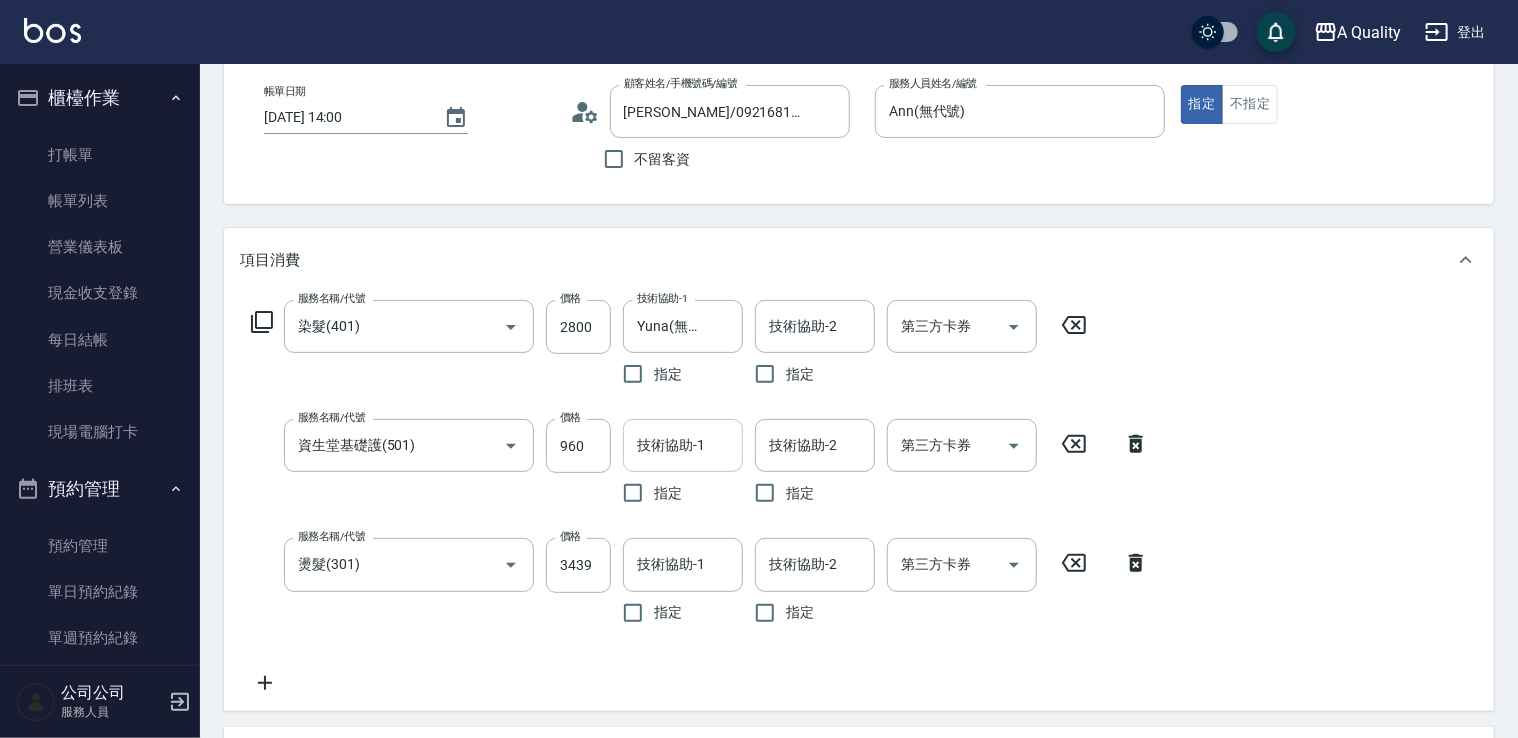 type on "810" 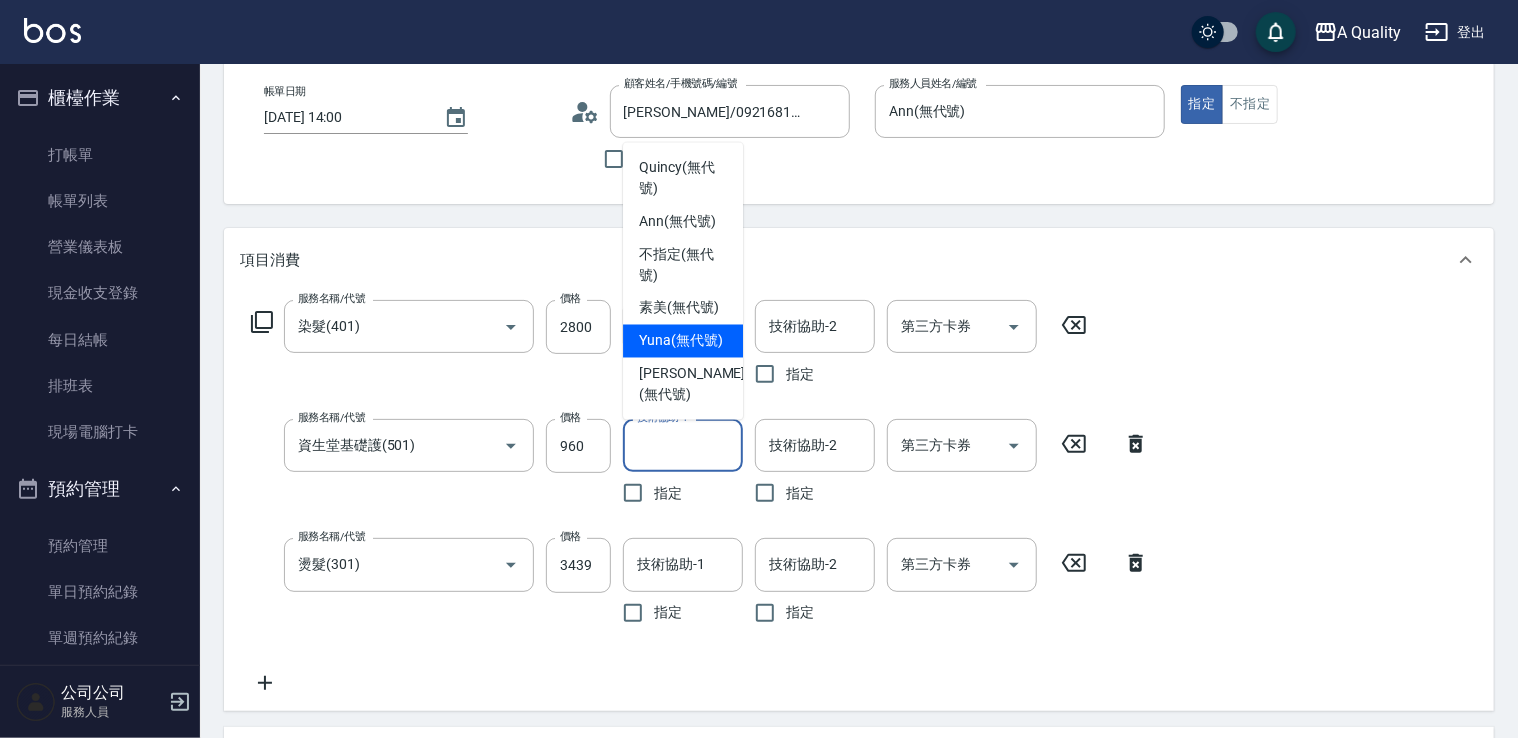 click on "Yuna (無代號)" at bounding box center [681, 341] 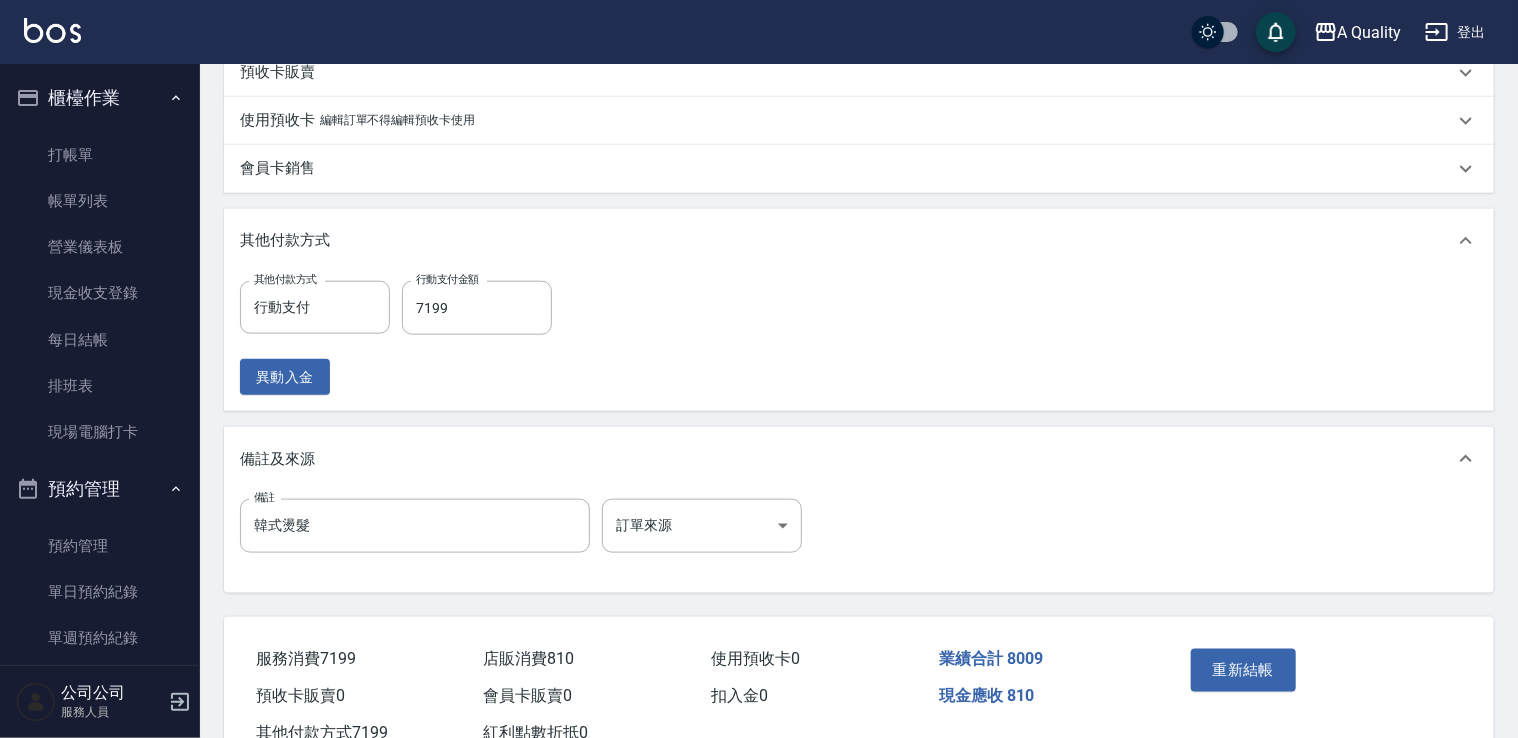 scroll, scrollTop: 968, scrollLeft: 0, axis: vertical 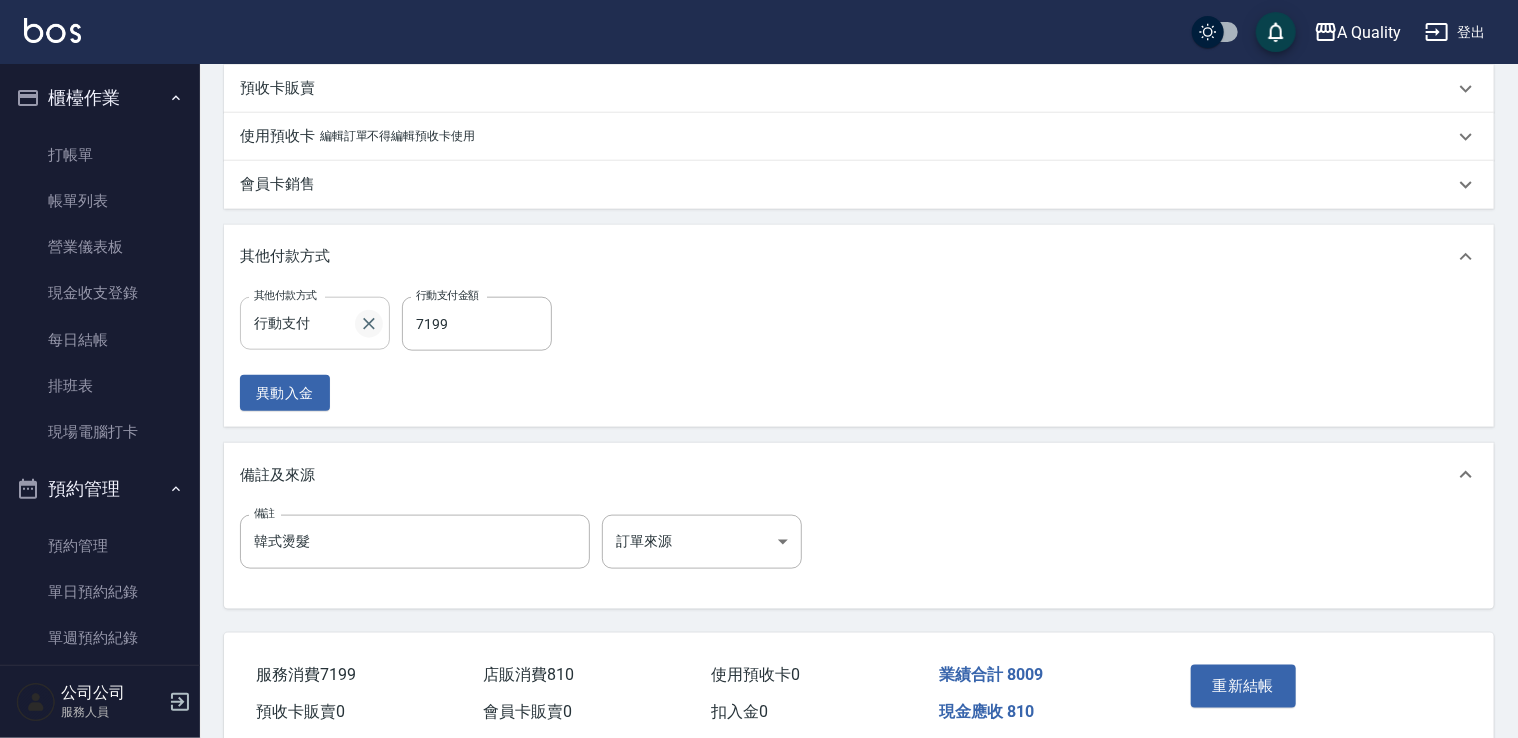 click 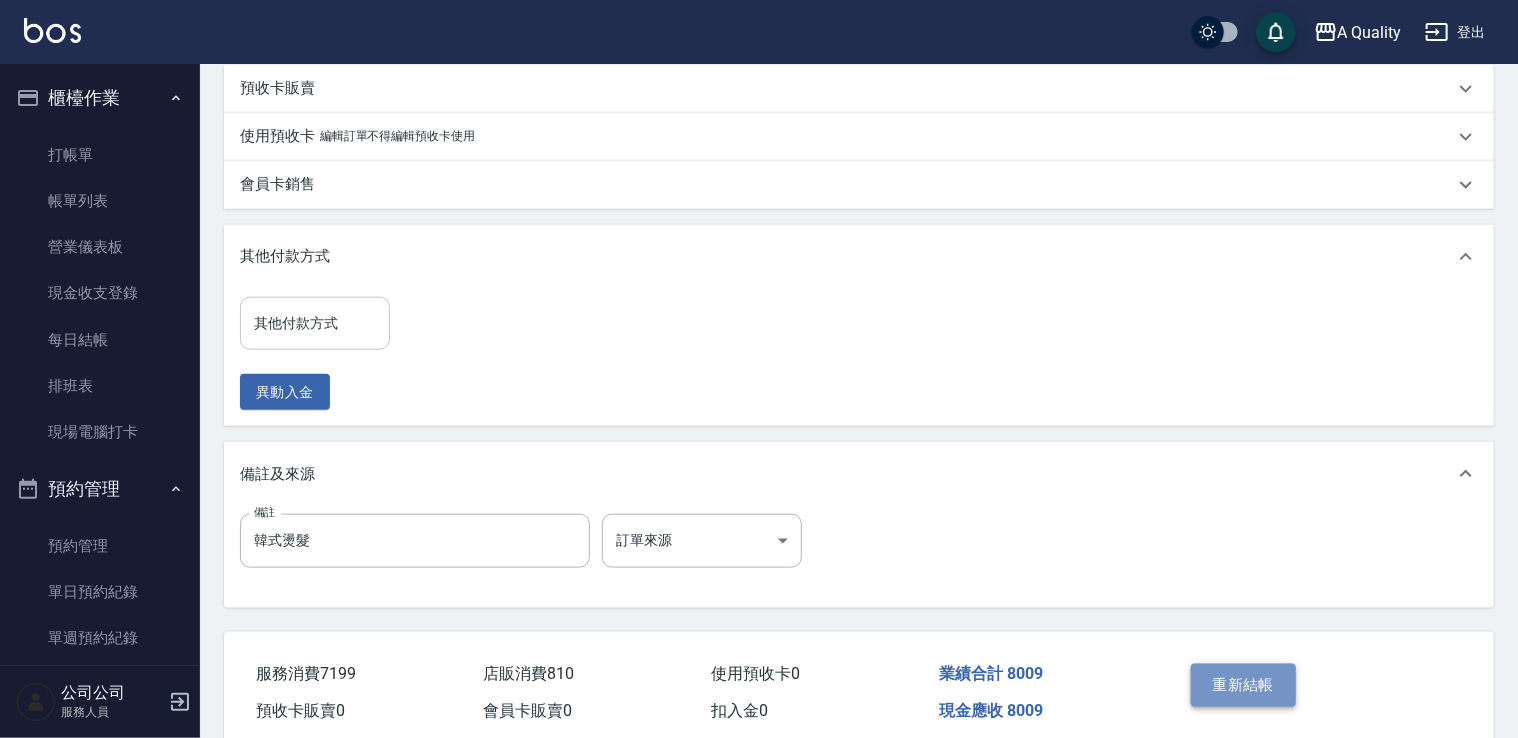 click on "重新結帳" at bounding box center (1244, 685) 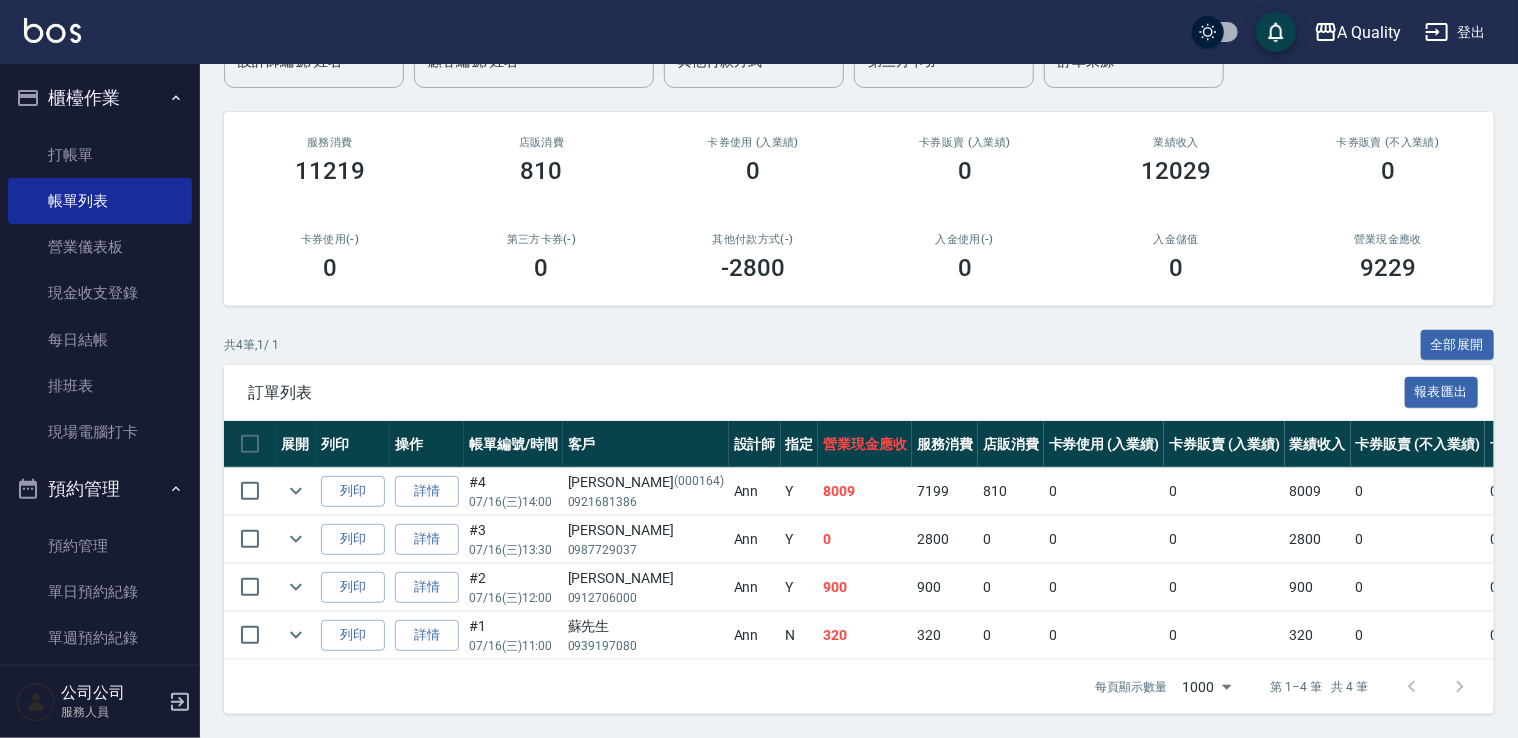 scroll, scrollTop: 210, scrollLeft: 0, axis: vertical 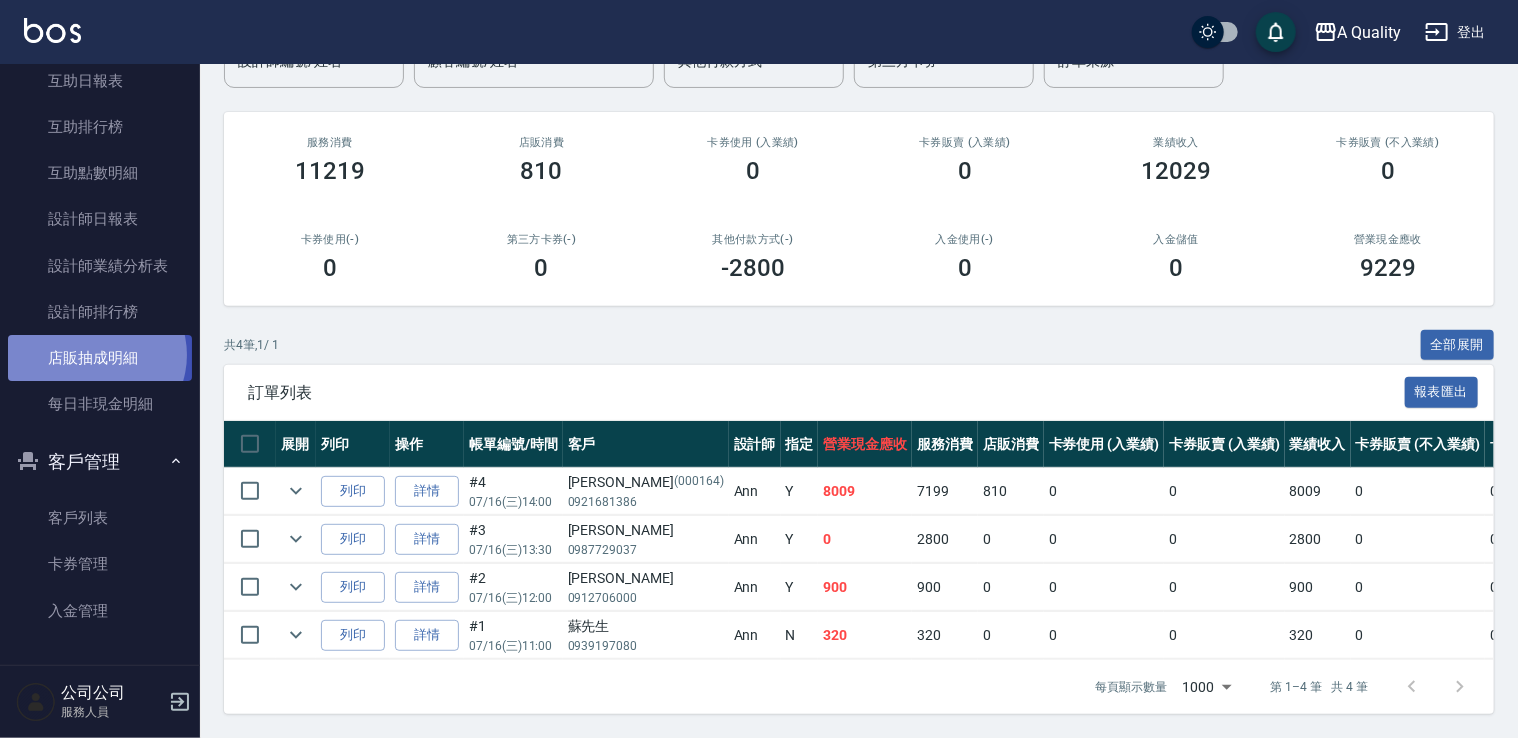 click on "店販抽成明細" at bounding box center [100, 358] 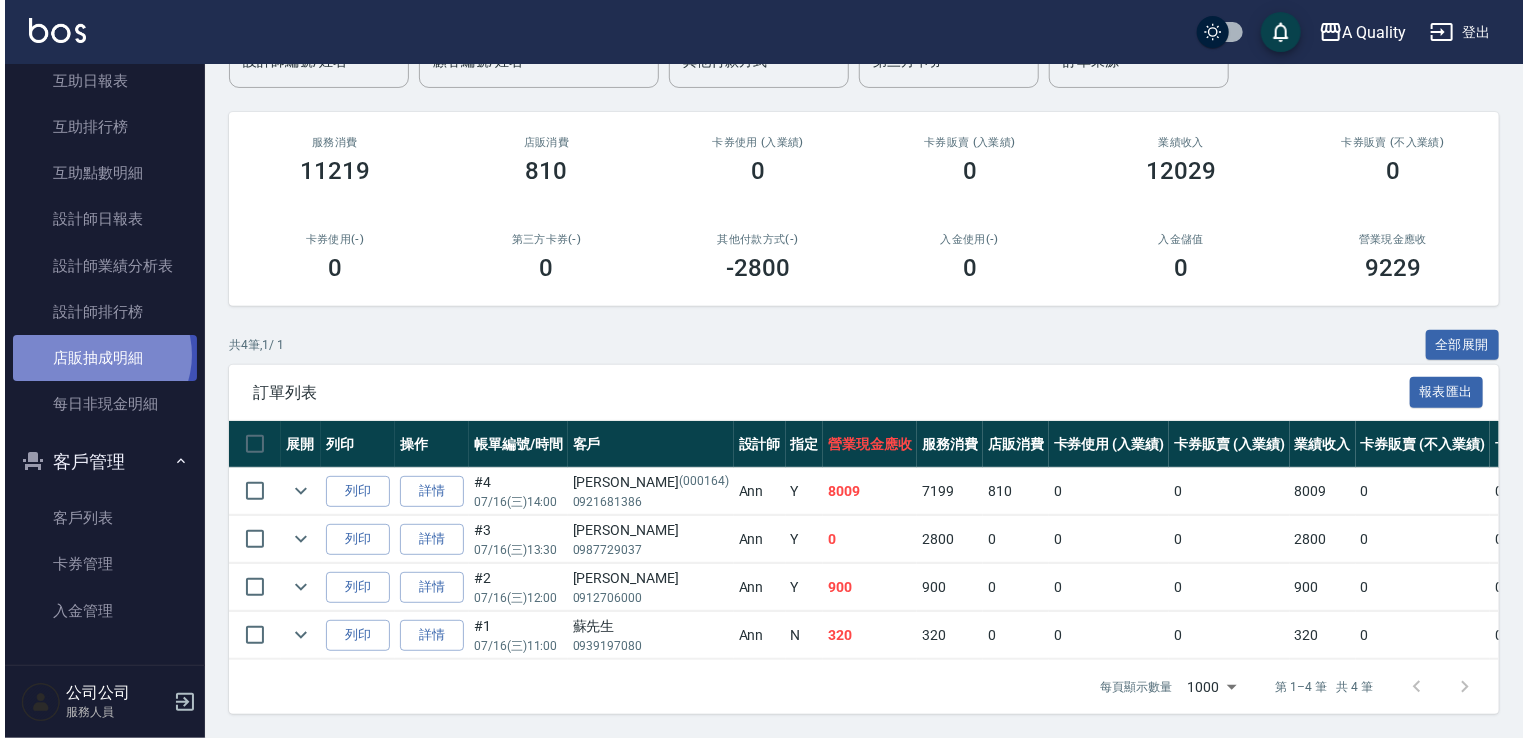 scroll, scrollTop: 0, scrollLeft: 0, axis: both 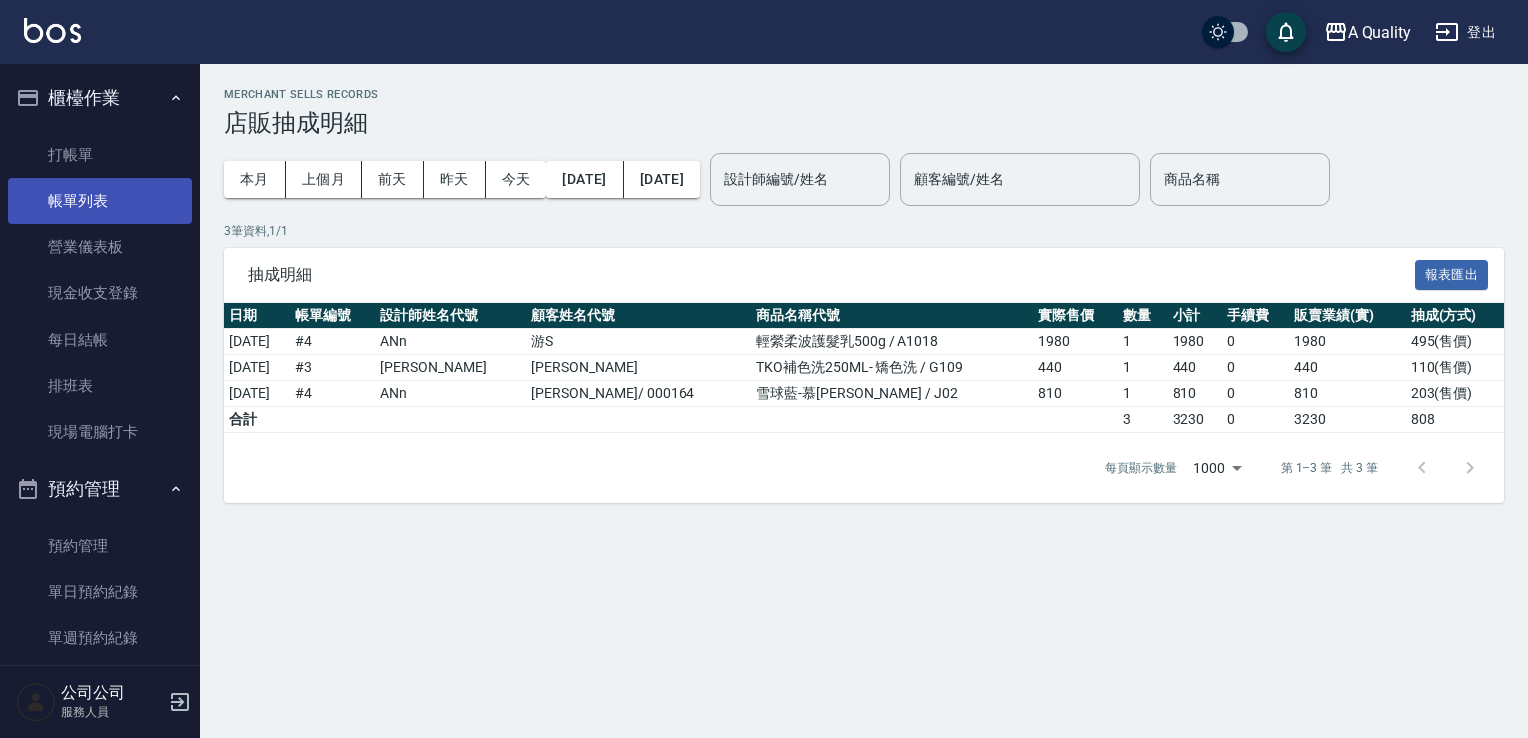 click on "帳單列表" at bounding box center [100, 201] 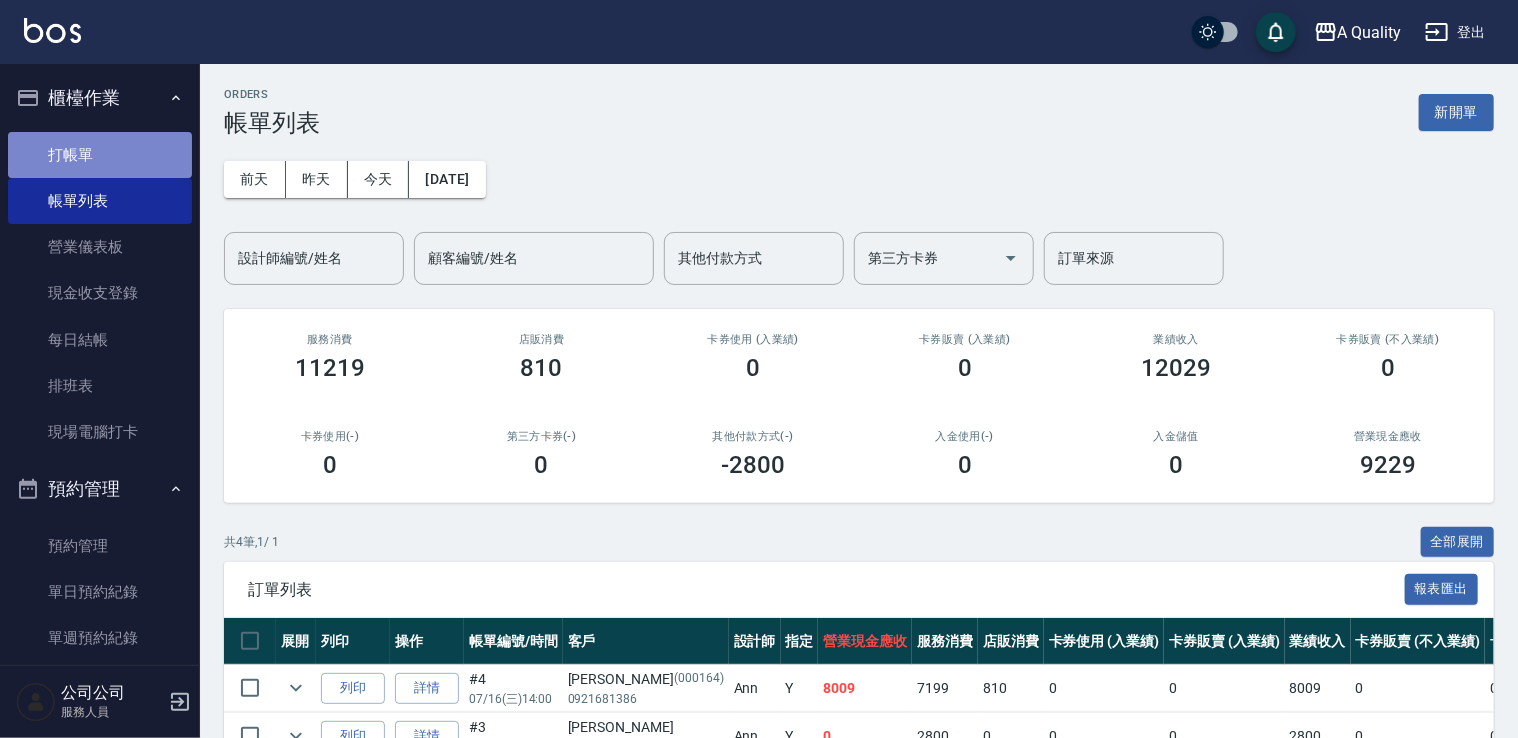 click on "打帳單" at bounding box center [100, 155] 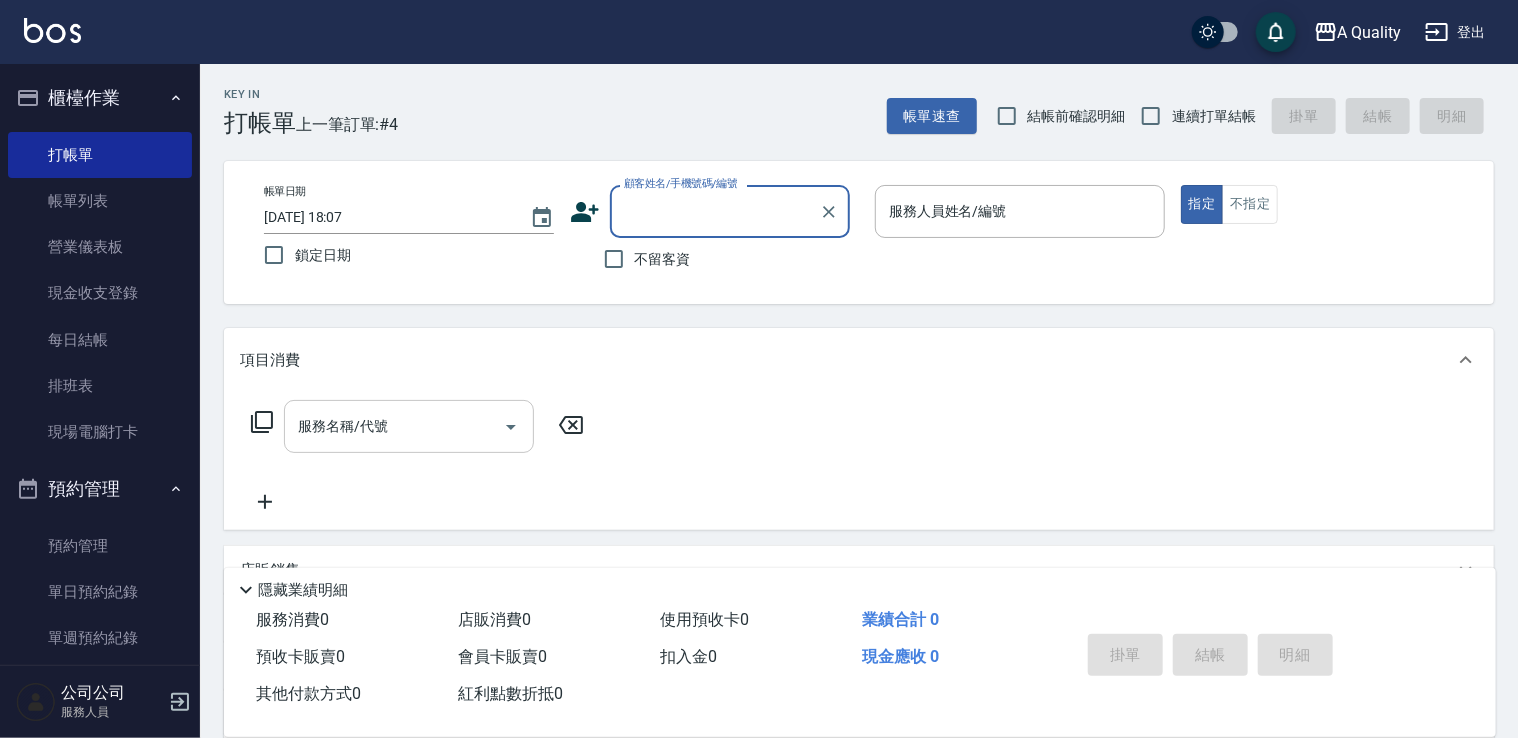 scroll, scrollTop: 200, scrollLeft: 0, axis: vertical 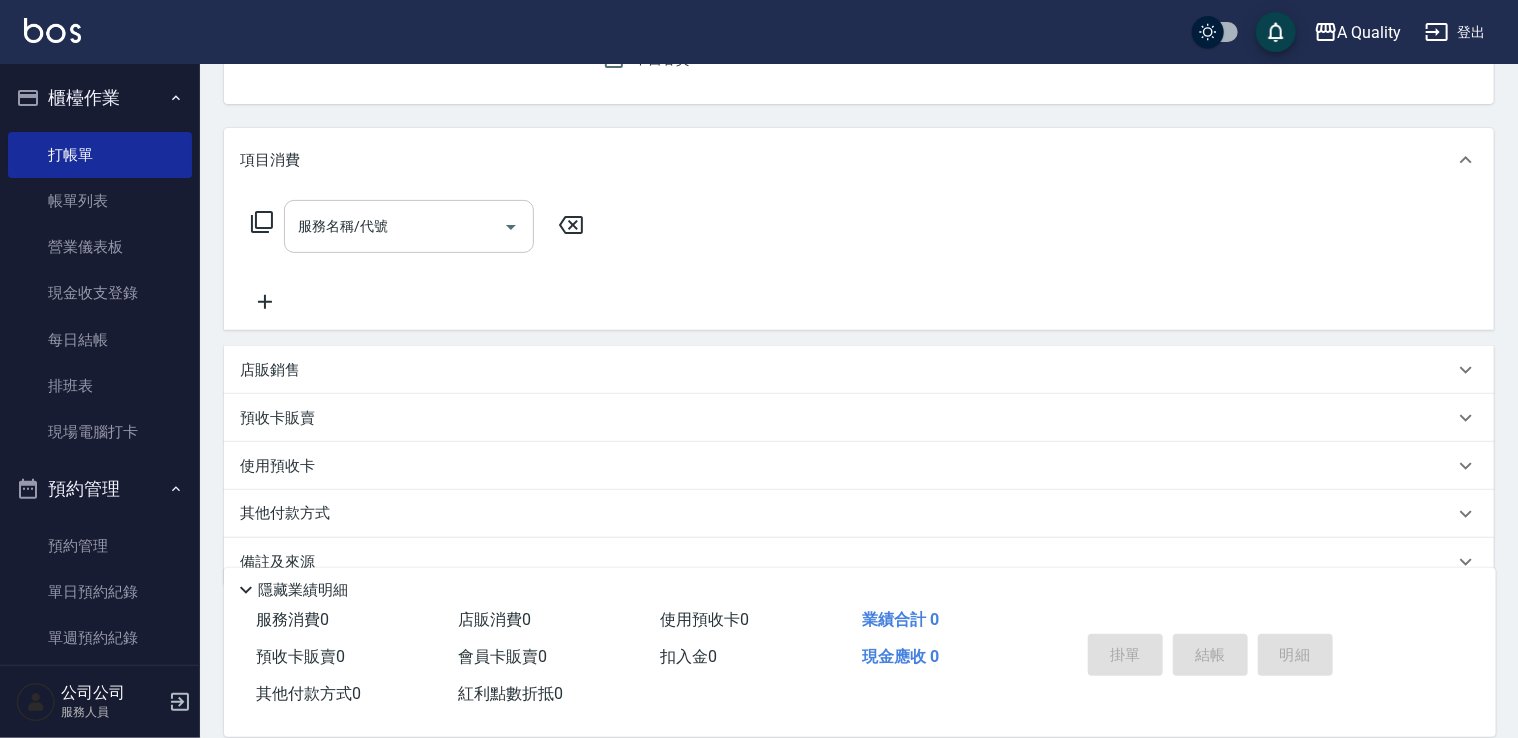 click on "服務名稱/代號" at bounding box center [394, 226] 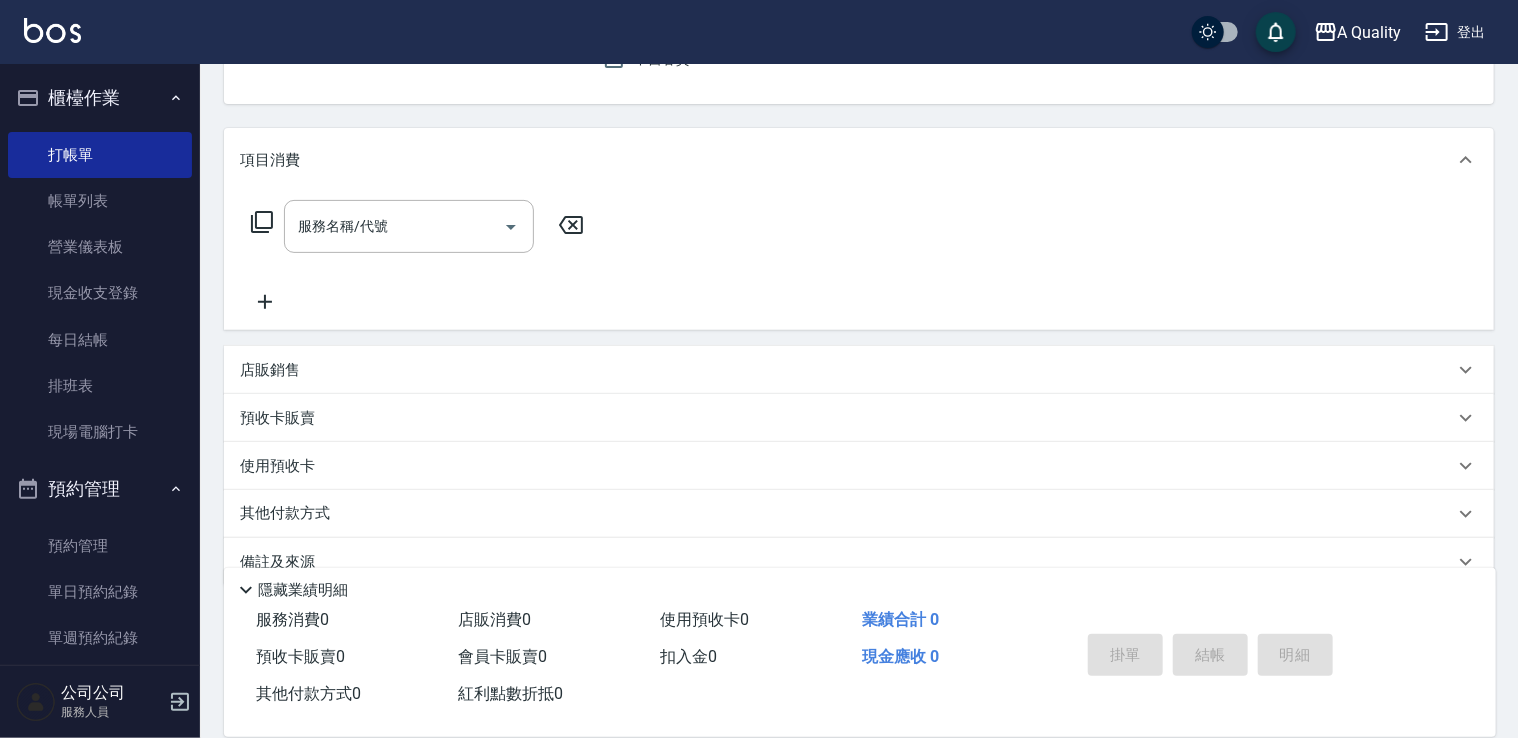 click on "店販銷售" at bounding box center [270, 370] 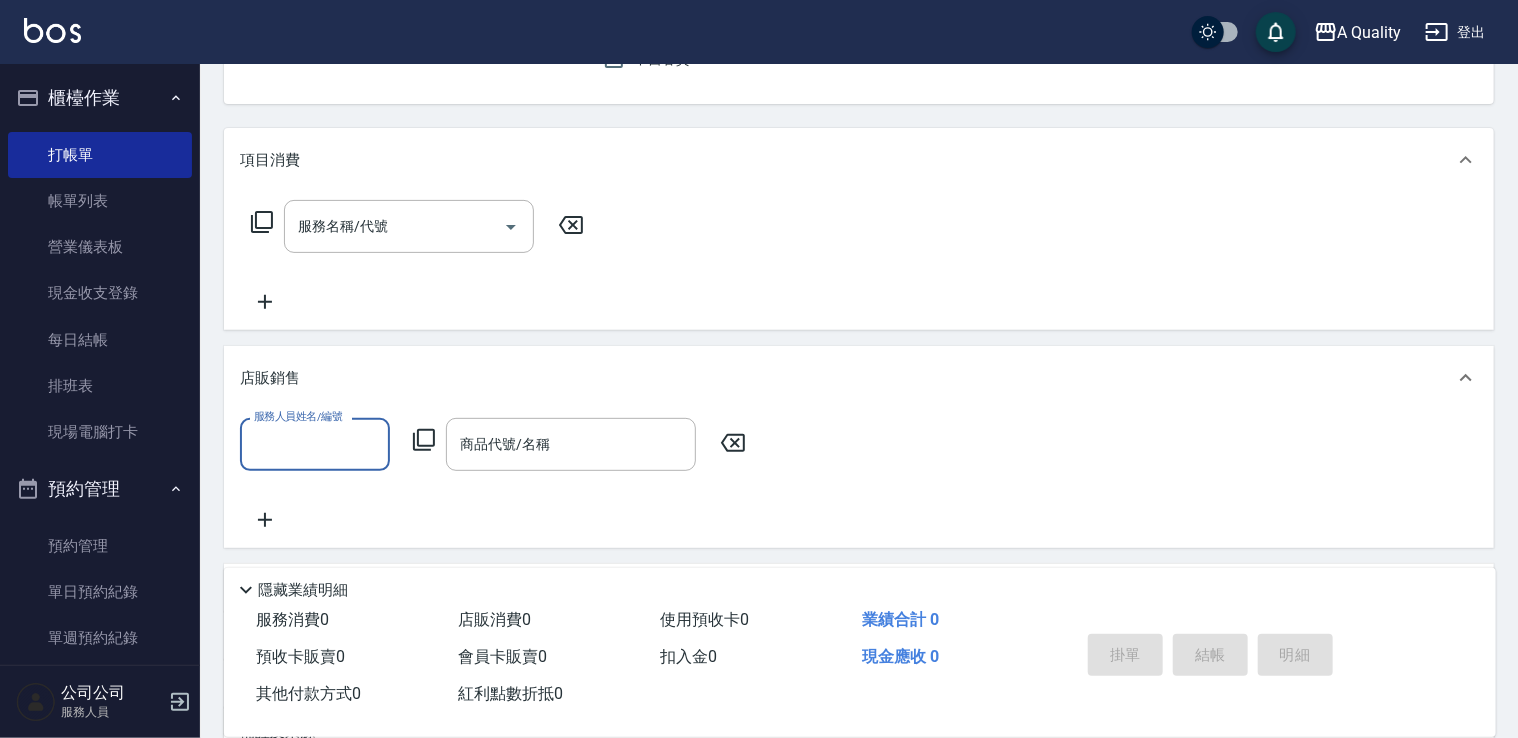 scroll, scrollTop: 0, scrollLeft: 0, axis: both 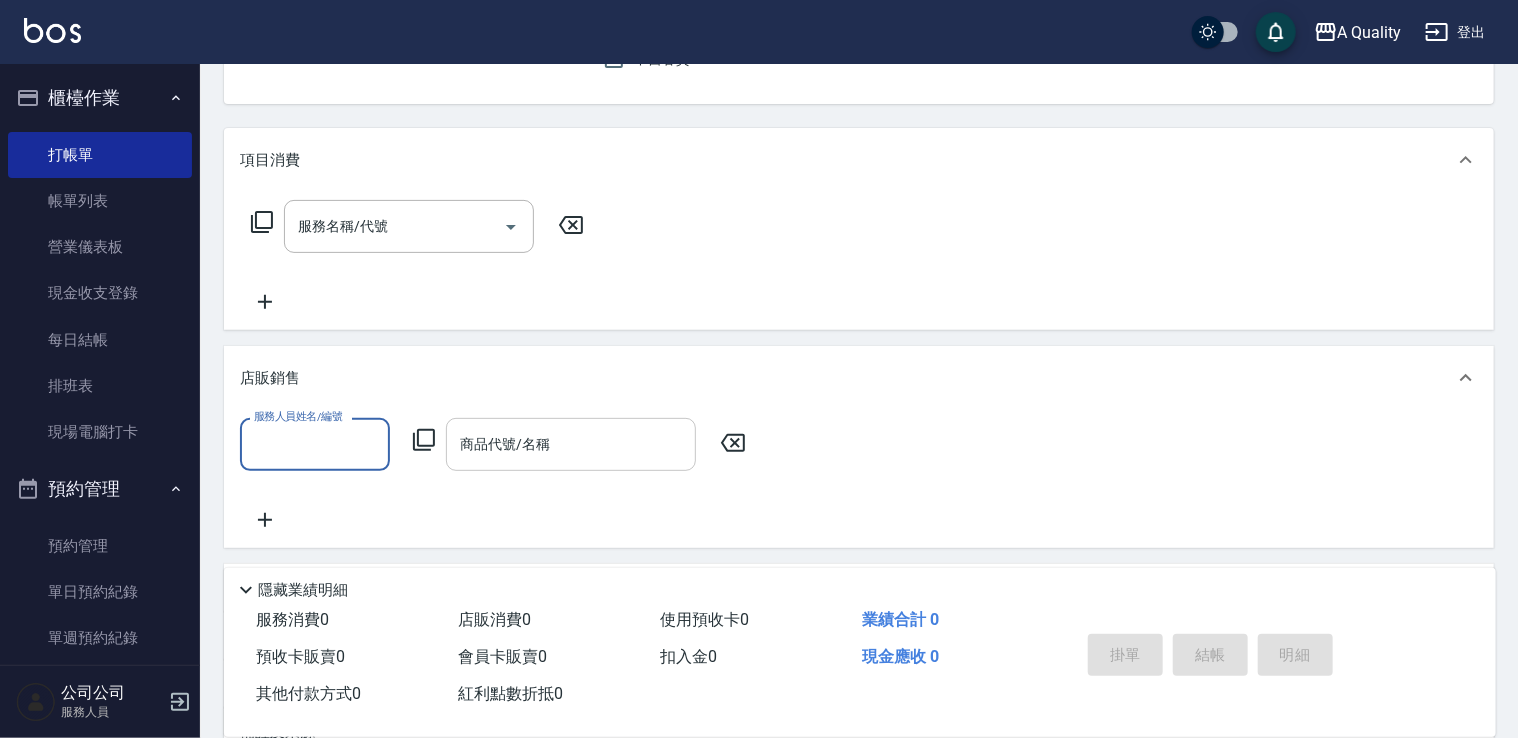 click on "商品代號/名稱" at bounding box center [571, 444] 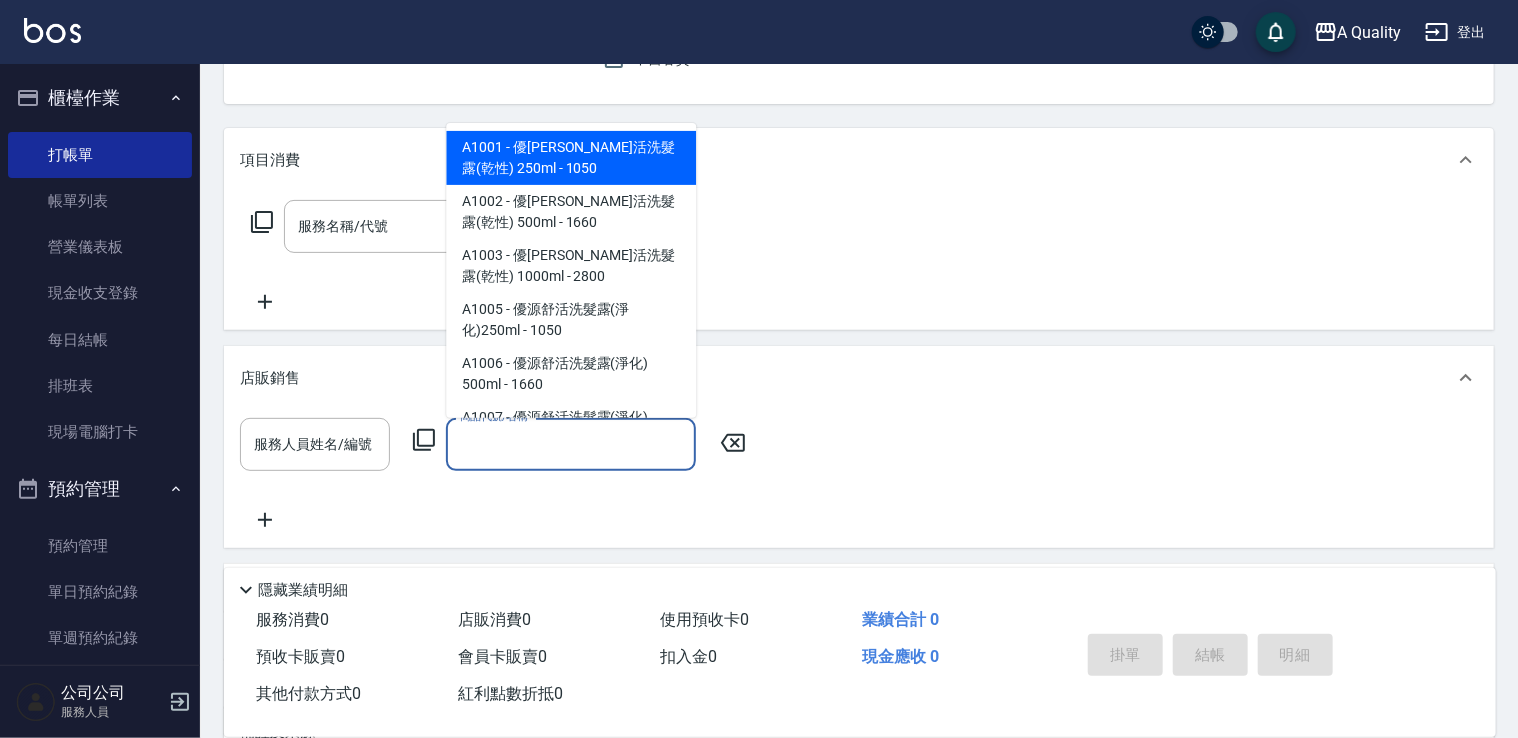 click 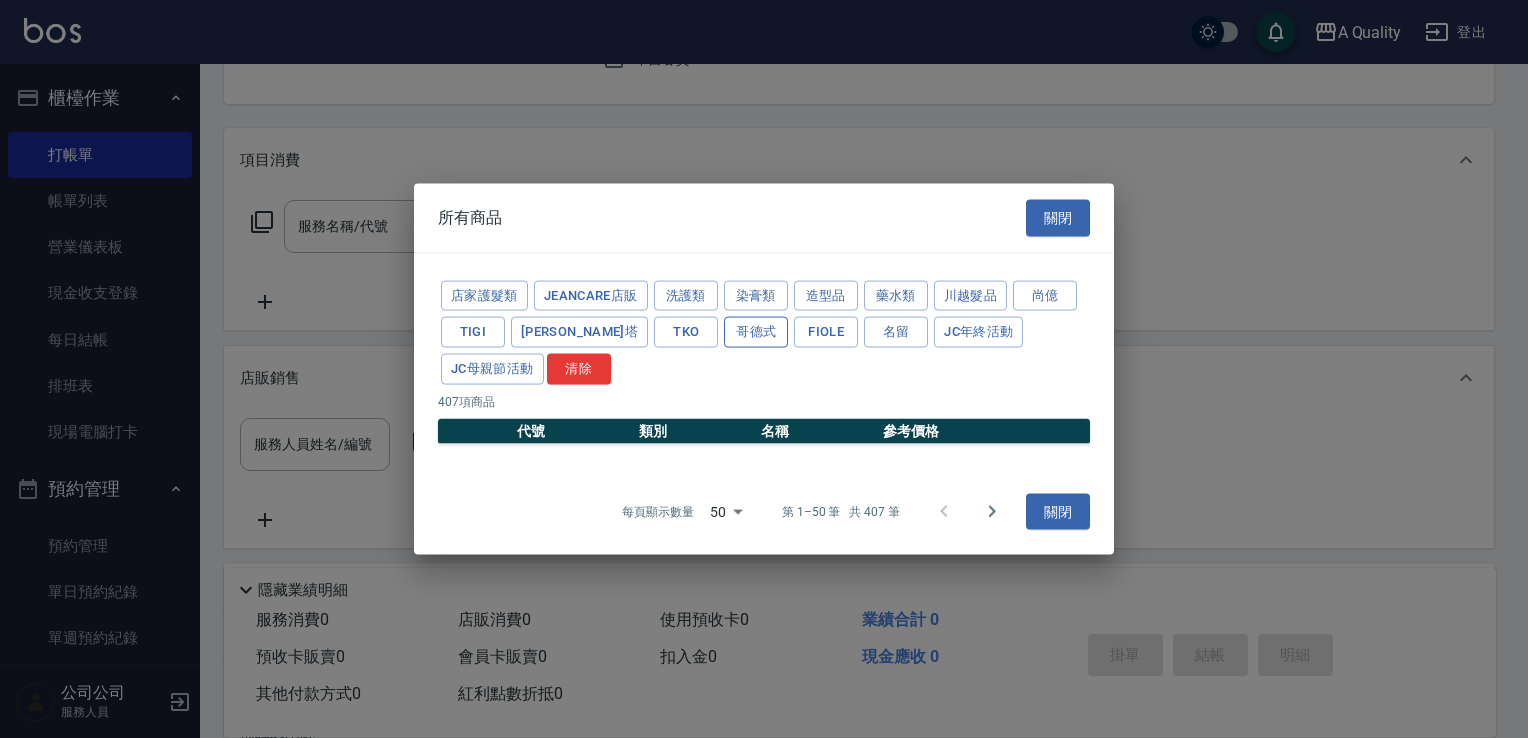 click on "哥德式" at bounding box center (756, 332) 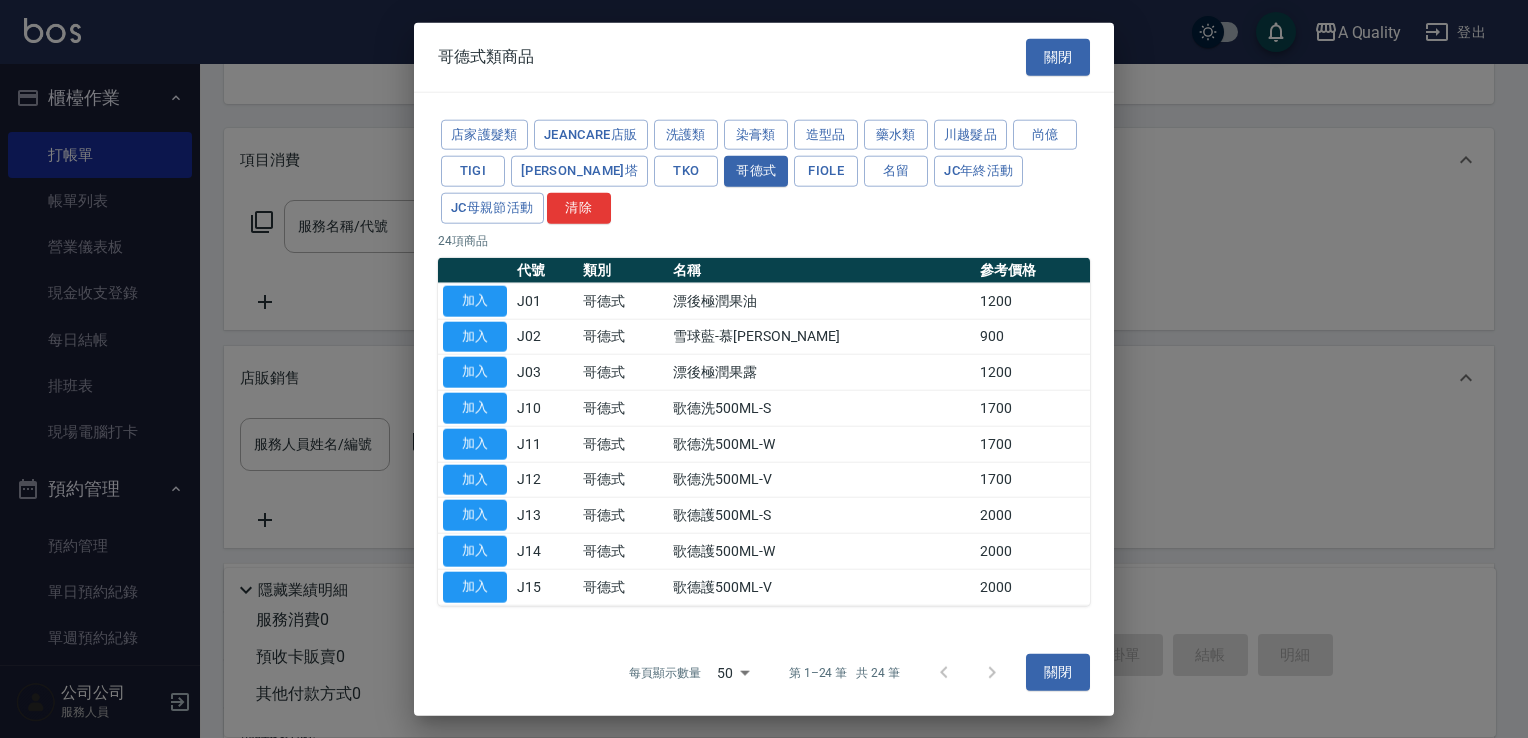 click on "關閉" at bounding box center (1058, 57) 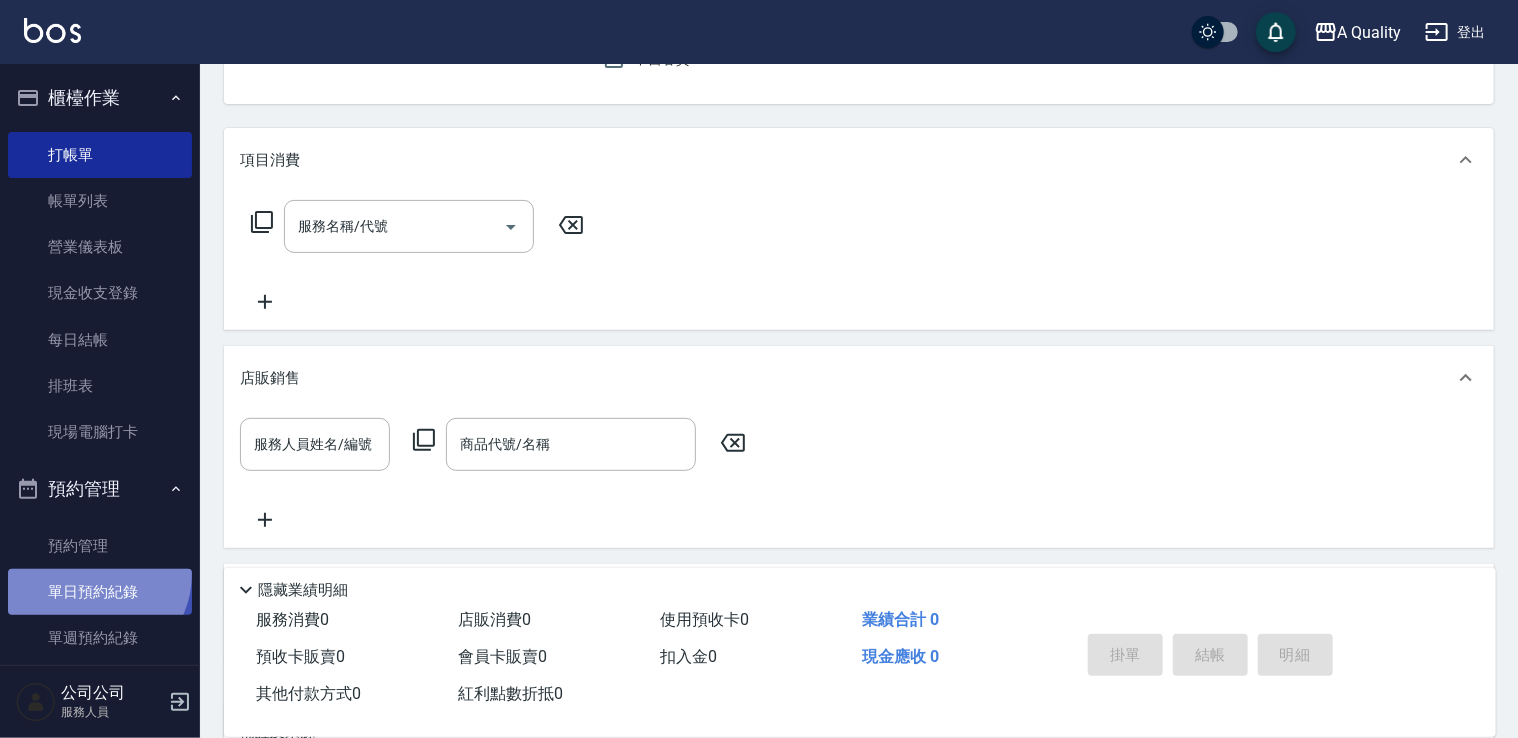 click on "單日預約紀錄" at bounding box center [100, 592] 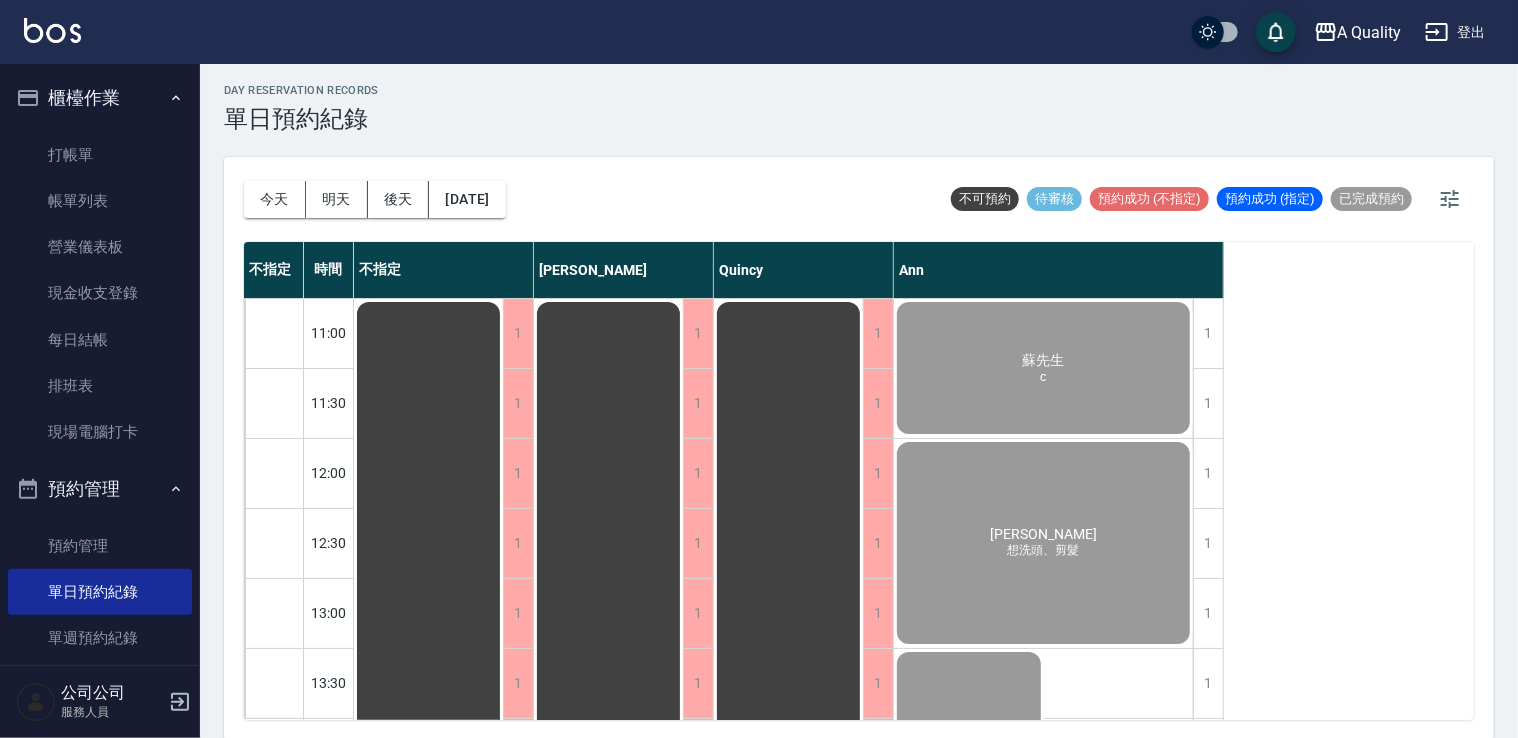 scroll, scrollTop: 5, scrollLeft: 0, axis: vertical 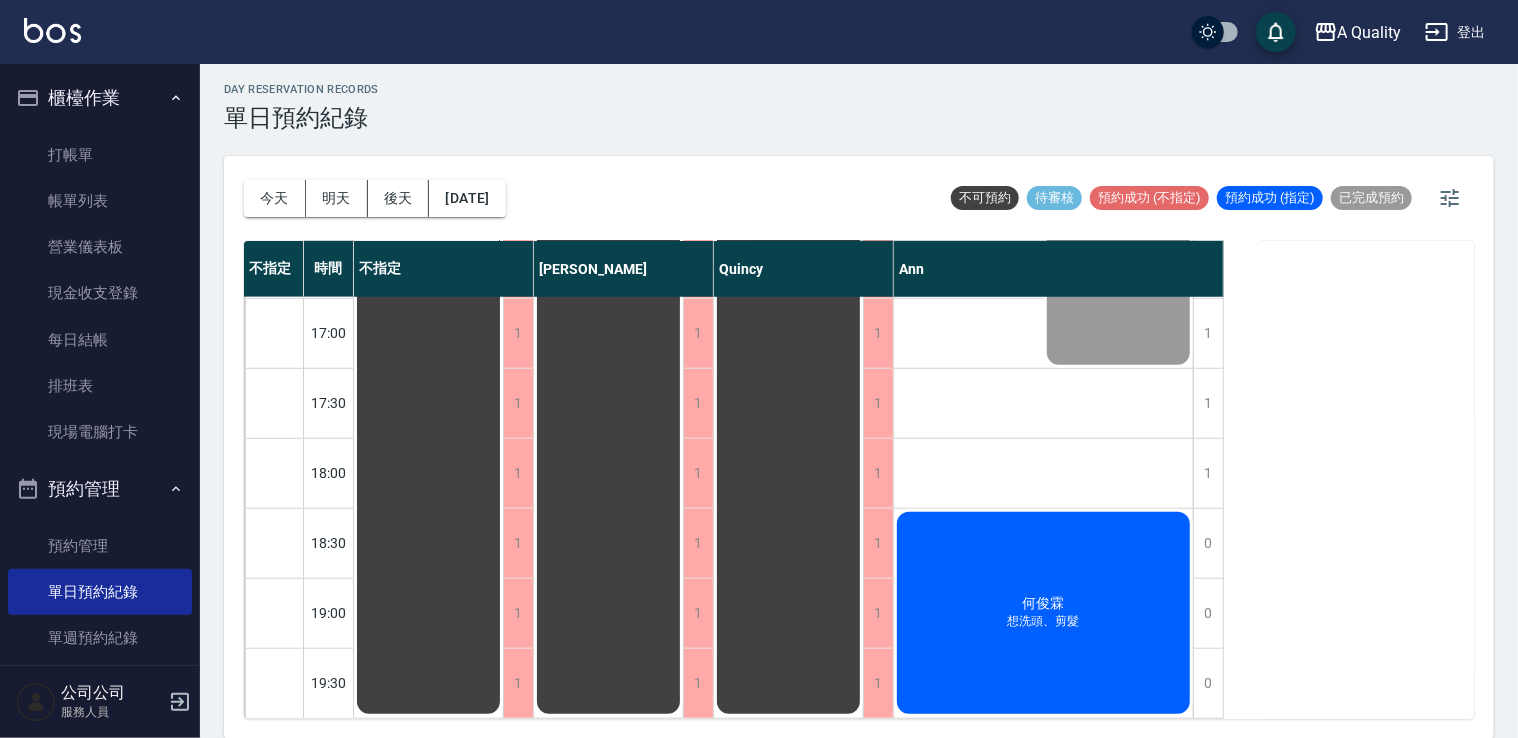 click on "何俊霖 想洗頭、剪髮" at bounding box center [428, 88] 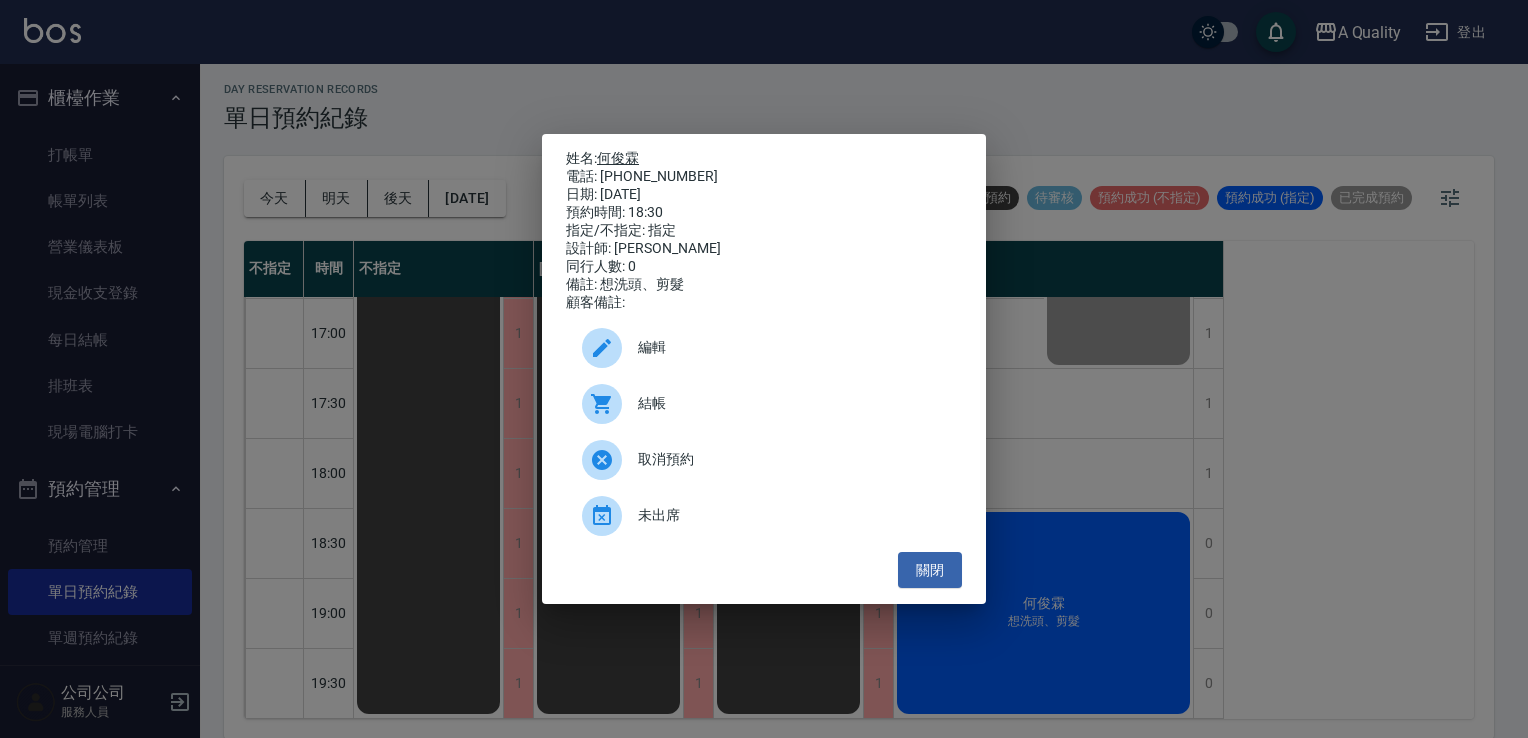 click on "何俊霖" at bounding box center [618, 158] 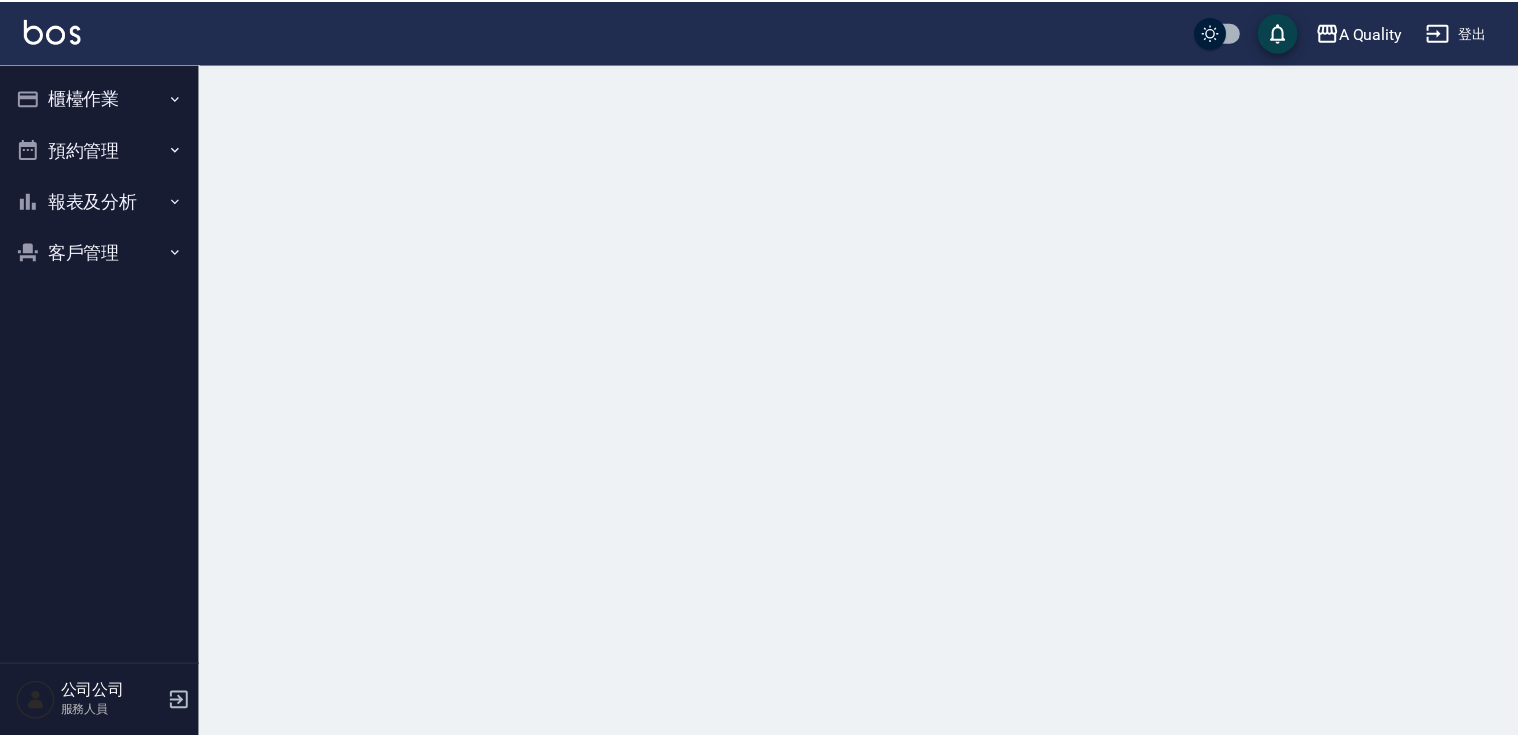 scroll, scrollTop: 0, scrollLeft: 0, axis: both 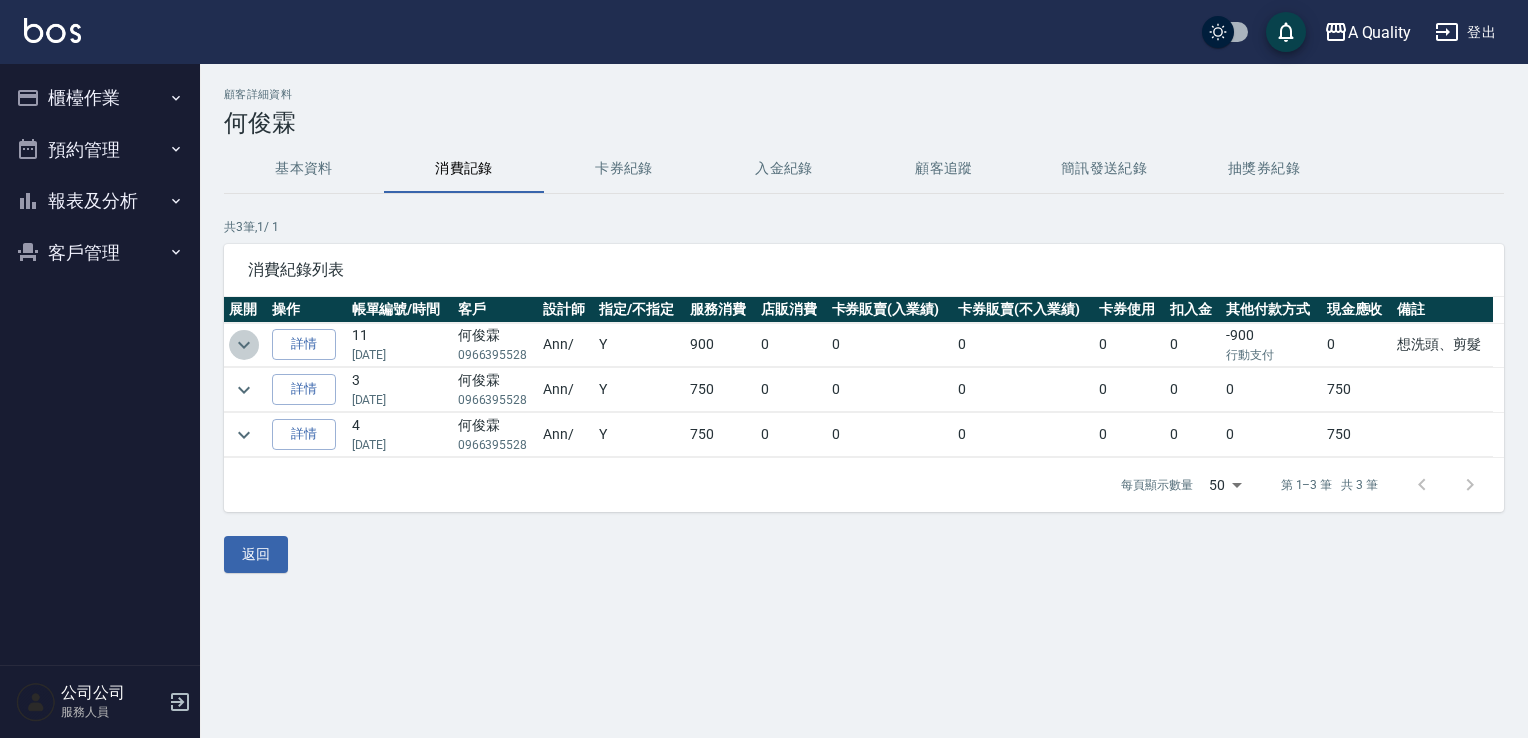 click 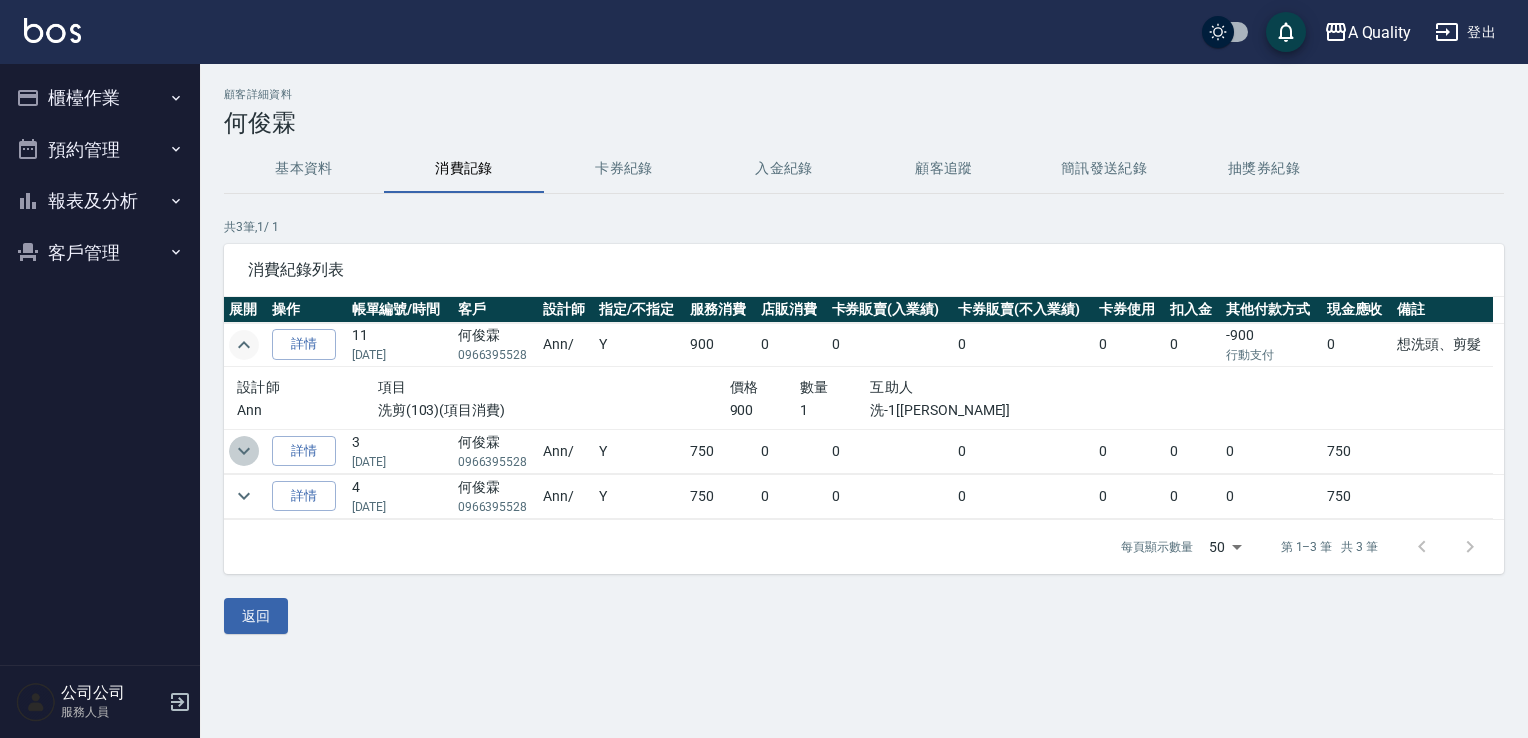 click at bounding box center [244, 451] 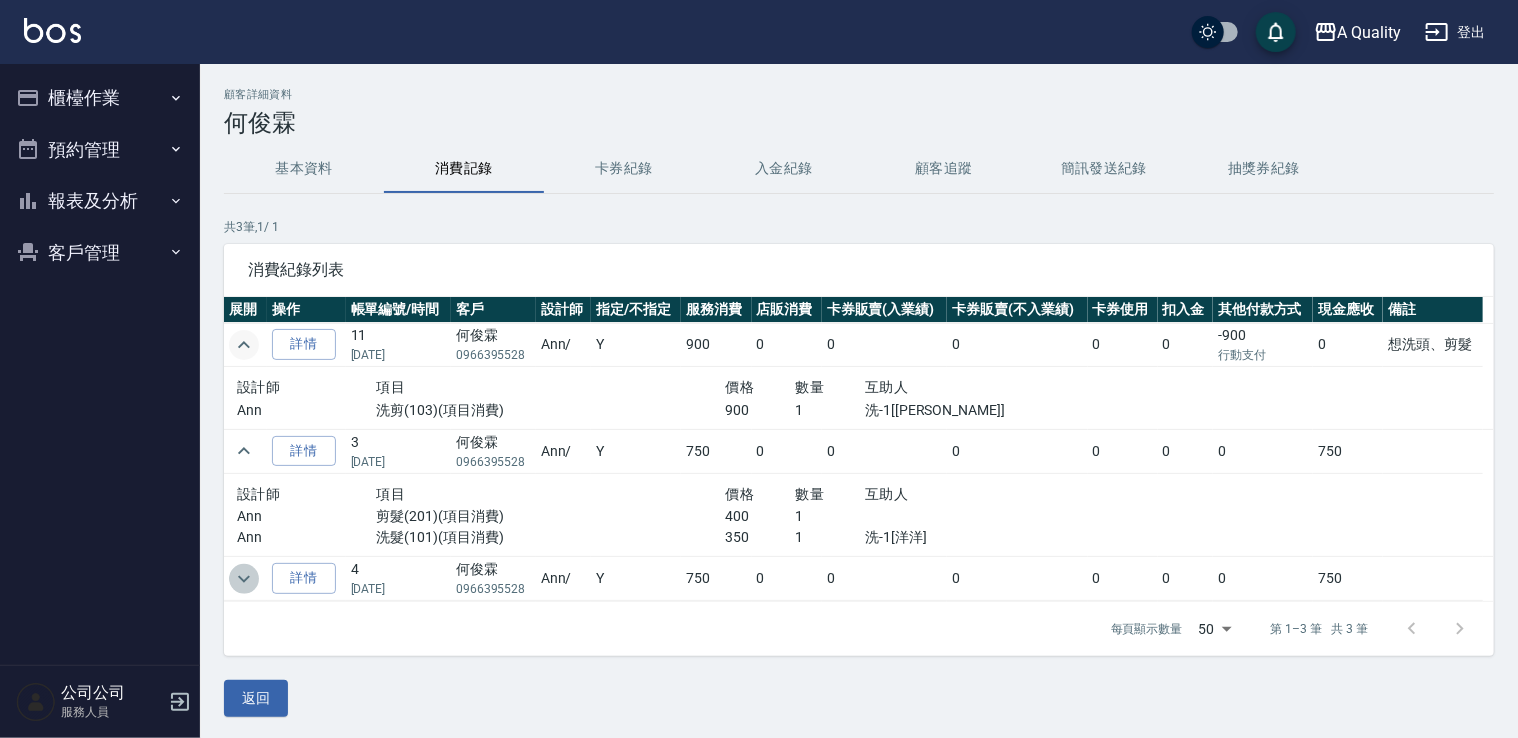 click 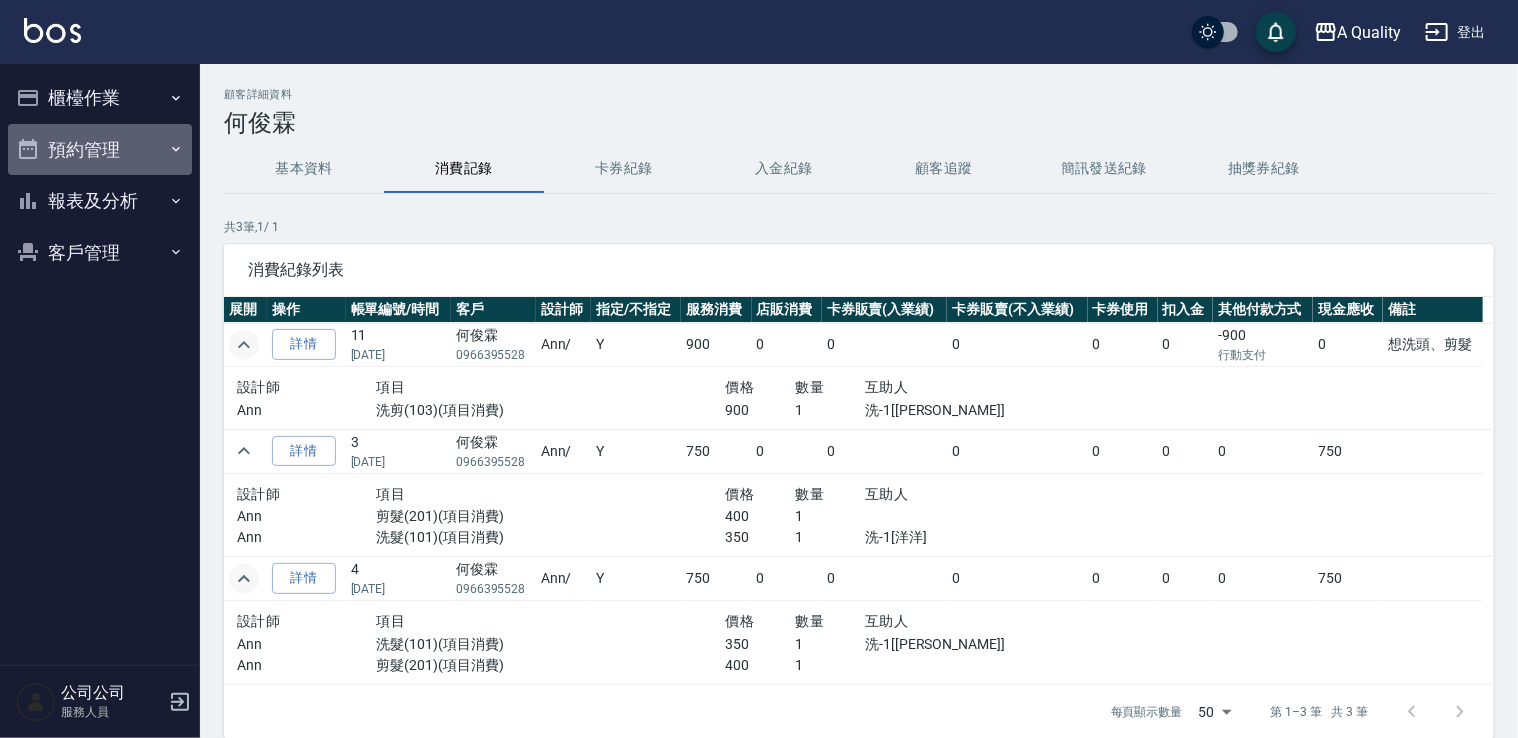 drag, startPoint x: 83, startPoint y: 149, endPoint x: 87, endPoint y: 204, distance: 55.145264 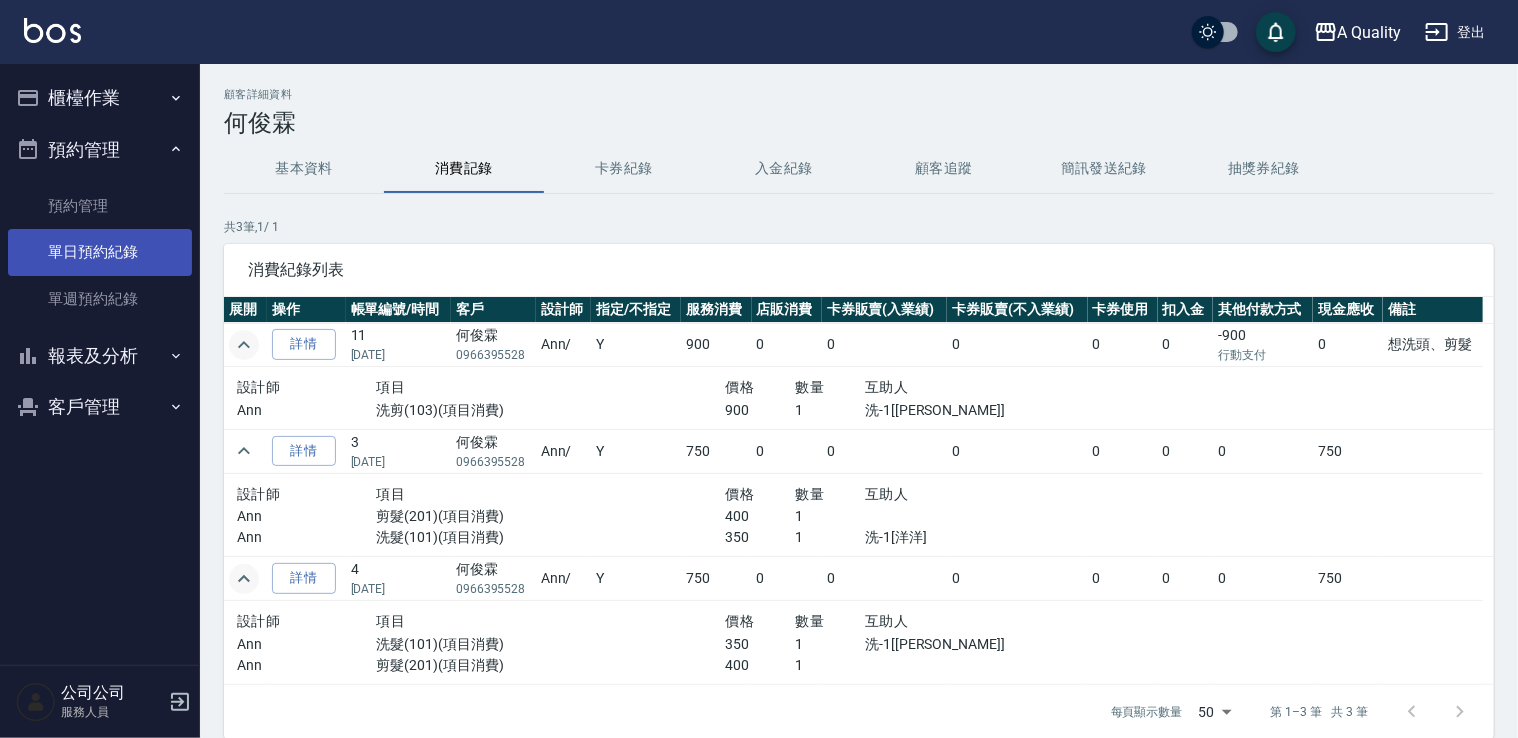 click on "單日預約紀錄" at bounding box center (100, 252) 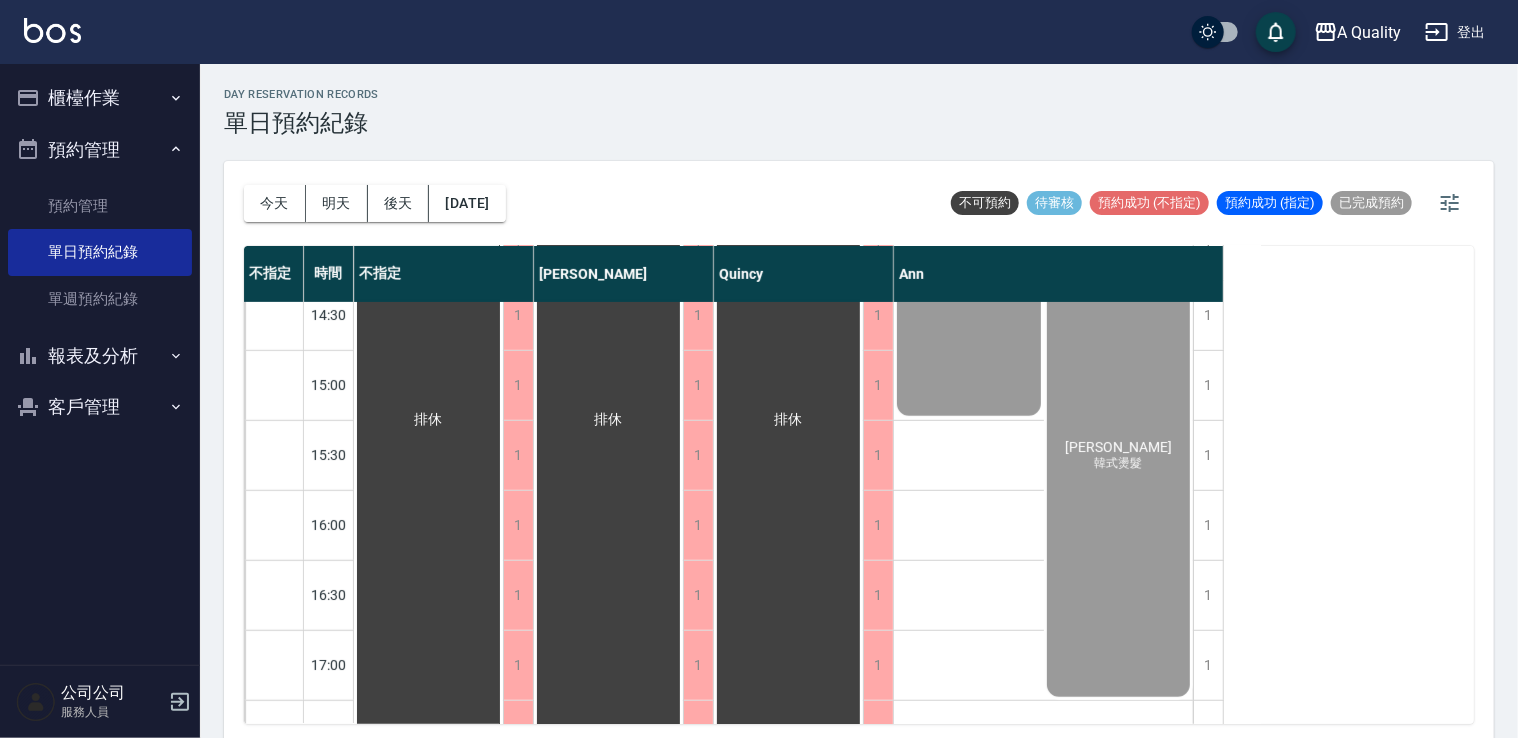 scroll, scrollTop: 853, scrollLeft: 0, axis: vertical 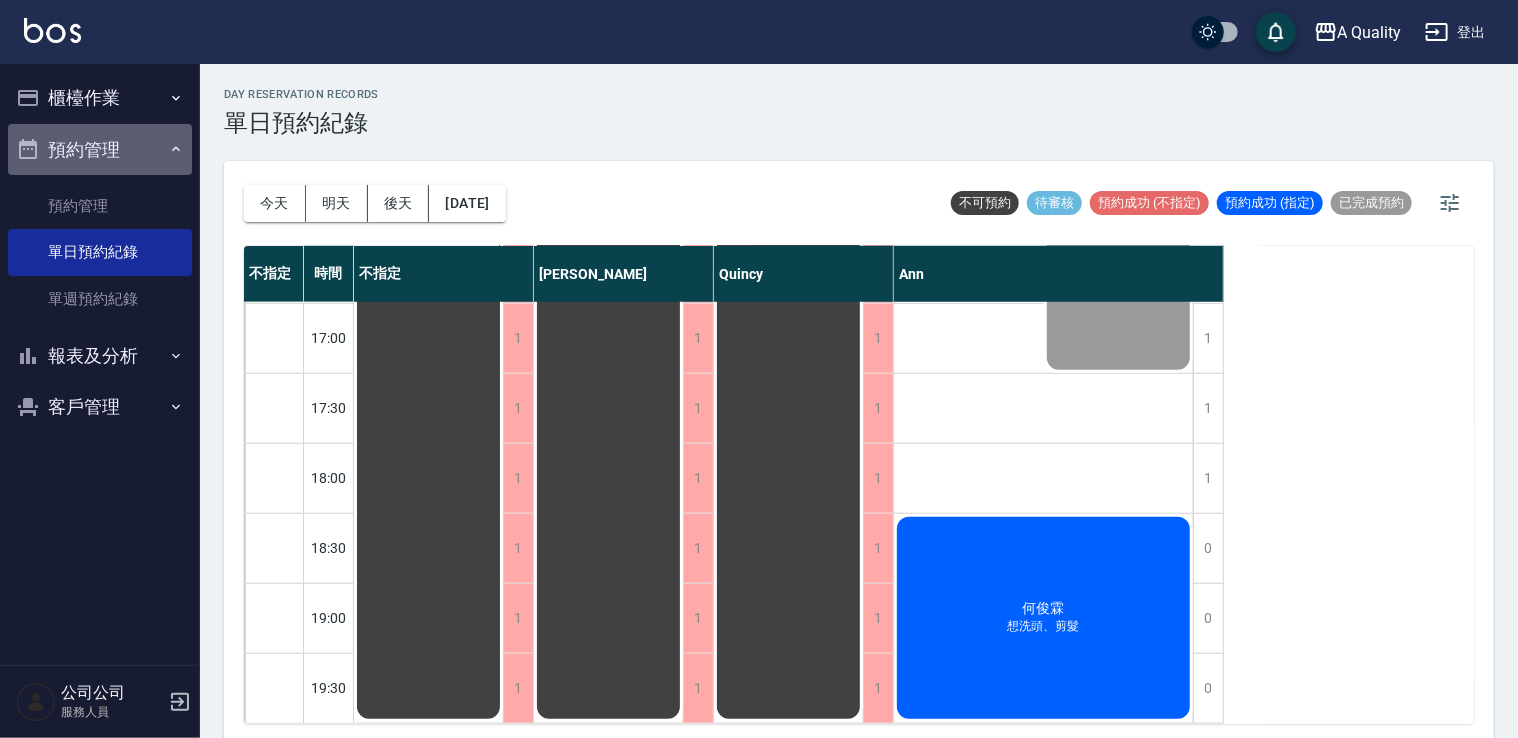 click on "預約管理" at bounding box center (100, 150) 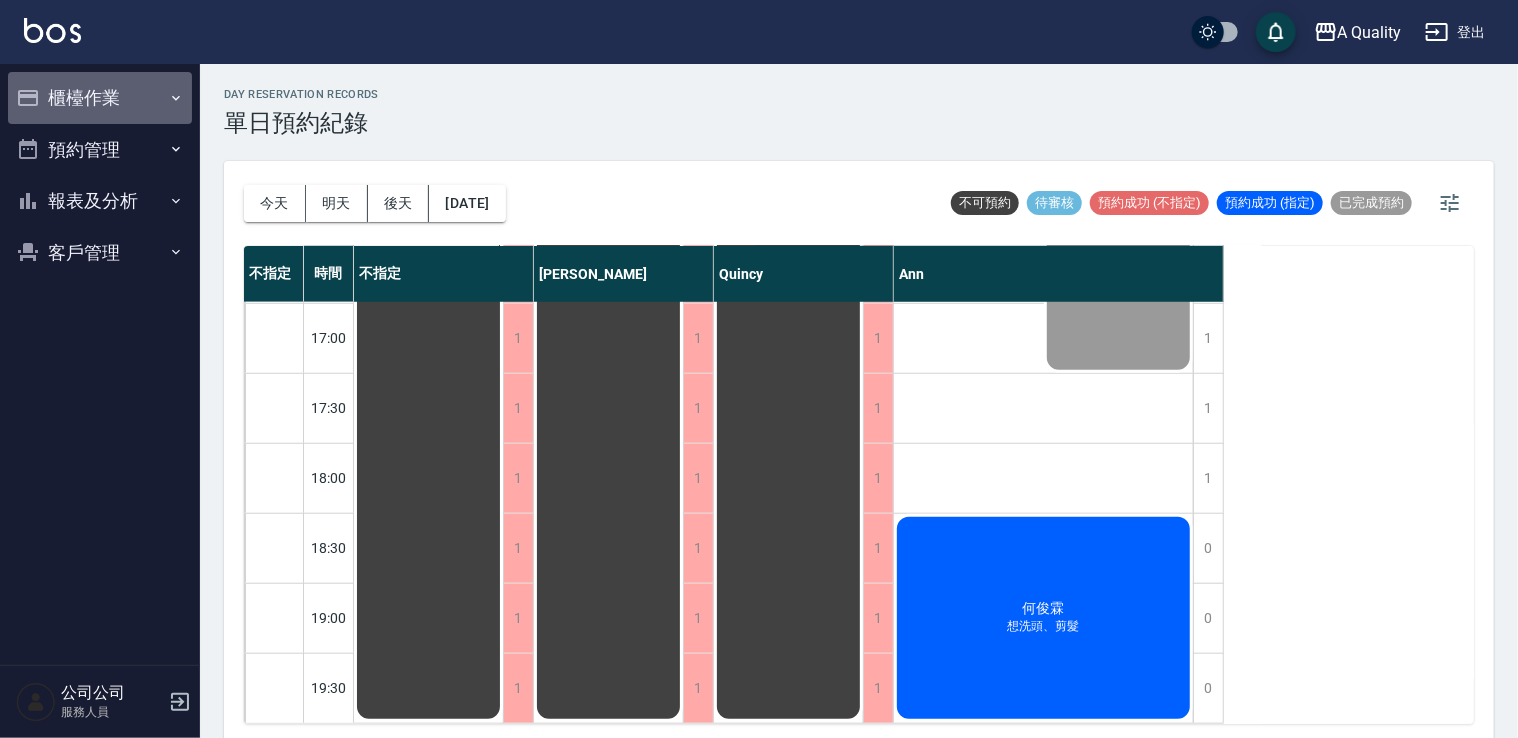 click on "櫃檯作業" at bounding box center [100, 98] 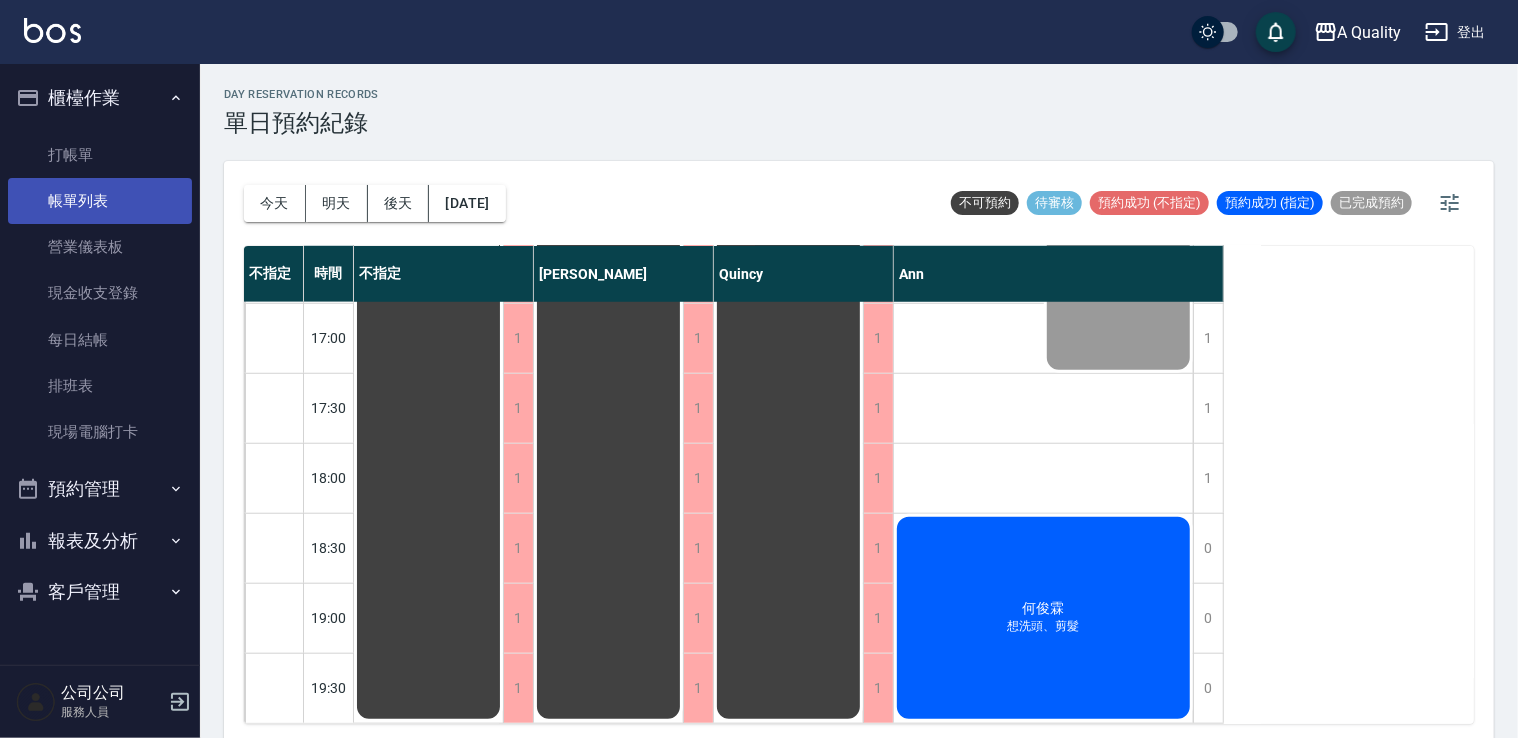 click on "帳單列表" at bounding box center [100, 201] 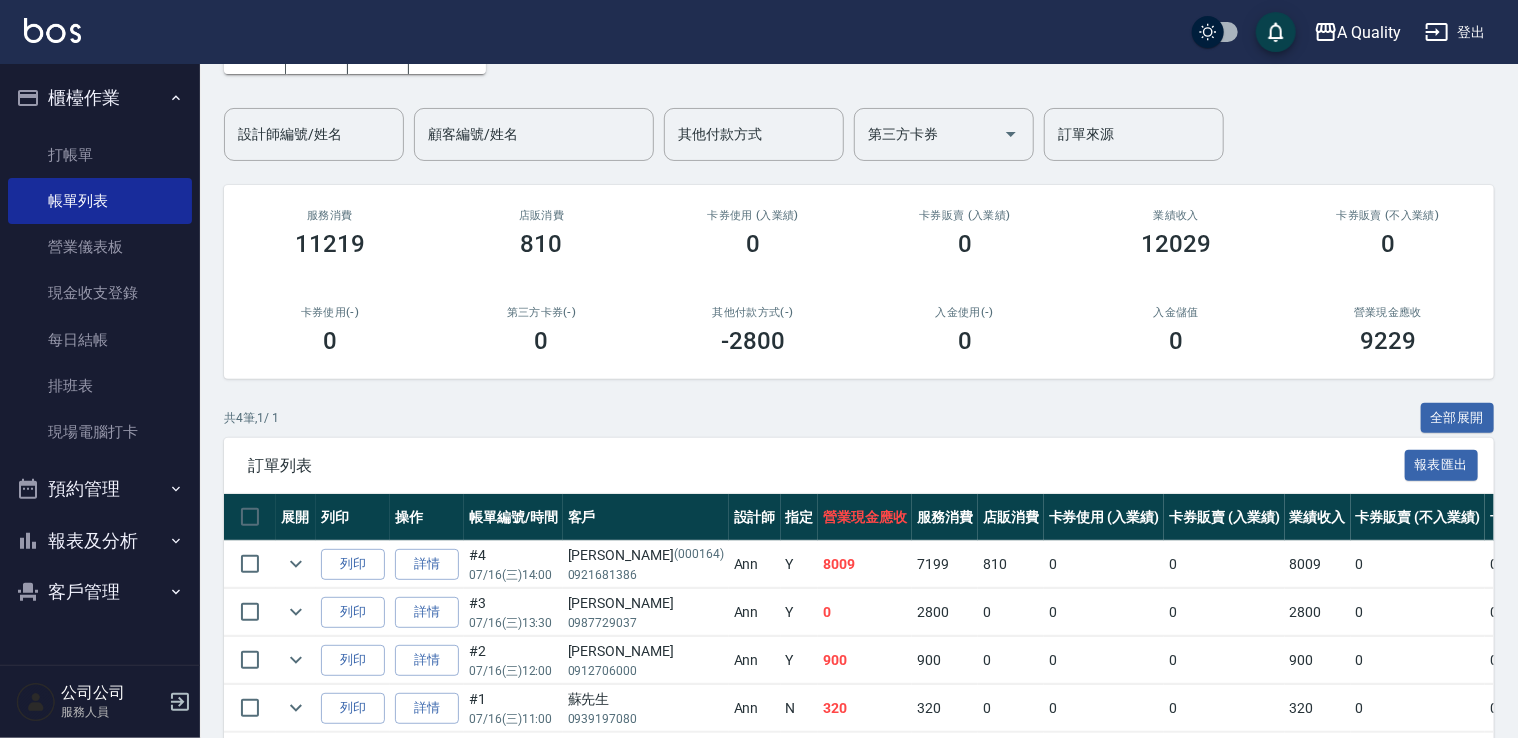 scroll, scrollTop: 110, scrollLeft: 0, axis: vertical 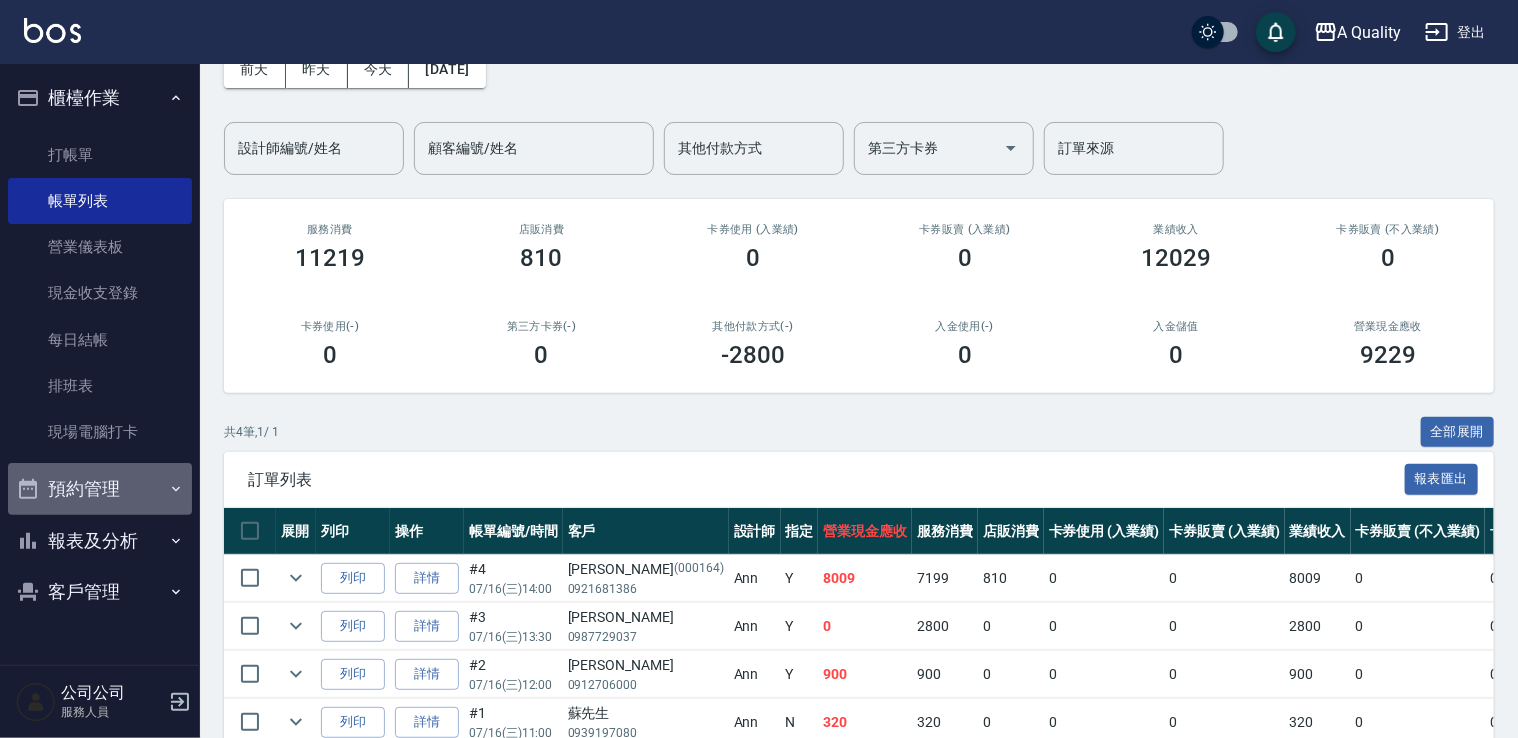 click on "預約管理" at bounding box center (100, 489) 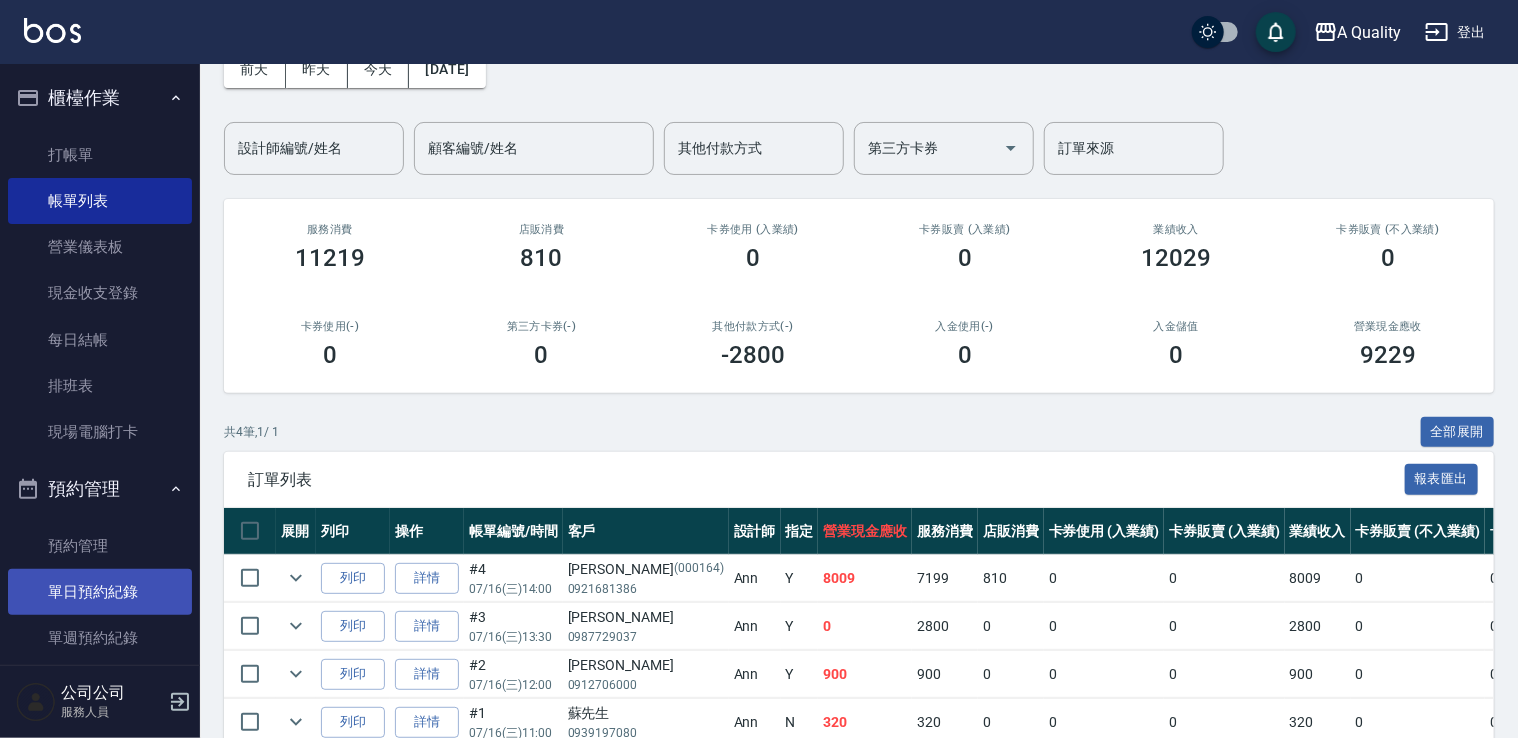 click on "單日預約紀錄" at bounding box center [100, 592] 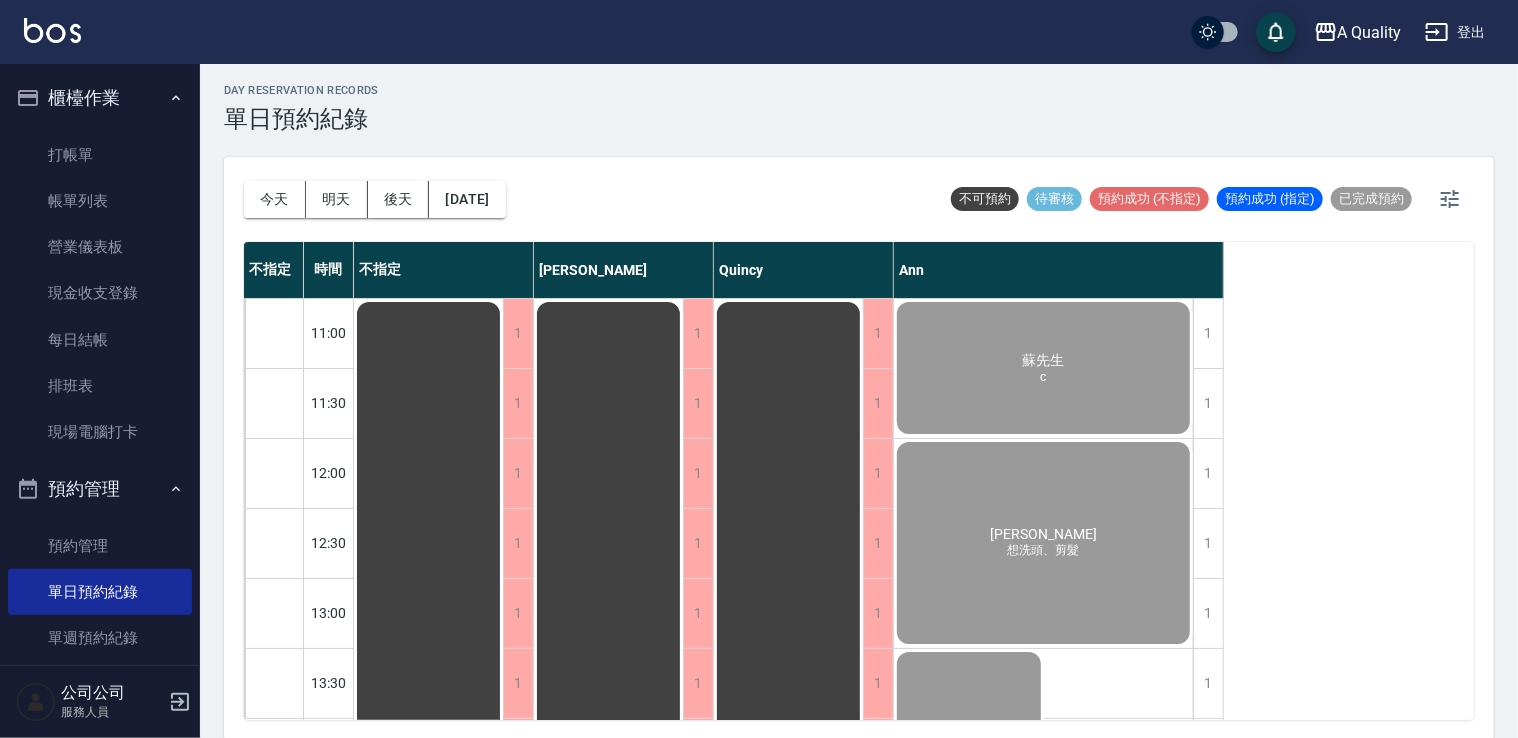 scroll, scrollTop: 5, scrollLeft: 0, axis: vertical 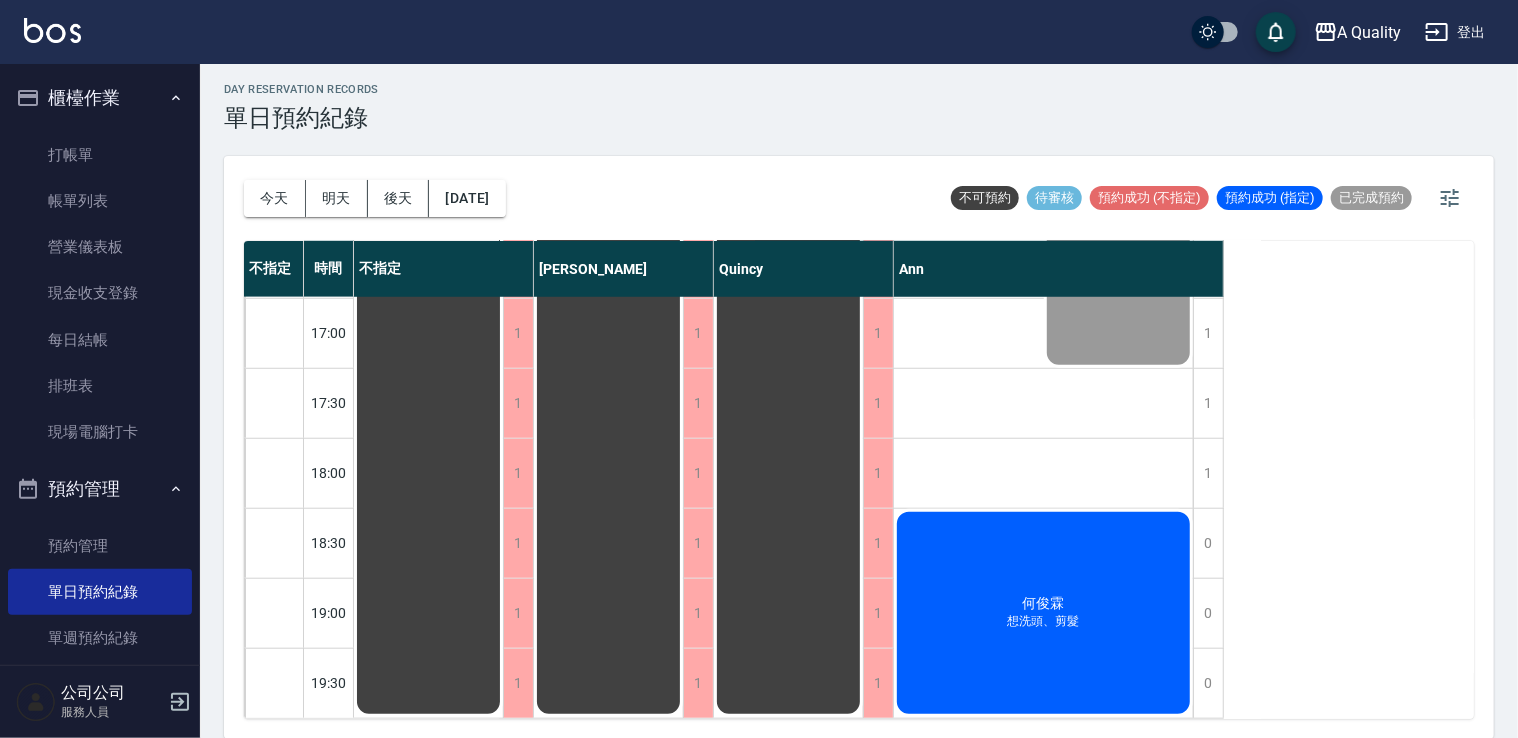 click on "何俊霖 想洗頭、剪髮" at bounding box center [428, 88] 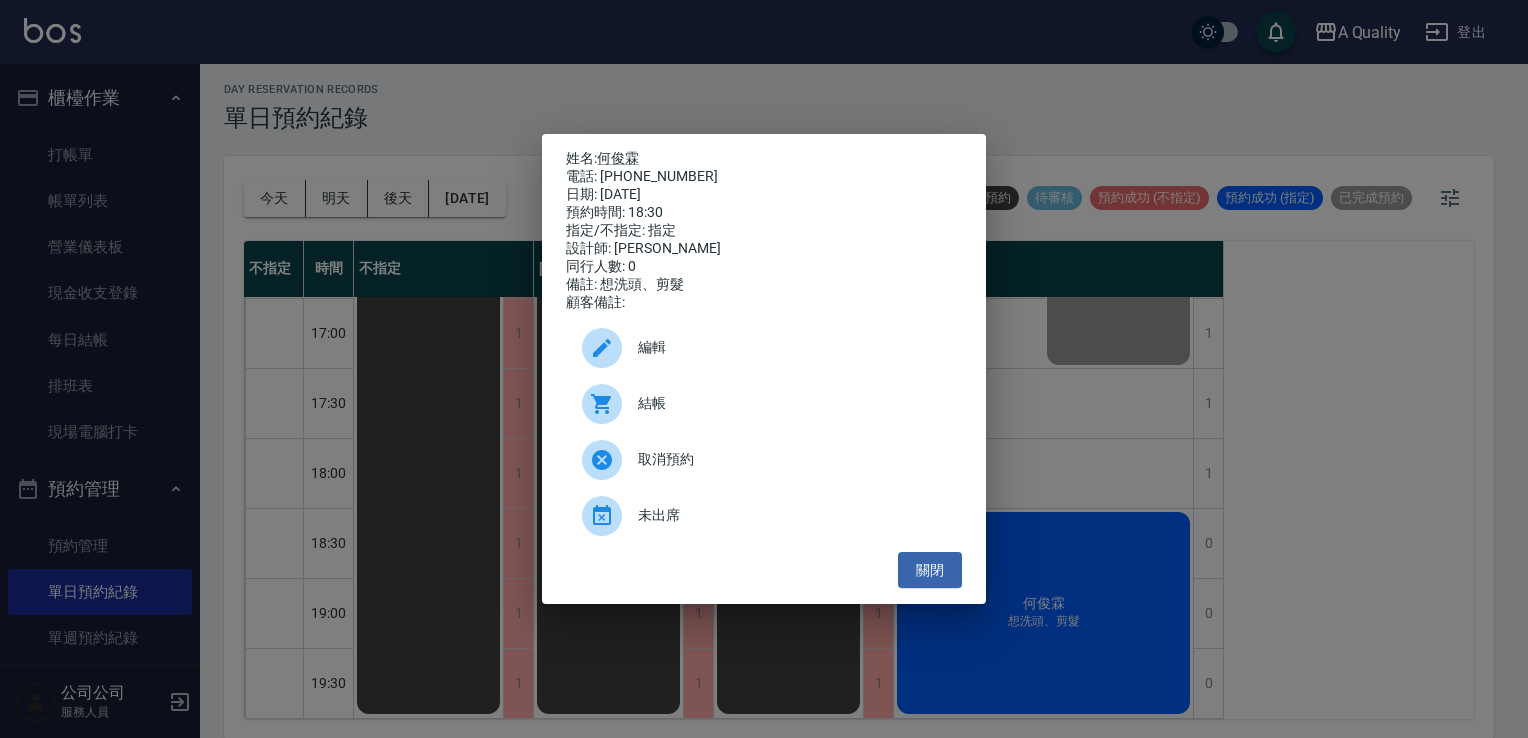 click on "結帳" at bounding box center [792, 403] 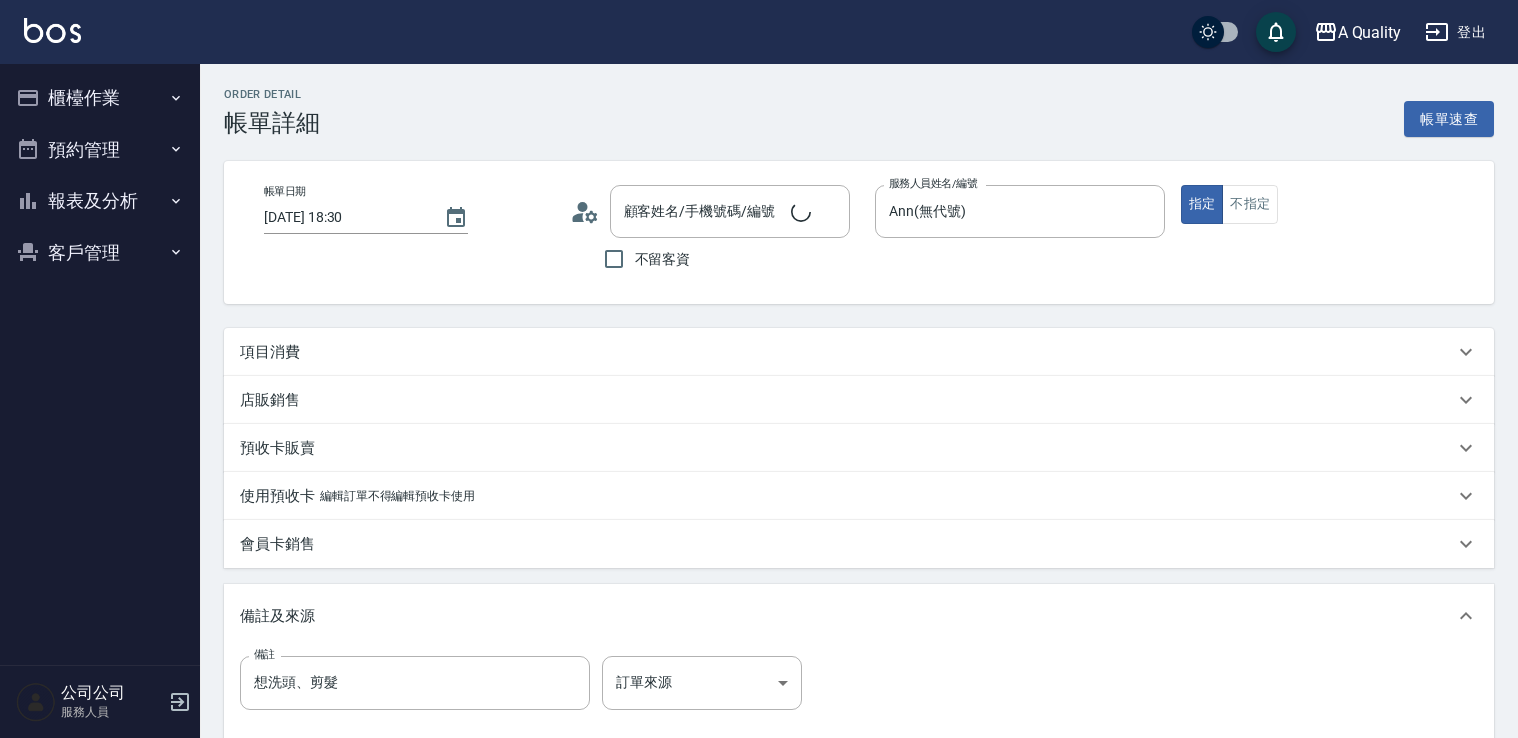 scroll, scrollTop: 0, scrollLeft: 0, axis: both 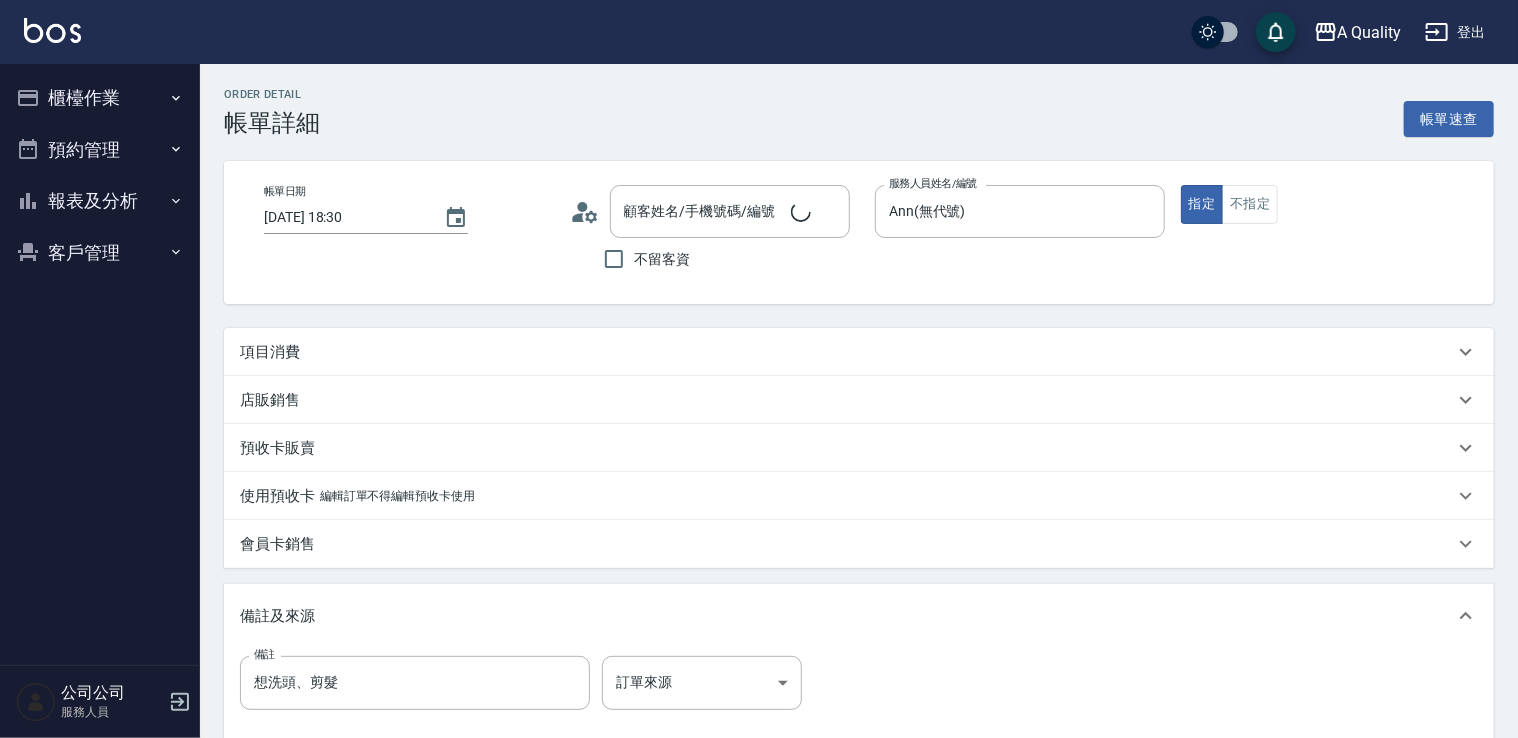 type on "何俊霖/0966395528/" 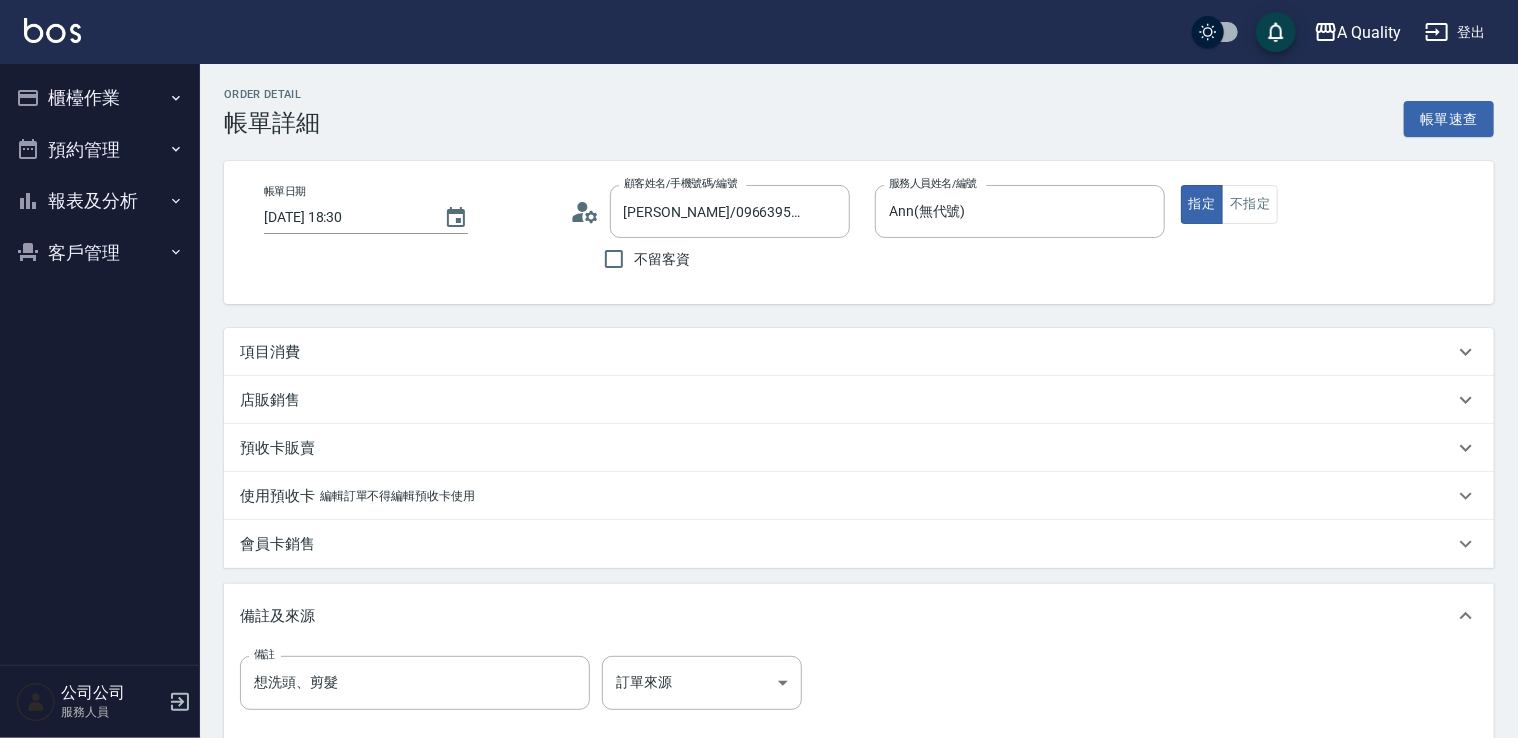 click on "項目消費" at bounding box center [847, 352] 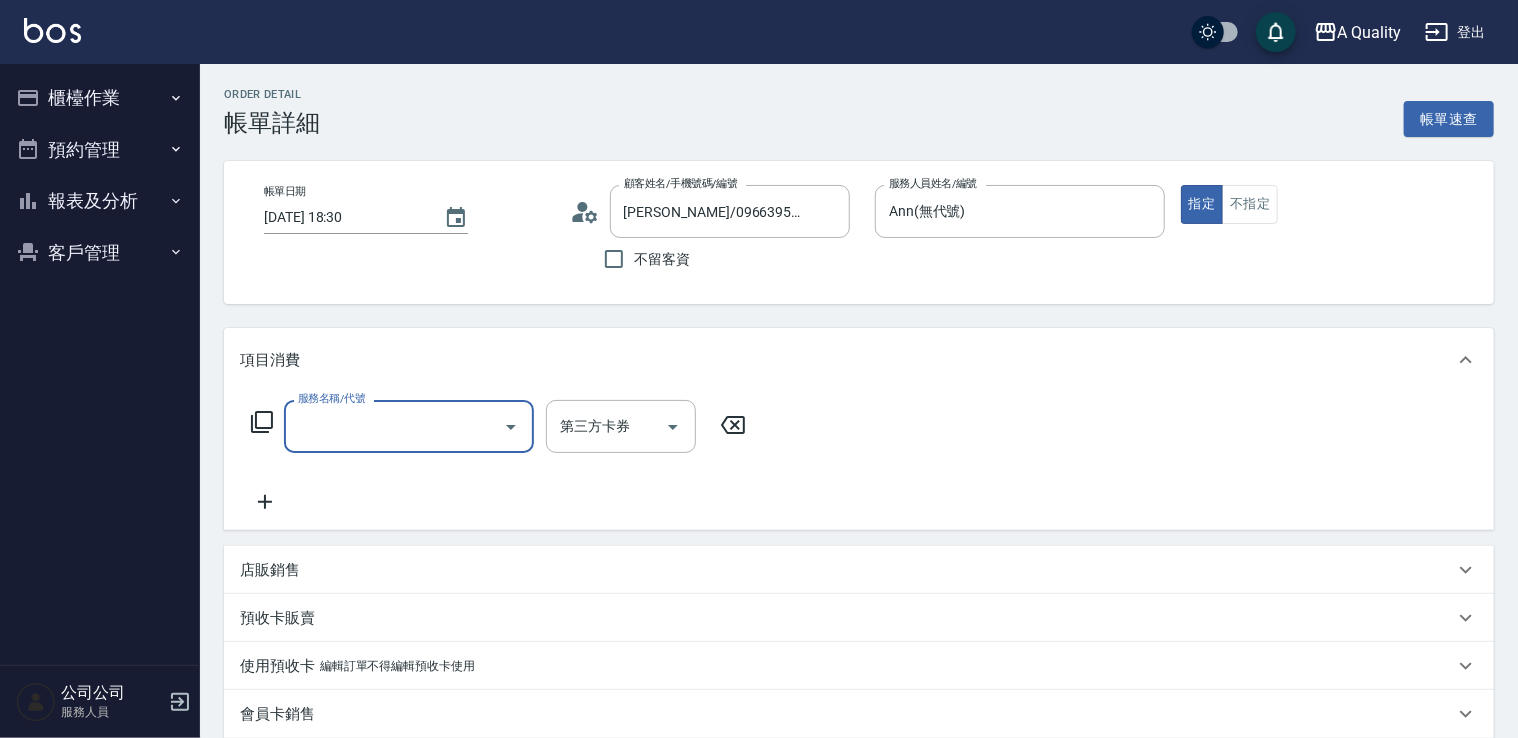 scroll, scrollTop: 0, scrollLeft: 0, axis: both 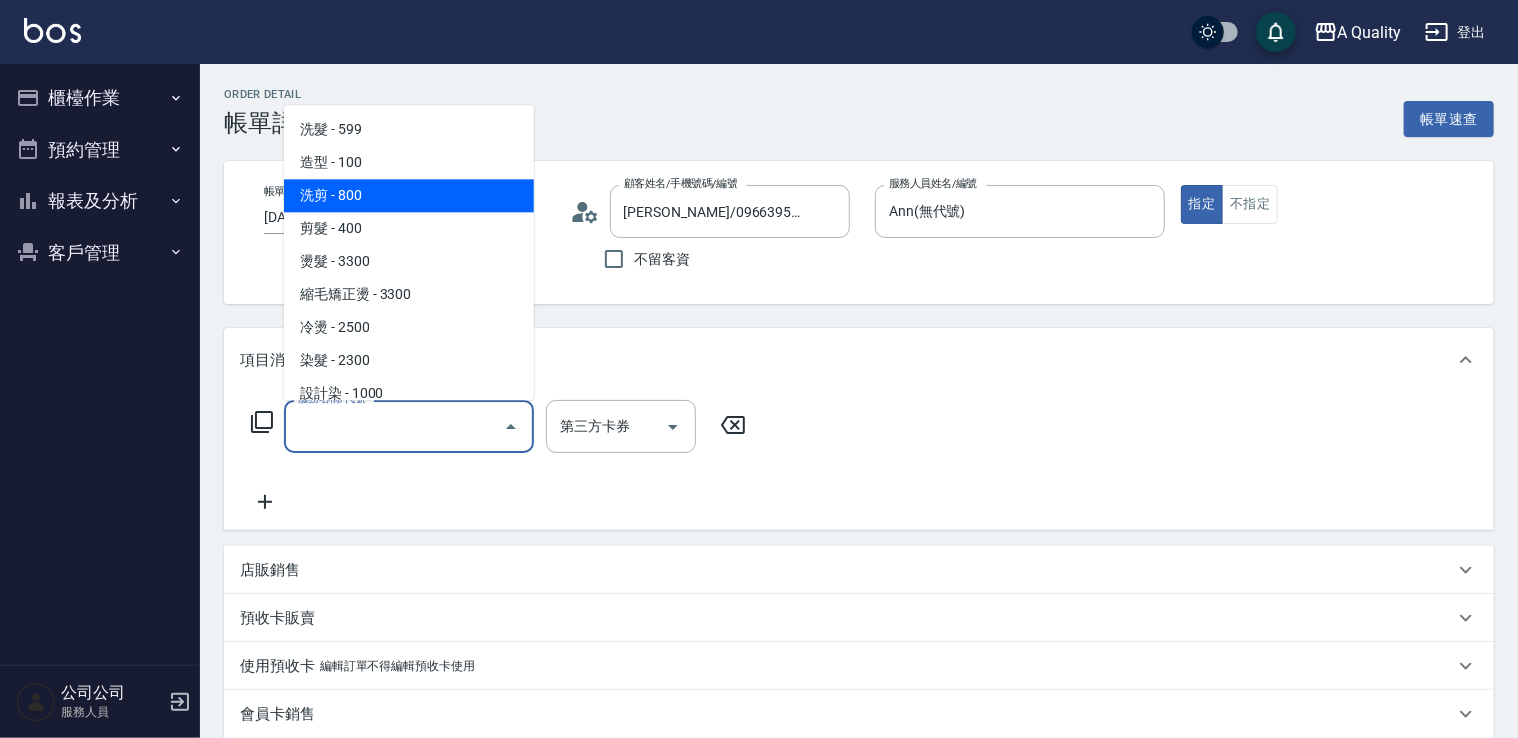 drag, startPoint x: 382, startPoint y: 209, endPoint x: 432, endPoint y: 225, distance: 52.49762 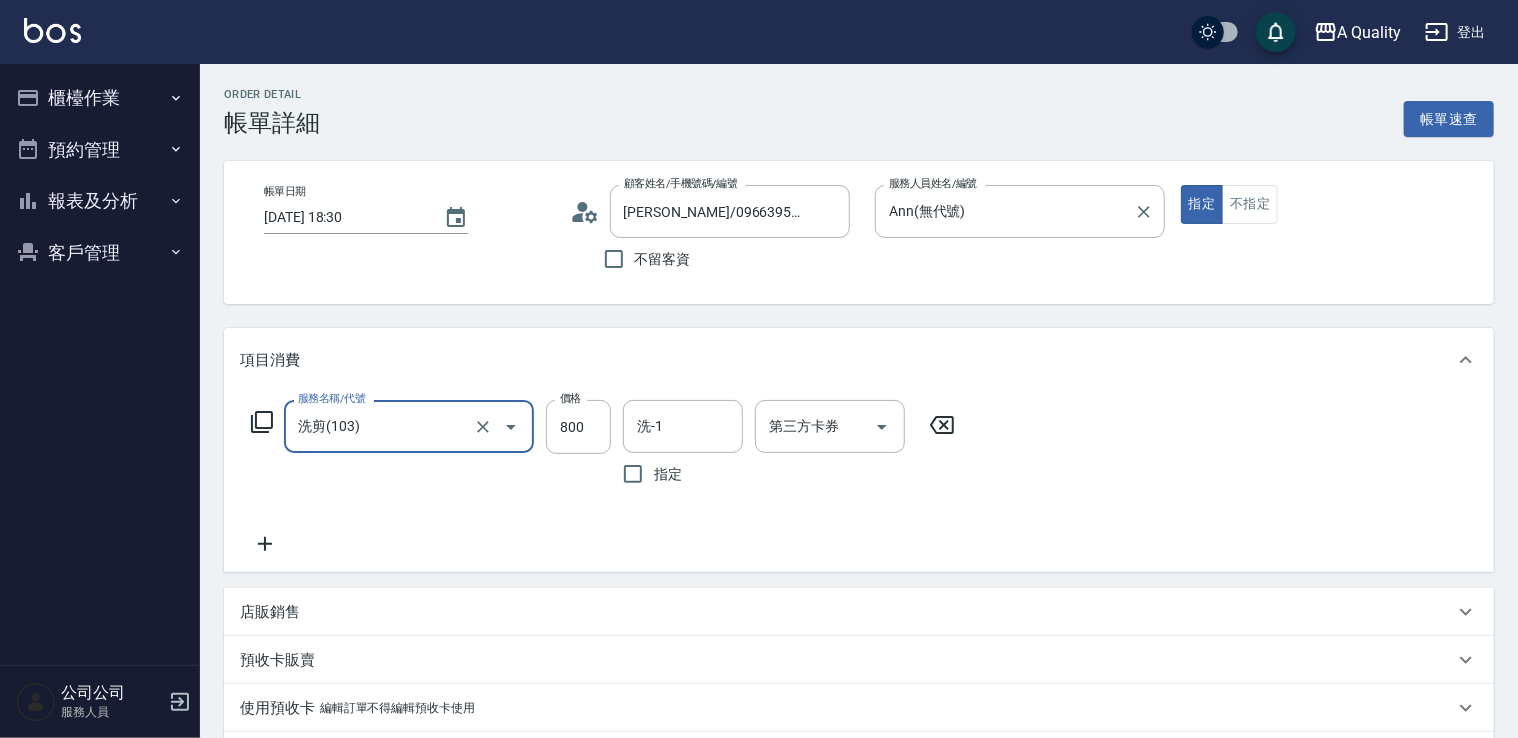 drag, startPoint x: 584, startPoint y: 427, endPoint x: 905, endPoint y: 266, distance: 359.1128 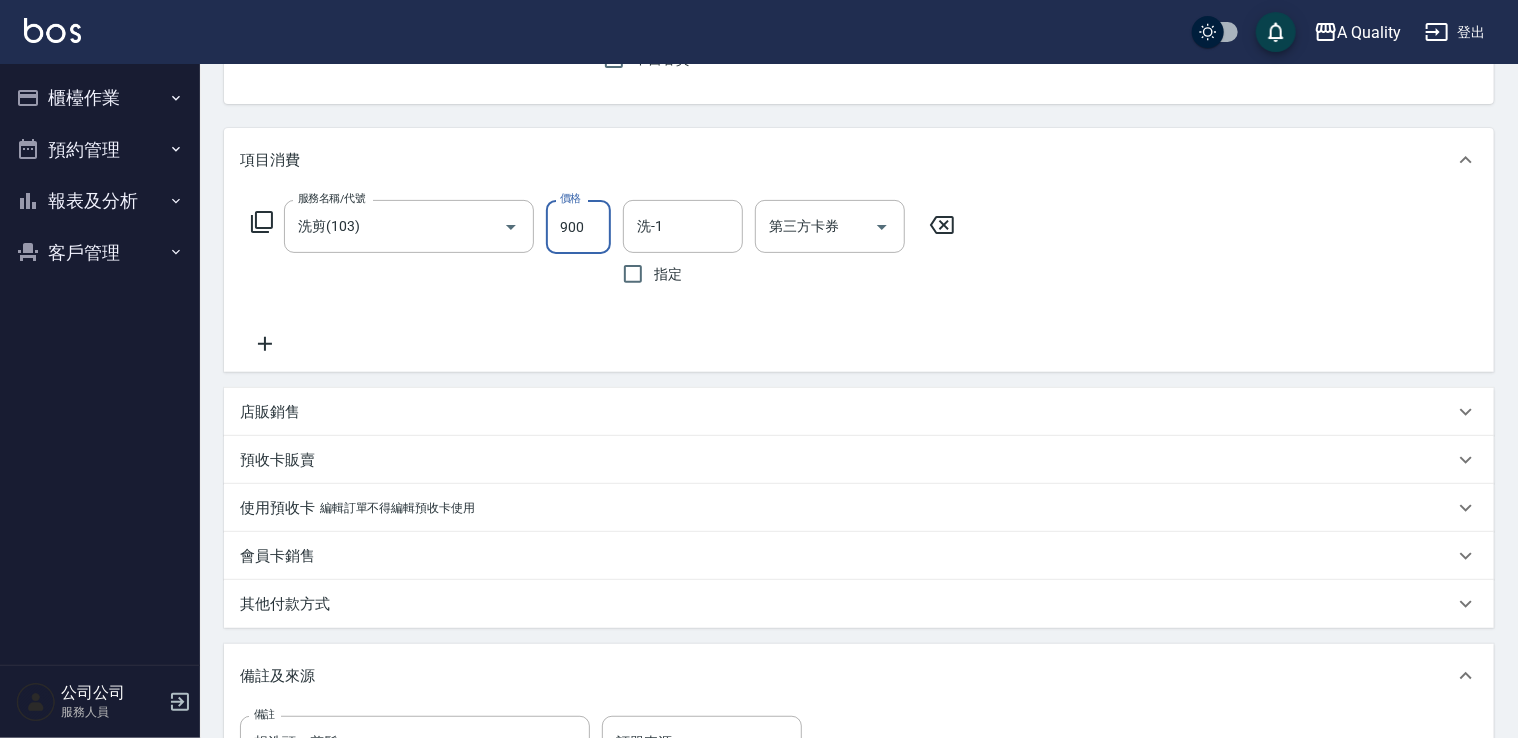 scroll, scrollTop: 485, scrollLeft: 0, axis: vertical 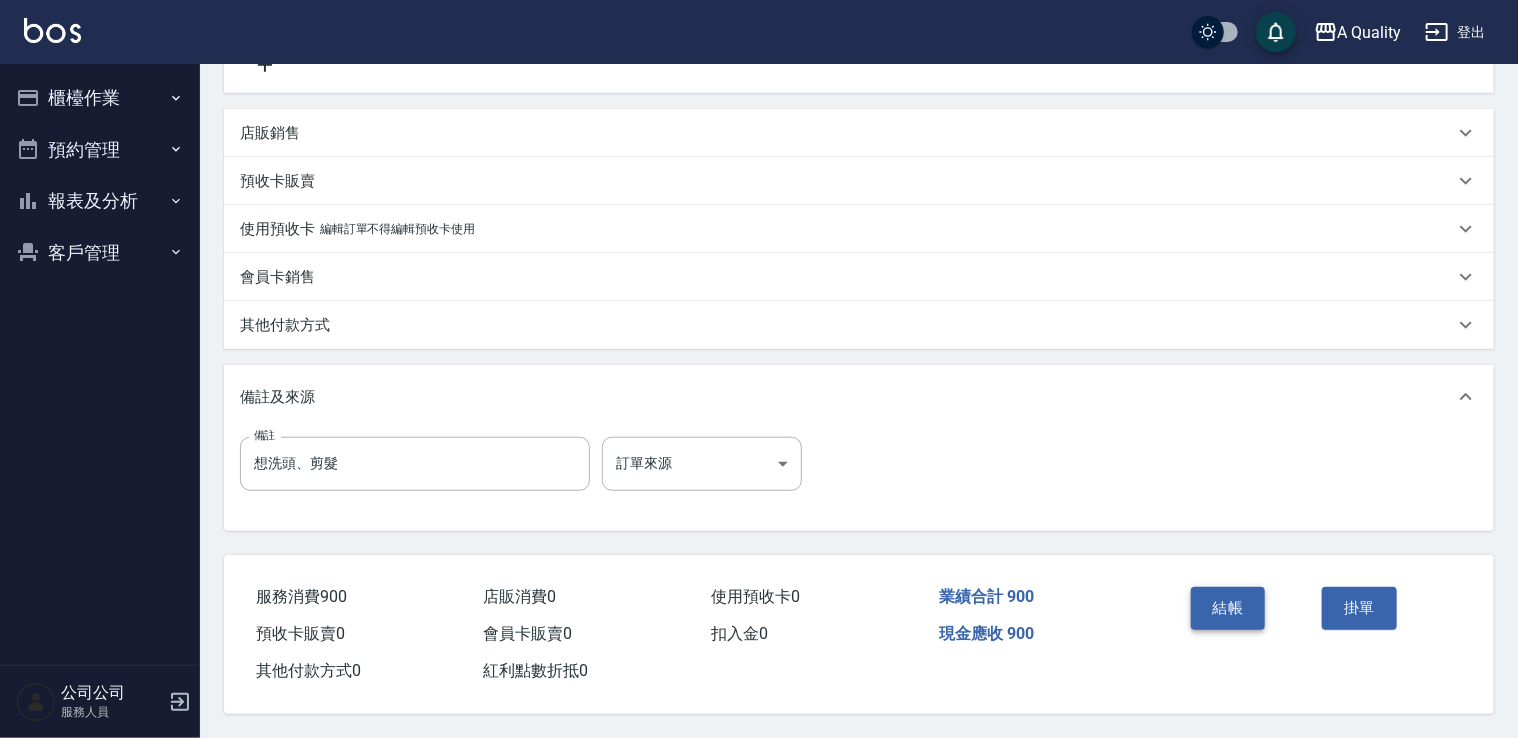 type on "900" 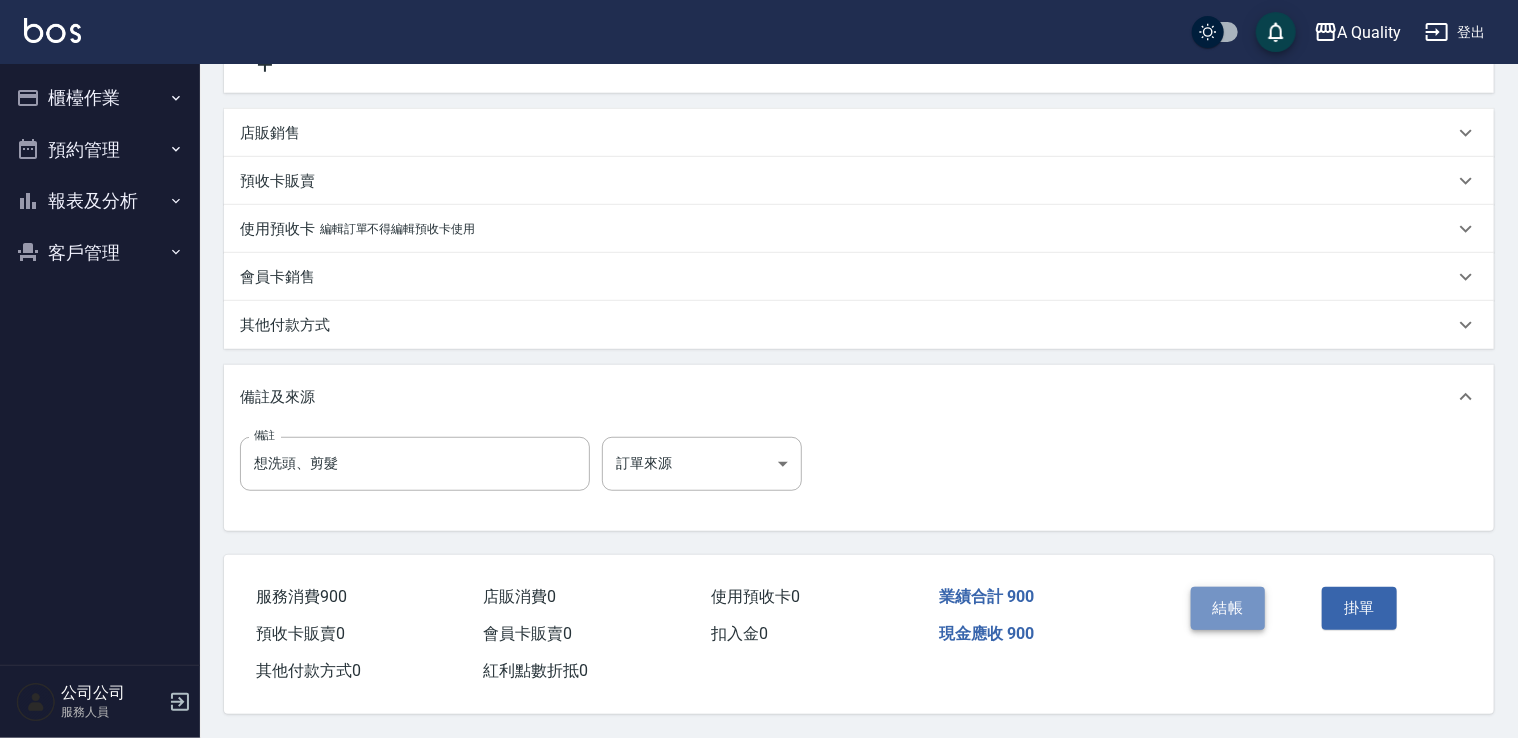 click on "結帳" at bounding box center (1228, 608) 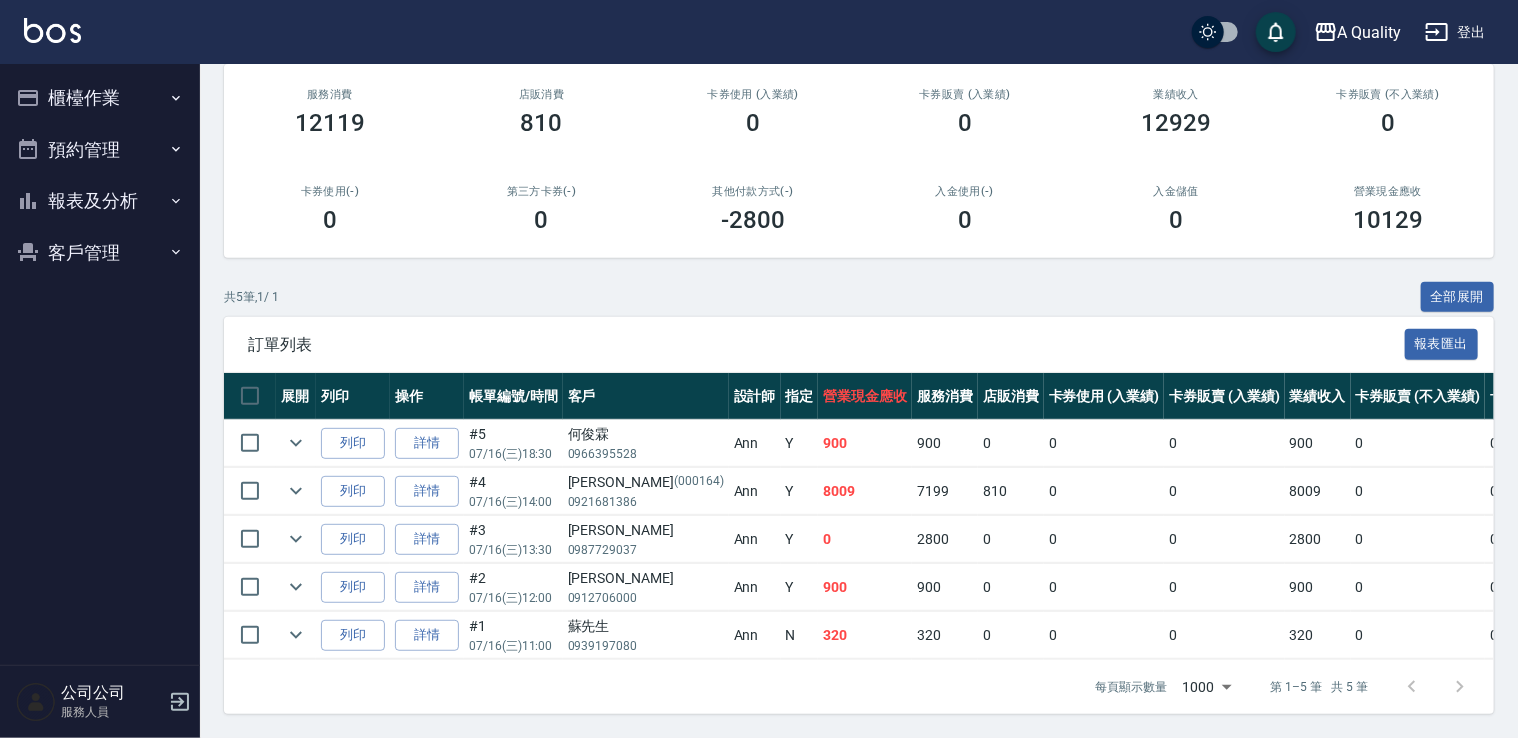 scroll, scrollTop: 57, scrollLeft: 0, axis: vertical 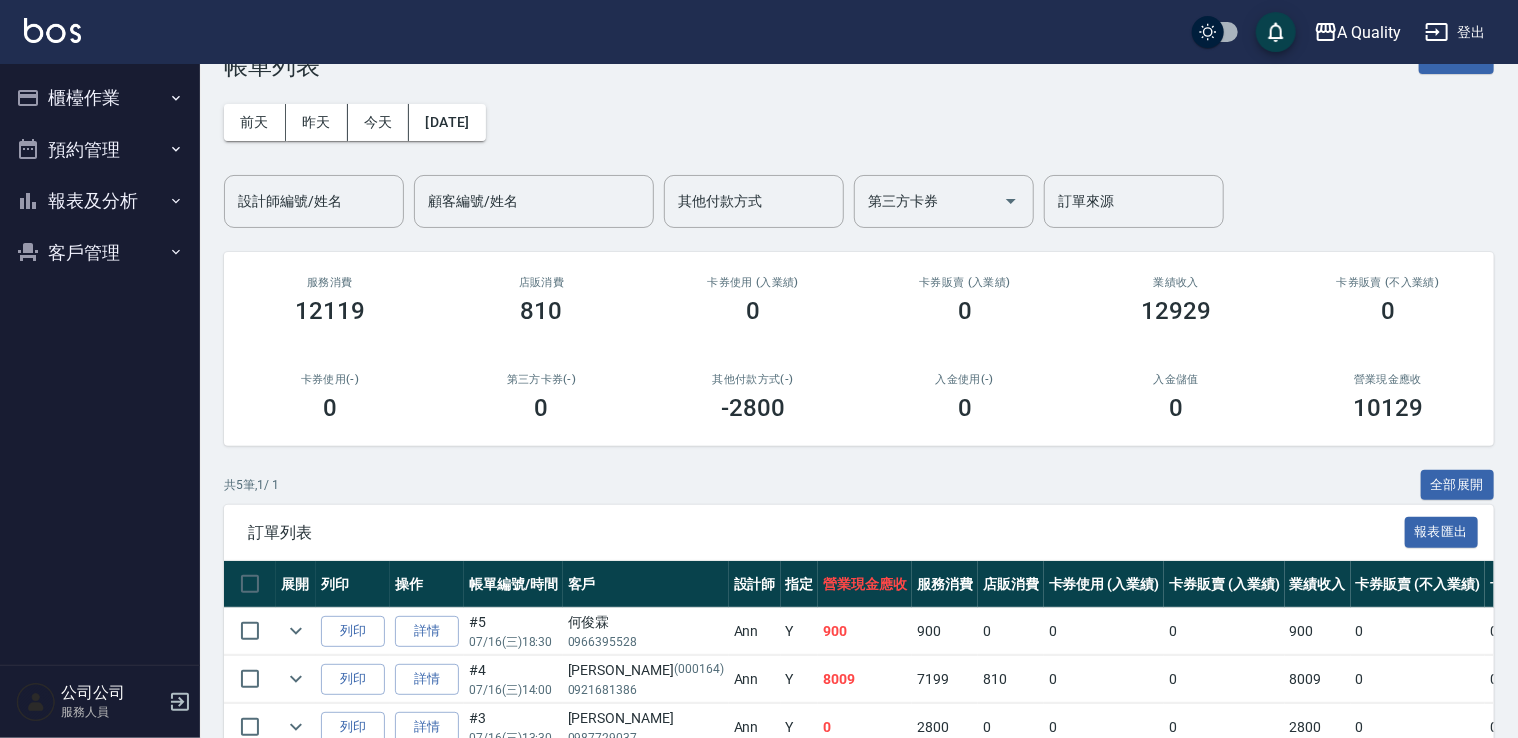 click on "報表及分析" at bounding box center [100, 201] 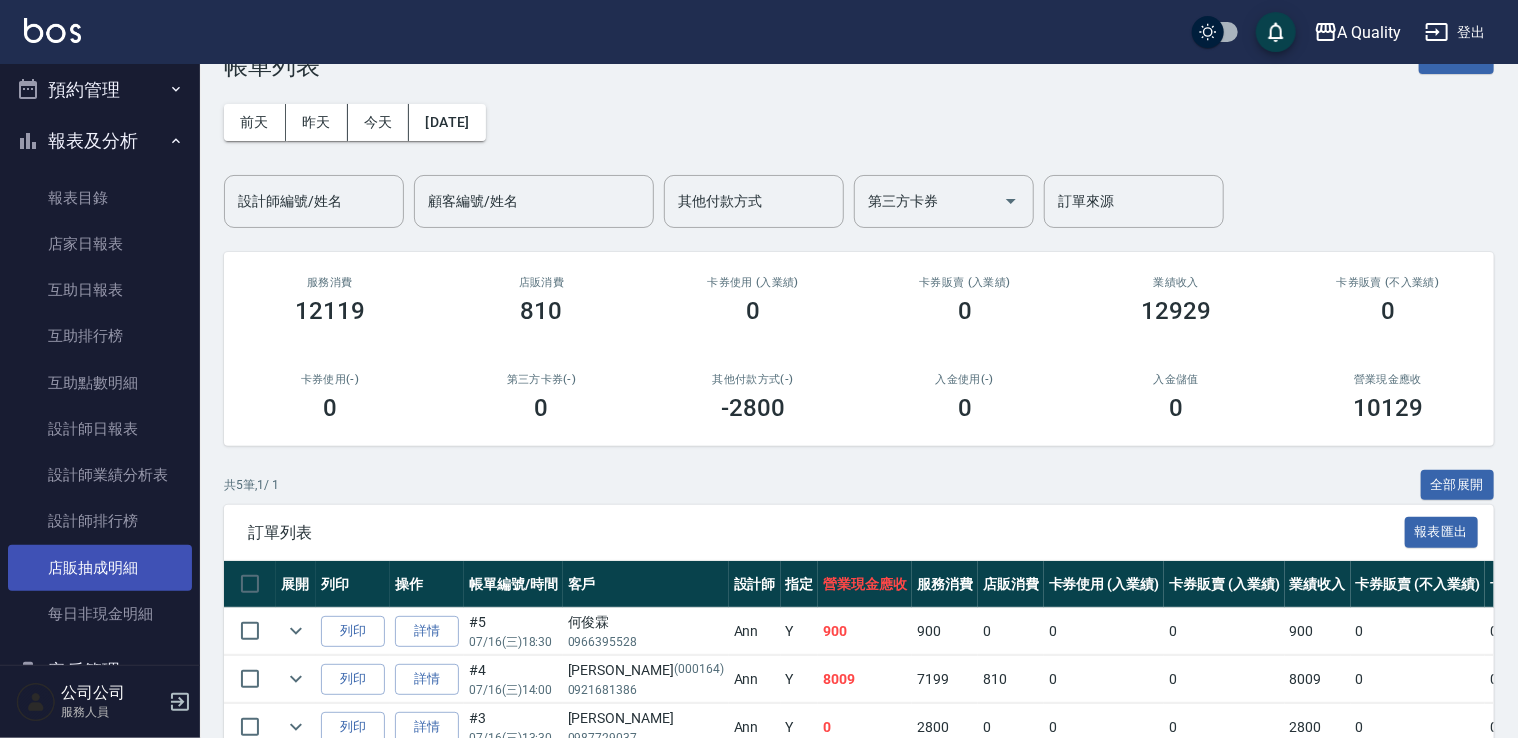 scroll, scrollTop: 115, scrollLeft: 0, axis: vertical 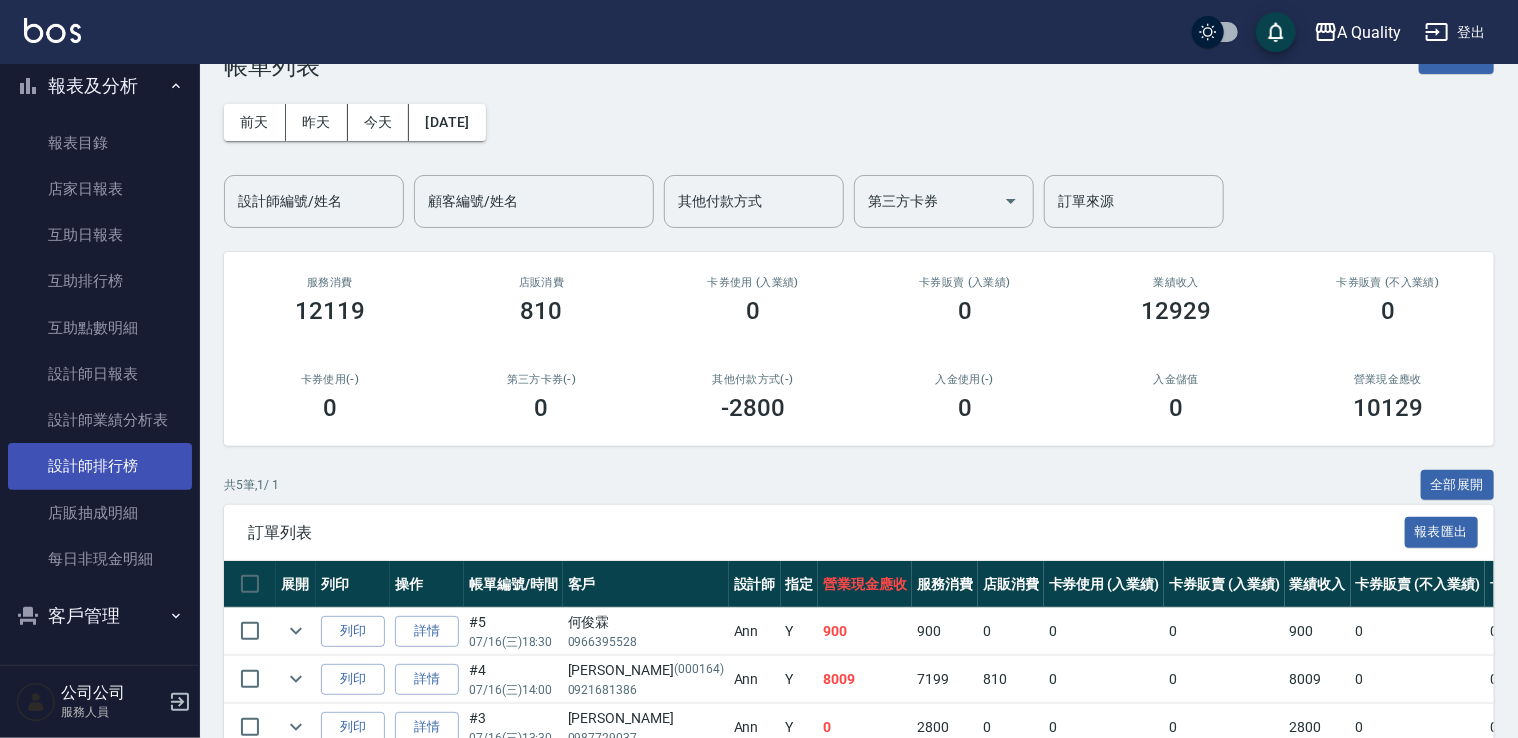 click on "設計師排行榜" at bounding box center (100, 466) 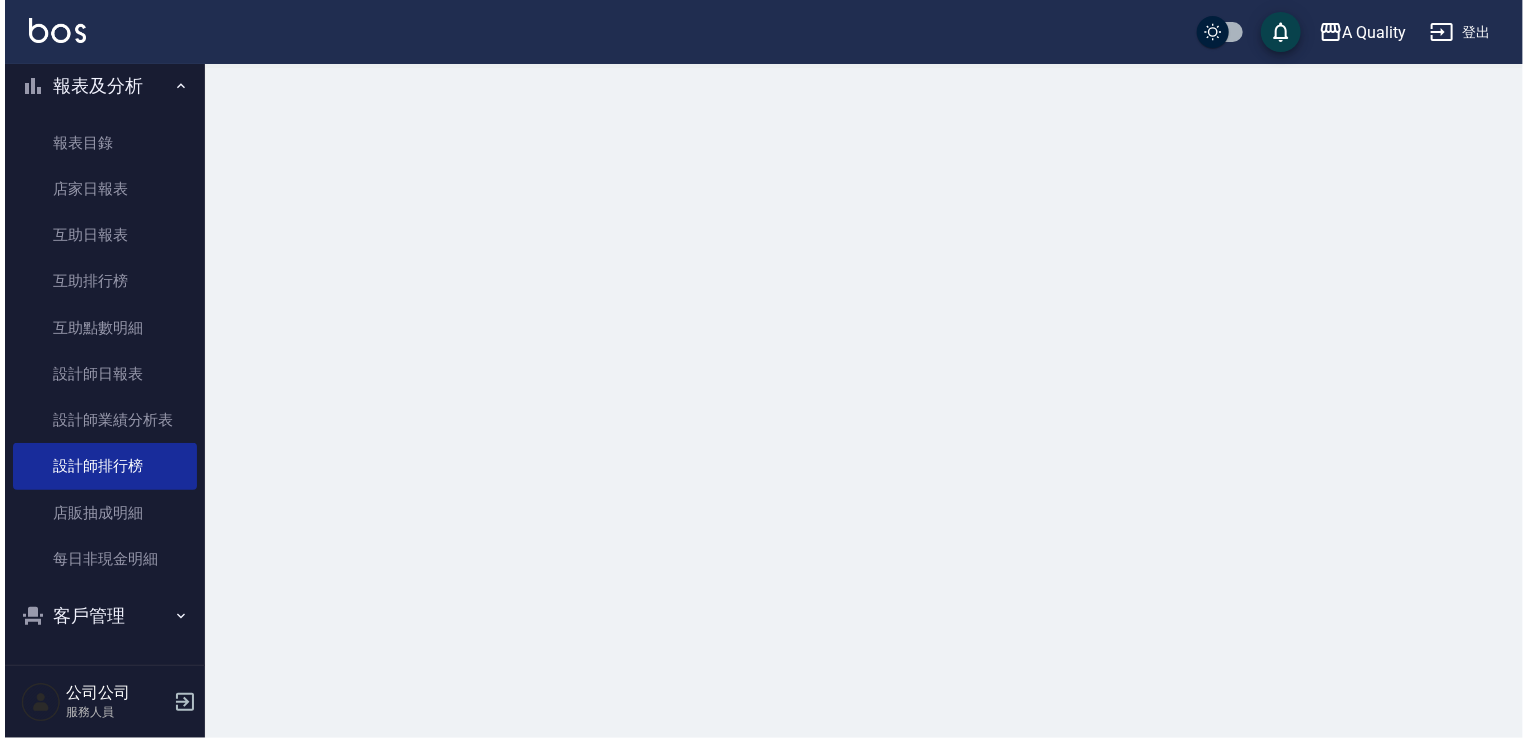 scroll, scrollTop: 0, scrollLeft: 0, axis: both 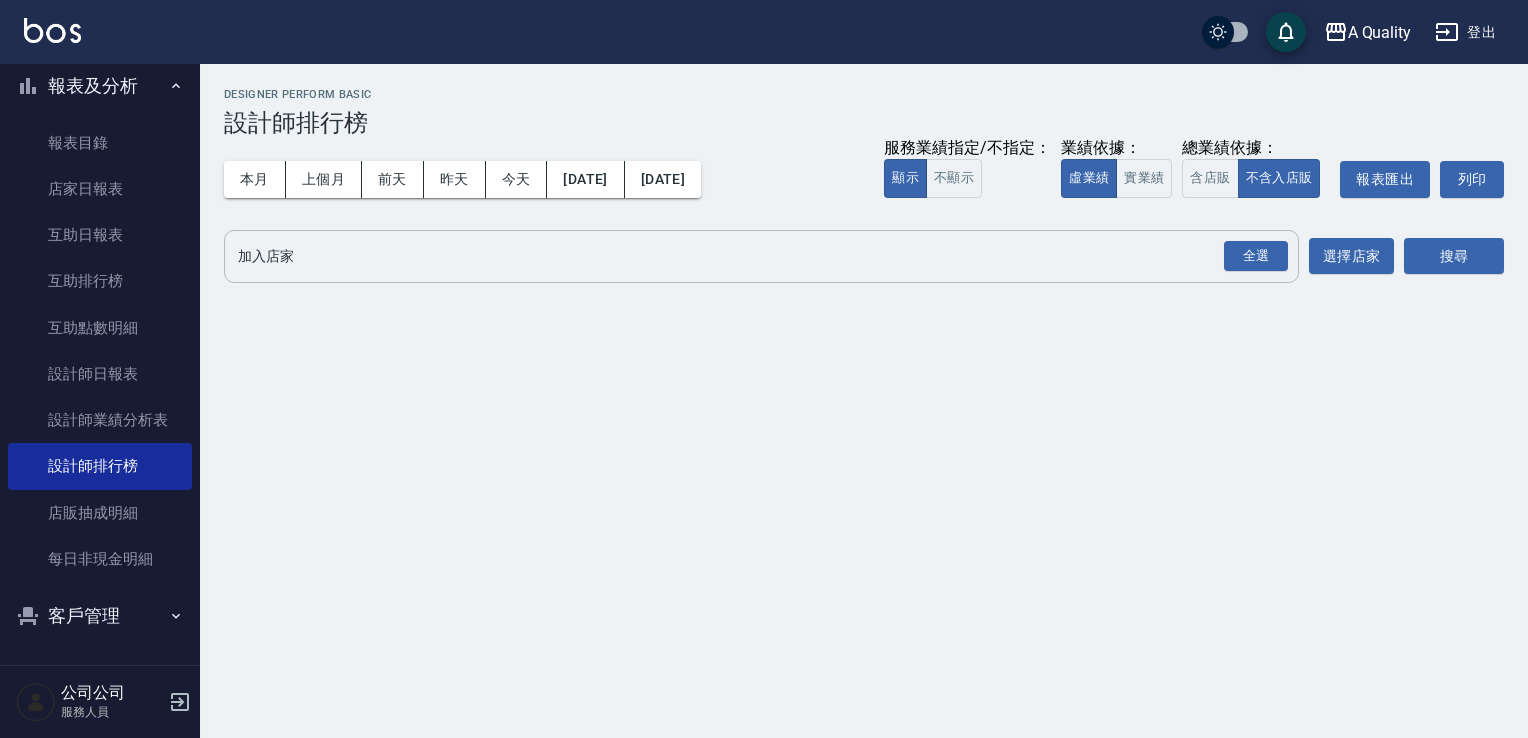 click on "全選" at bounding box center (1255, 256) 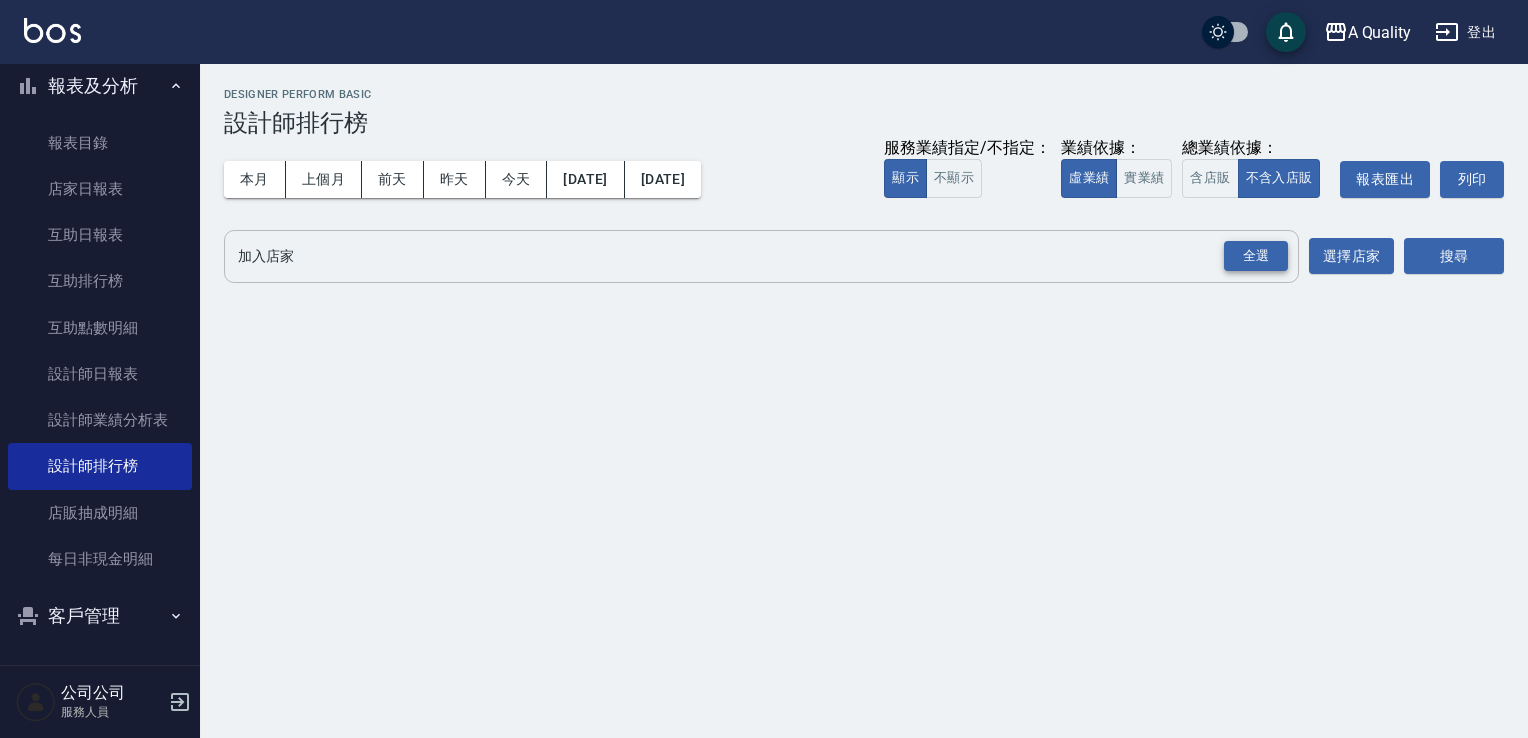 click on "全選" at bounding box center (1256, 256) 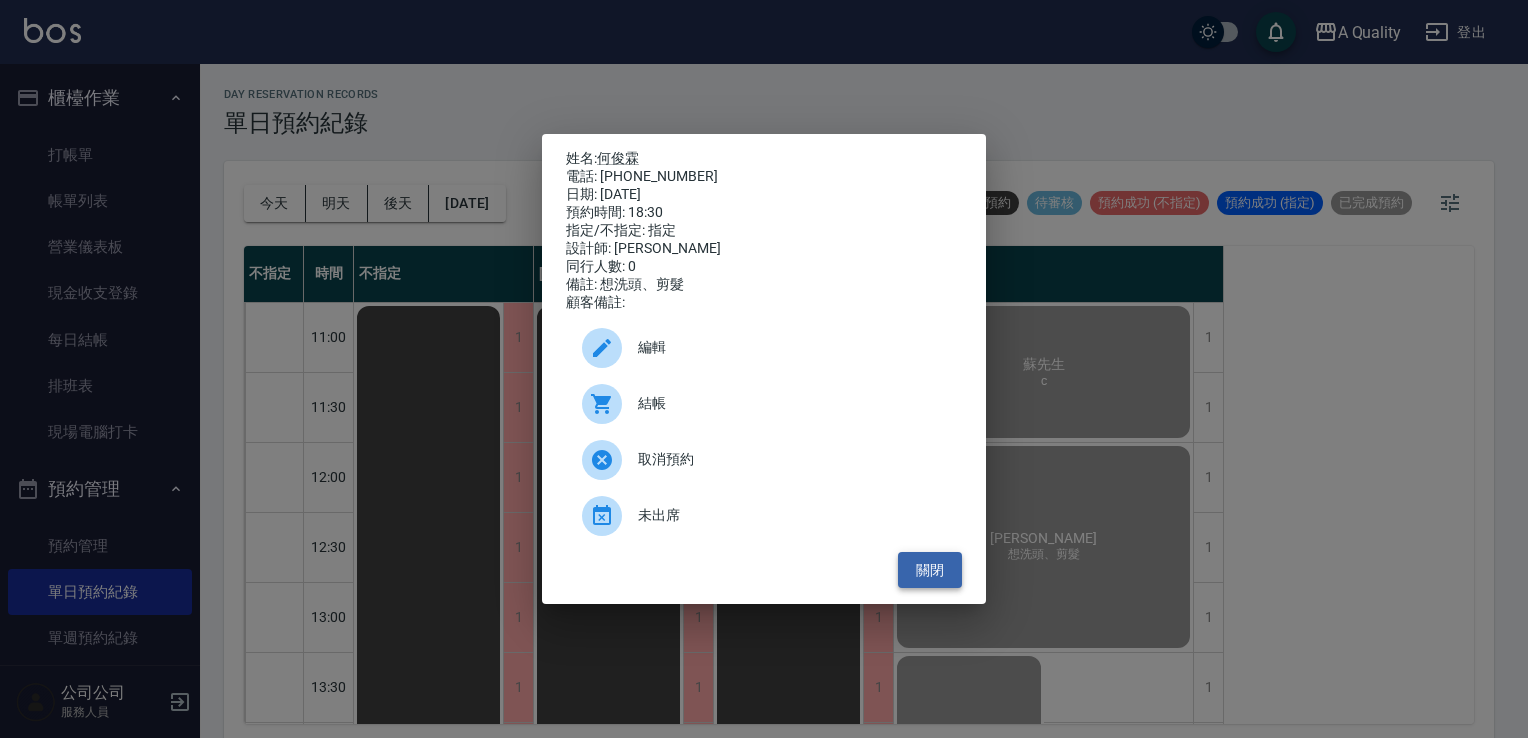 scroll, scrollTop: 5, scrollLeft: 0, axis: vertical 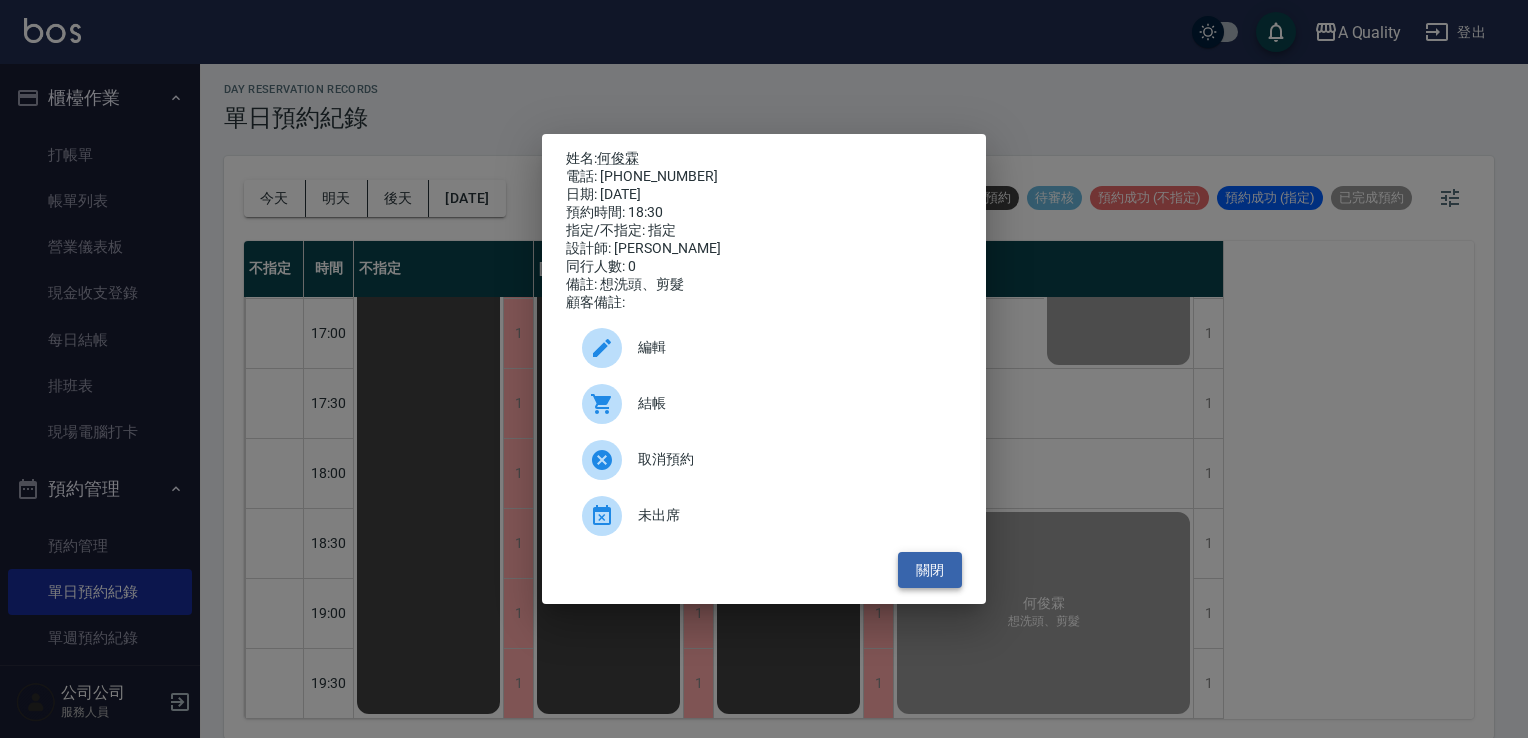 click on "關閉" at bounding box center [930, 570] 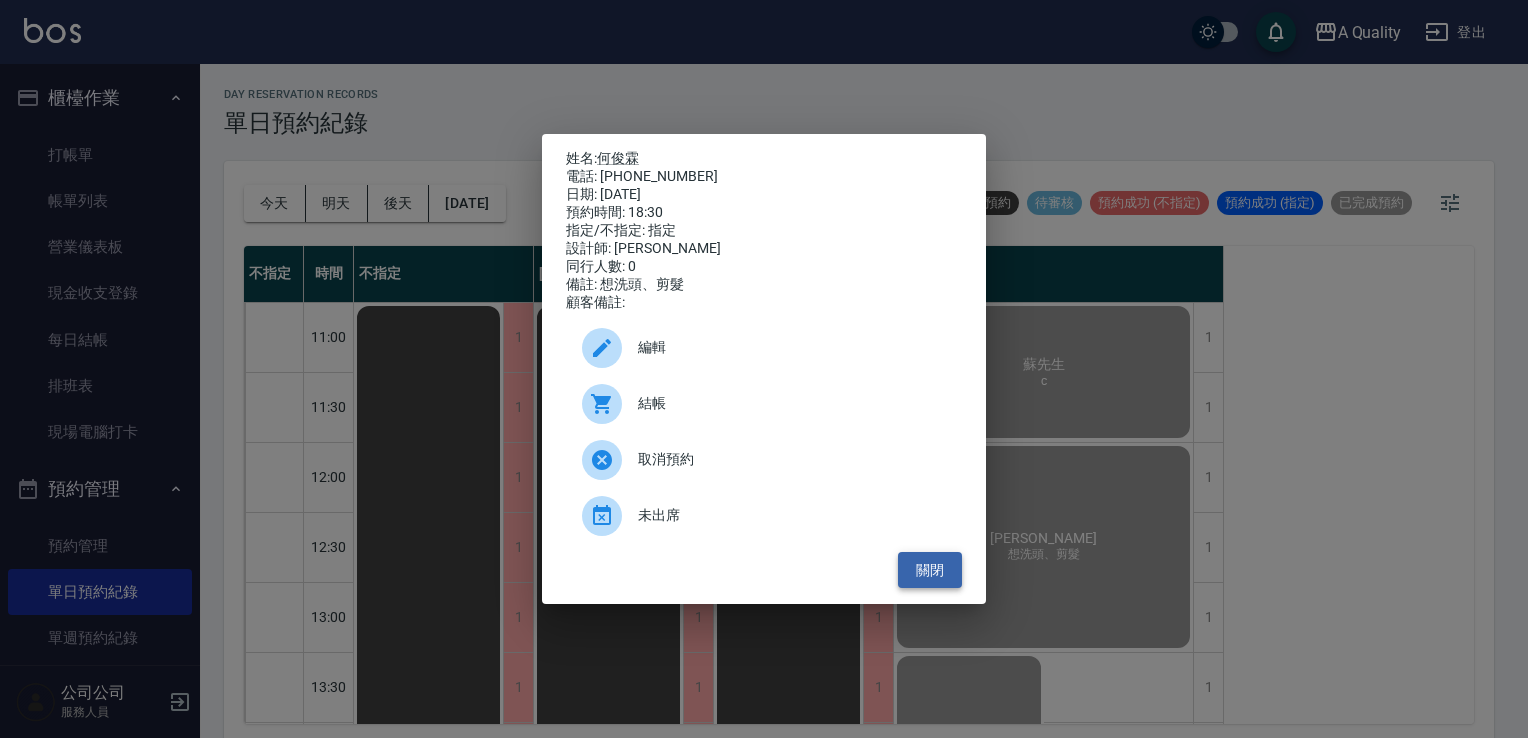 scroll, scrollTop: 5, scrollLeft: 0, axis: vertical 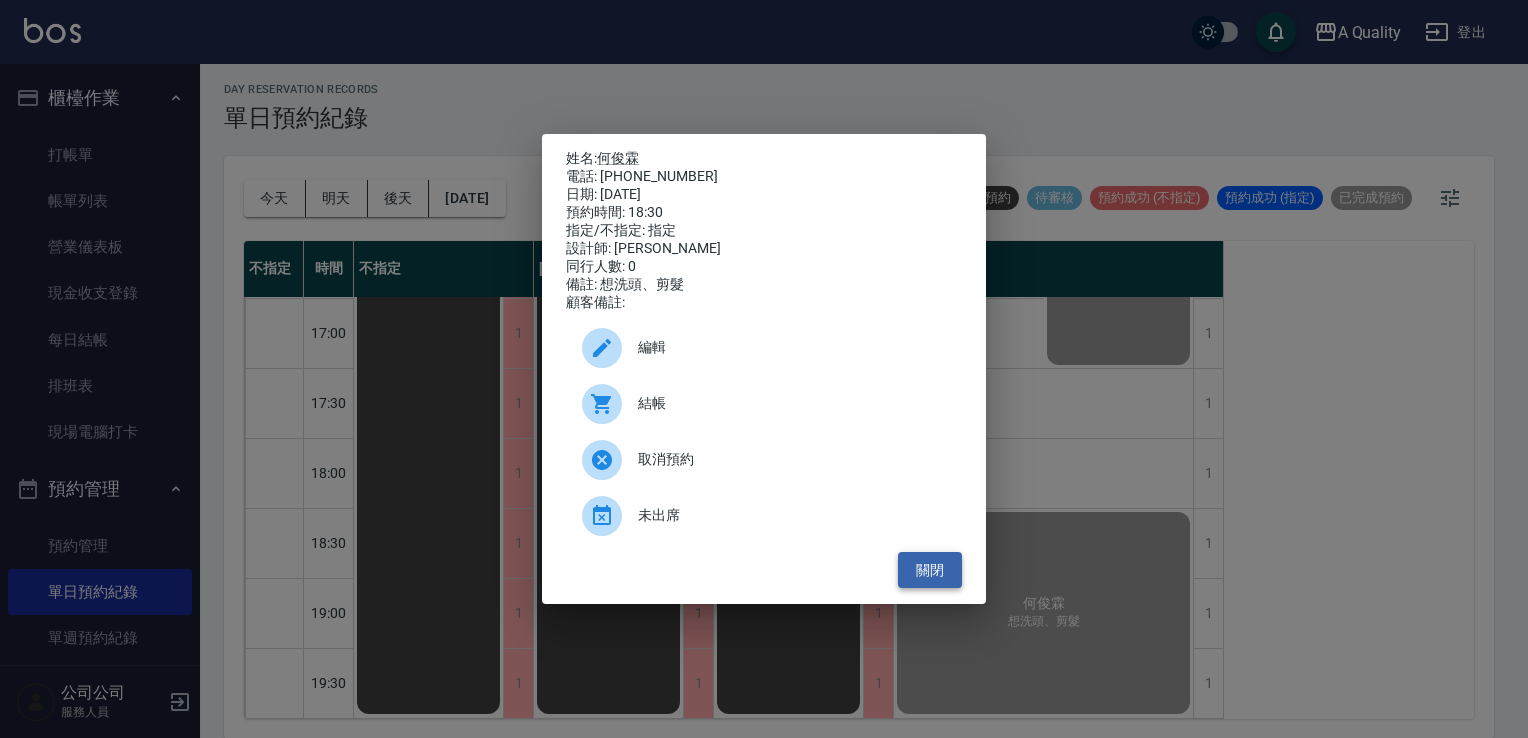 click on "關閉" at bounding box center [930, 570] 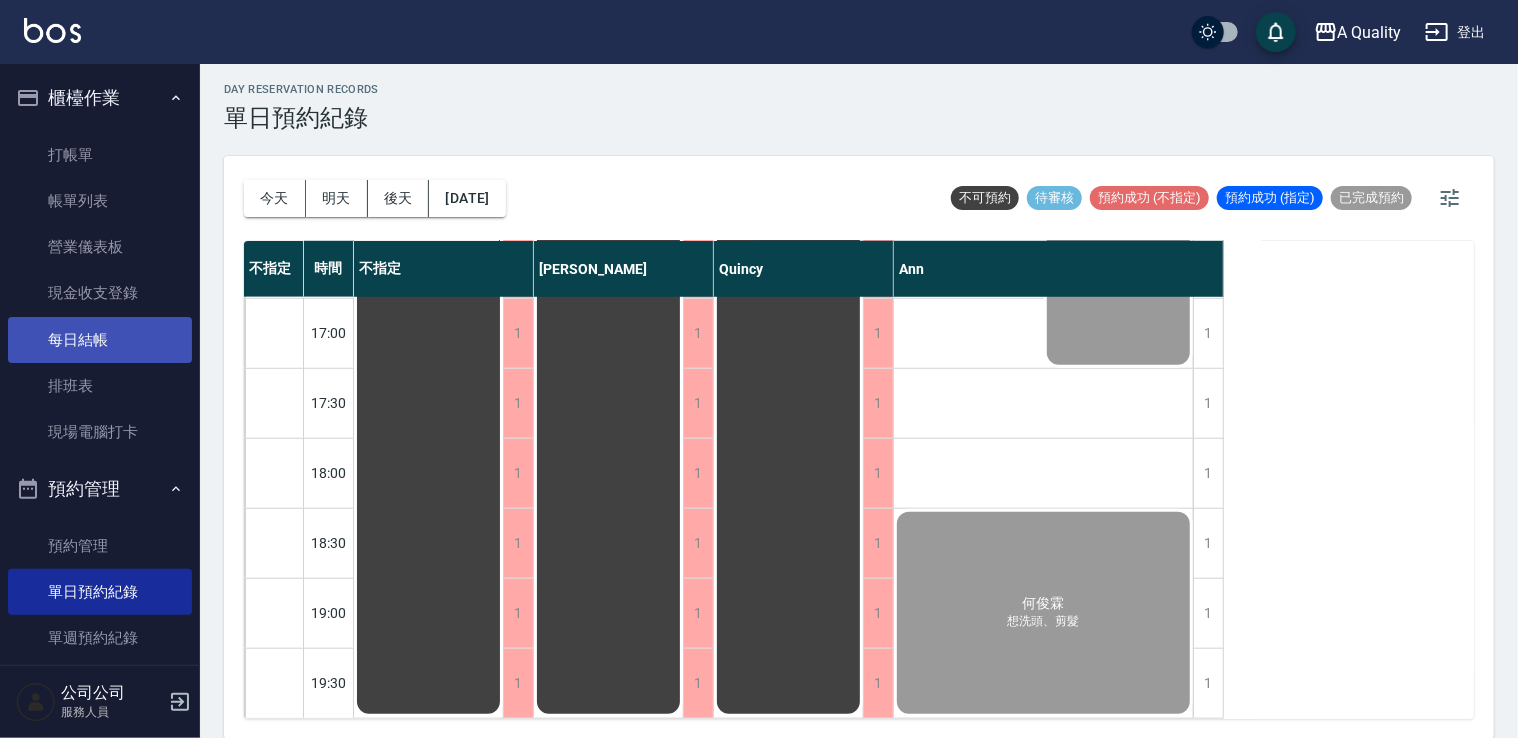 click on "每日結帳" at bounding box center [100, 340] 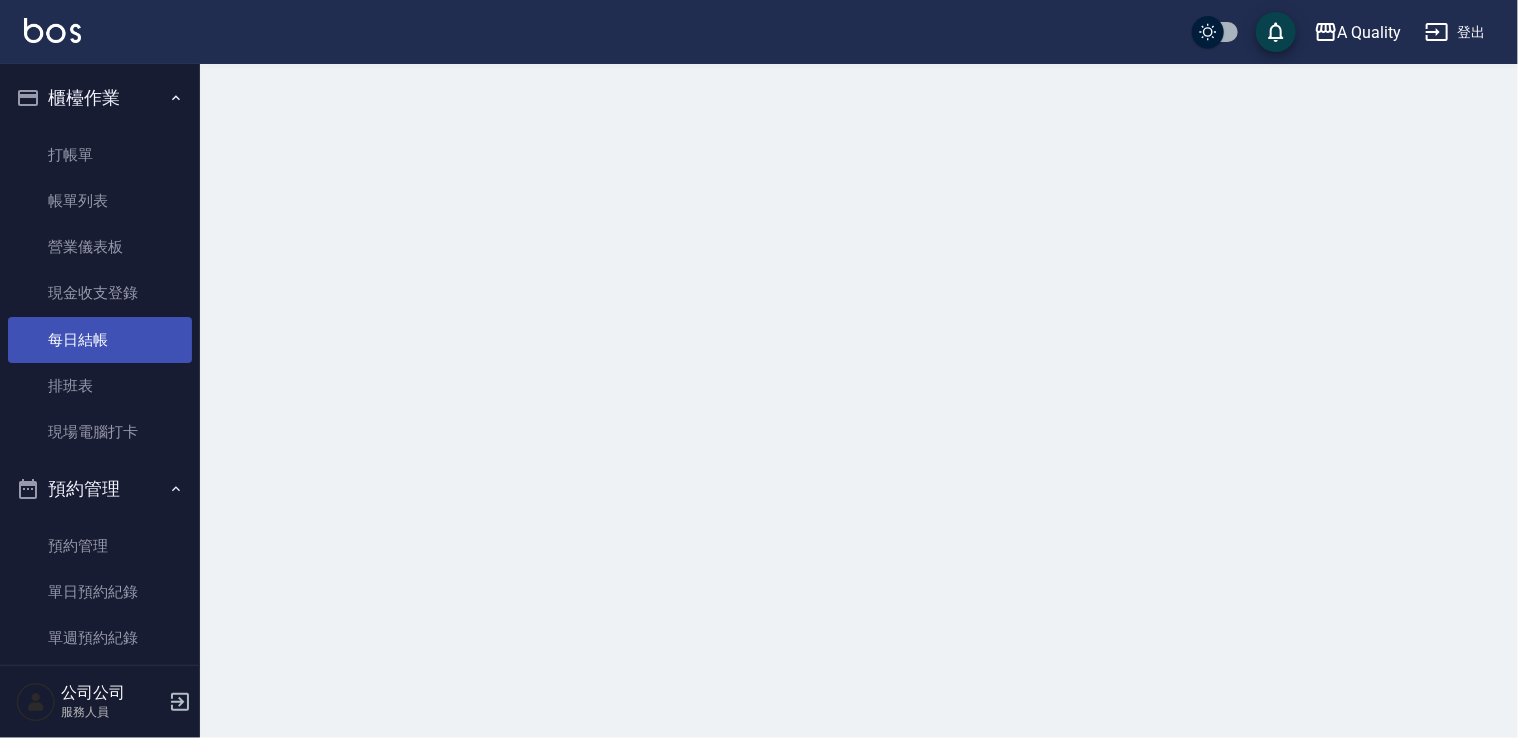 scroll, scrollTop: 0, scrollLeft: 0, axis: both 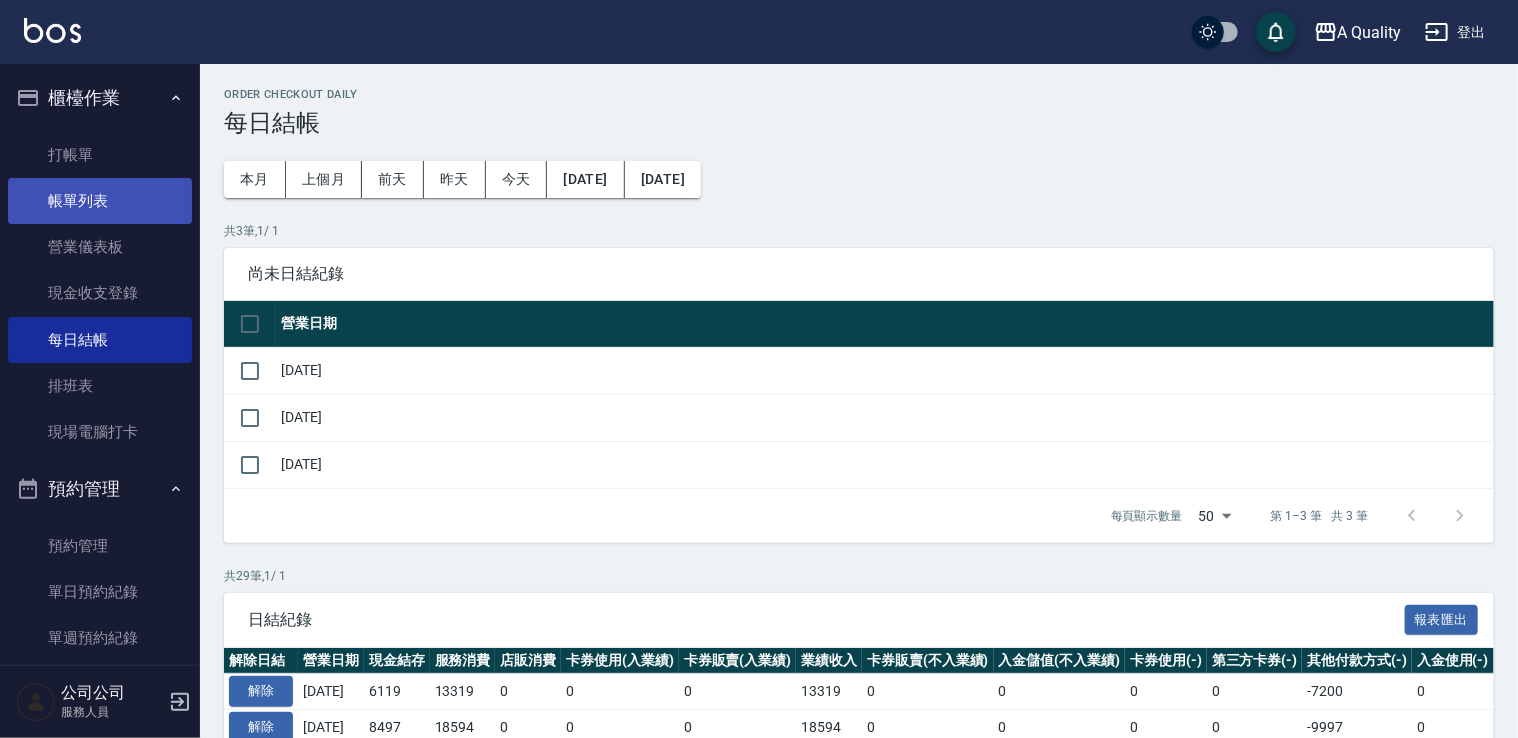 click on "帳單列表" at bounding box center [100, 201] 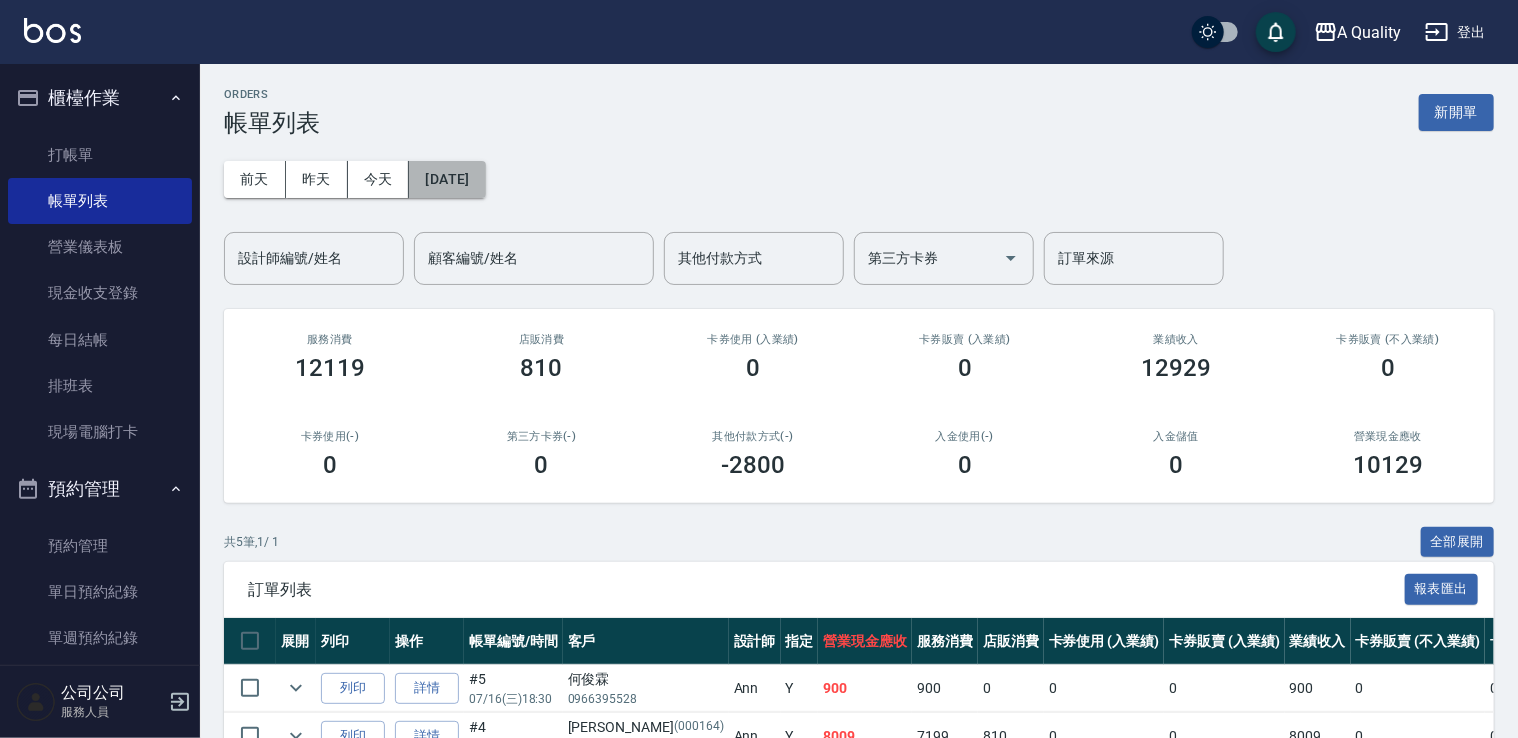 click on "[DATE]" at bounding box center (447, 179) 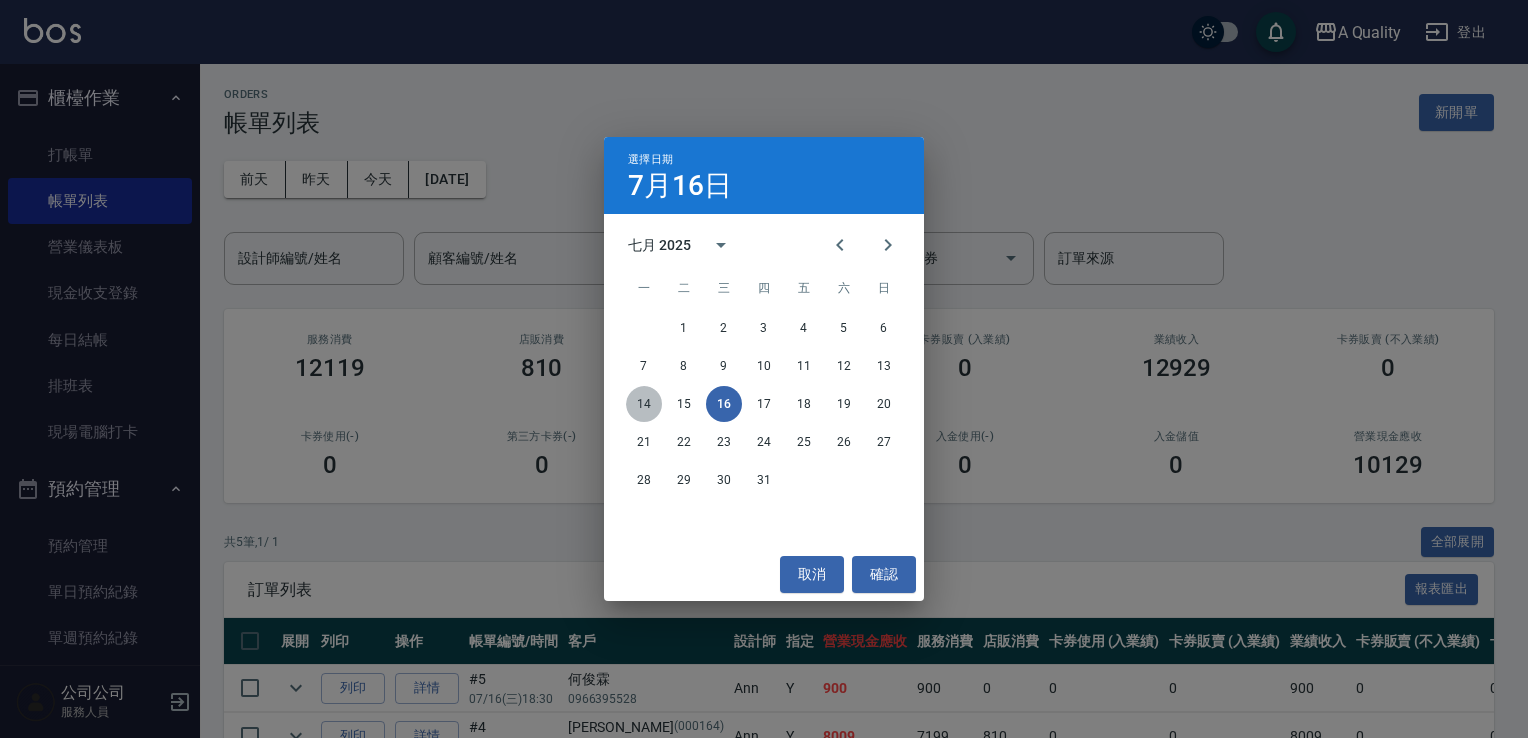 click on "14" at bounding box center (644, 404) 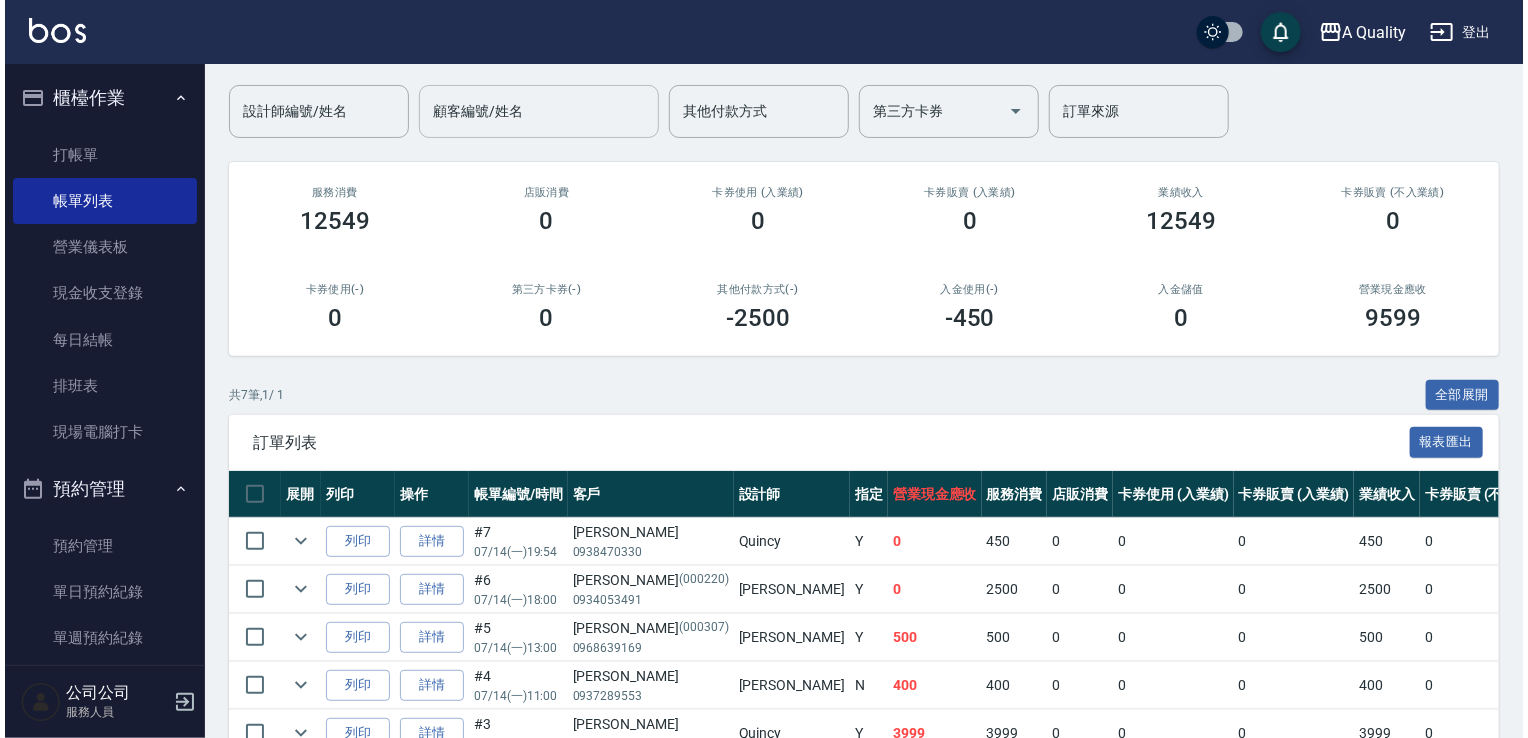 scroll, scrollTop: 52, scrollLeft: 0, axis: vertical 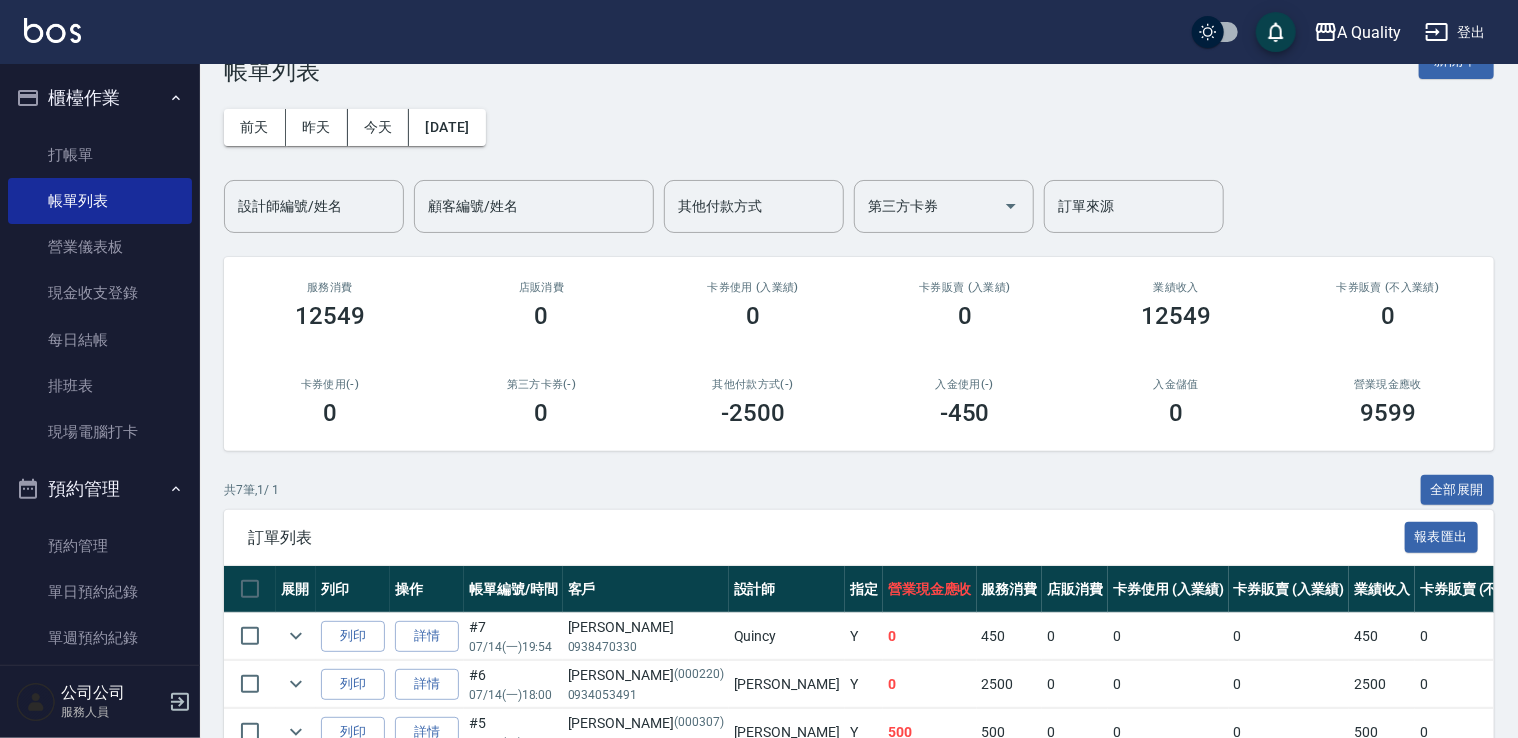 drag, startPoint x: 571, startPoint y: 132, endPoint x: 538, endPoint y: 132, distance: 33 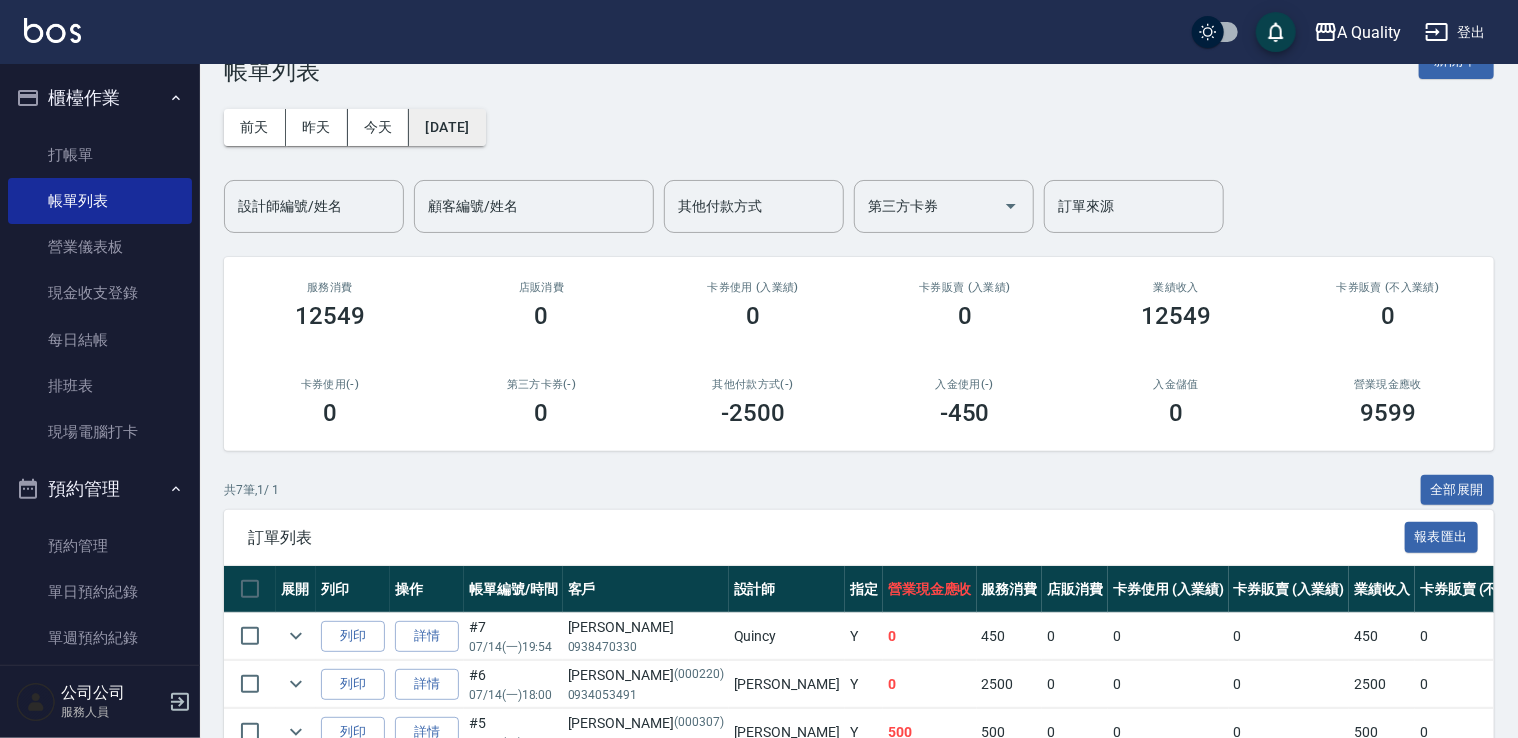 click on "[DATE]" at bounding box center (447, 127) 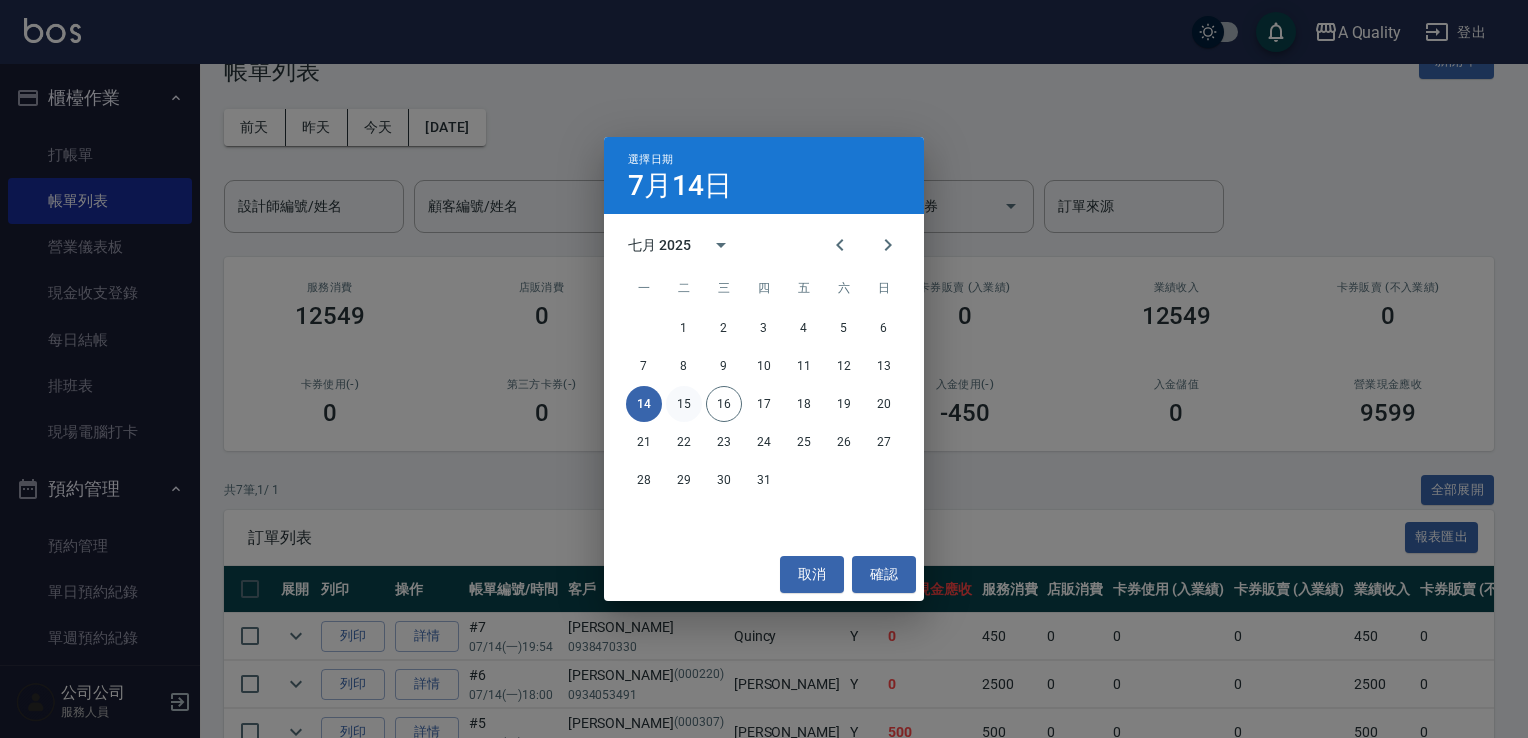 click on "15" at bounding box center (684, 404) 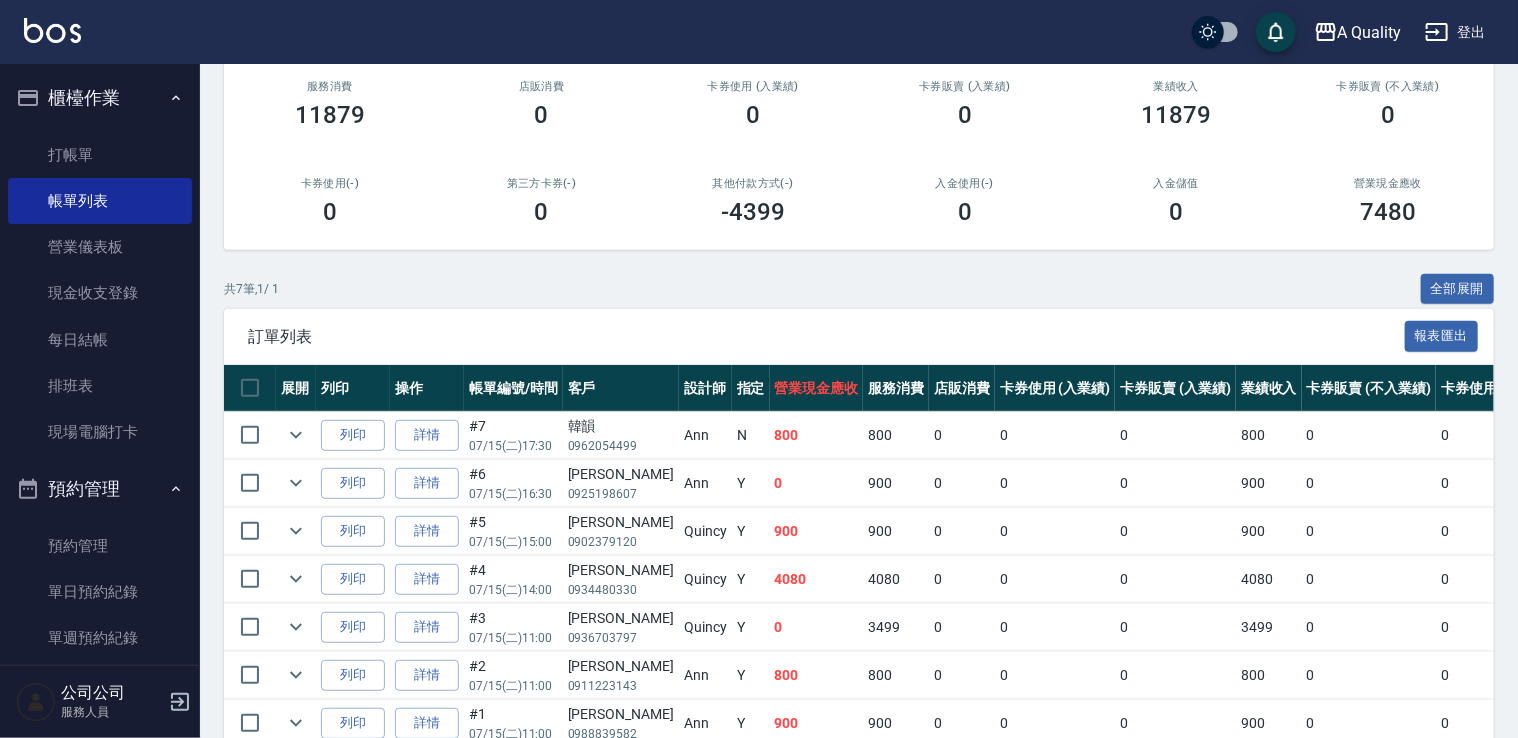 scroll, scrollTop: 252, scrollLeft: 0, axis: vertical 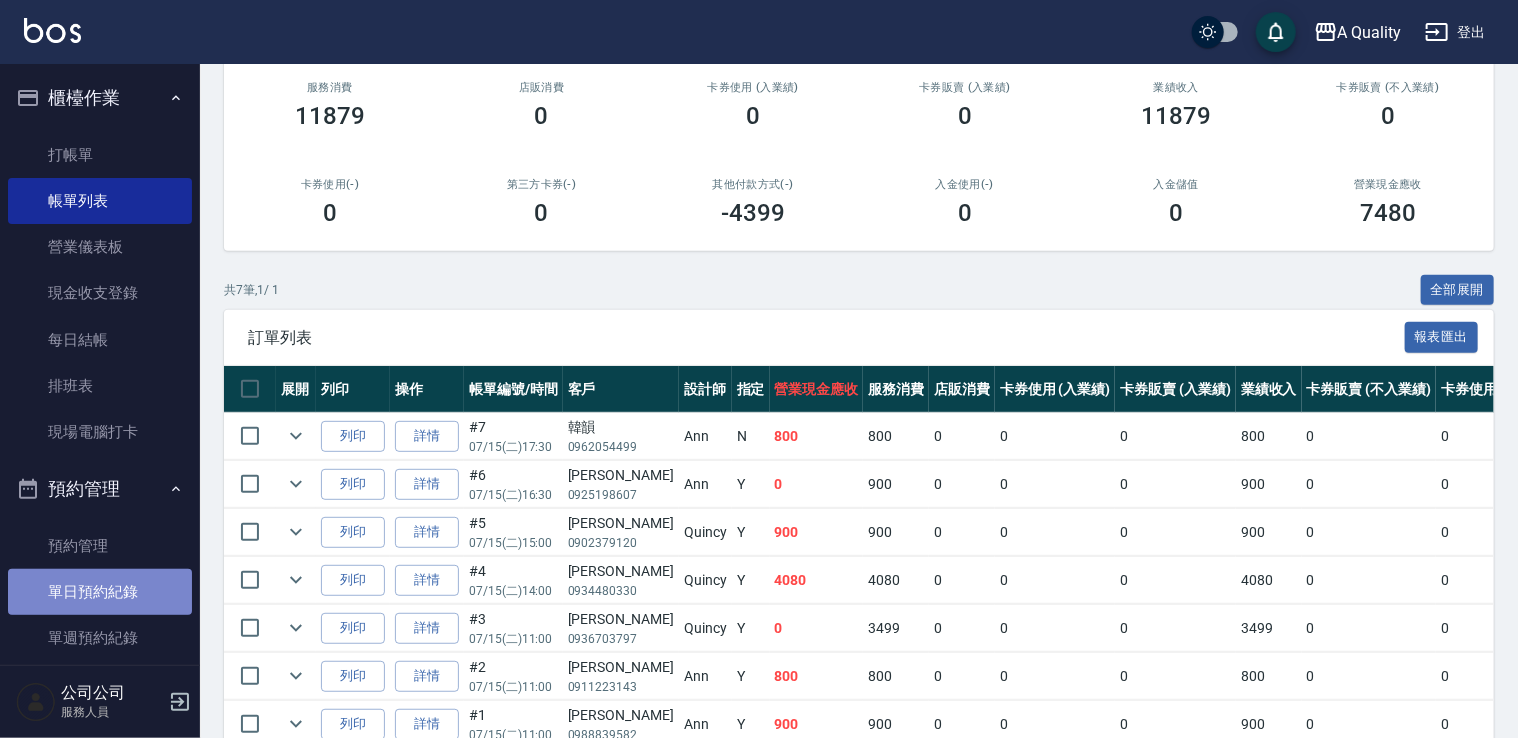 click on "單日預約紀錄" at bounding box center [100, 592] 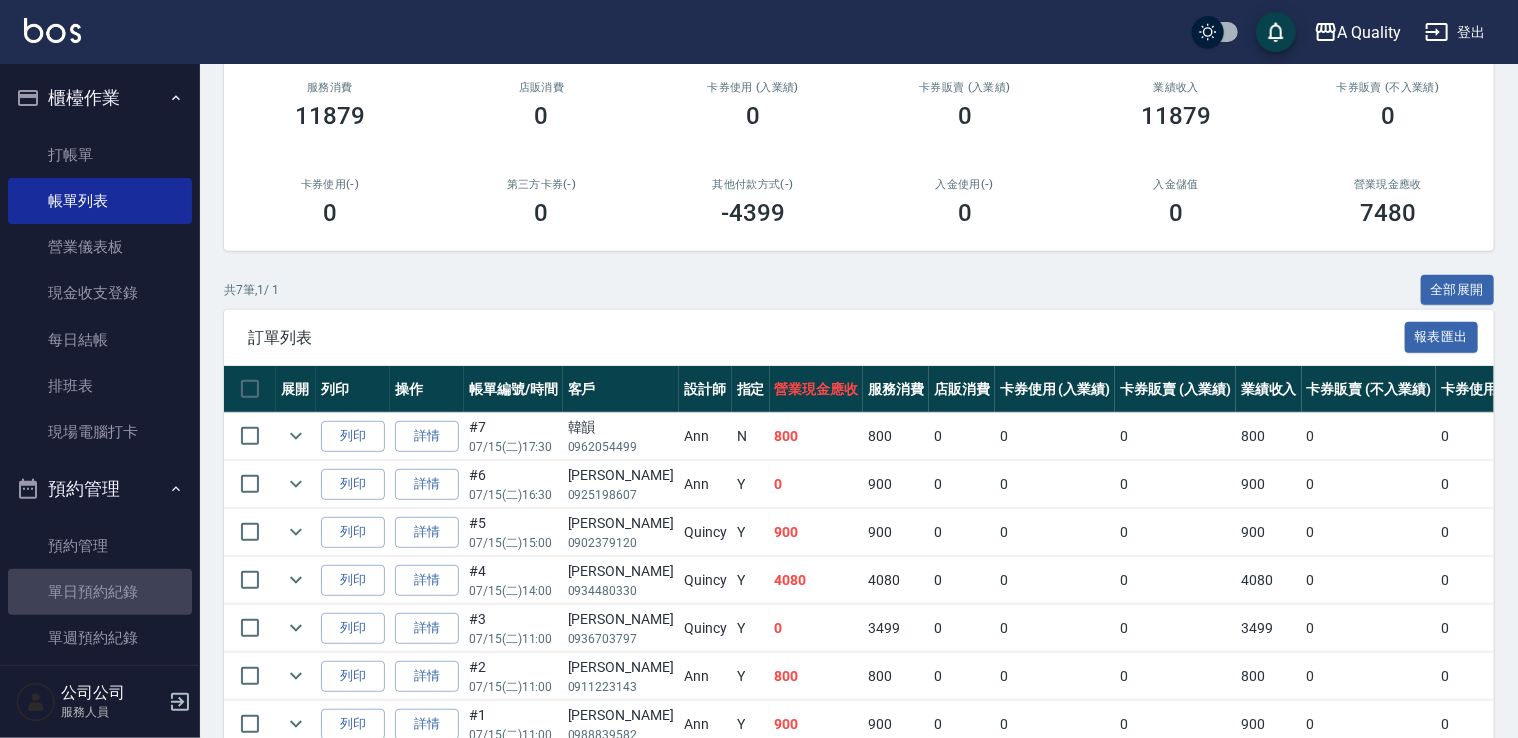 scroll, scrollTop: 0, scrollLeft: 0, axis: both 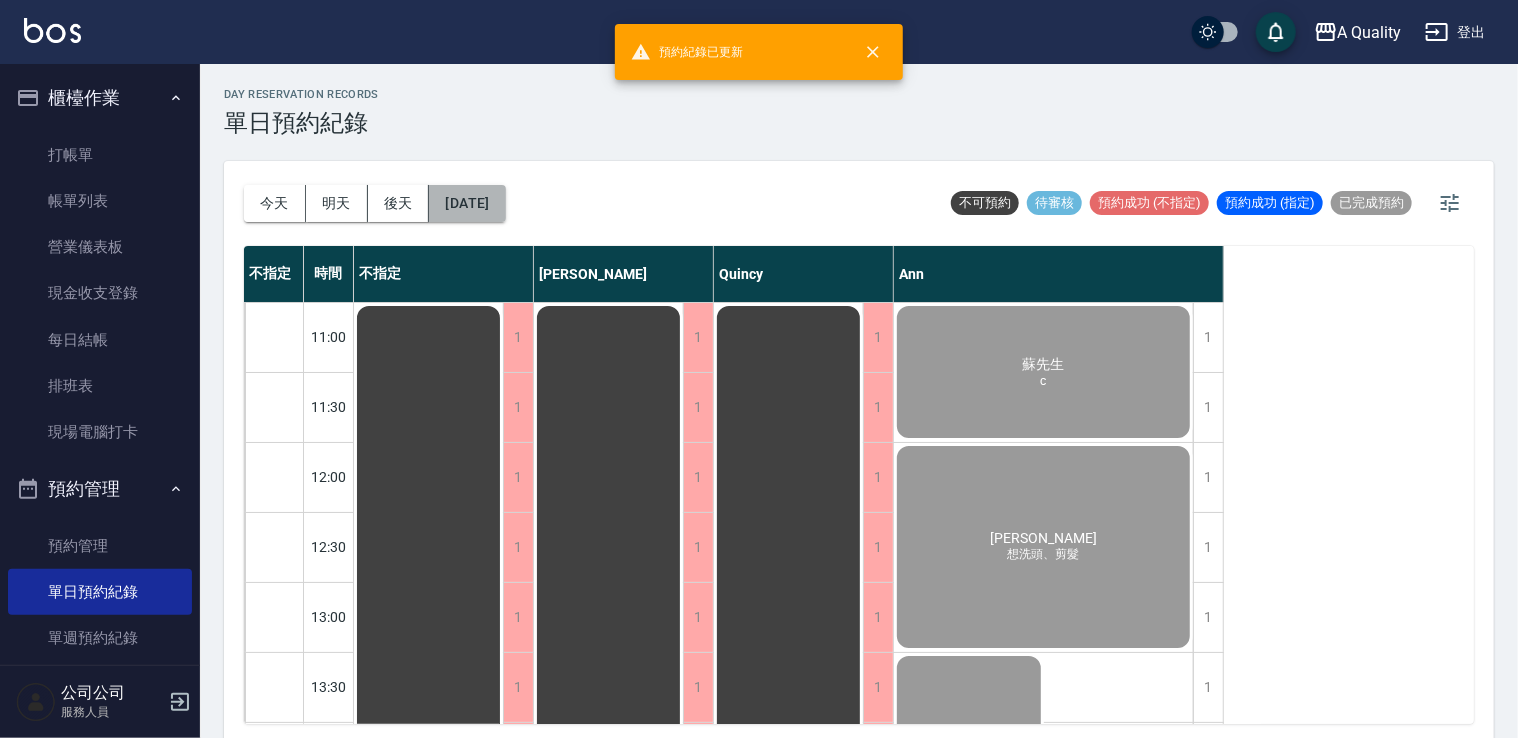 click on "[DATE]" at bounding box center [467, 203] 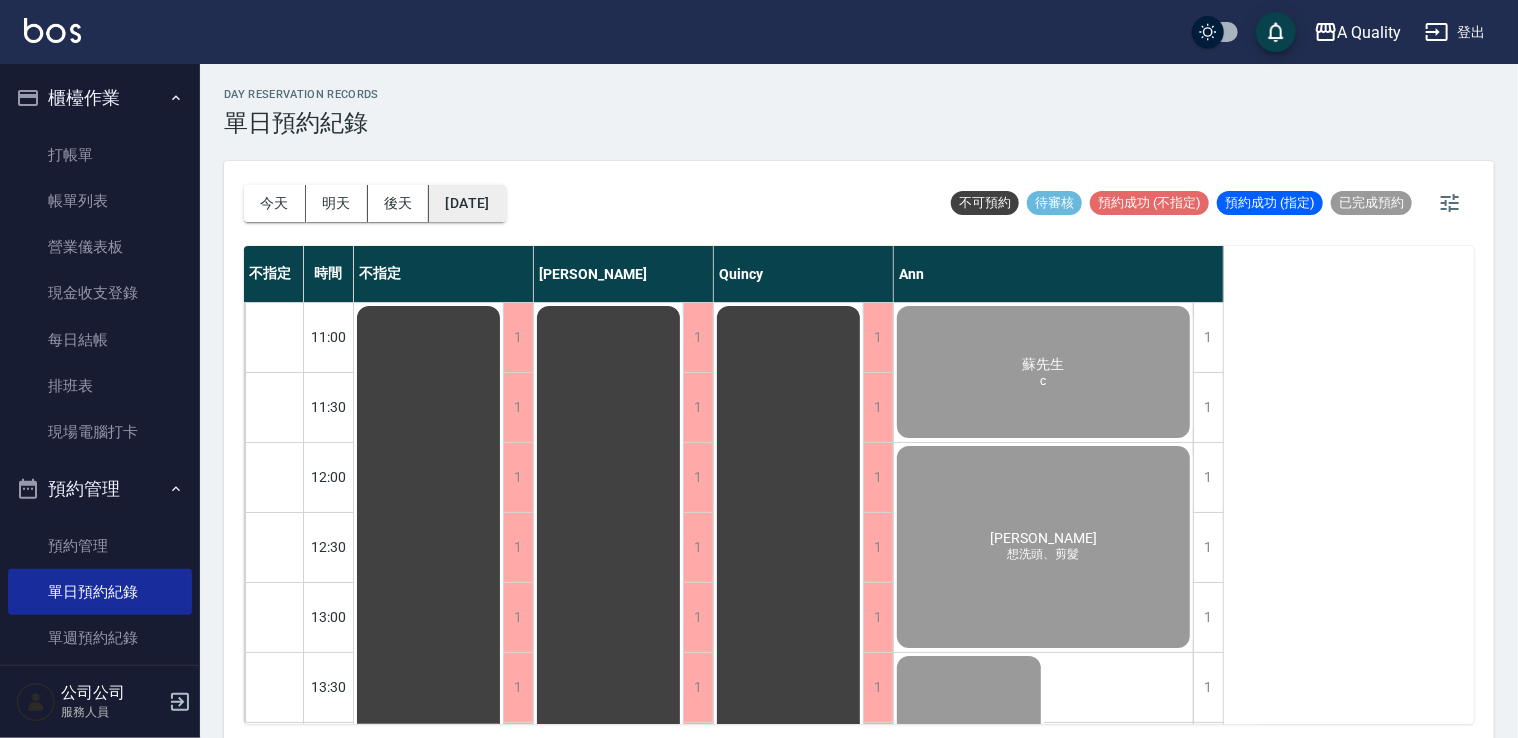 click on "[DATE]" at bounding box center [467, 203] 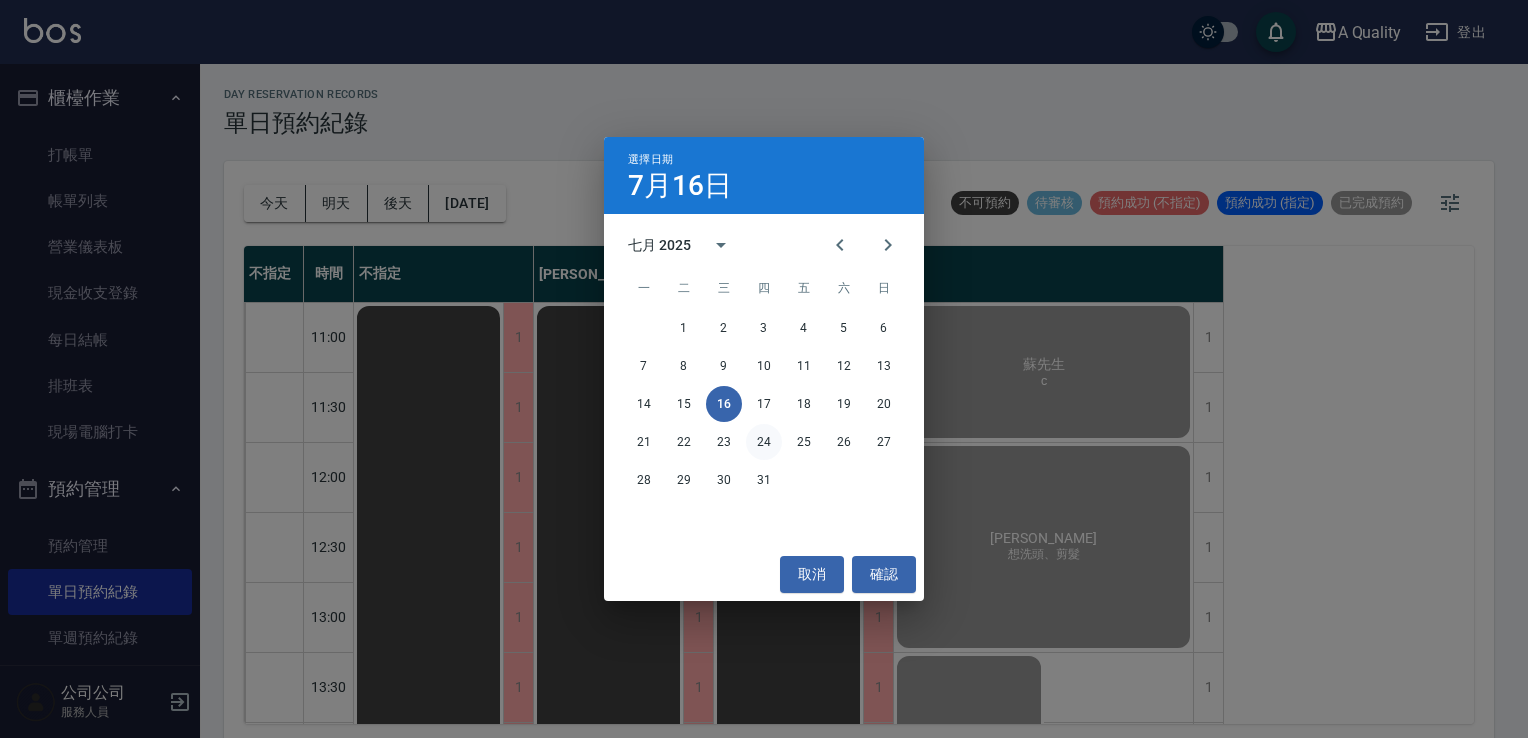 click on "24" at bounding box center (764, 442) 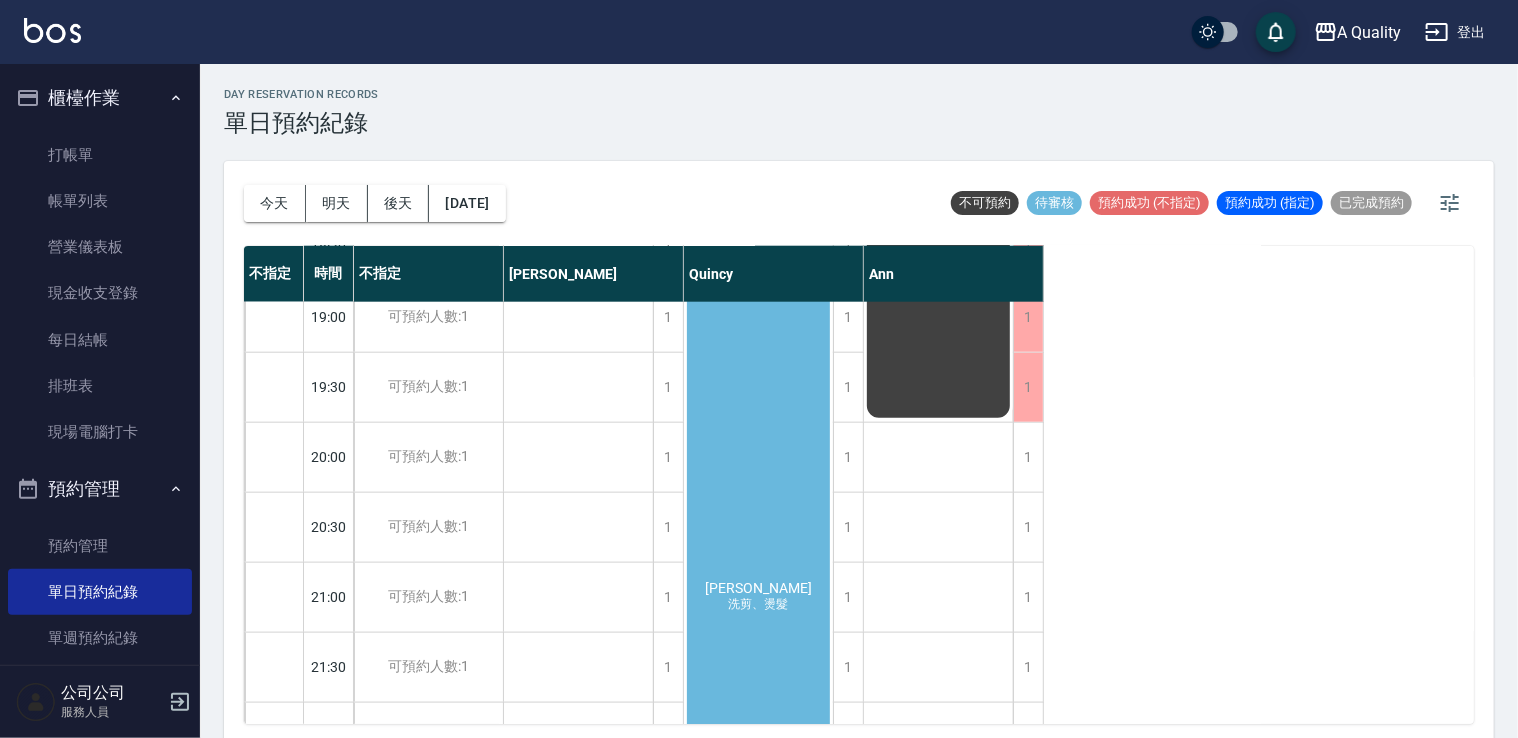 scroll, scrollTop: 1100, scrollLeft: 0, axis: vertical 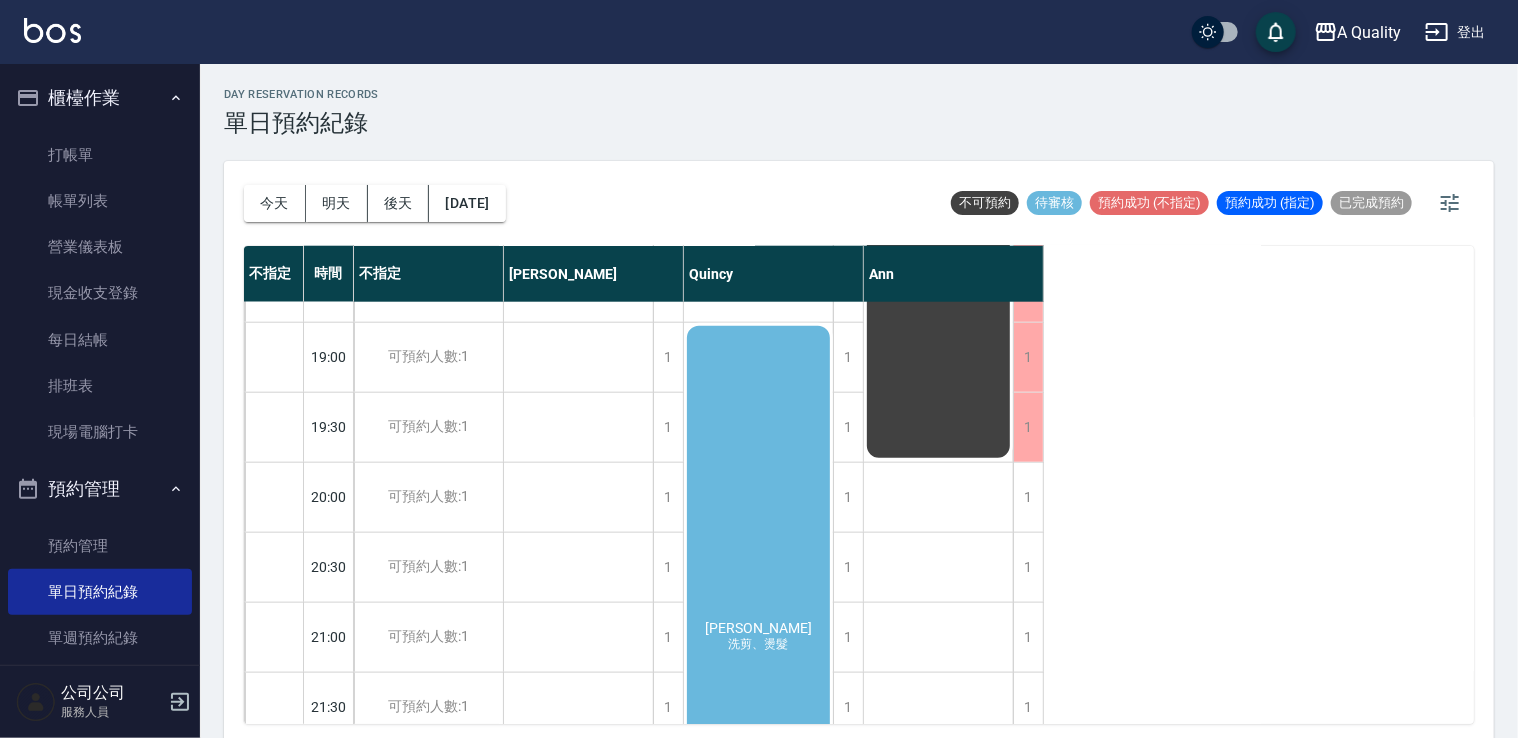 click on "[PERSON_NAME]心 洗剪、燙髮" at bounding box center (578, -308) 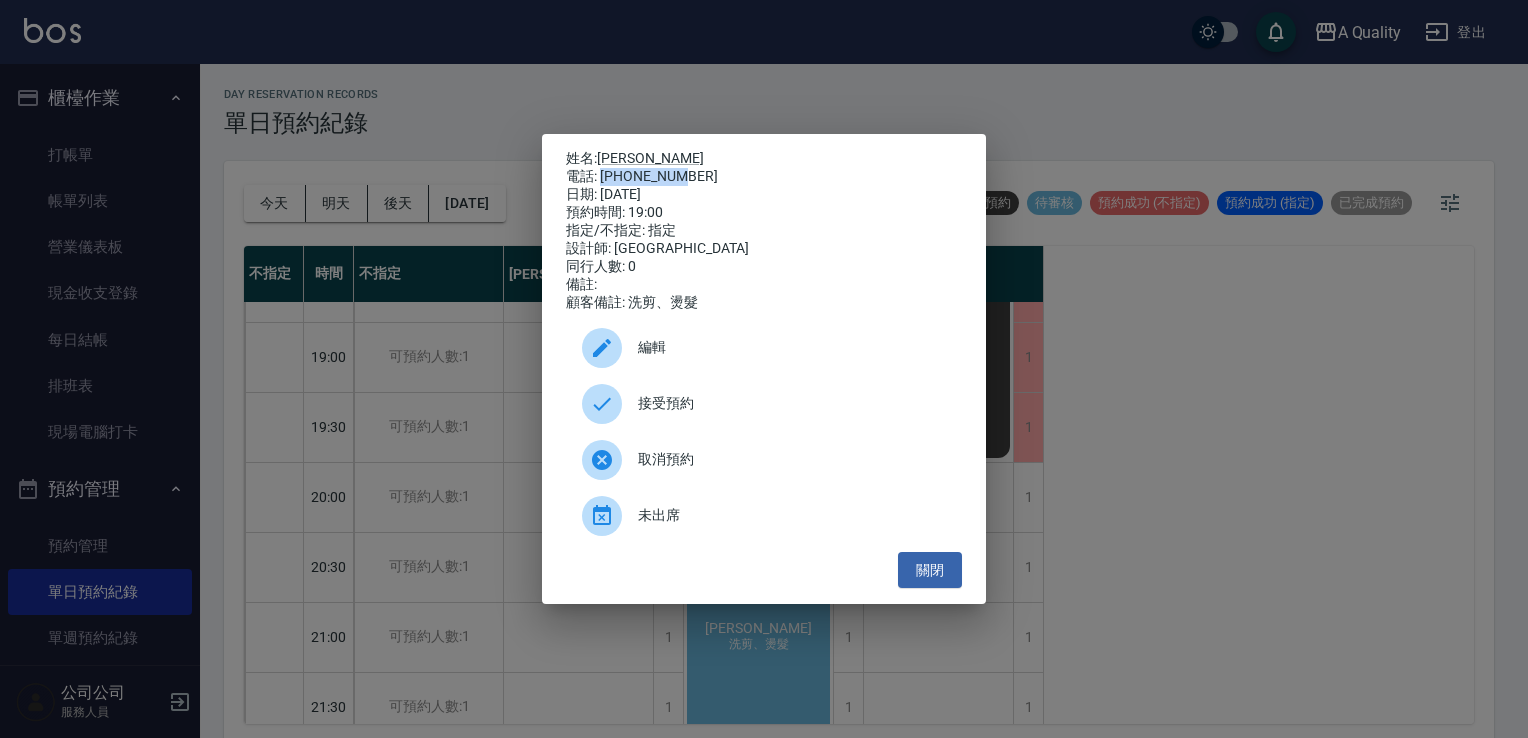 drag, startPoint x: 600, startPoint y: 170, endPoint x: 685, endPoint y: 172, distance: 85.02353 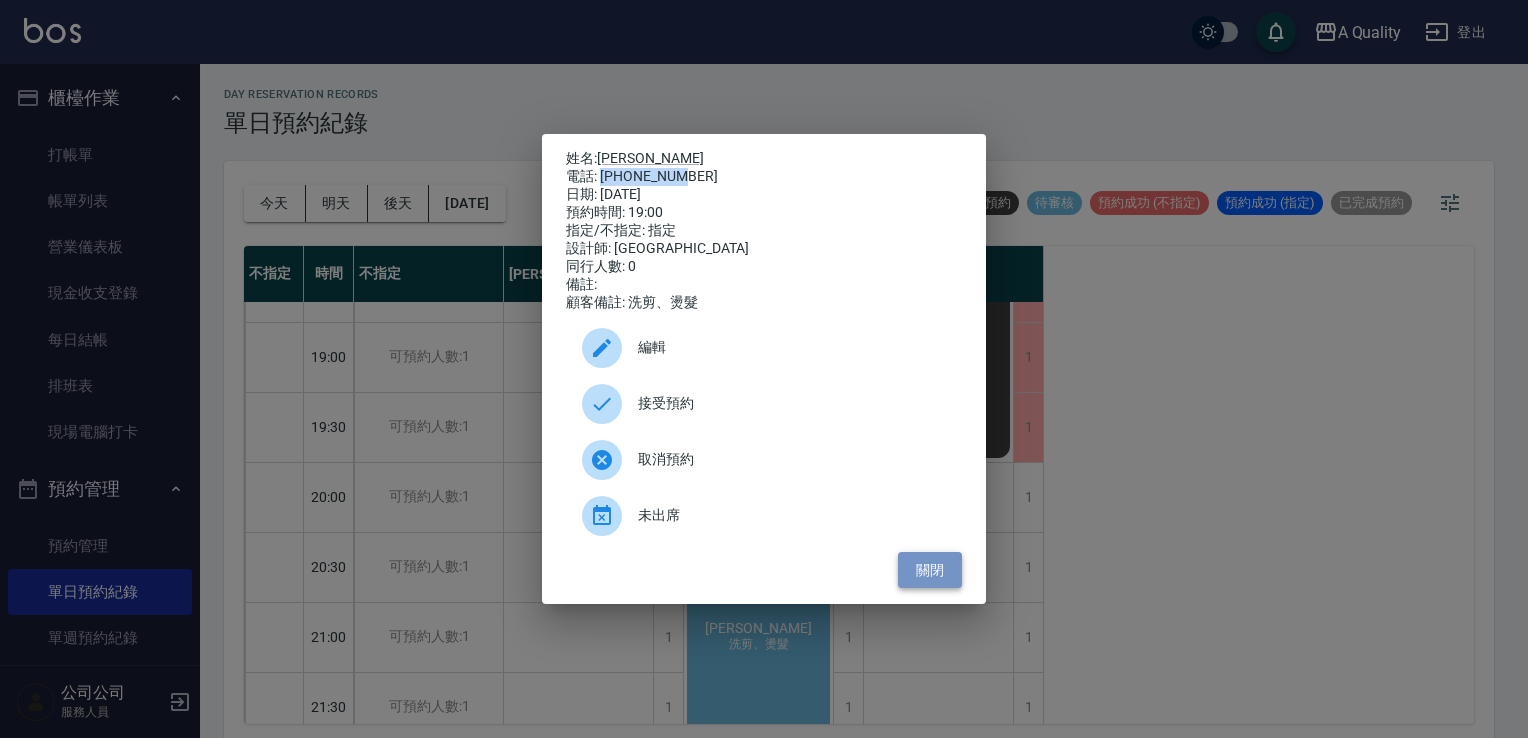 click on "關閉" at bounding box center [930, 570] 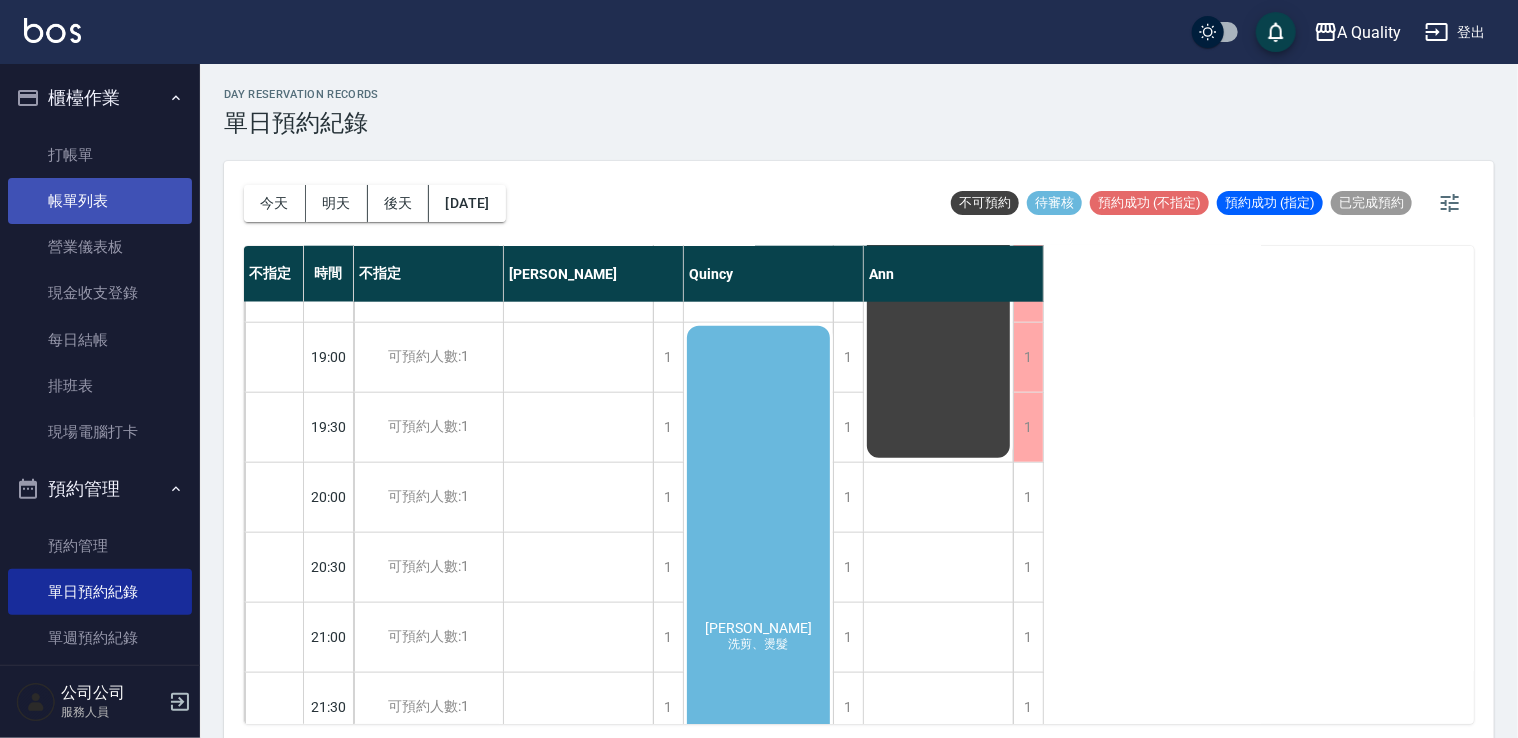 click on "帳單列表" at bounding box center (100, 201) 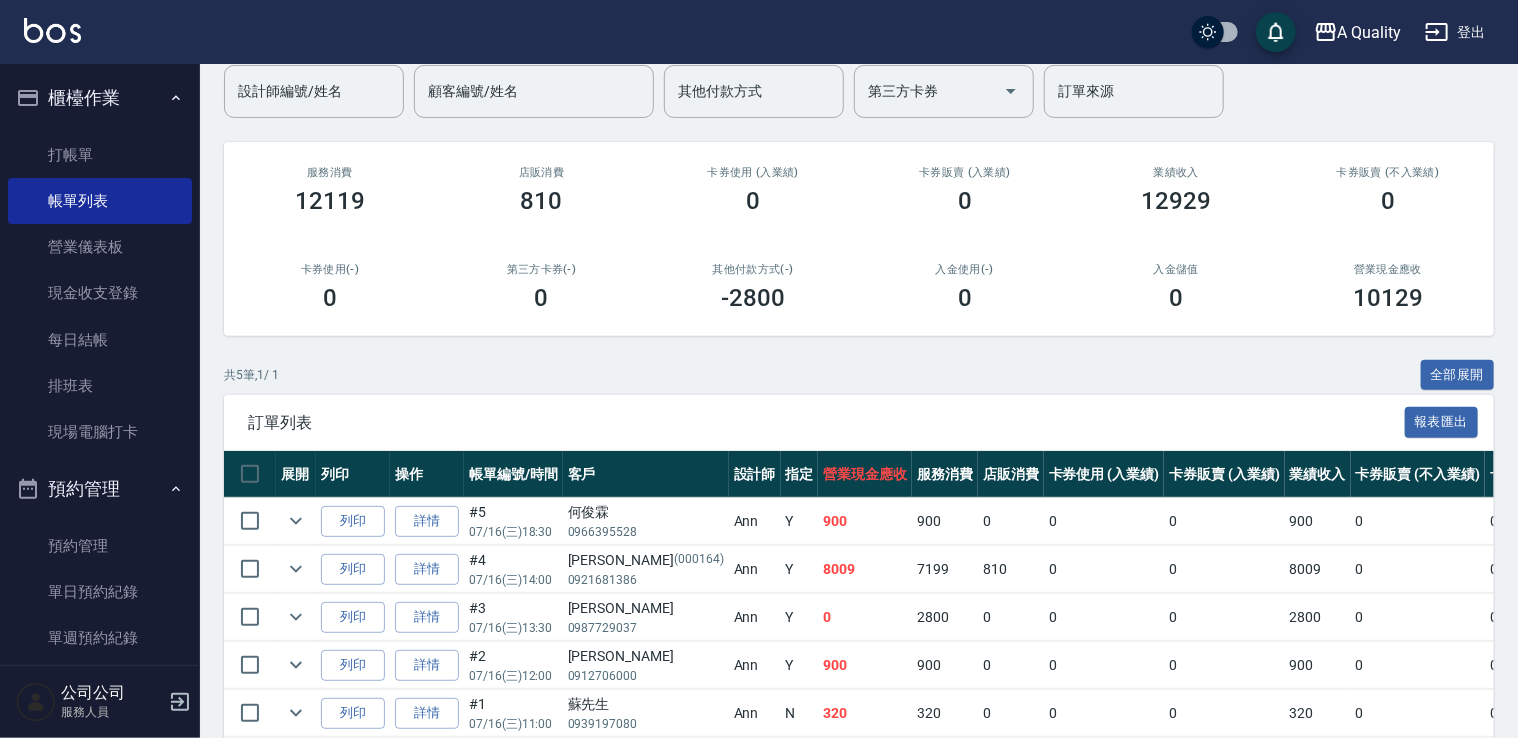 scroll, scrollTop: 257, scrollLeft: 0, axis: vertical 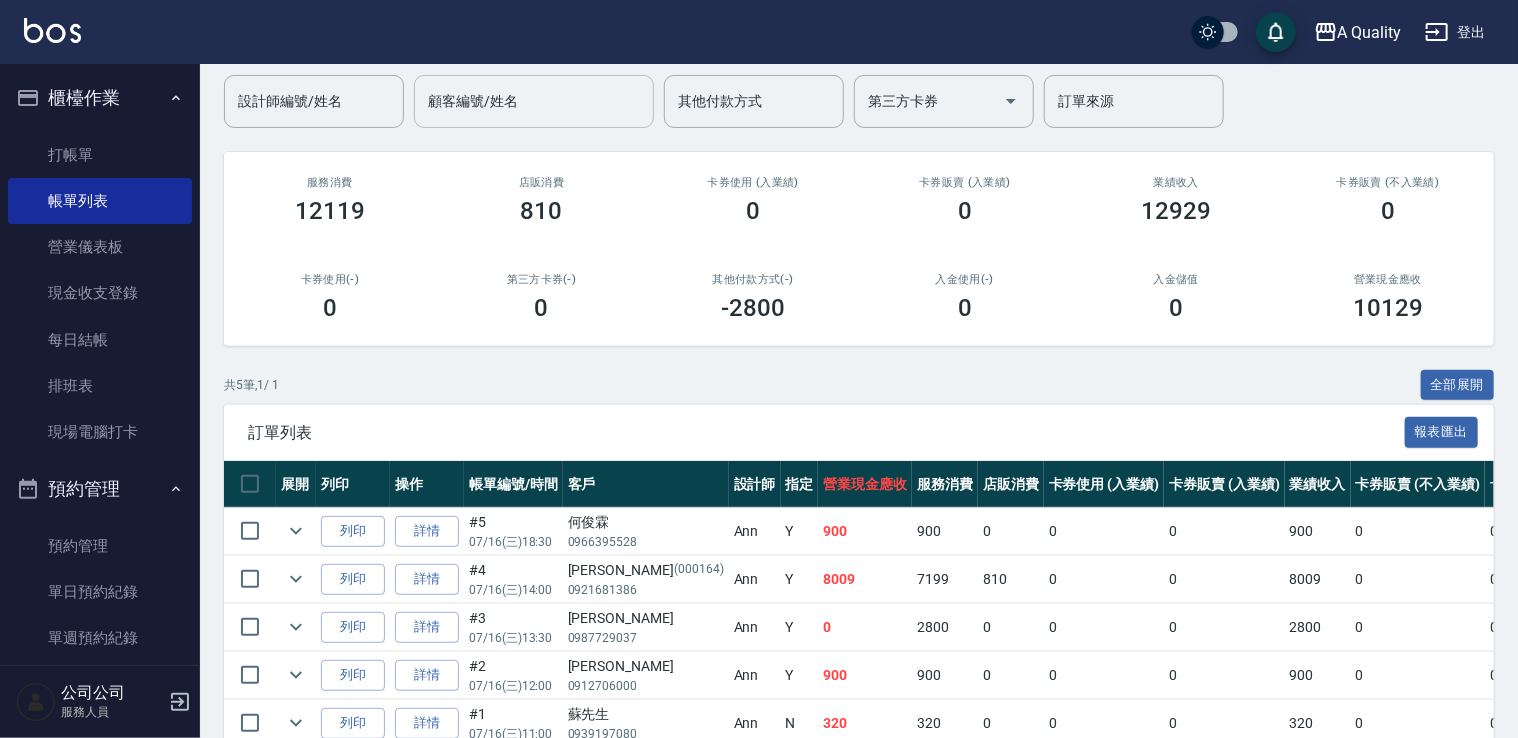 click on "顧客編號/姓名" at bounding box center (534, 101) 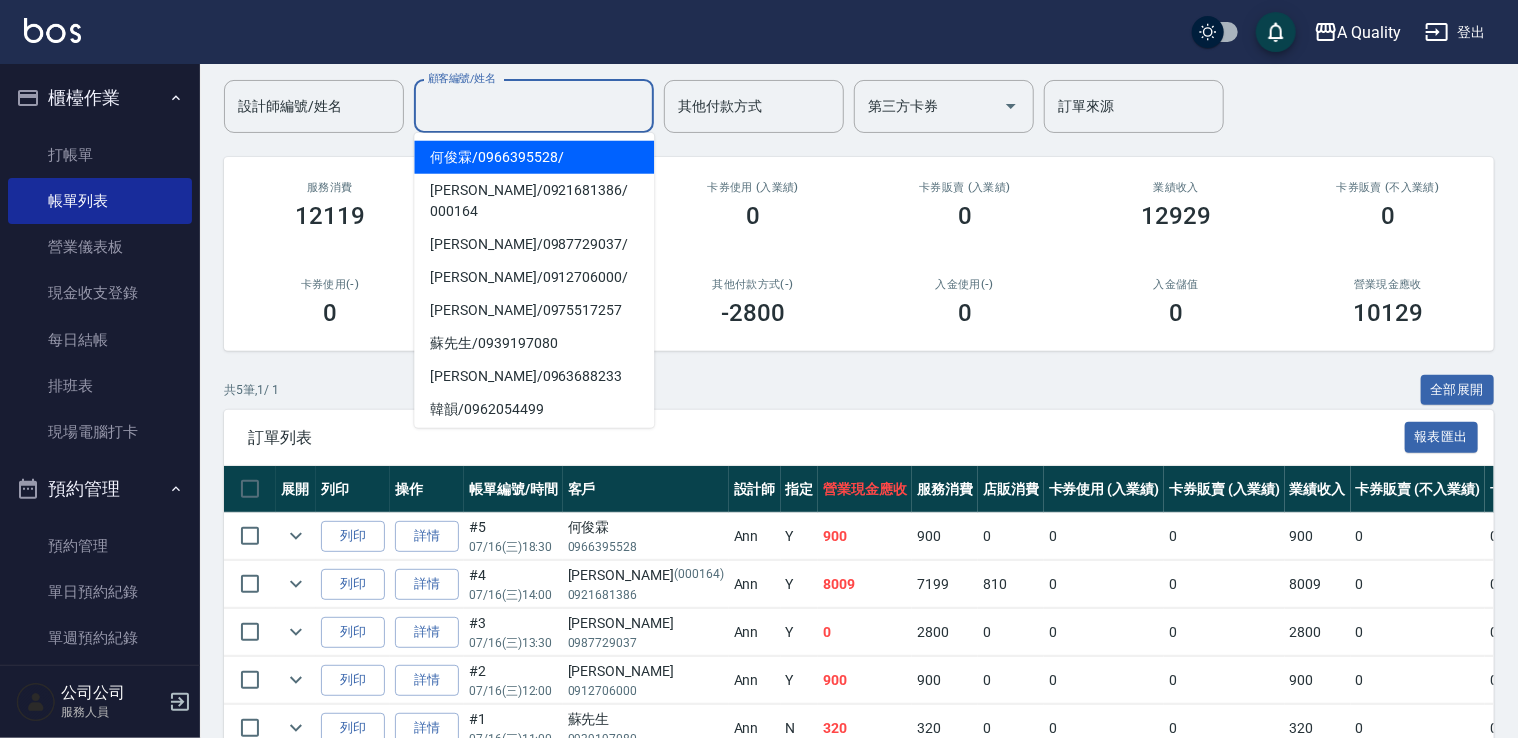 scroll, scrollTop: 0, scrollLeft: 0, axis: both 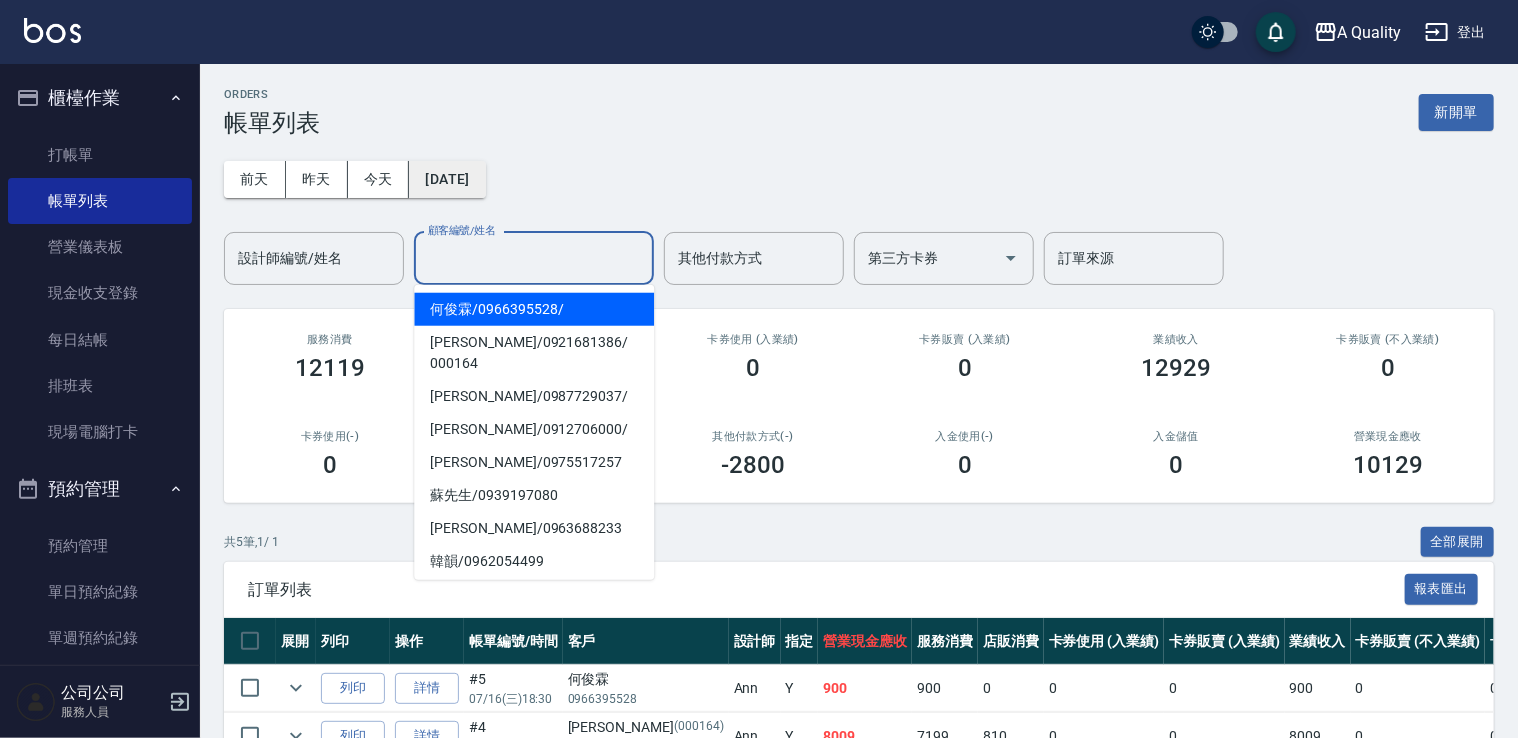 click on "[DATE]" at bounding box center [447, 179] 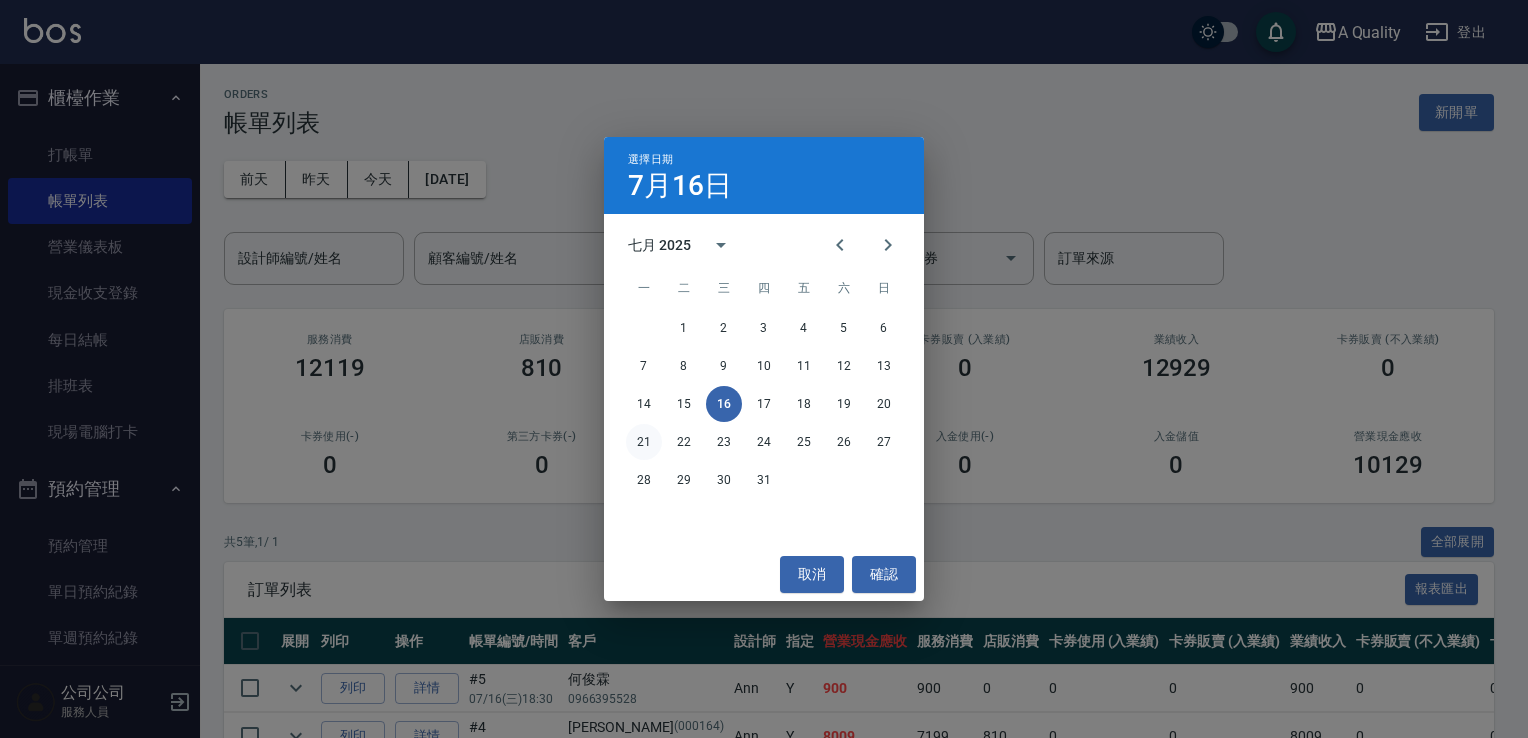 click on "21" at bounding box center [644, 442] 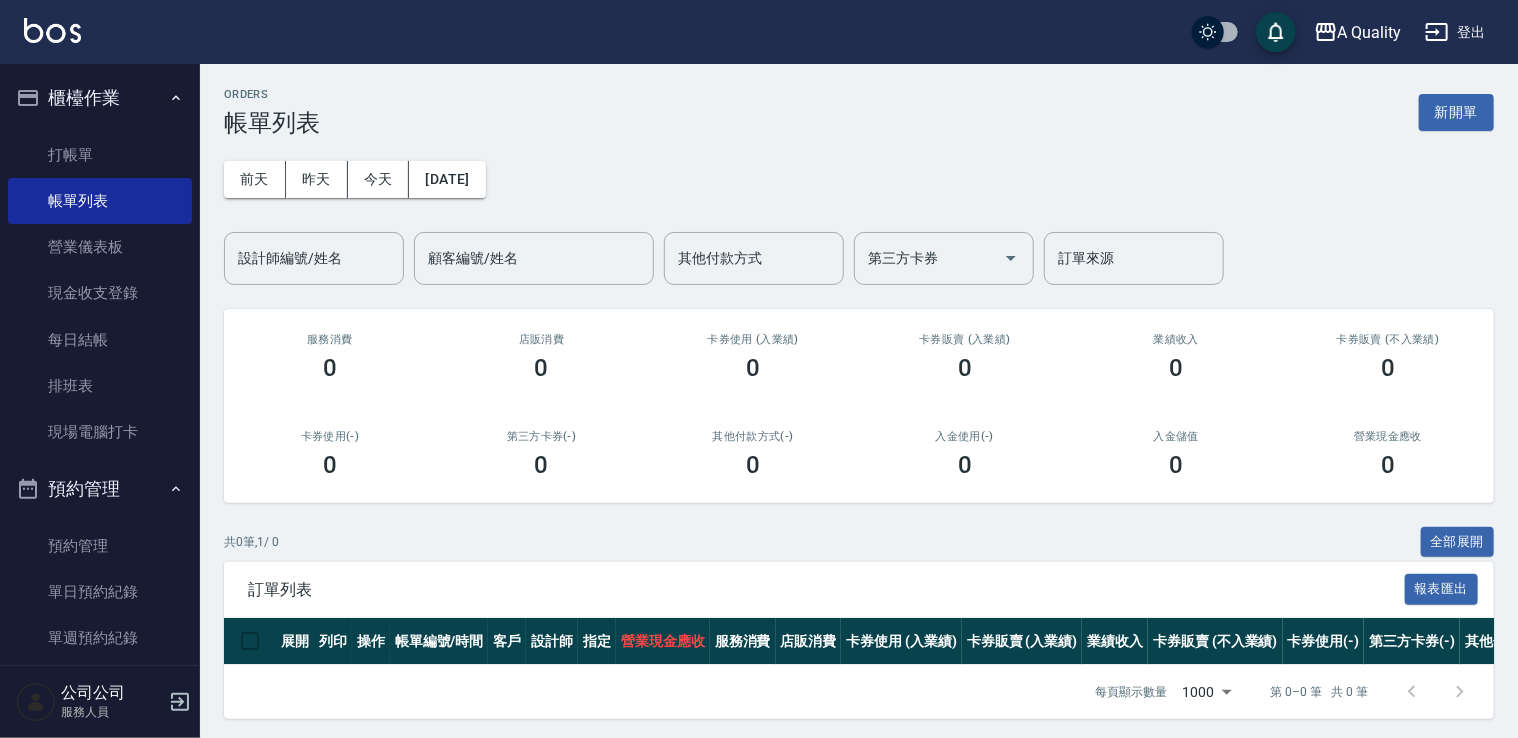 drag, startPoint x: 499, startPoint y: 156, endPoint x: 520, endPoint y: 173, distance: 27.018513 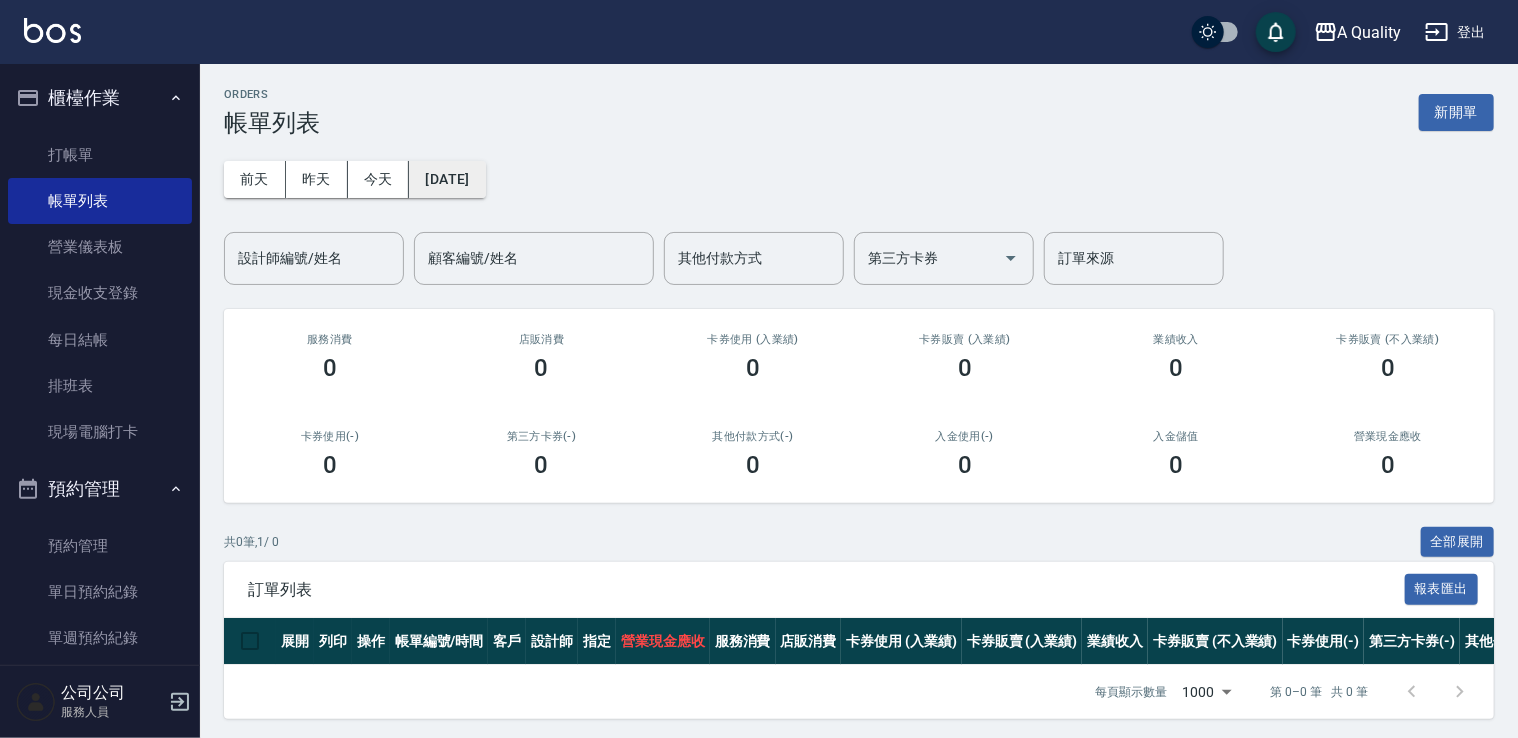 click on "[DATE]" at bounding box center [447, 179] 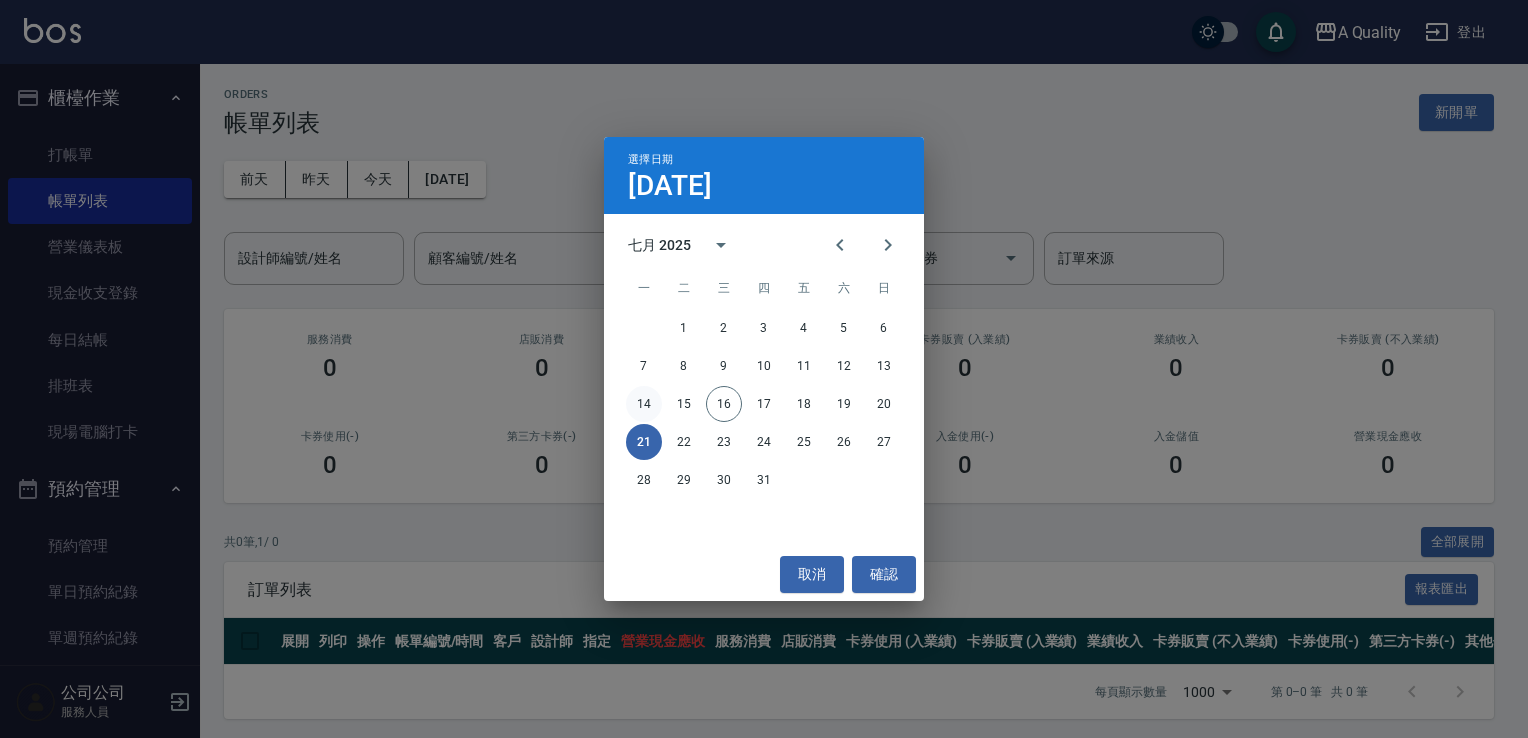 click on "14 15 16 17 18 19 20" at bounding box center (764, 404) 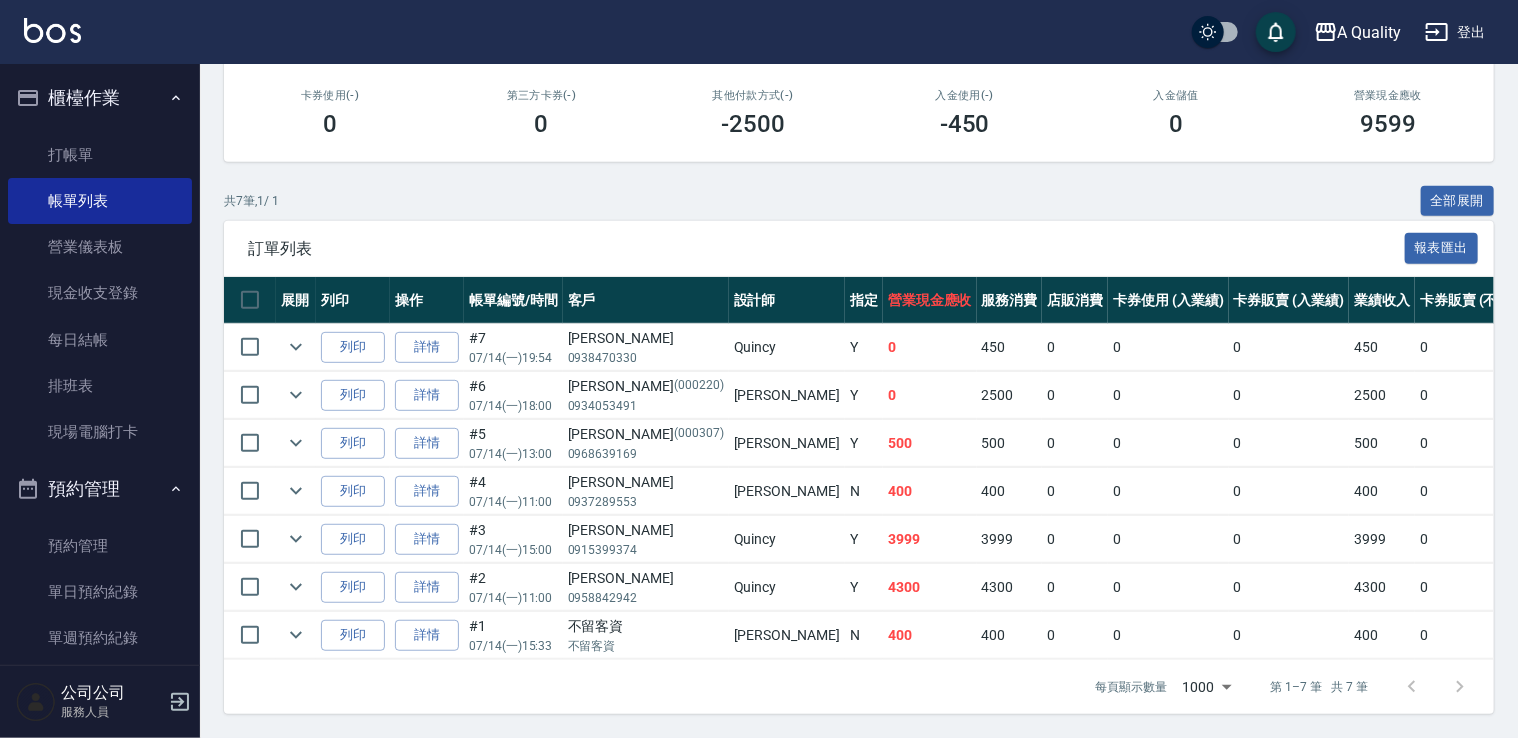 scroll, scrollTop: 352, scrollLeft: 0, axis: vertical 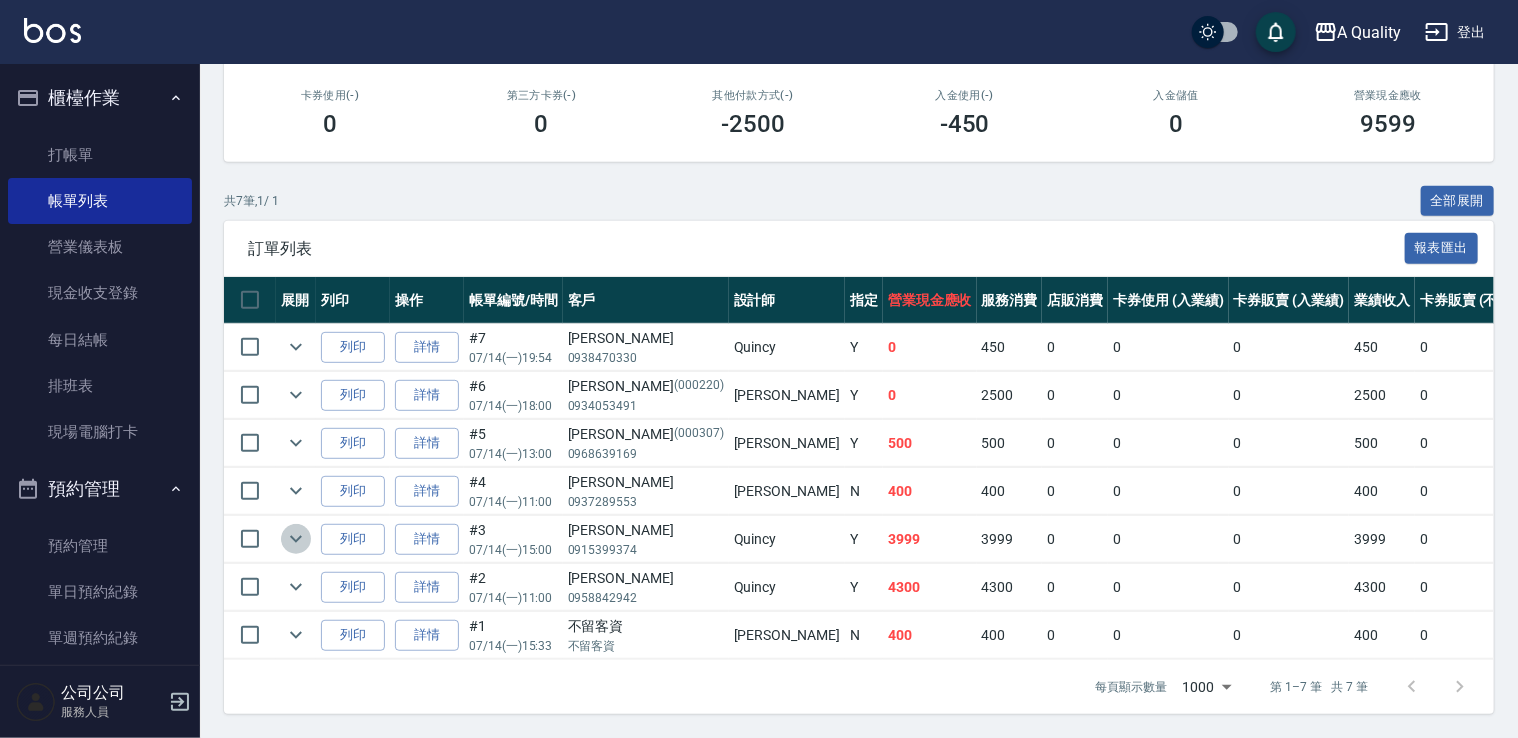 click 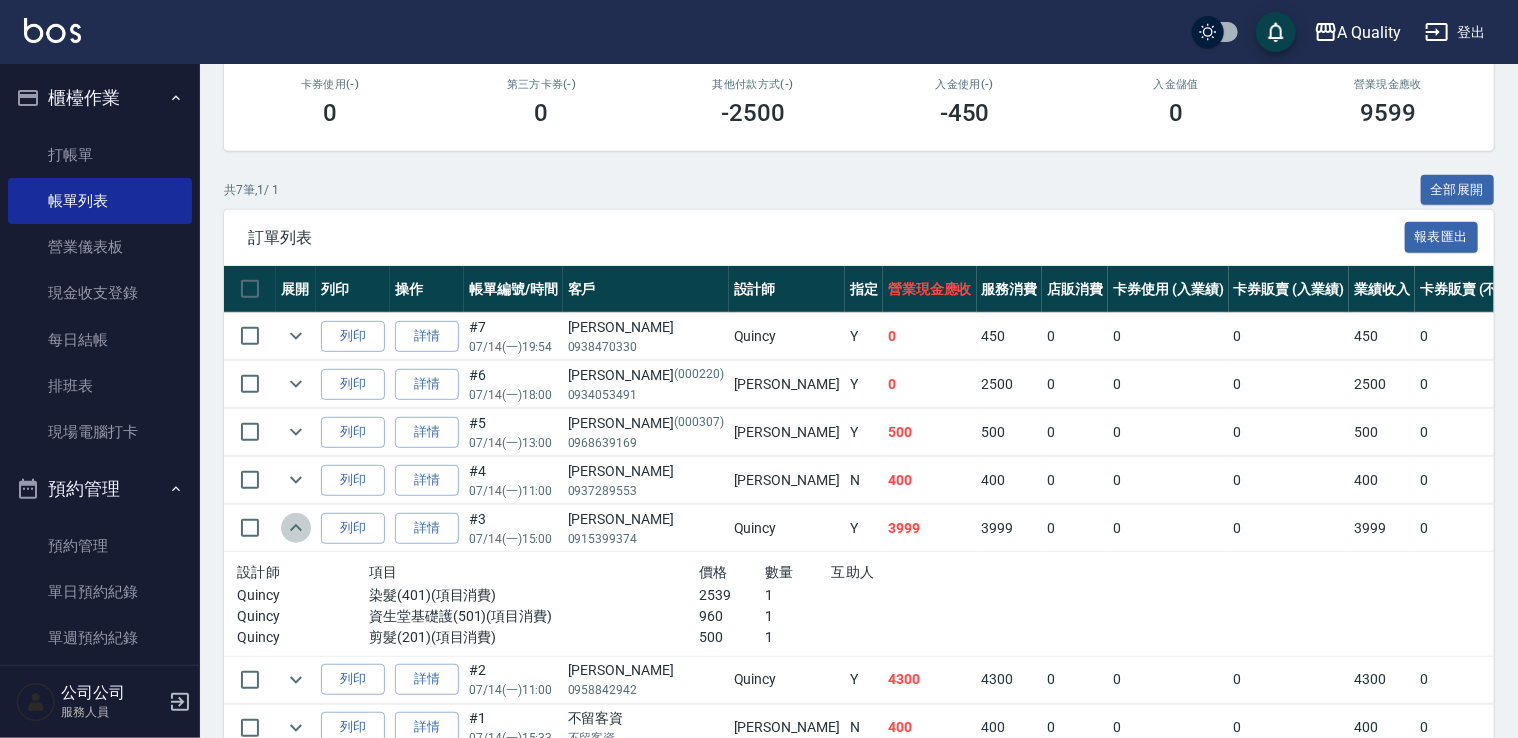 click 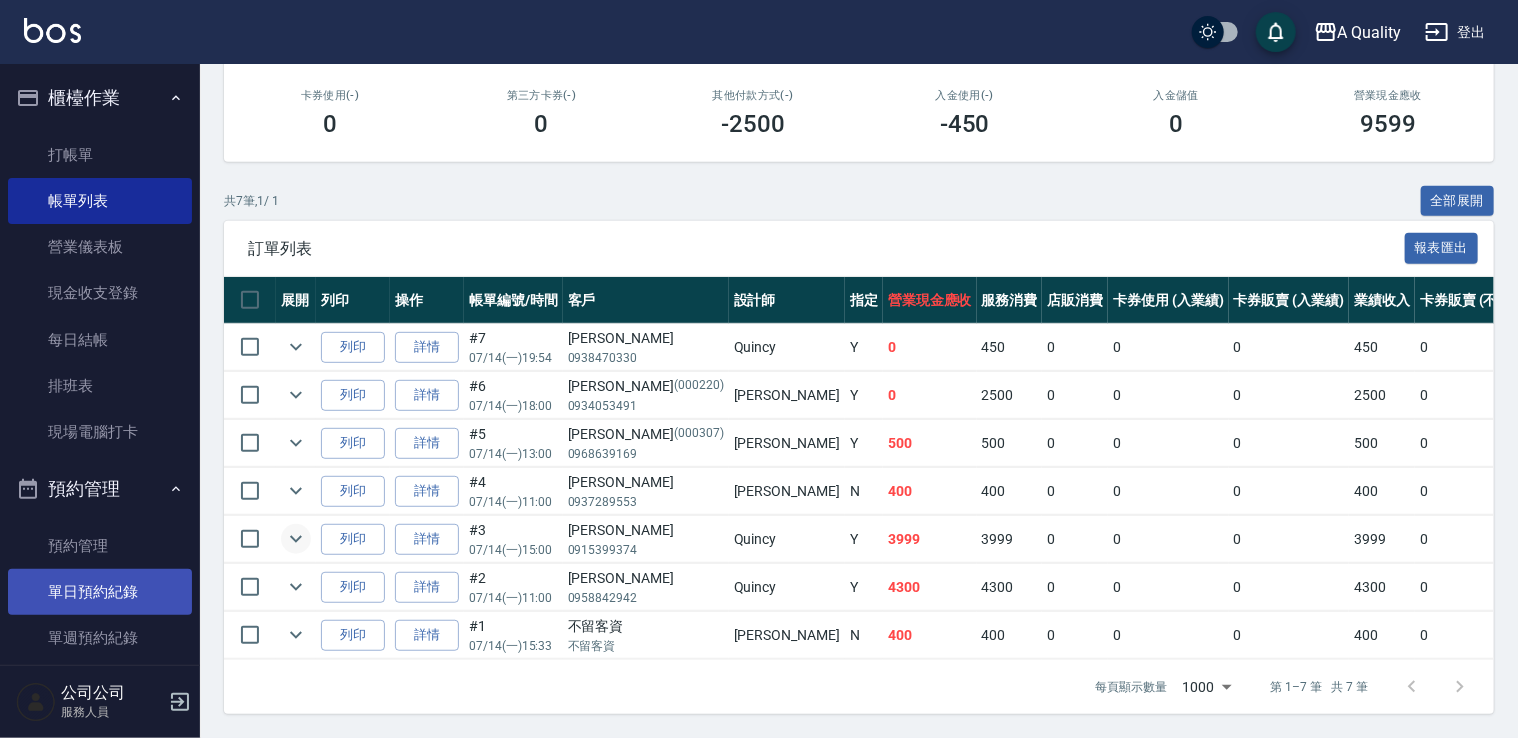 click on "單日預約紀錄" at bounding box center (100, 592) 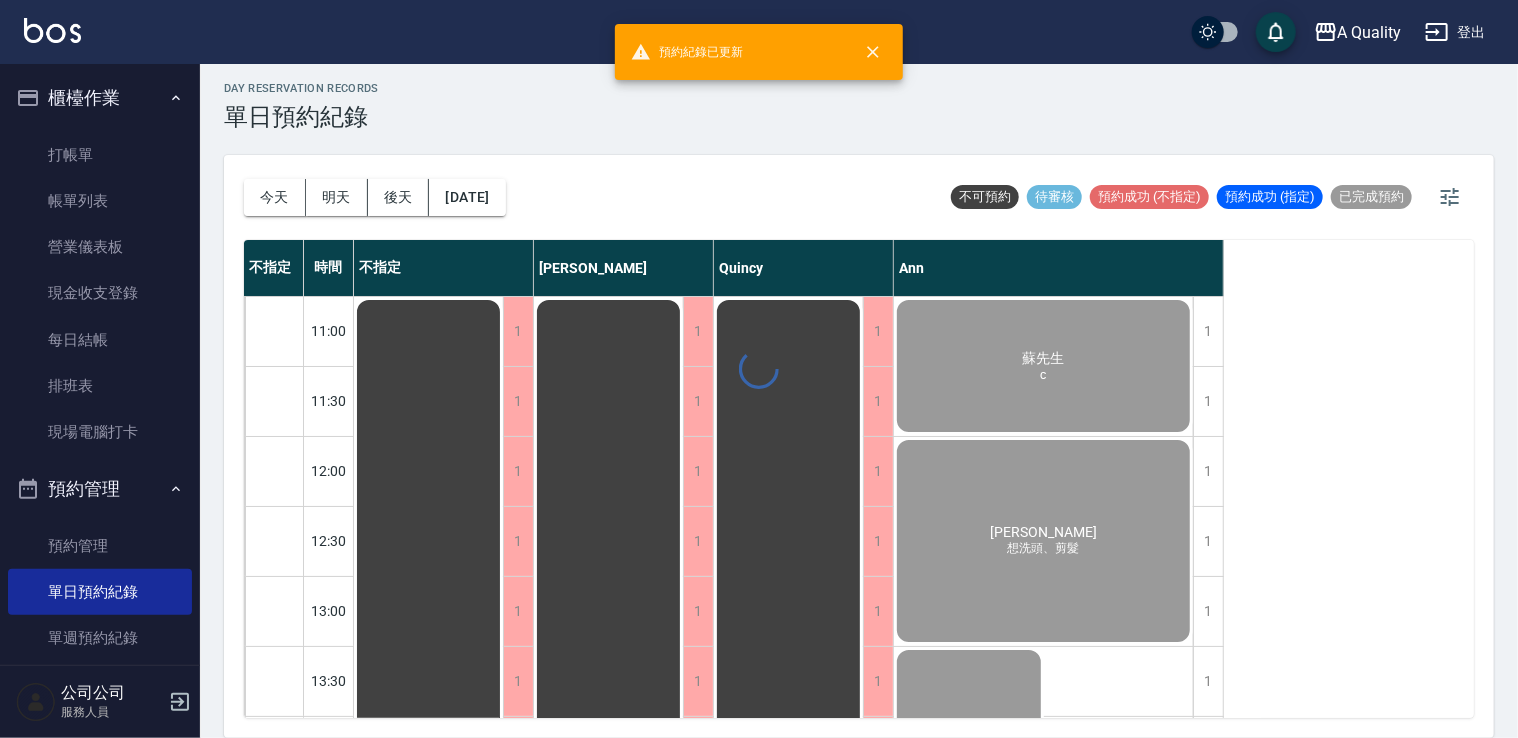 scroll, scrollTop: 0, scrollLeft: 0, axis: both 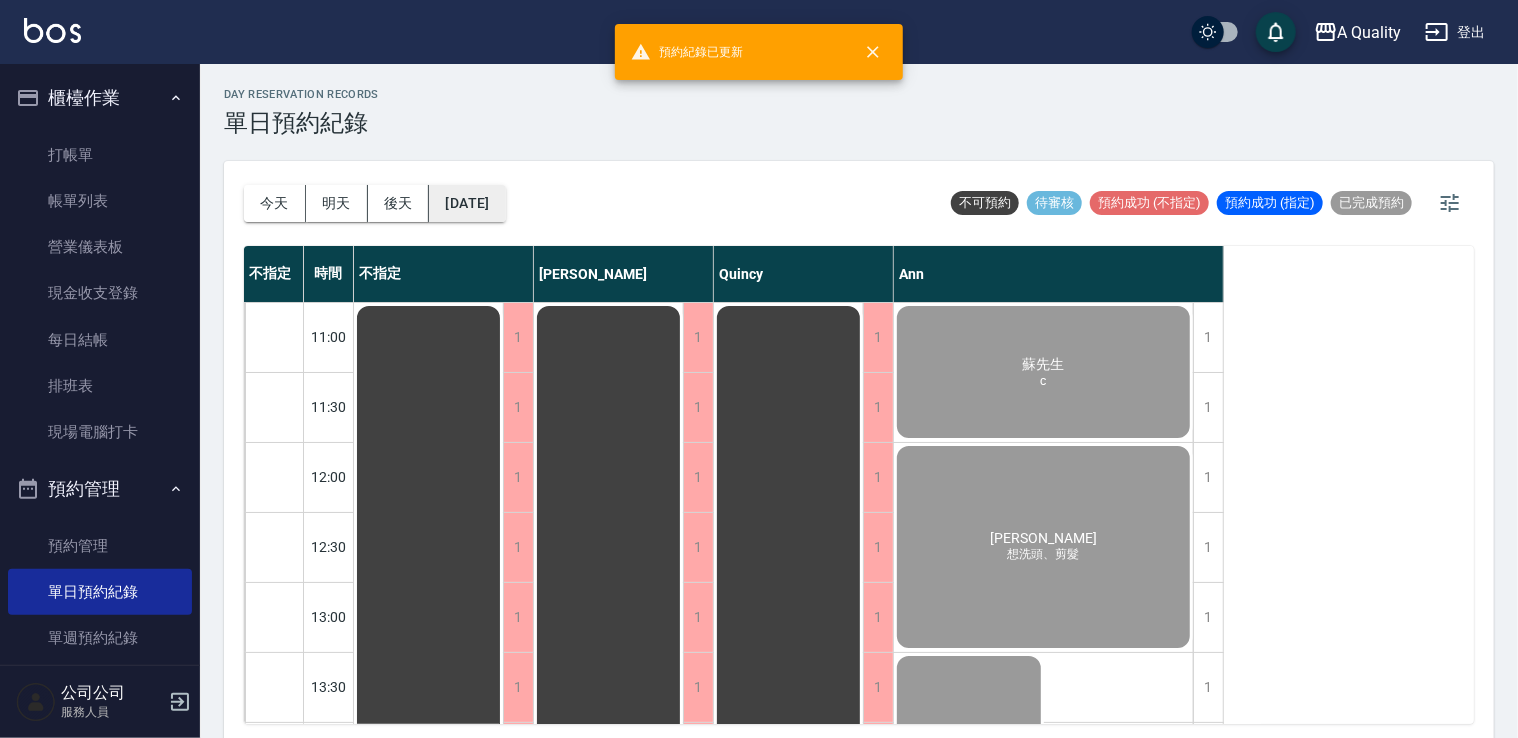 click on "2025/07/16" at bounding box center (467, 203) 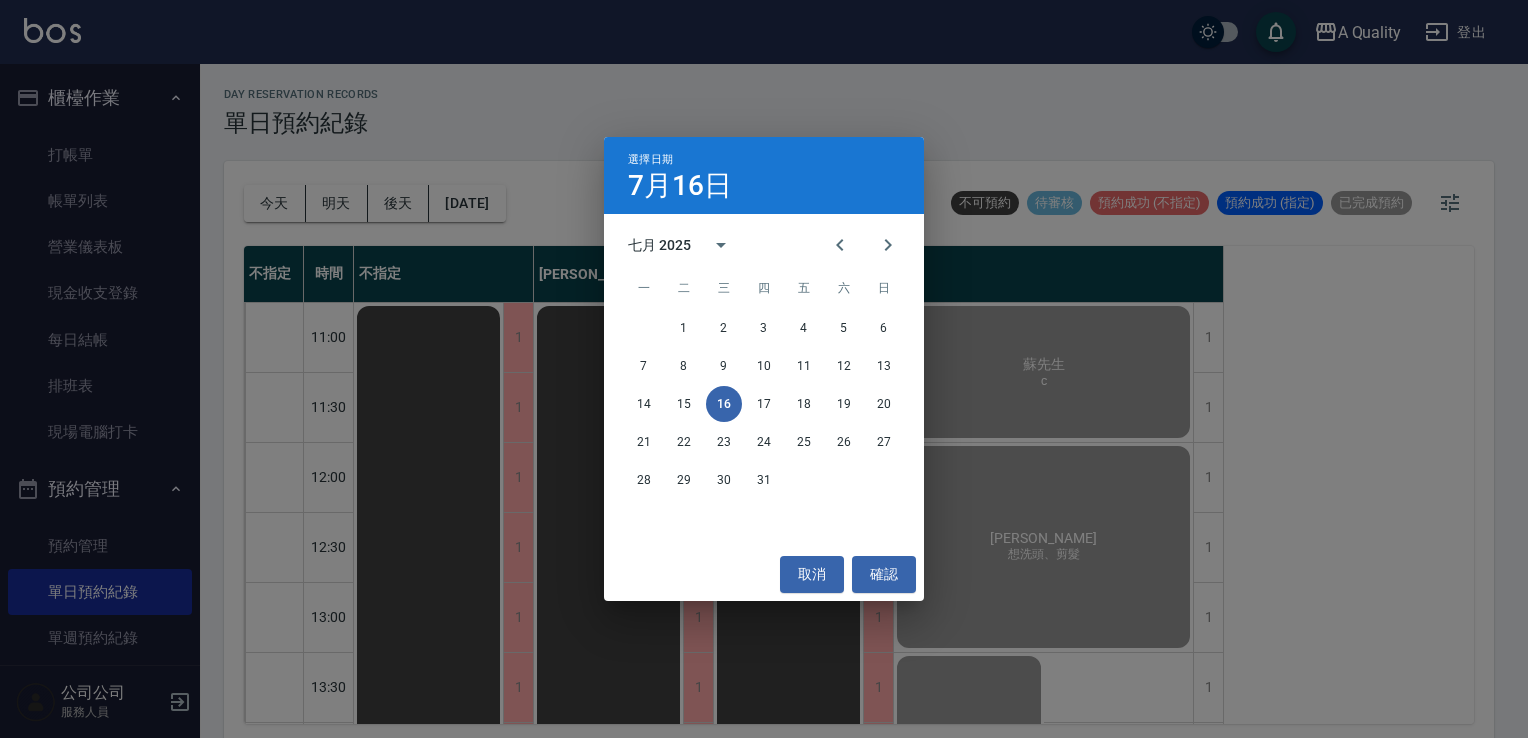click on "14 15 16 17 18 19 20" at bounding box center (764, 404) 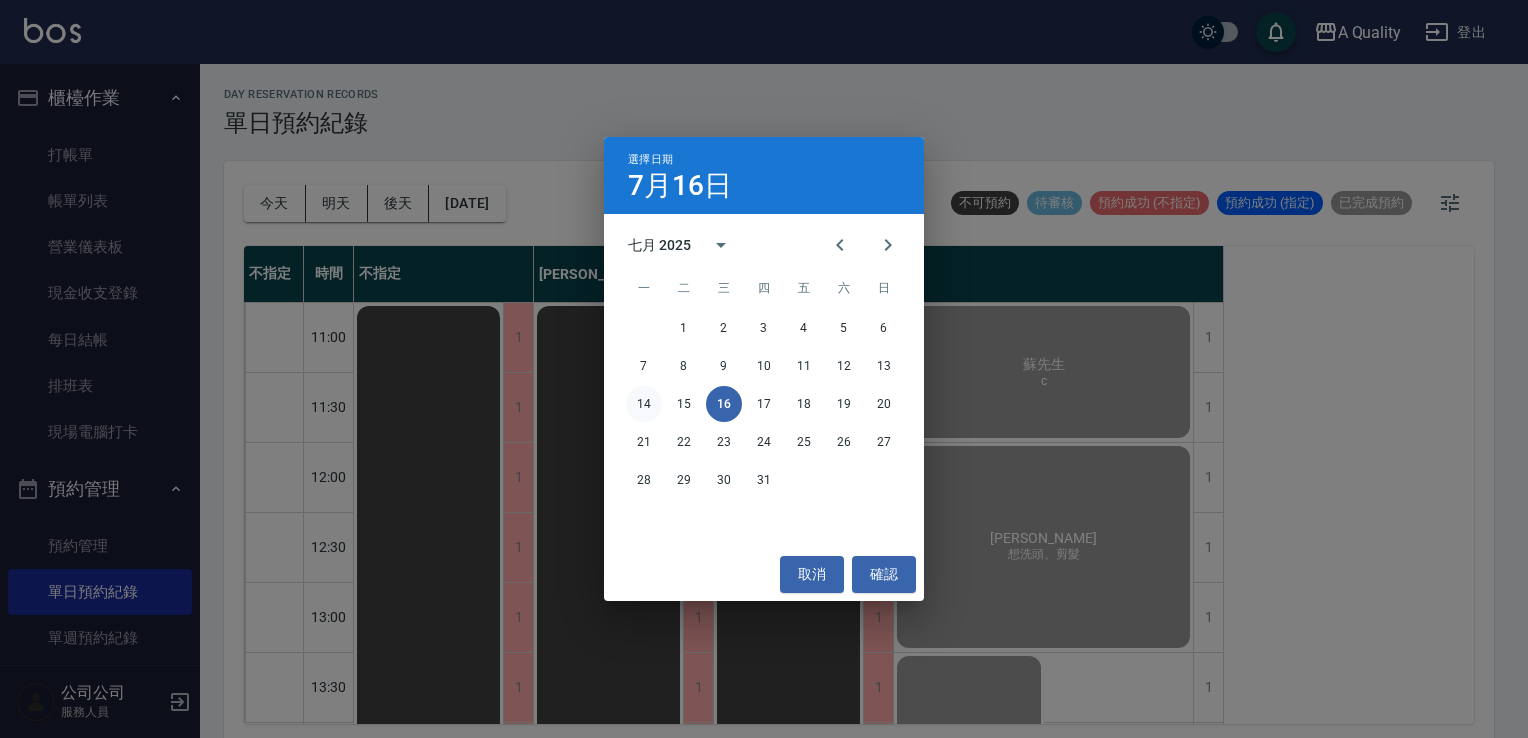 click on "14" at bounding box center [644, 404] 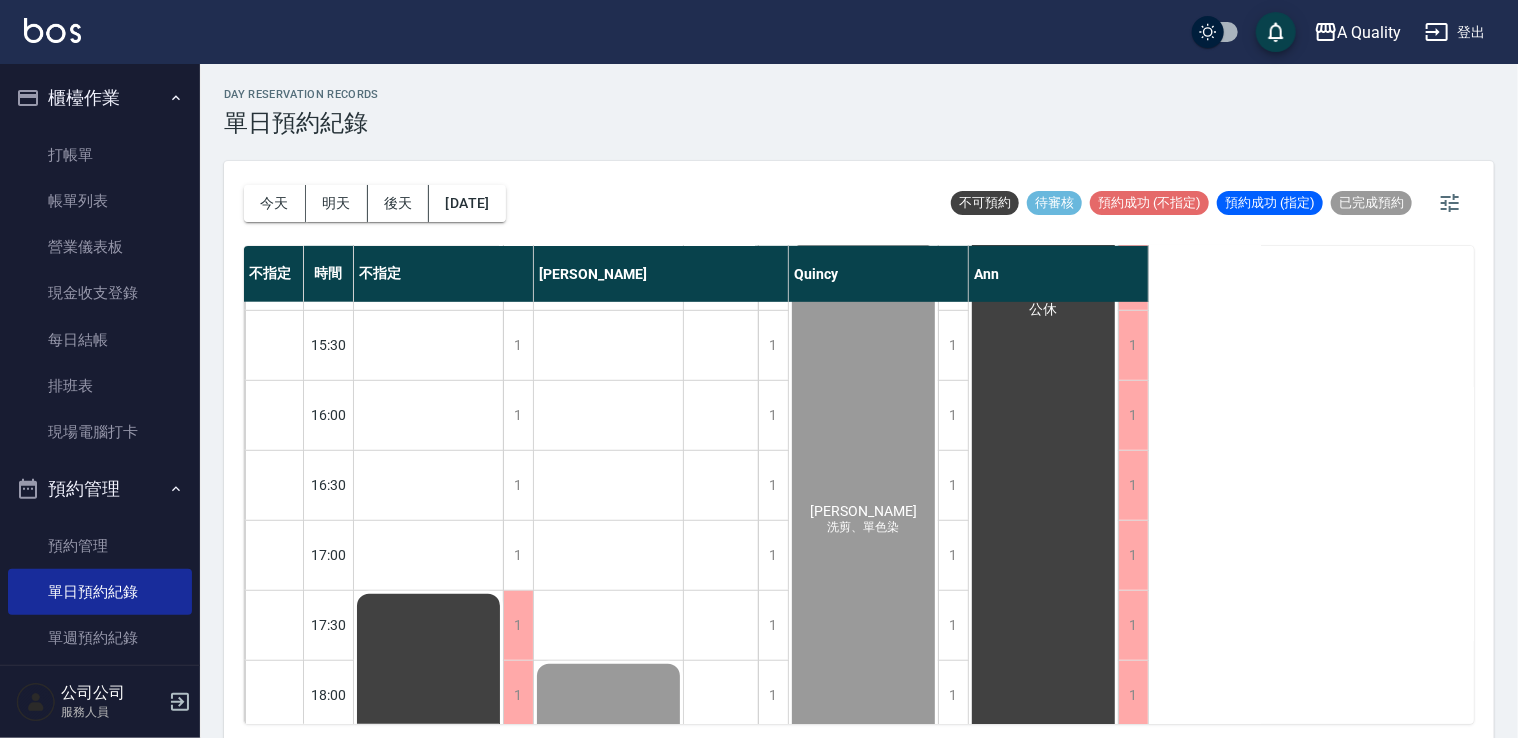 scroll, scrollTop: 653, scrollLeft: 0, axis: vertical 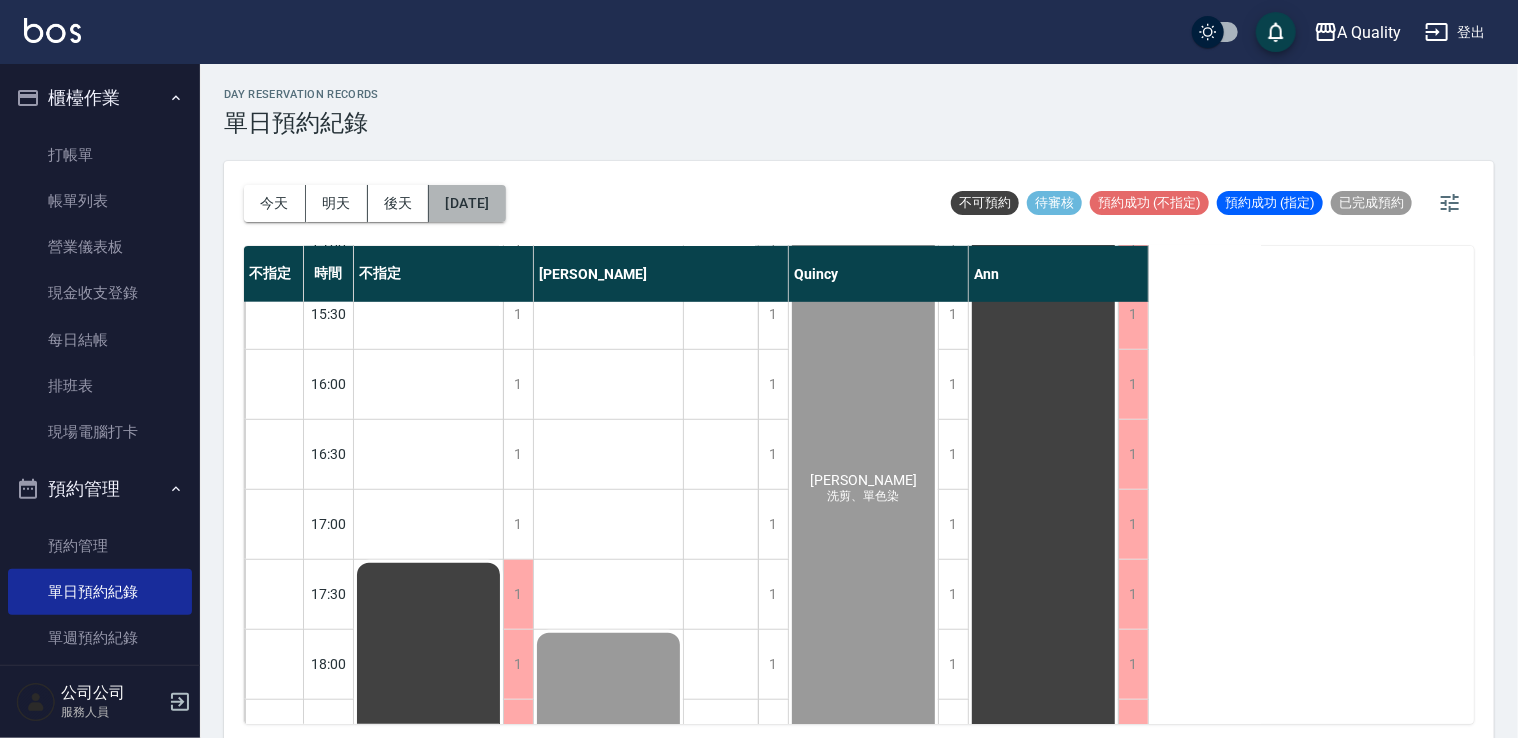 click on "2025/07/14" at bounding box center (467, 203) 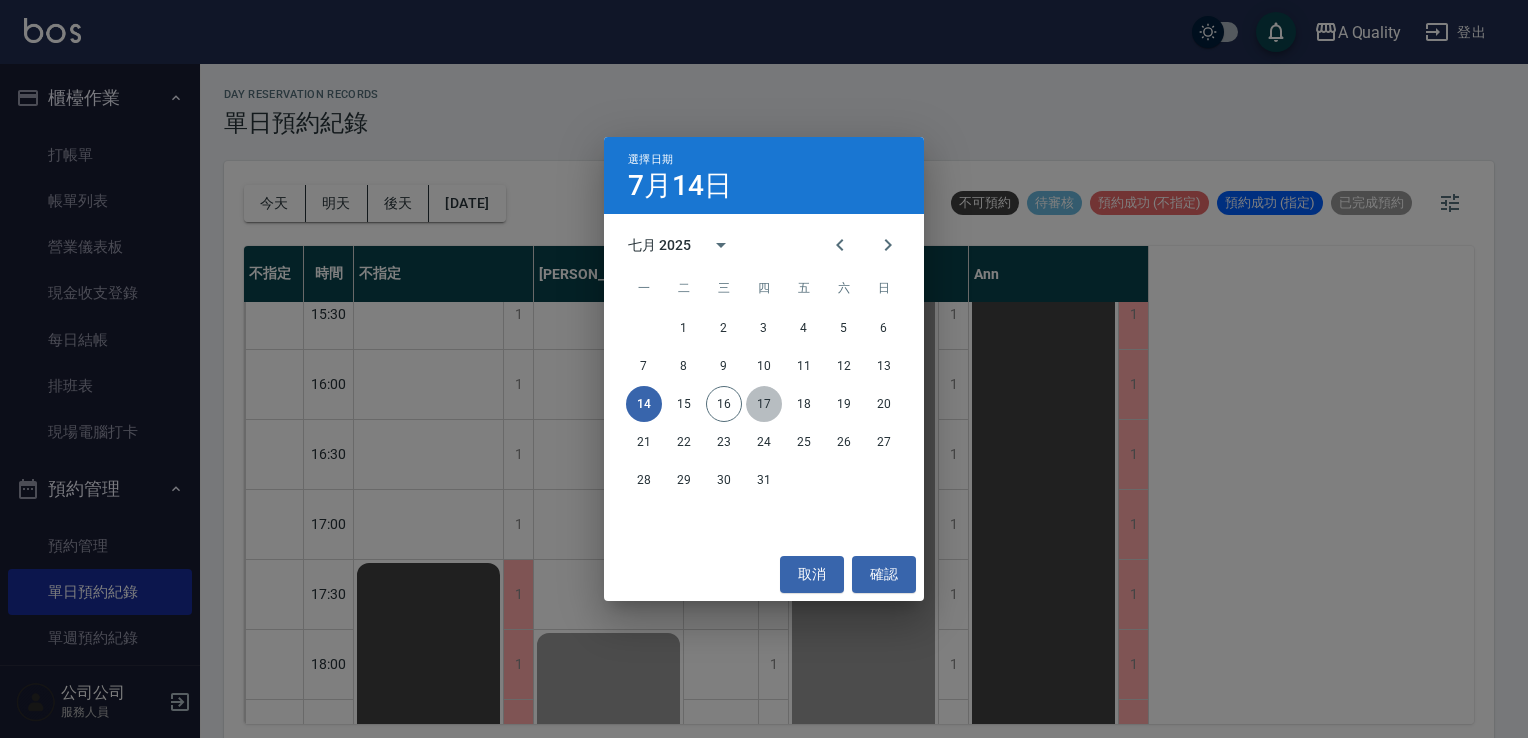 click on "17" at bounding box center [764, 404] 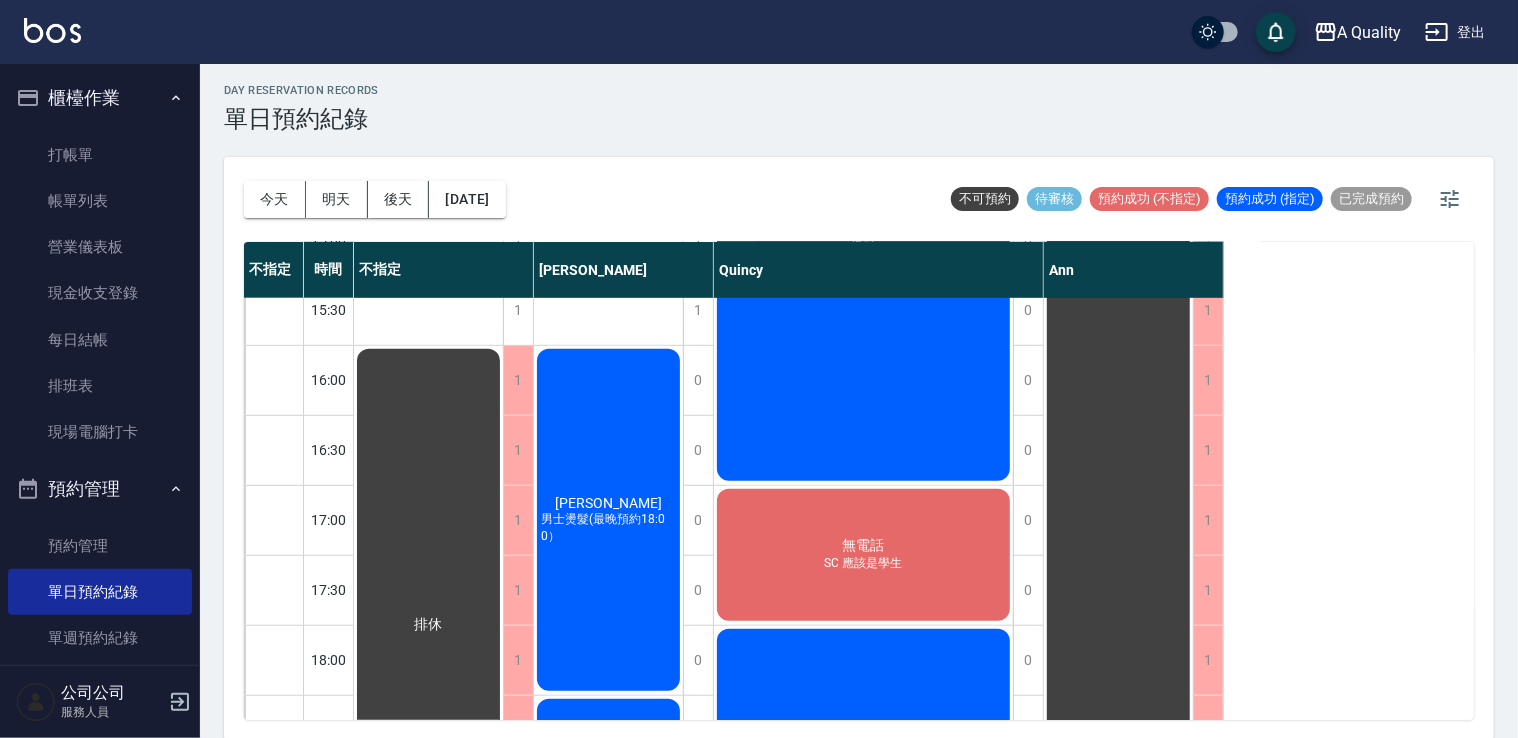 scroll, scrollTop: 5, scrollLeft: 0, axis: vertical 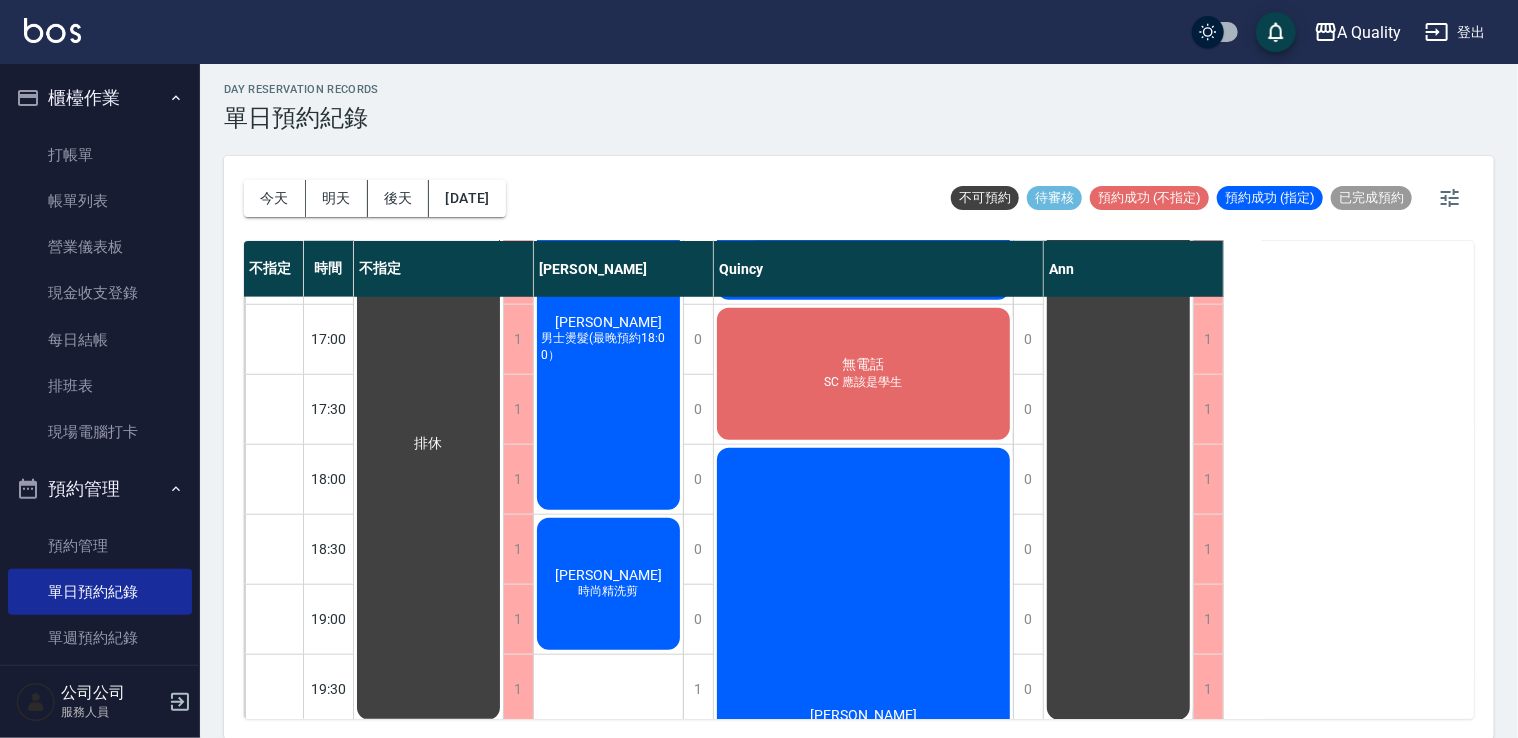 click on "今天 明天 後天 2025/07/17" at bounding box center [375, 198] 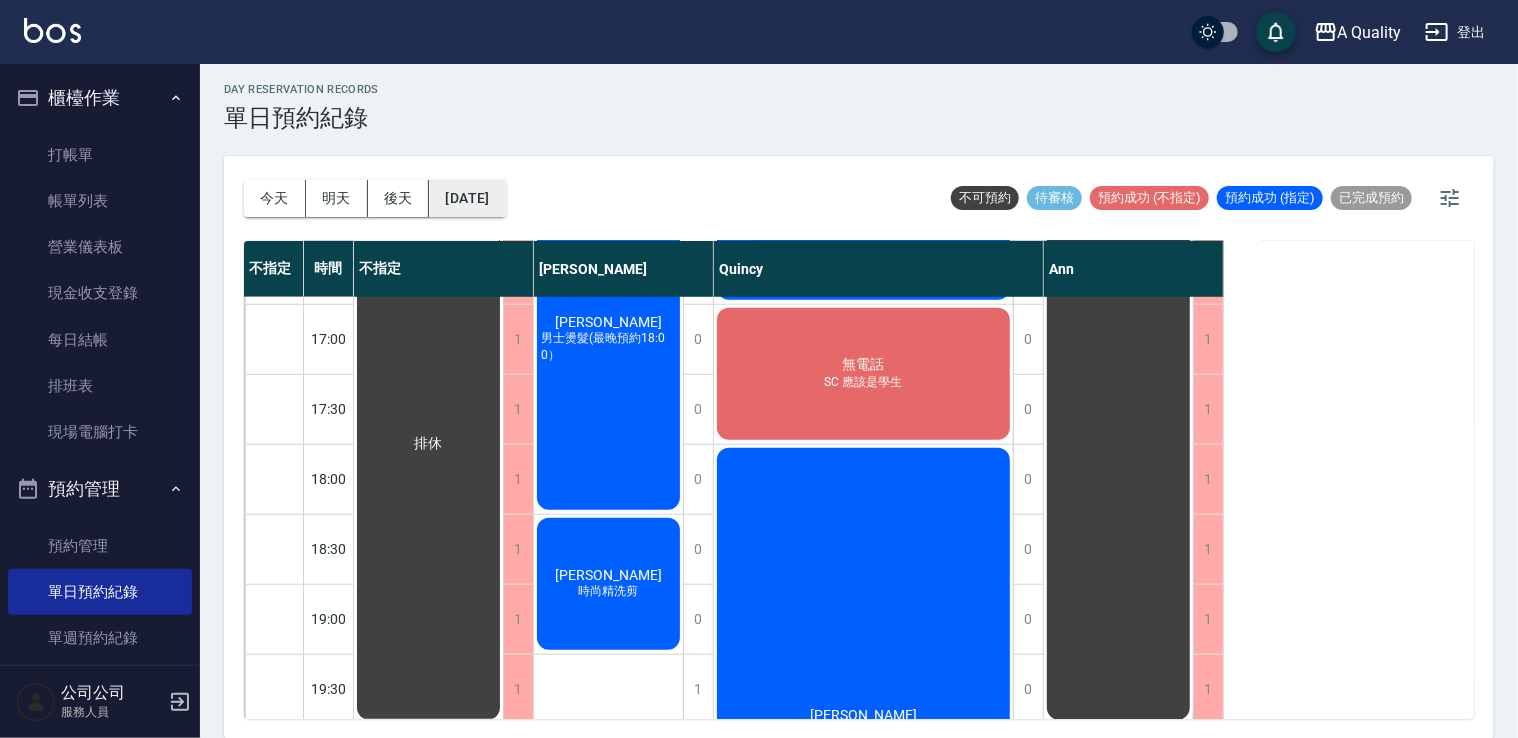 click on "2025/07/17" at bounding box center [467, 198] 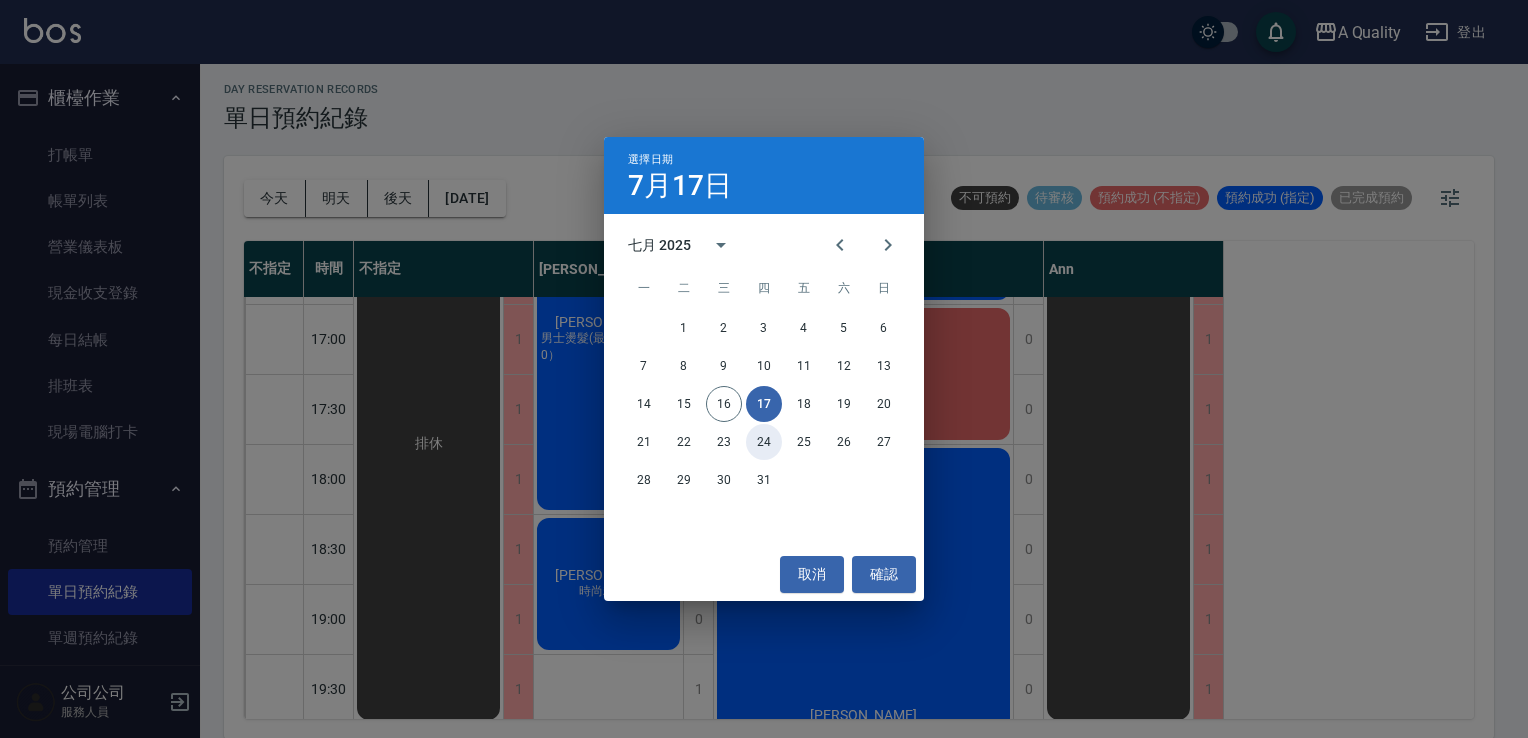 click on "24" at bounding box center (764, 442) 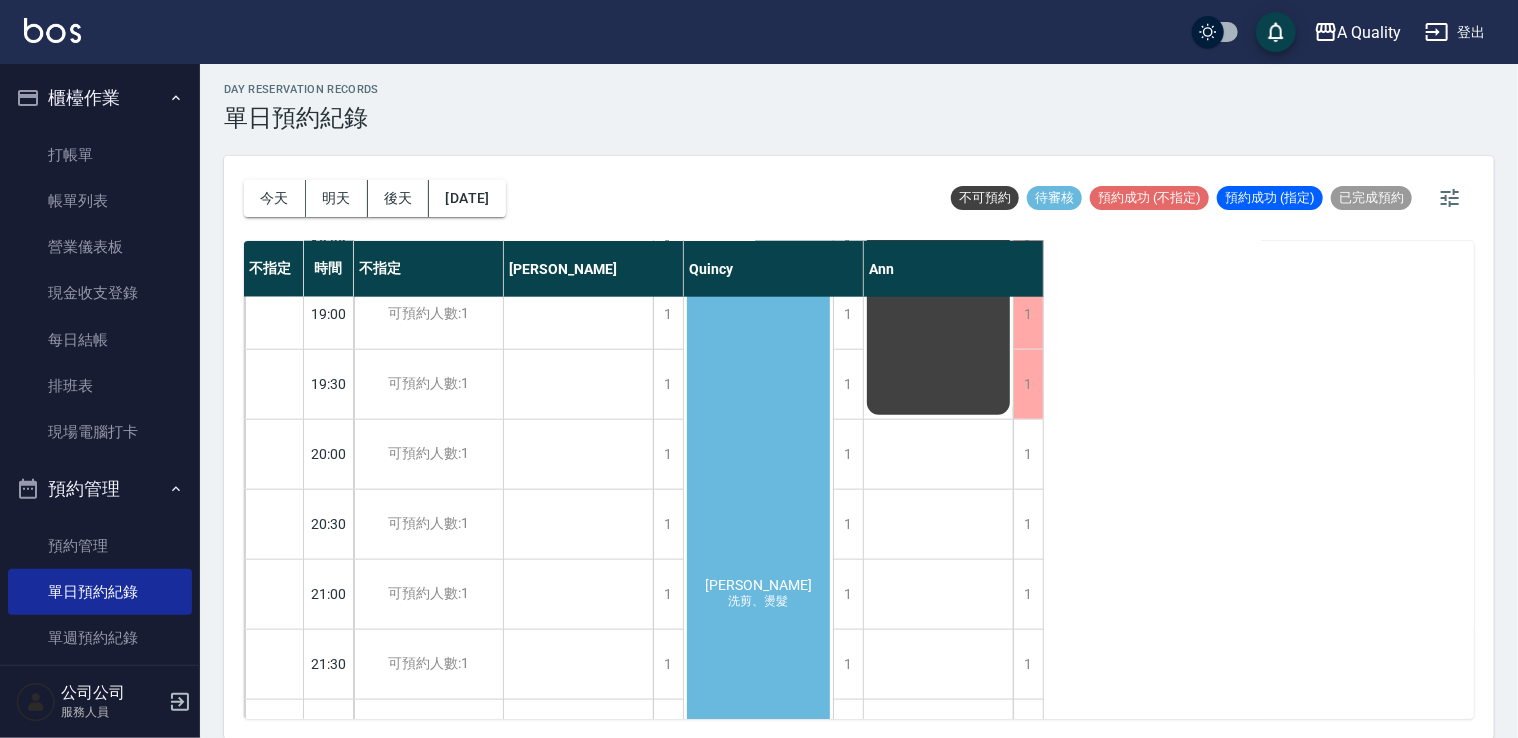 scroll, scrollTop: 1133, scrollLeft: 0, axis: vertical 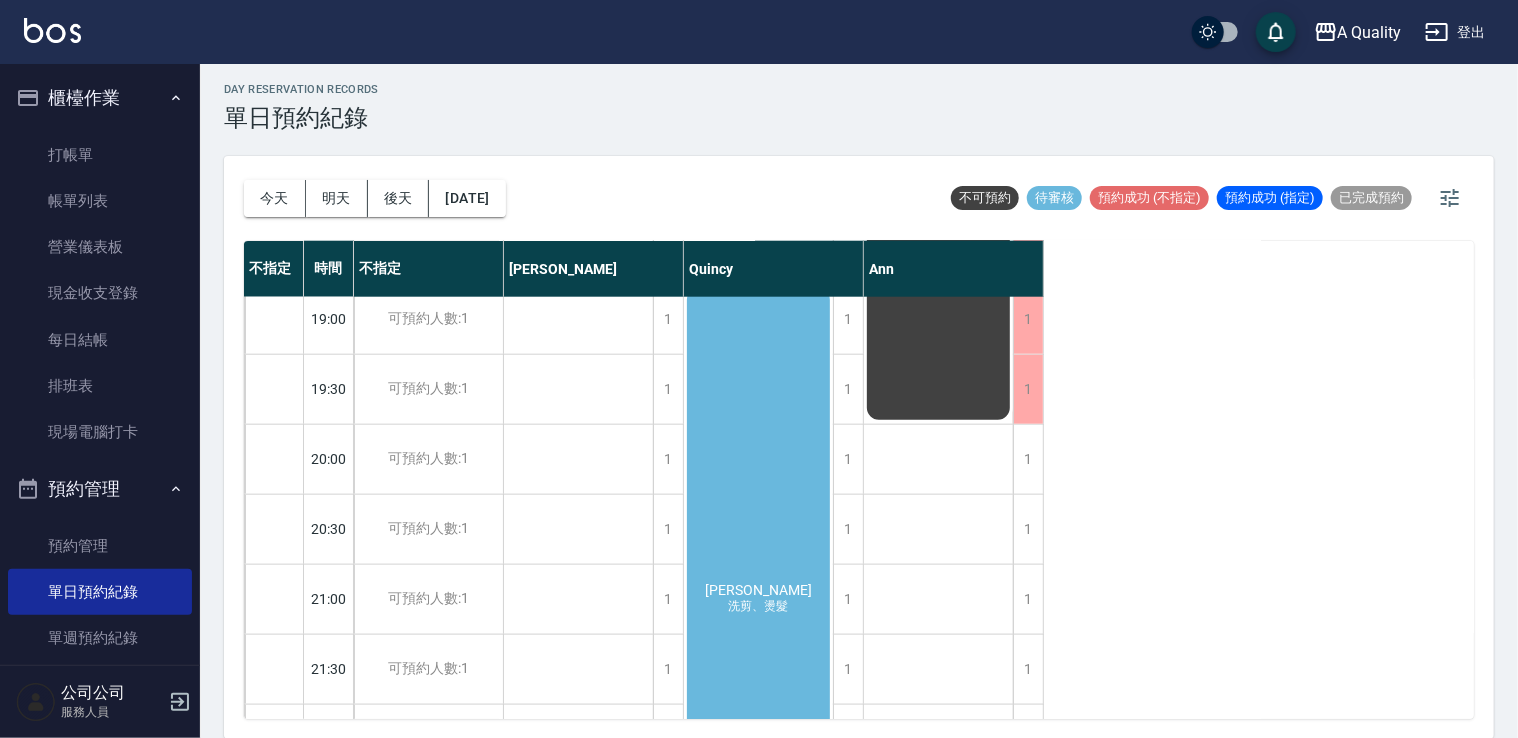 click on "曾妍心 洗剪、燙髮" at bounding box center [578, -346] 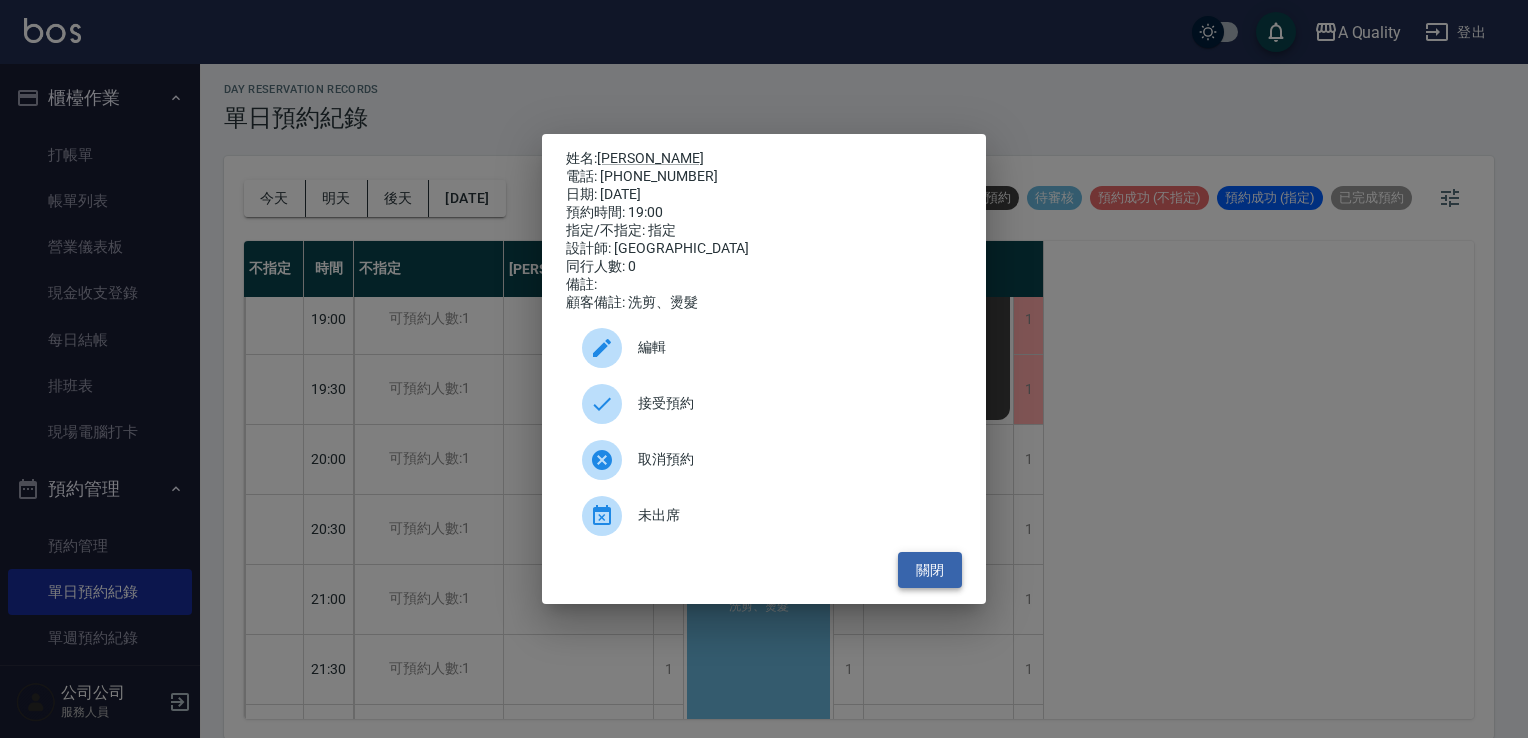 click on "關閉" at bounding box center [930, 570] 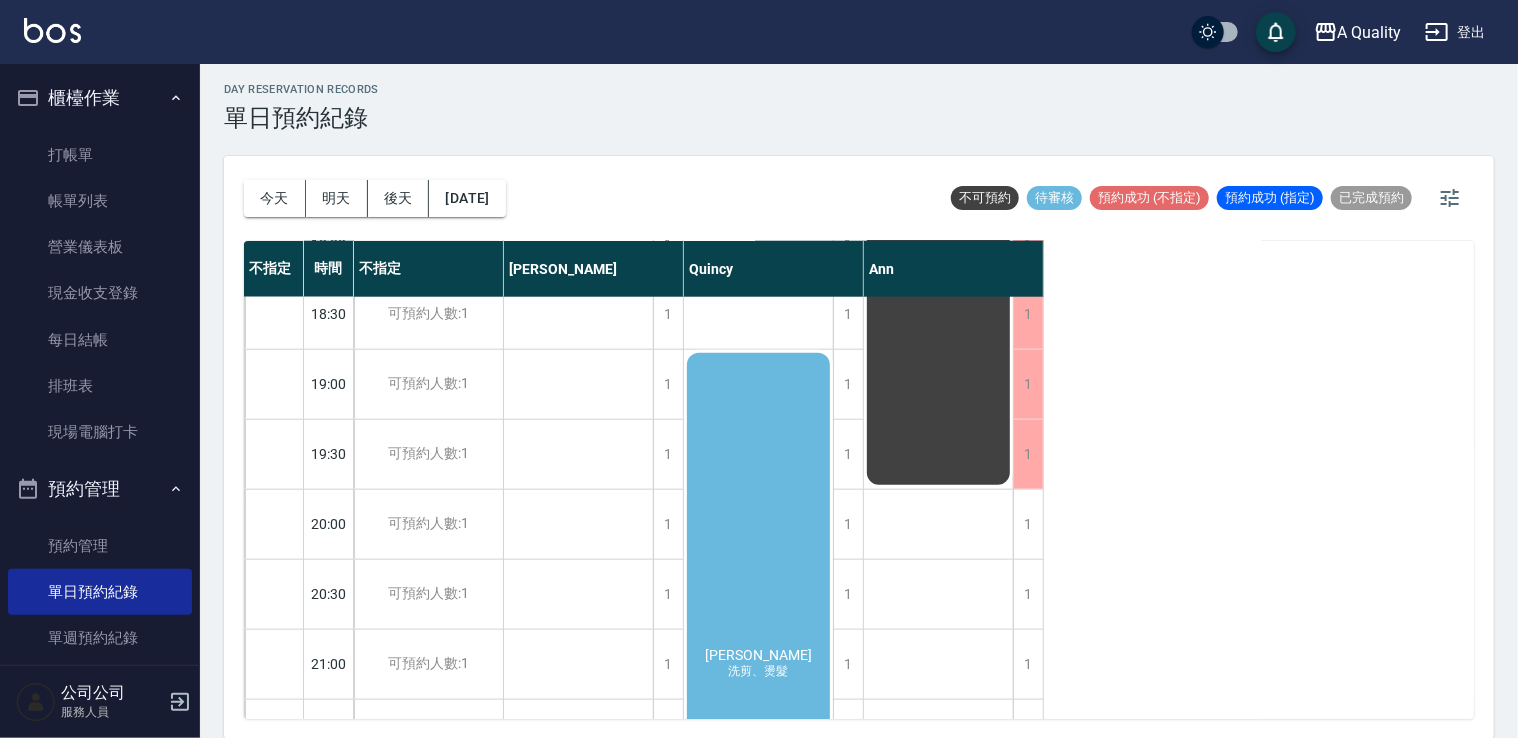 scroll, scrollTop: 1033, scrollLeft: 0, axis: vertical 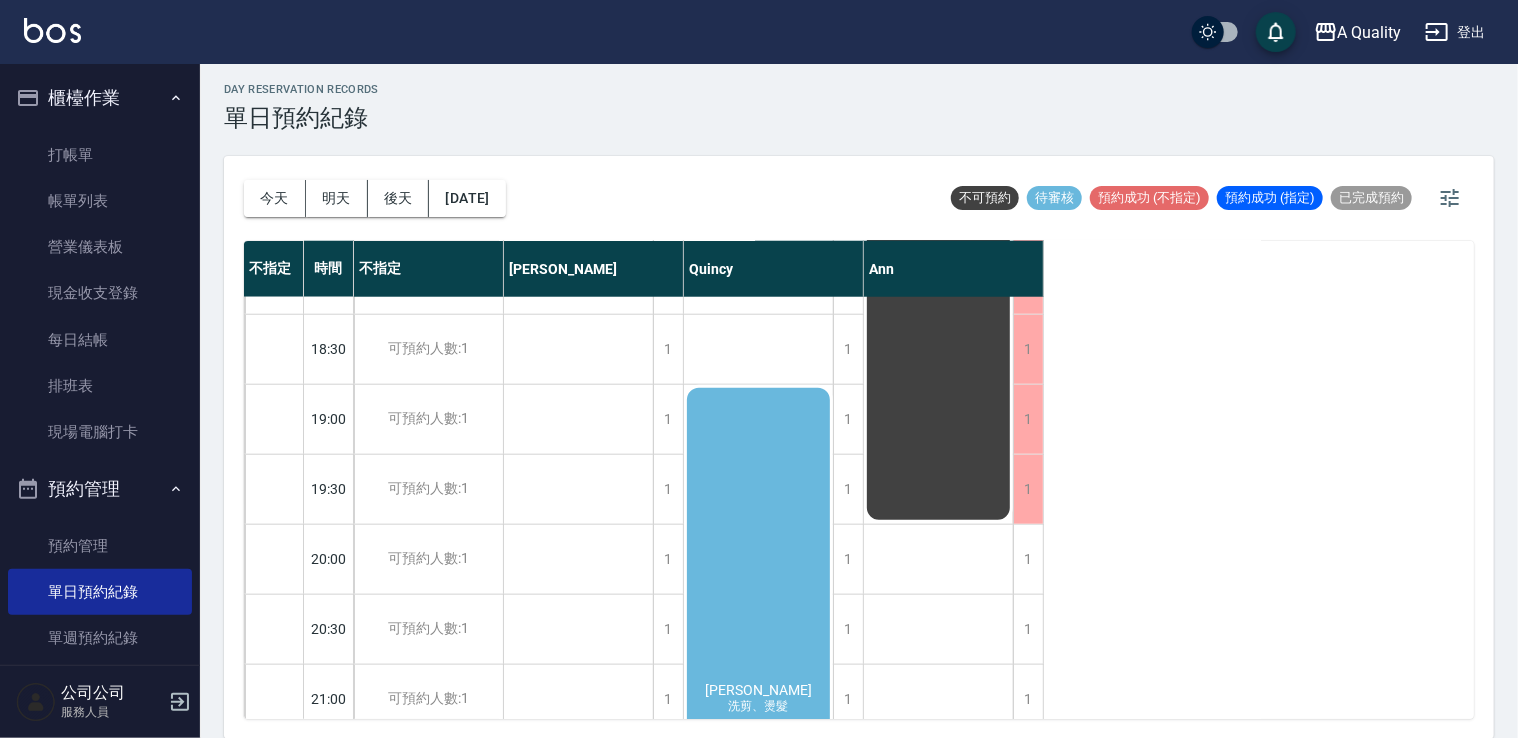 click on "曾妍心 洗剪、燙髮" at bounding box center [578, -246] 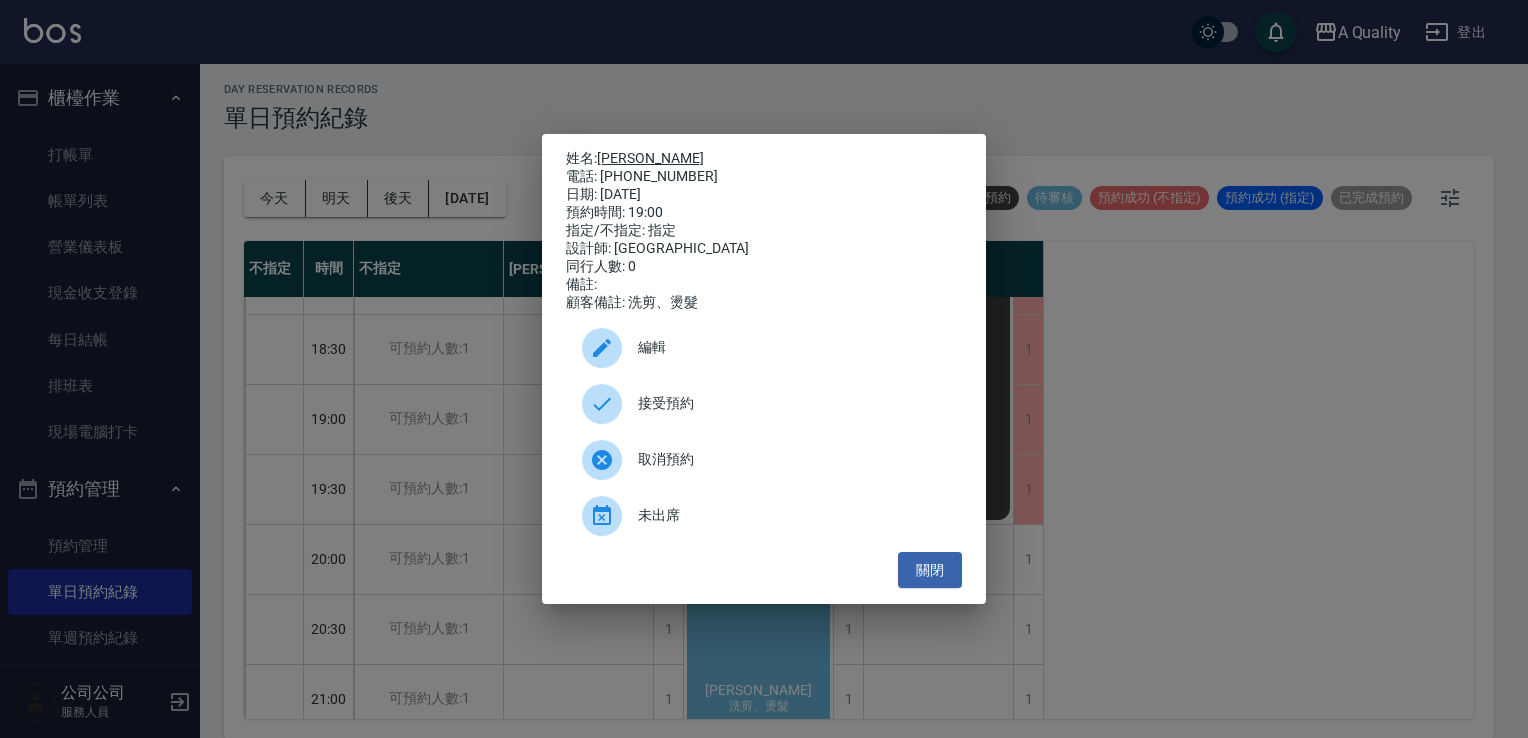 click on "曾妍心" at bounding box center (650, 158) 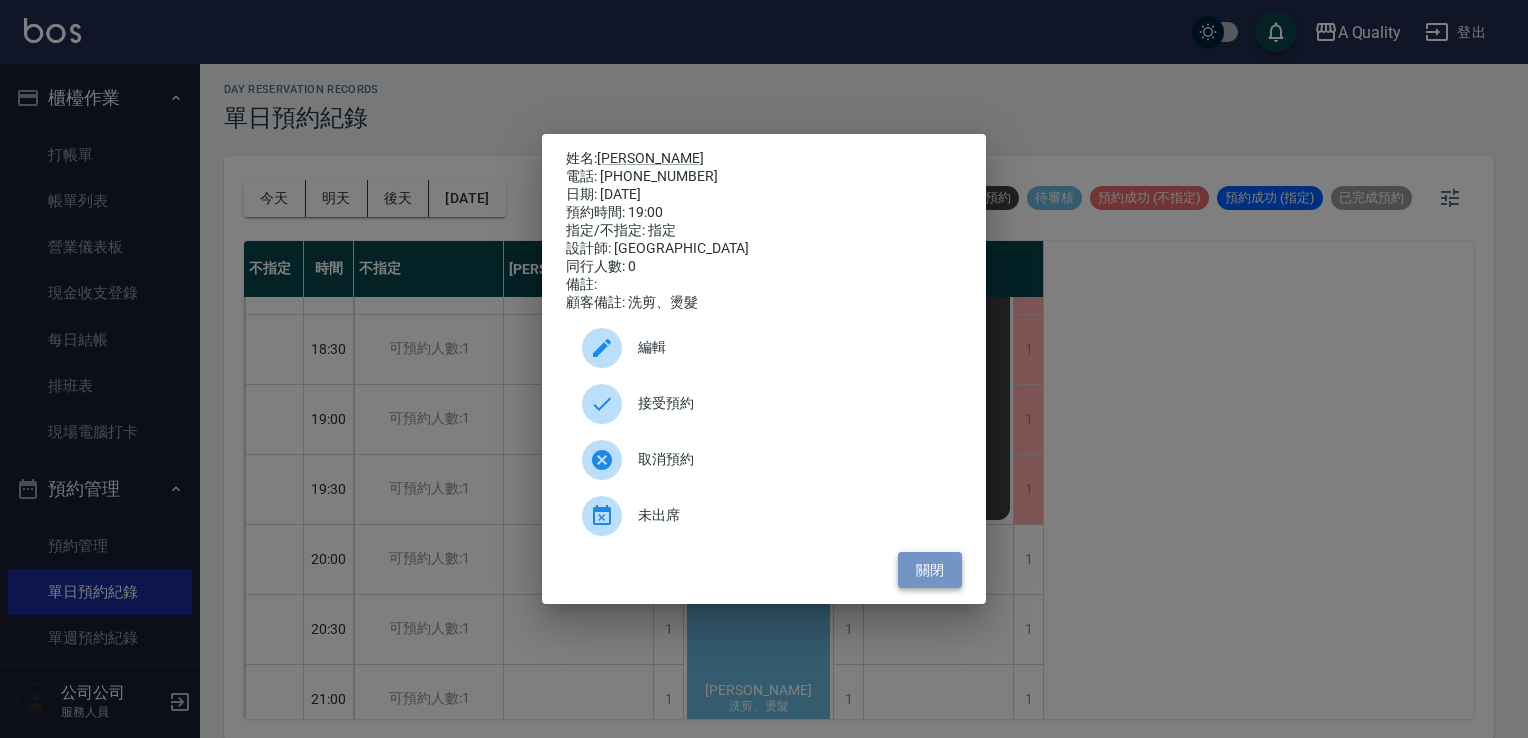 click on "關閉" at bounding box center (930, 570) 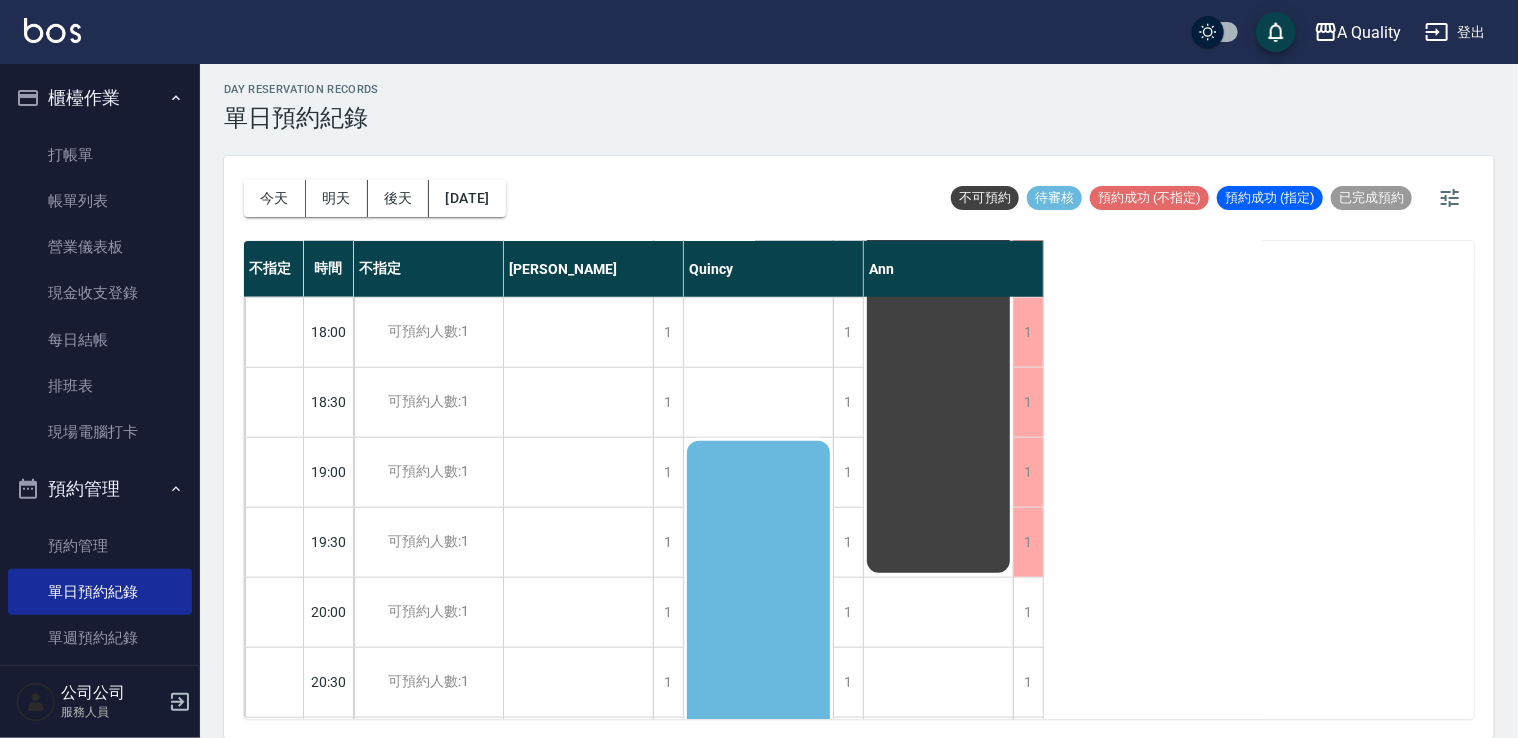 scroll, scrollTop: 933, scrollLeft: 0, axis: vertical 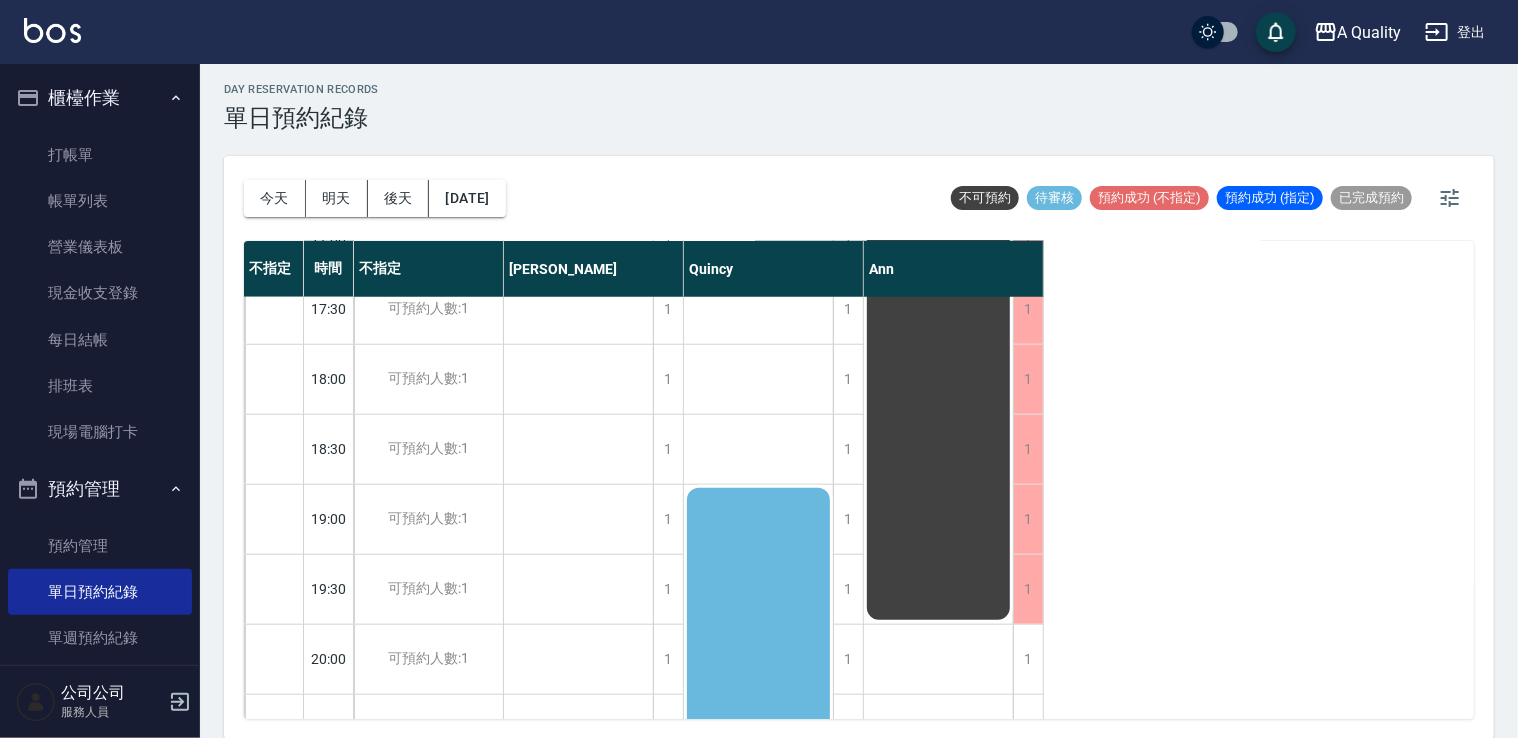 click on "曾妍心 洗剪、燙髮" at bounding box center [578, -146] 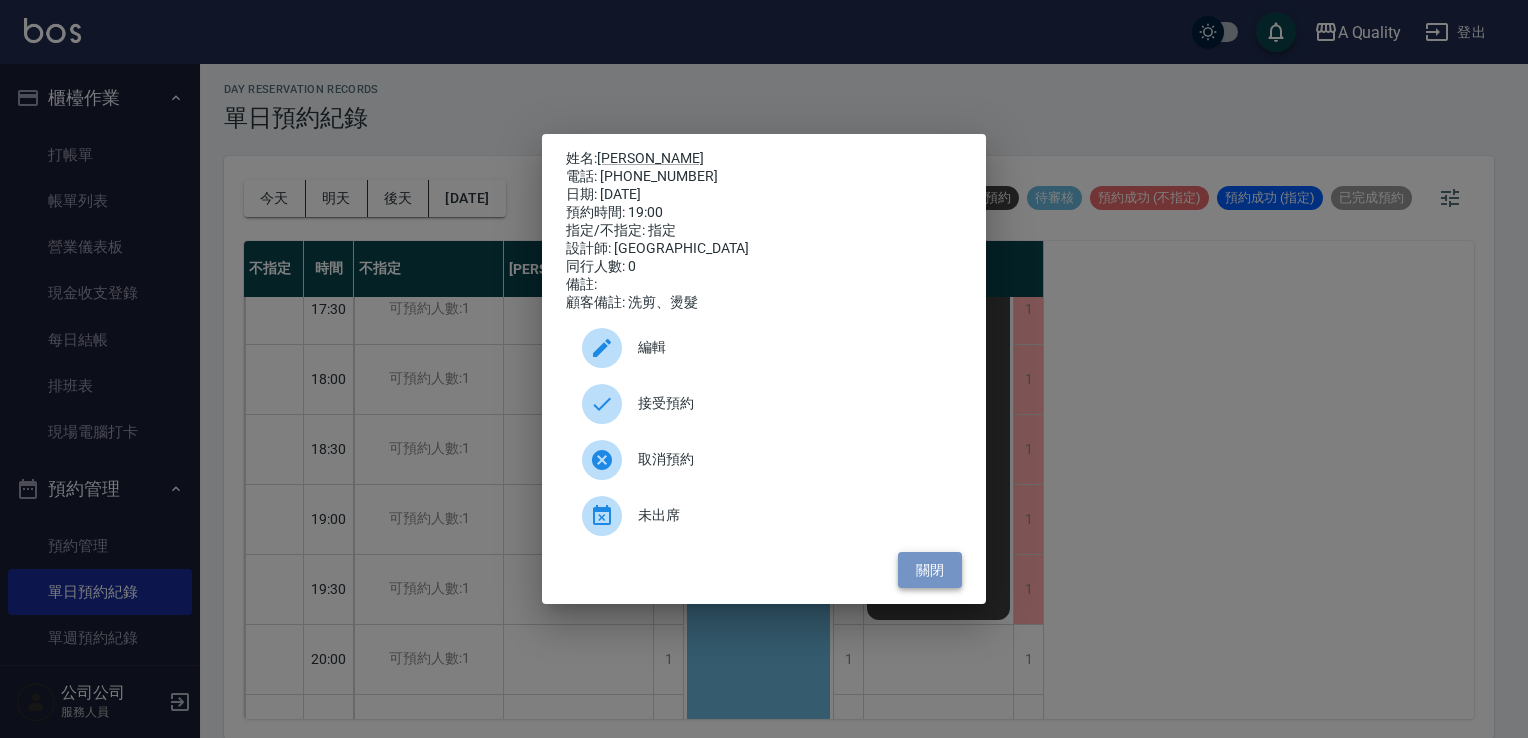 click on "關閉" at bounding box center [930, 570] 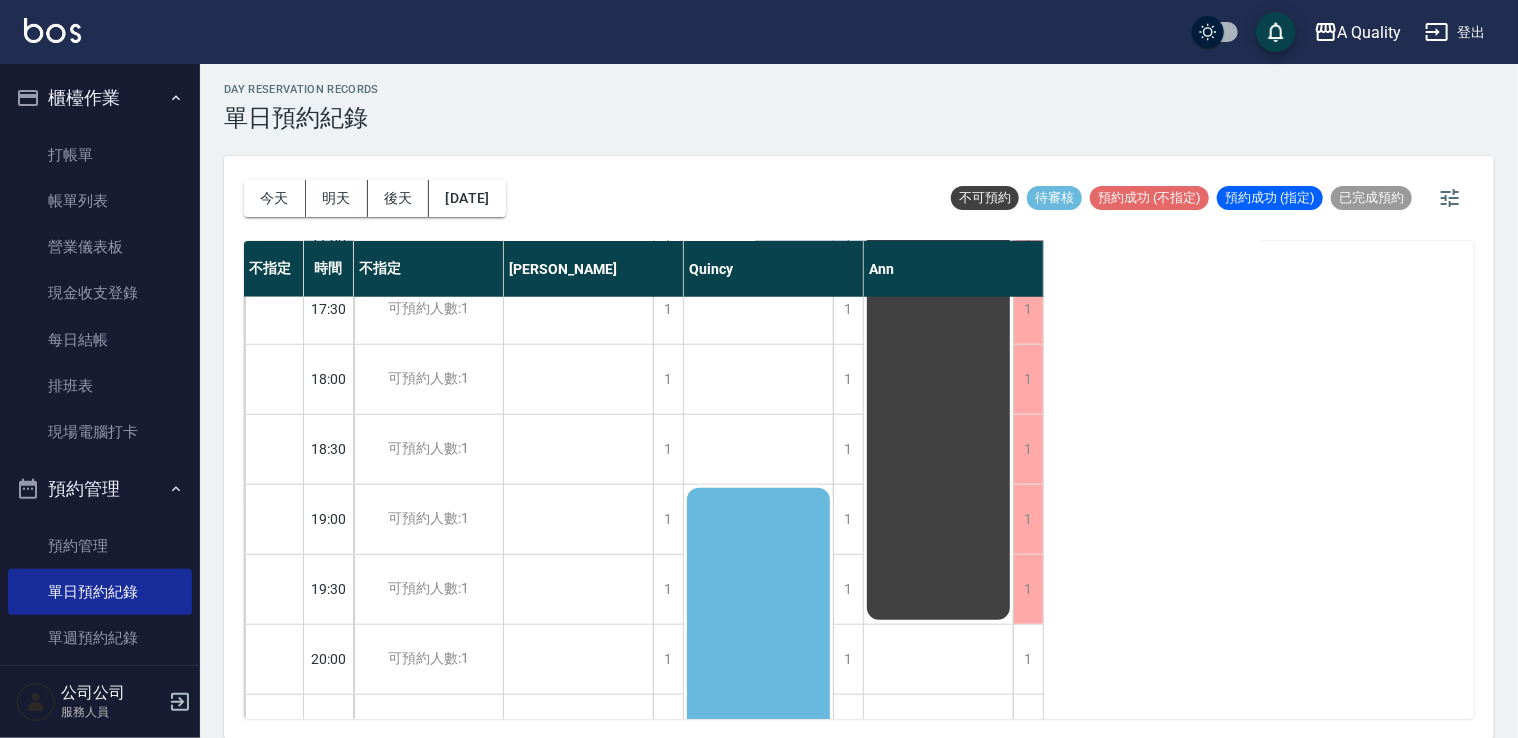 scroll, scrollTop: 833, scrollLeft: 0, axis: vertical 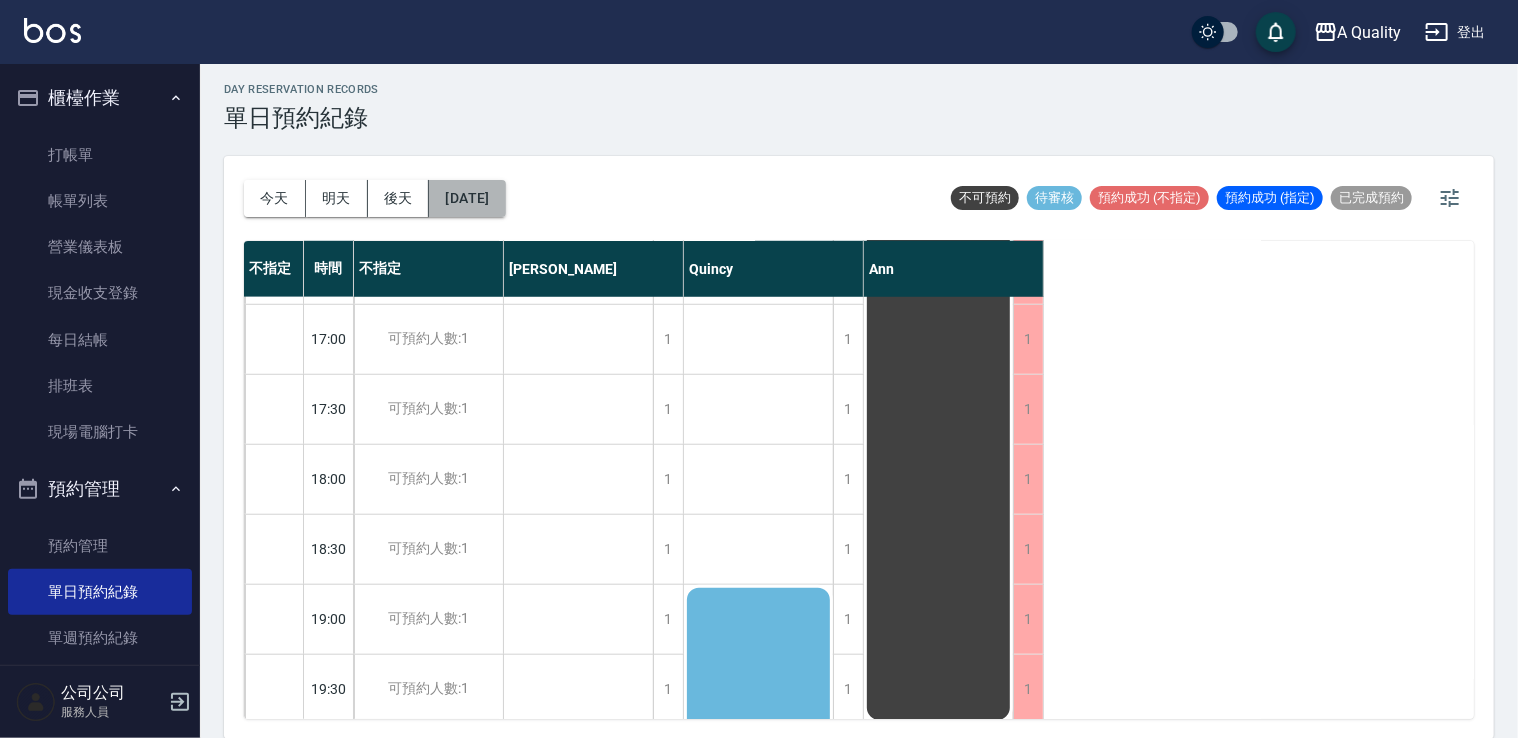 click on "2025/07/24" at bounding box center [467, 198] 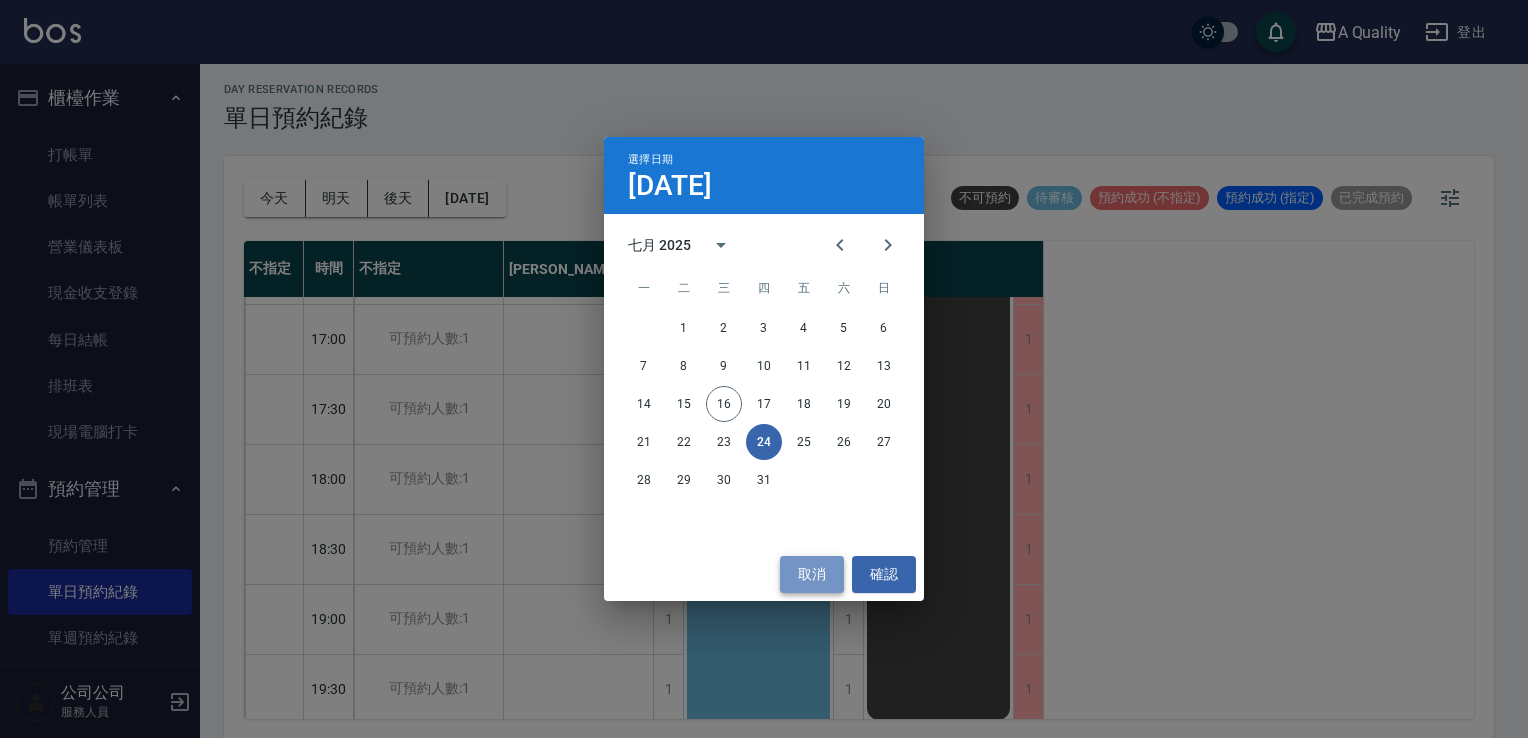 click on "取消" at bounding box center [812, 574] 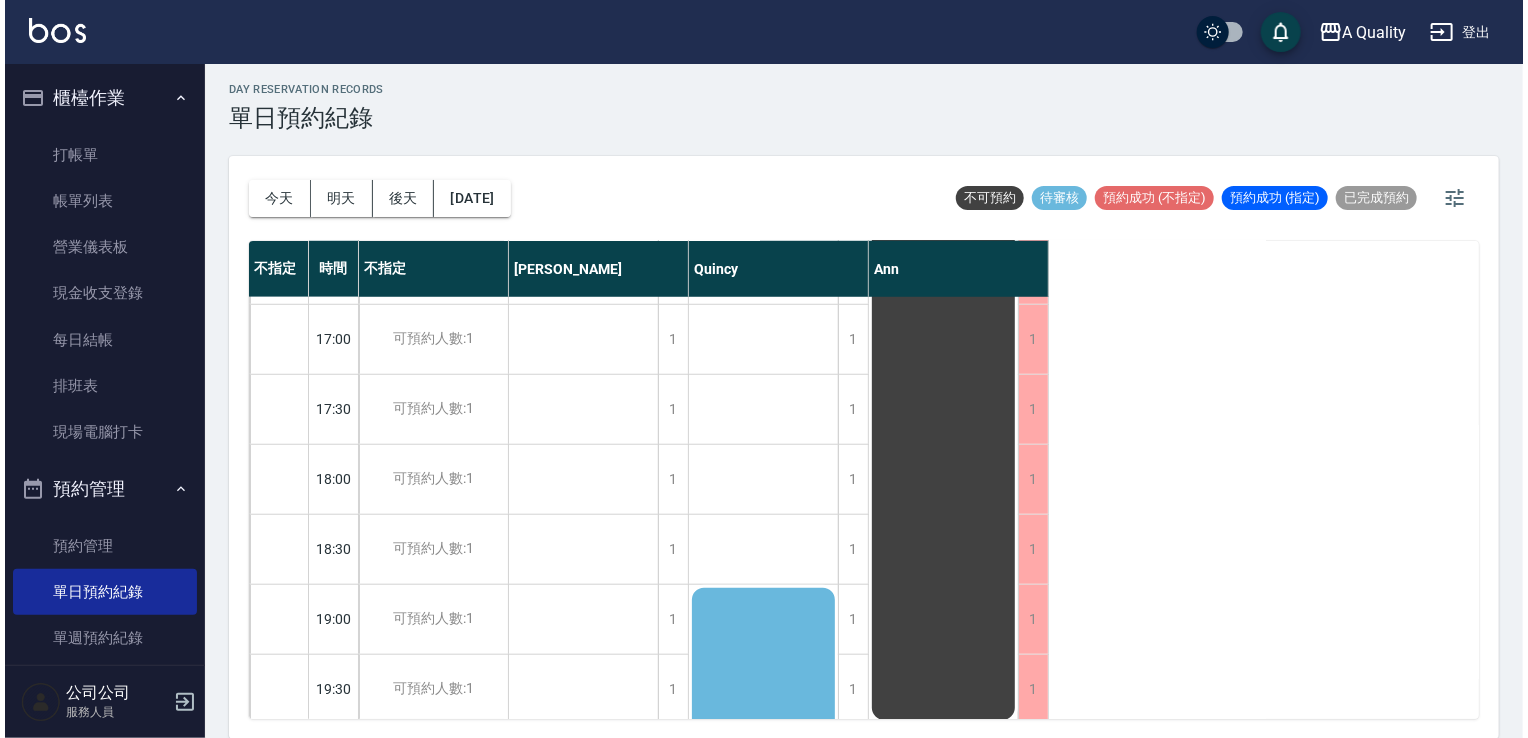 scroll, scrollTop: 933, scrollLeft: 0, axis: vertical 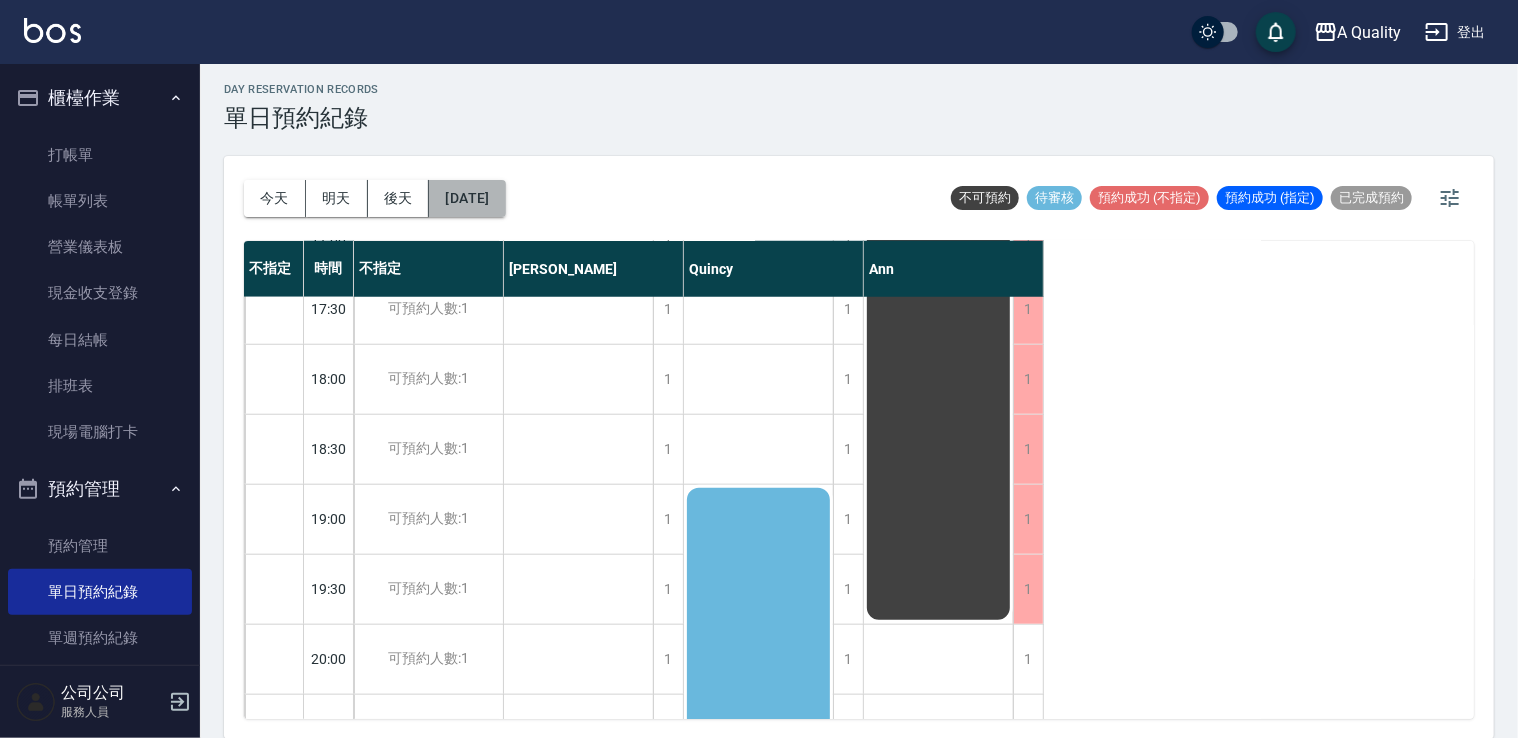 click on "2025/07/24" at bounding box center [467, 198] 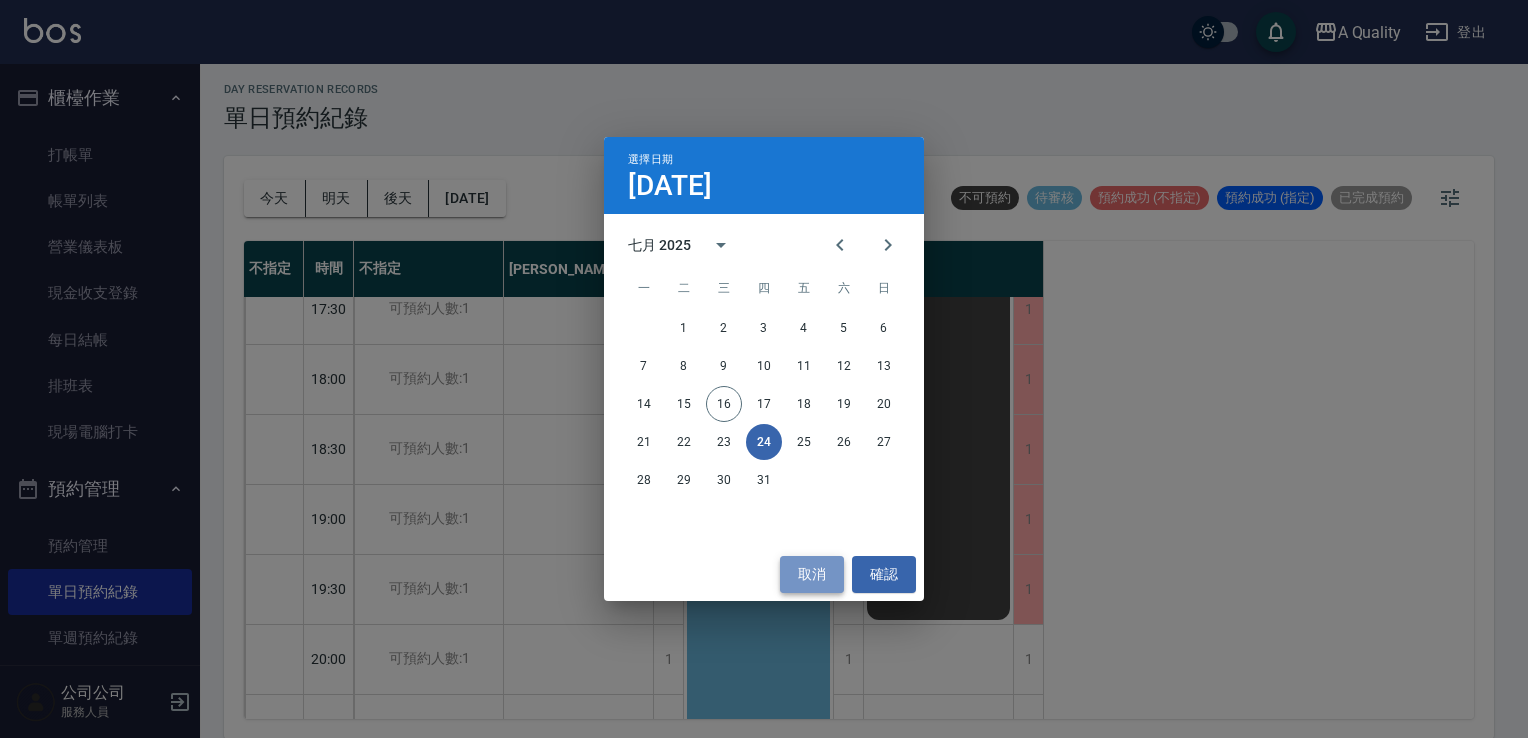 click on "取消" at bounding box center (812, 574) 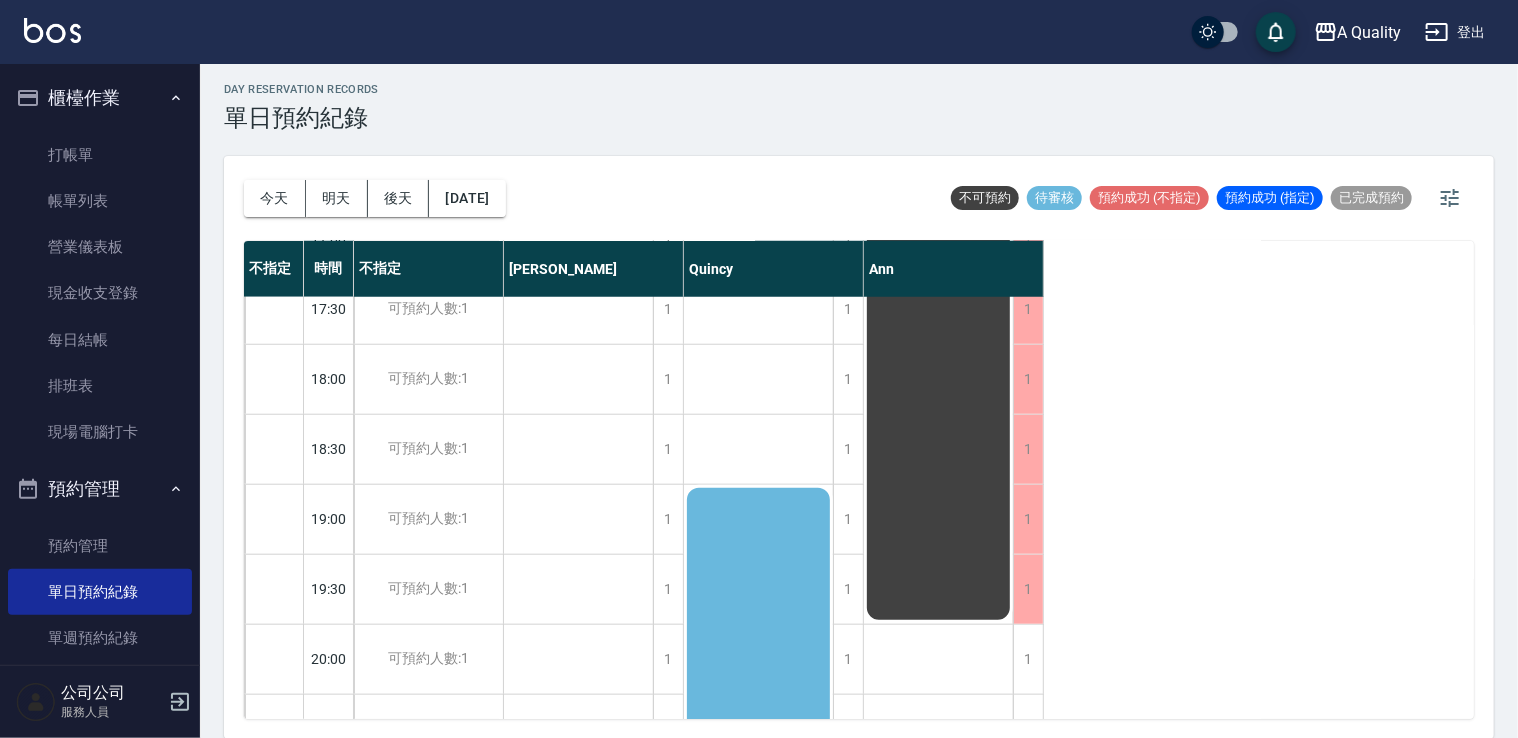 click on "曾妍心 洗剪、燙髮" at bounding box center [578, -146] 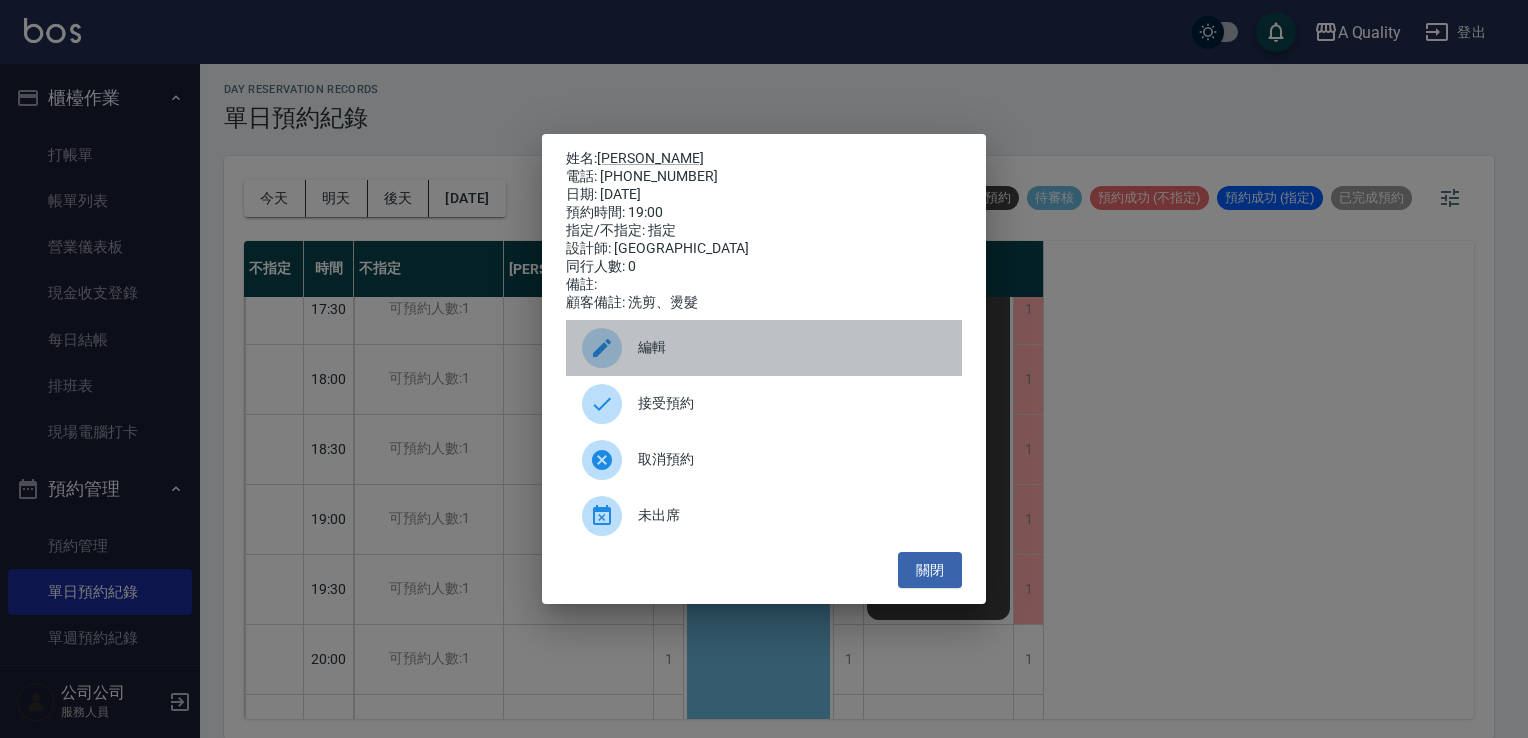 click on "編輯" at bounding box center [792, 347] 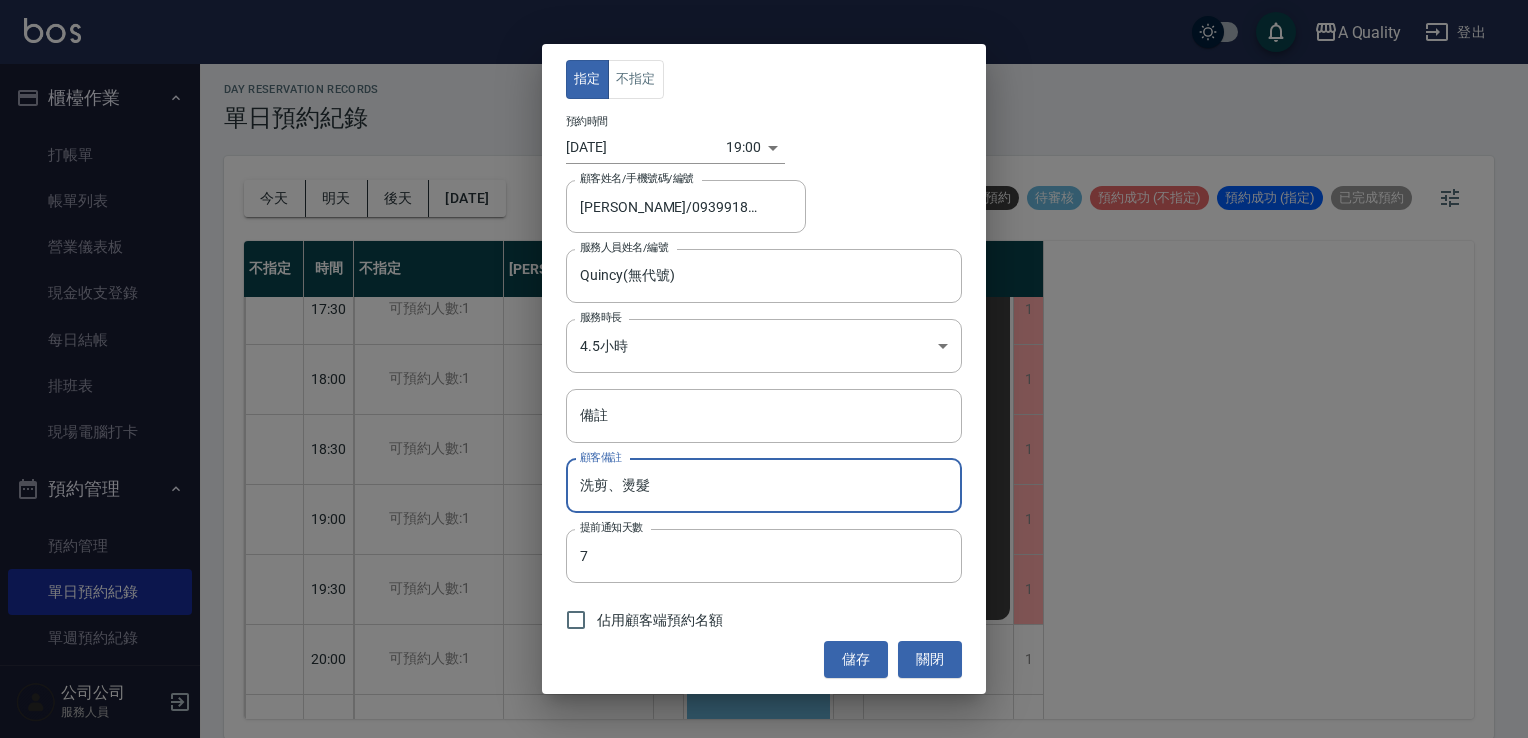 drag, startPoint x: 628, startPoint y: 490, endPoint x: 553, endPoint y: 497, distance: 75.32596 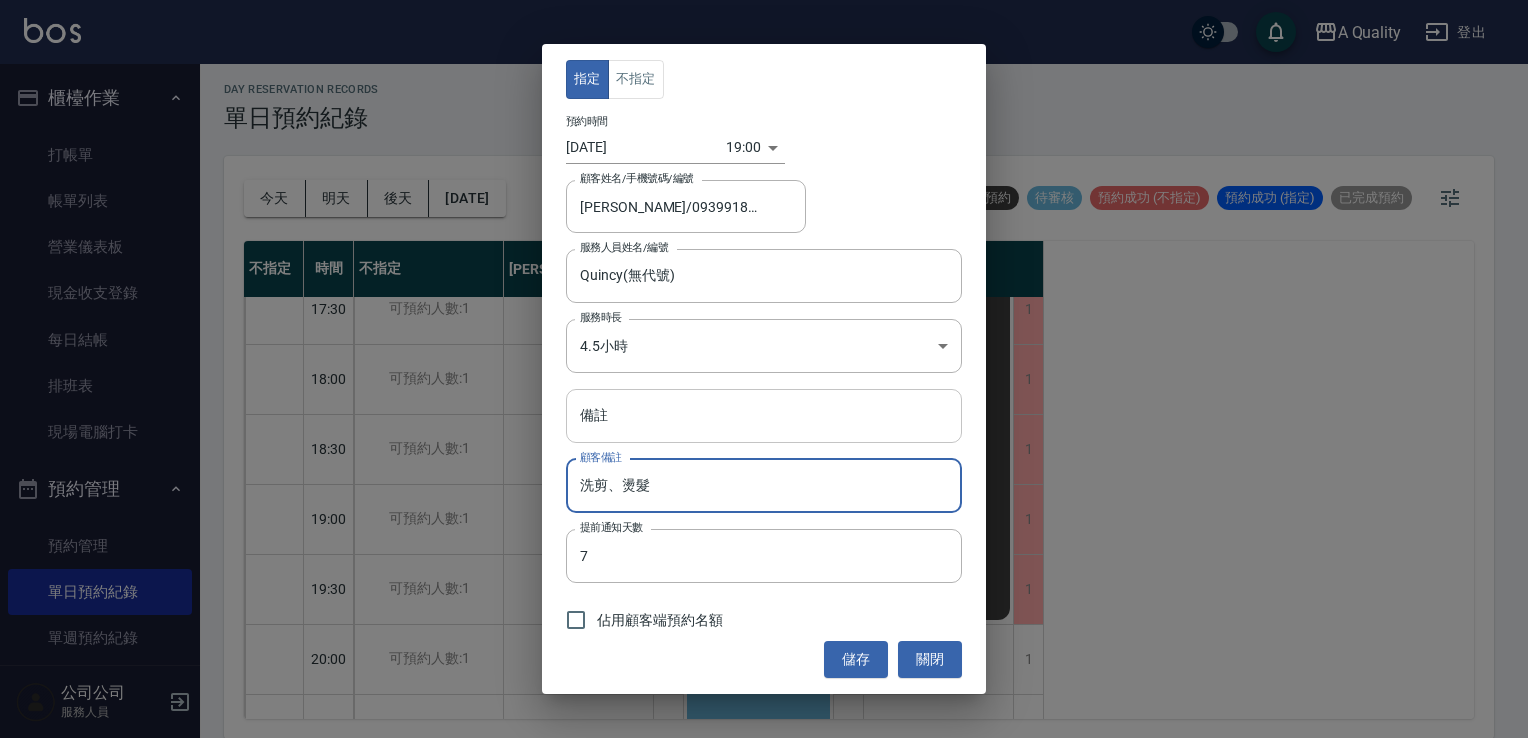 click on "備註" at bounding box center (764, 416) 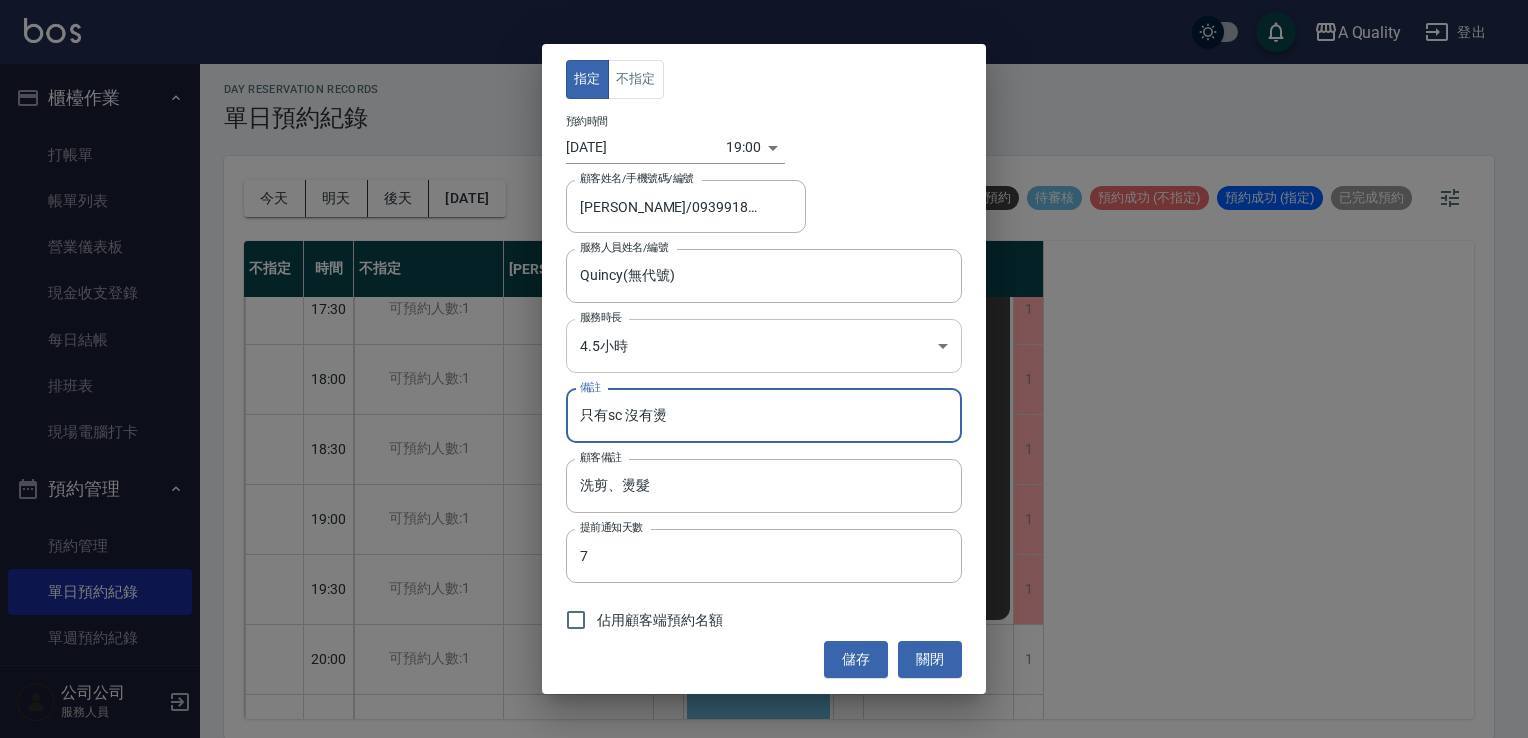 type on "只有sc 沒有燙" 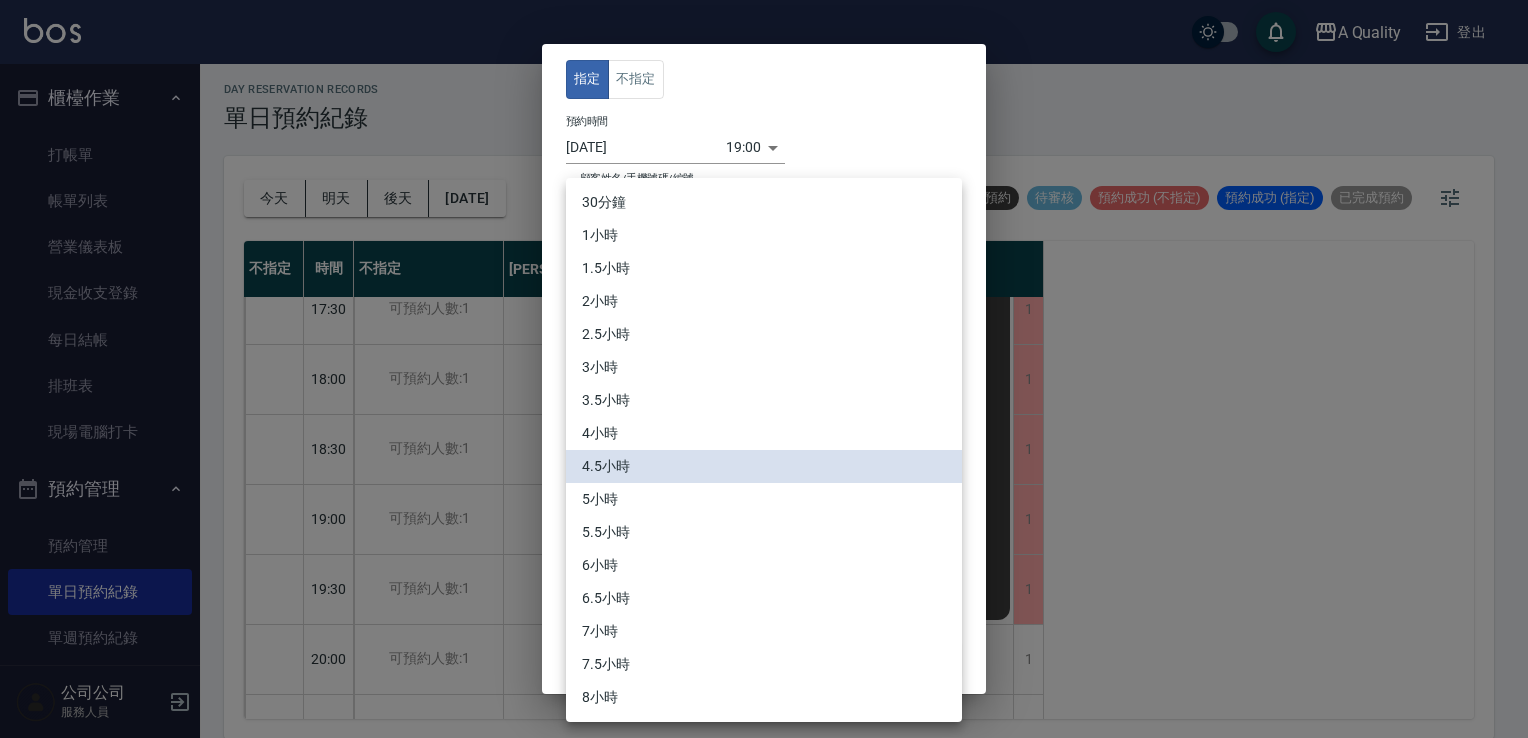drag, startPoint x: 712, startPoint y: 329, endPoint x: 678, endPoint y: 331, distance: 34.058773 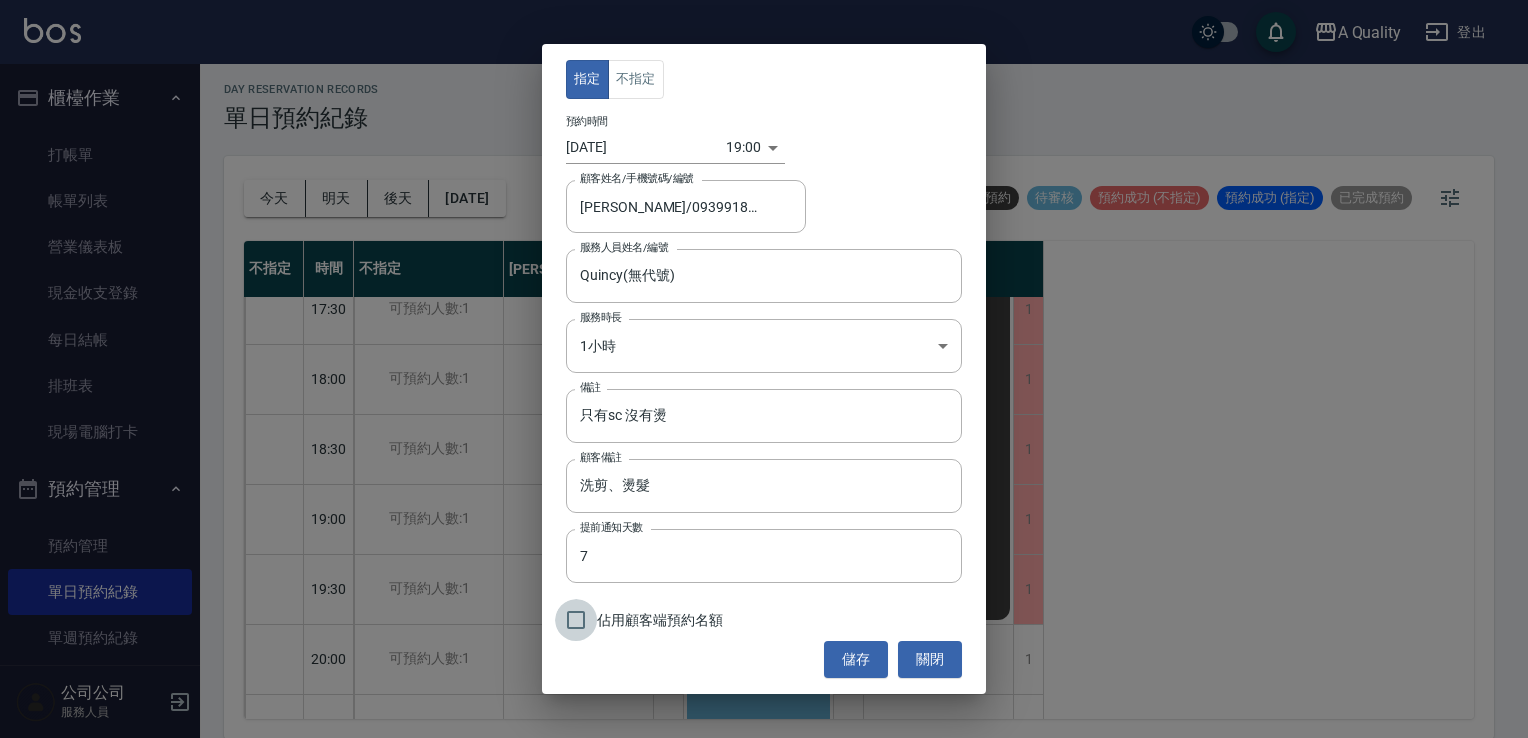 drag, startPoint x: 573, startPoint y: 615, endPoint x: 598, endPoint y: 606, distance: 26.57066 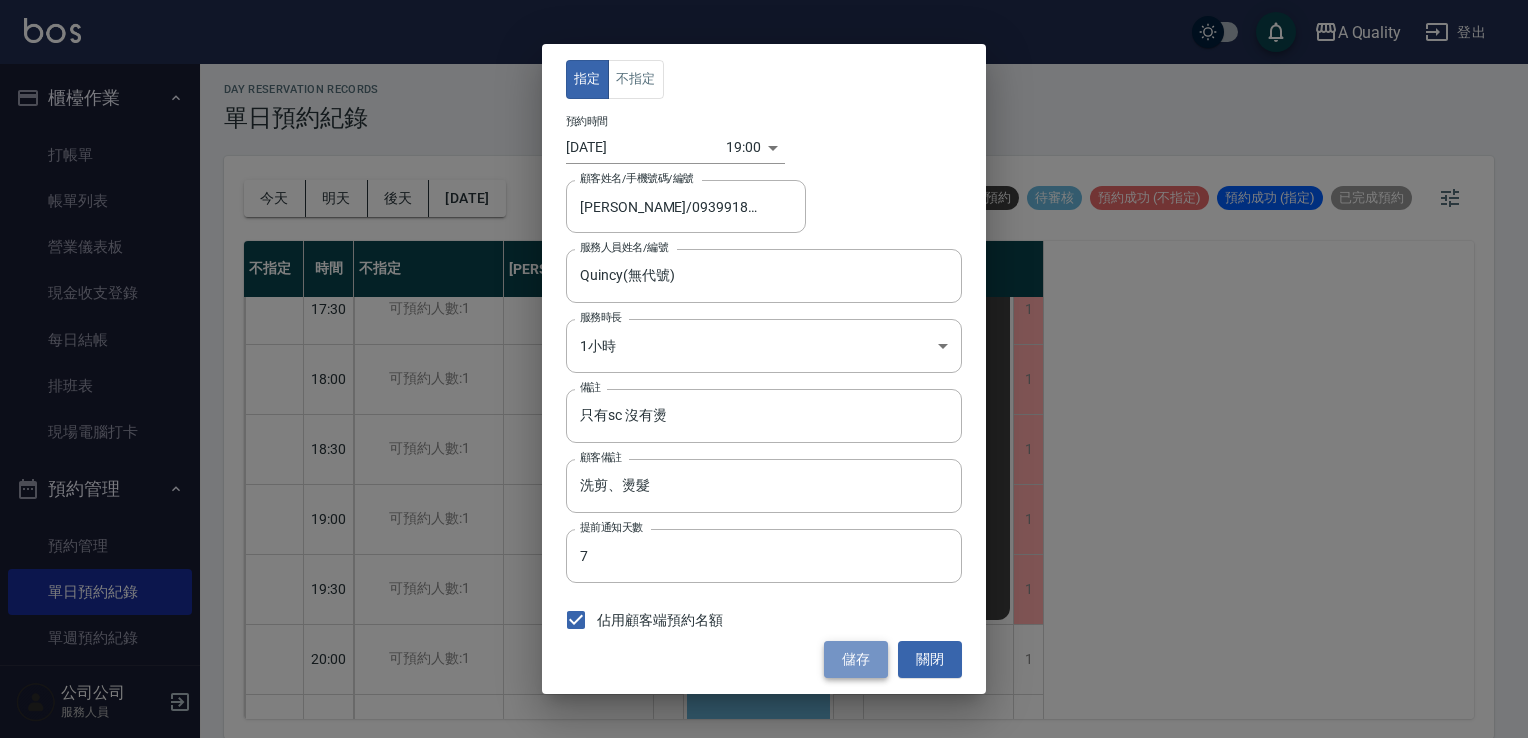 drag, startPoint x: 870, startPoint y: 657, endPoint x: 864, endPoint y: 648, distance: 10.816654 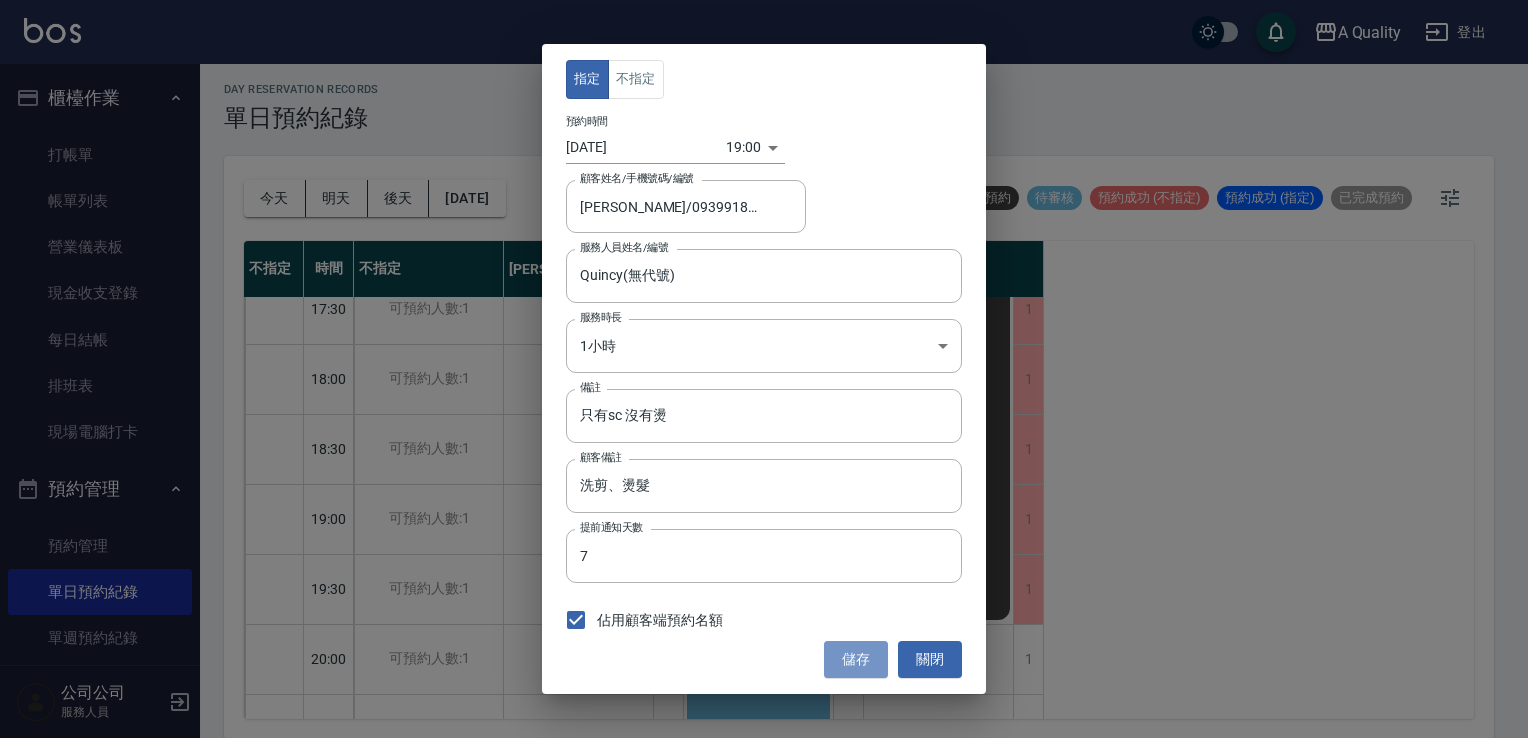 click on "儲存" at bounding box center (856, 659) 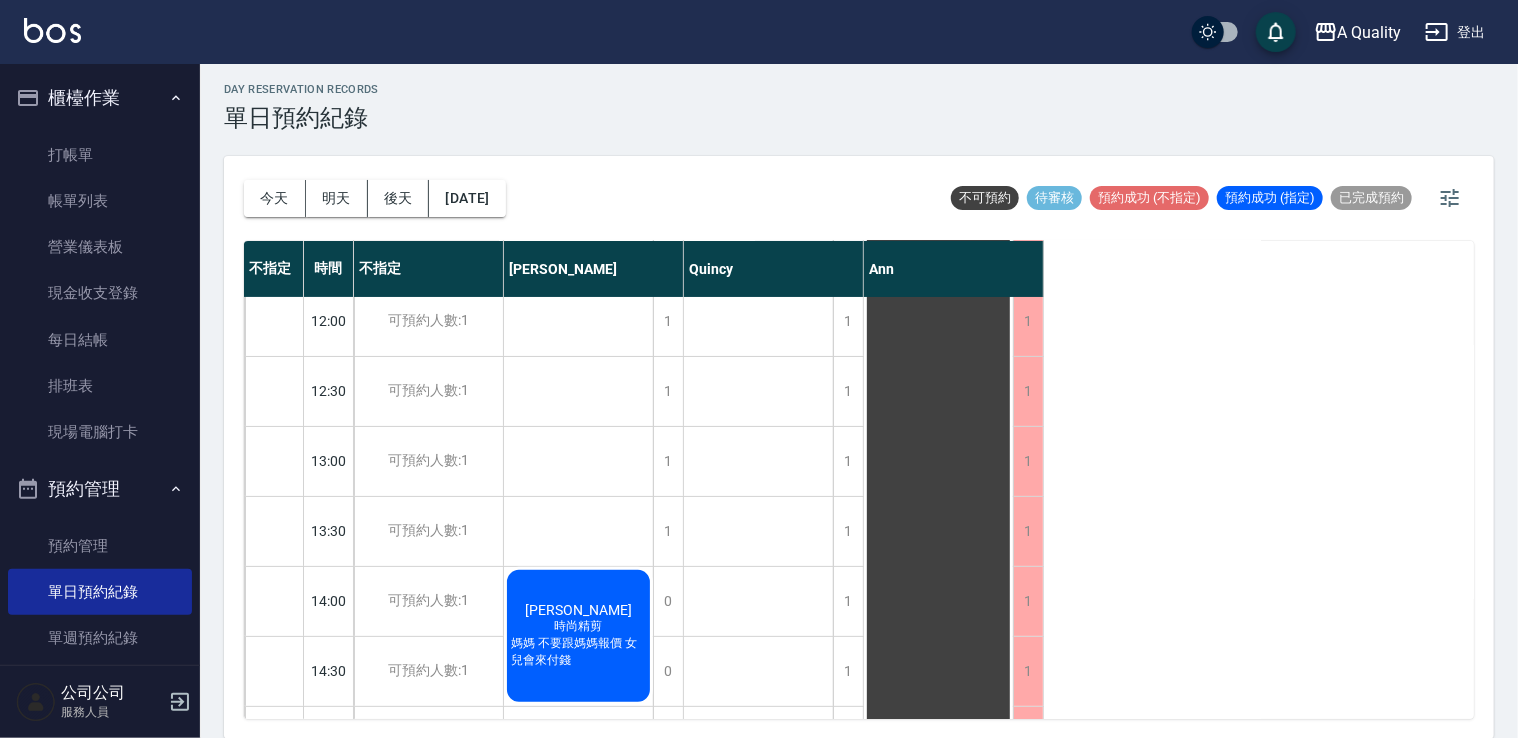 scroll, scrollTop: 200, scrollLeft: 0, axis: vertical 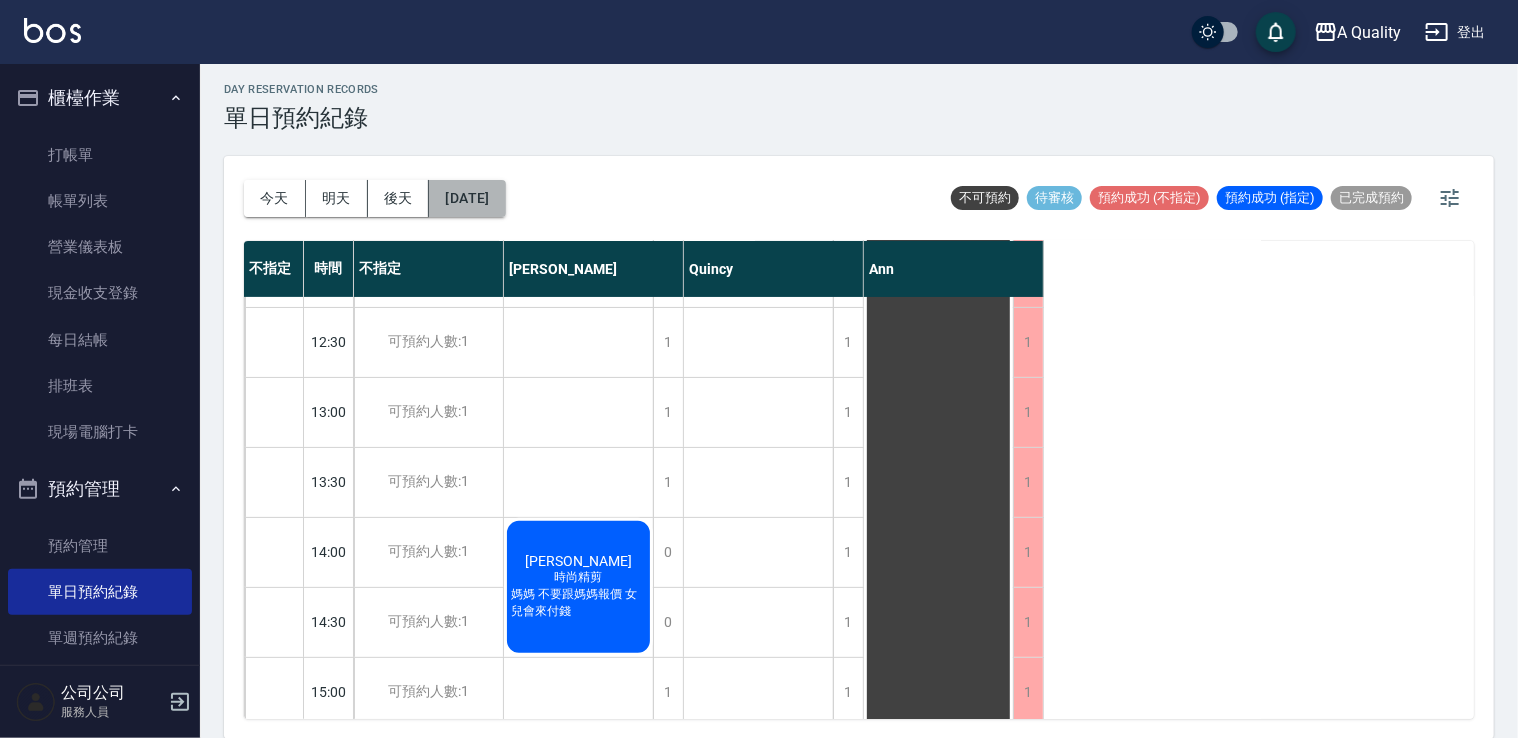 click on "2025/07/24" at bounding box center [467, 198] 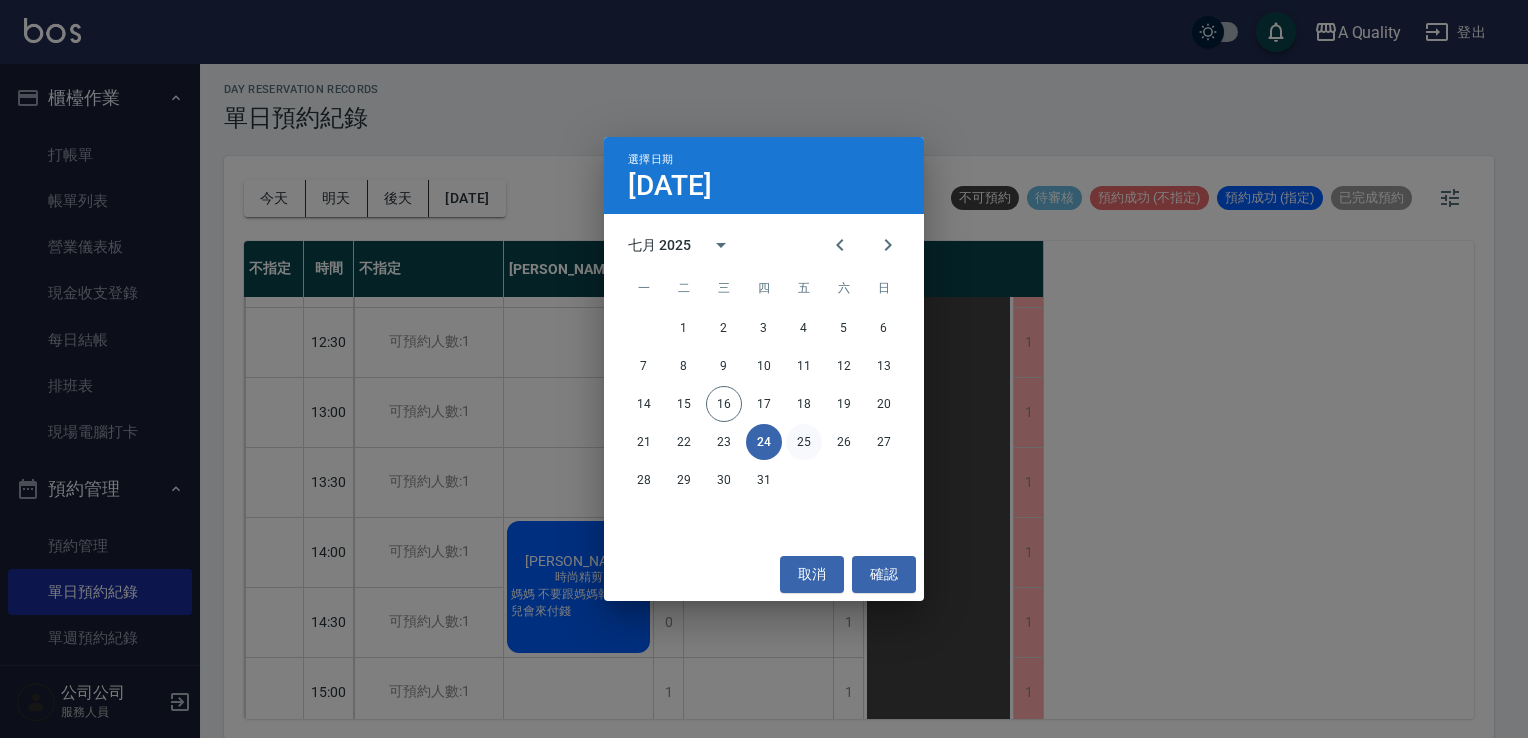 click on "25" at bounding box center (804, 442) 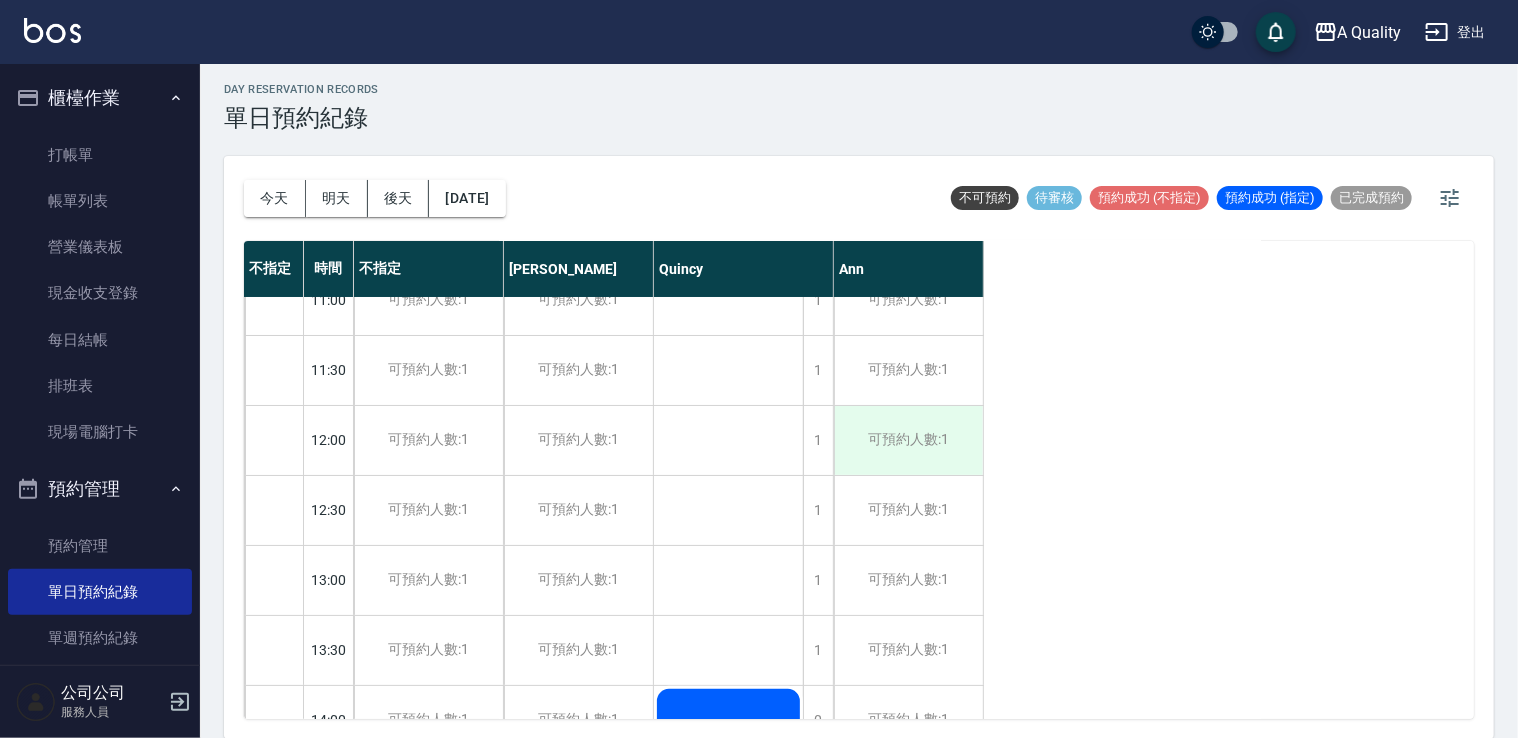 scroll, scrollTop: 0, scrollLeft: 0, axis: both 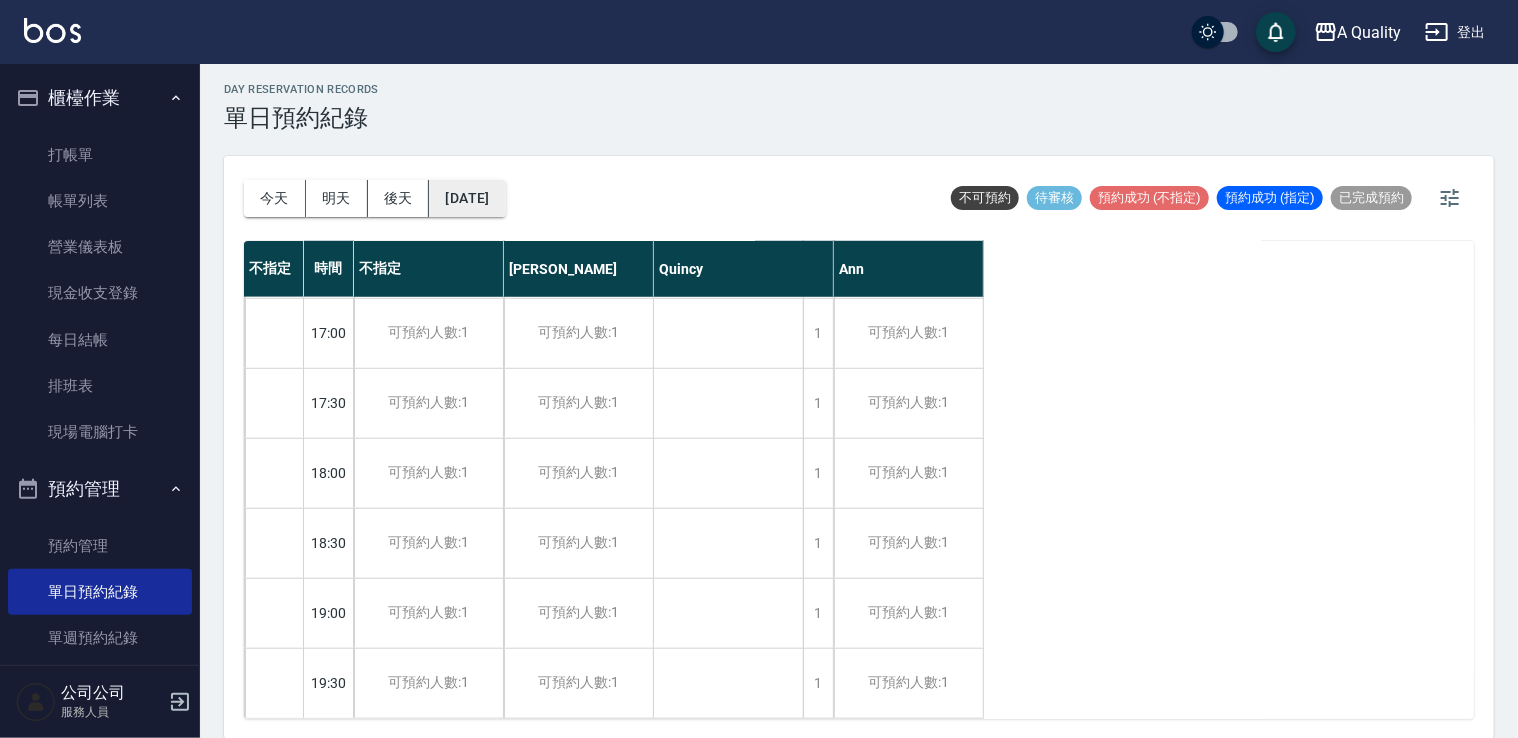 click on "2025/07/25" at bounding box center (467, 198) 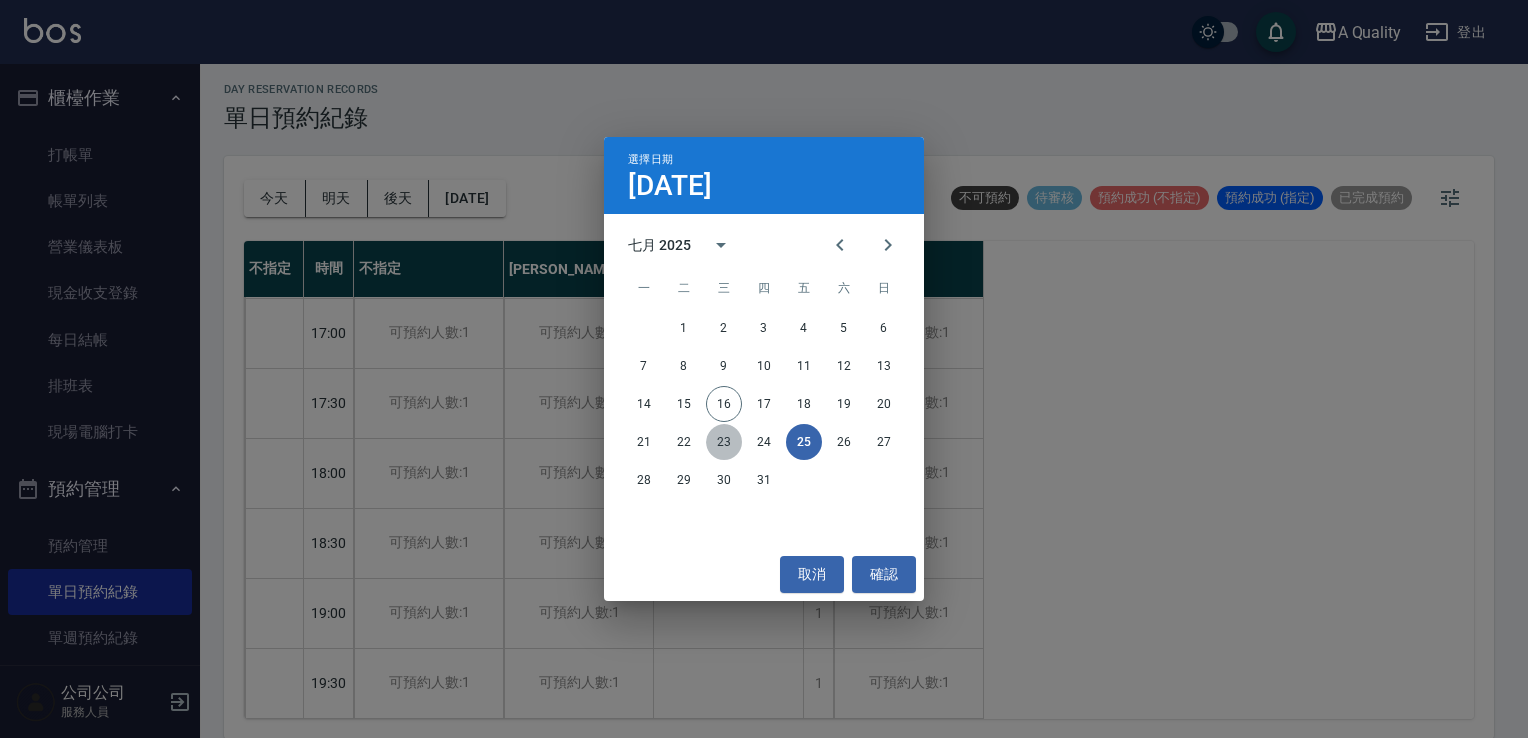 click on "23" at bounding box center (724, 442) 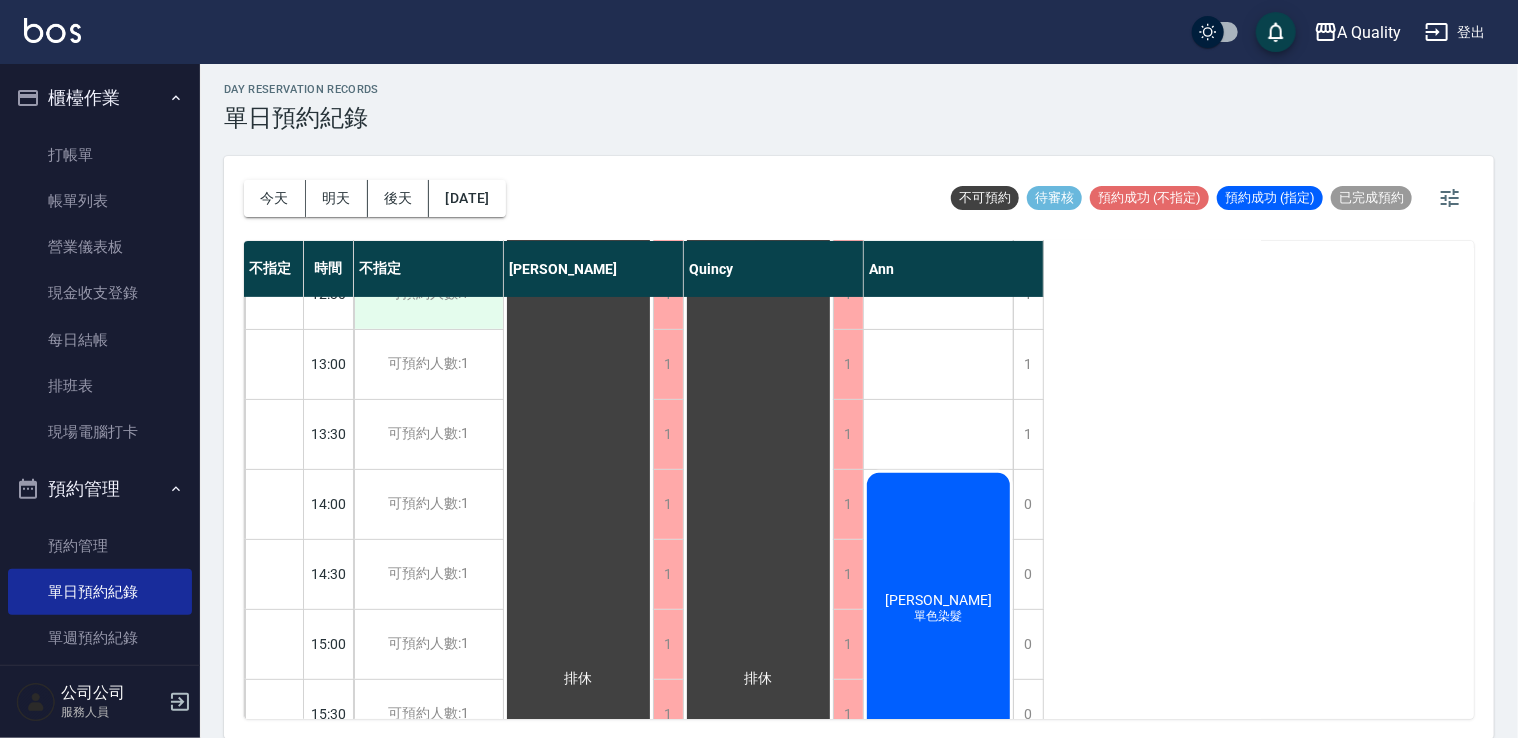 scroll, scrollTop: 153, scrollLeft: 0, axis: vertical 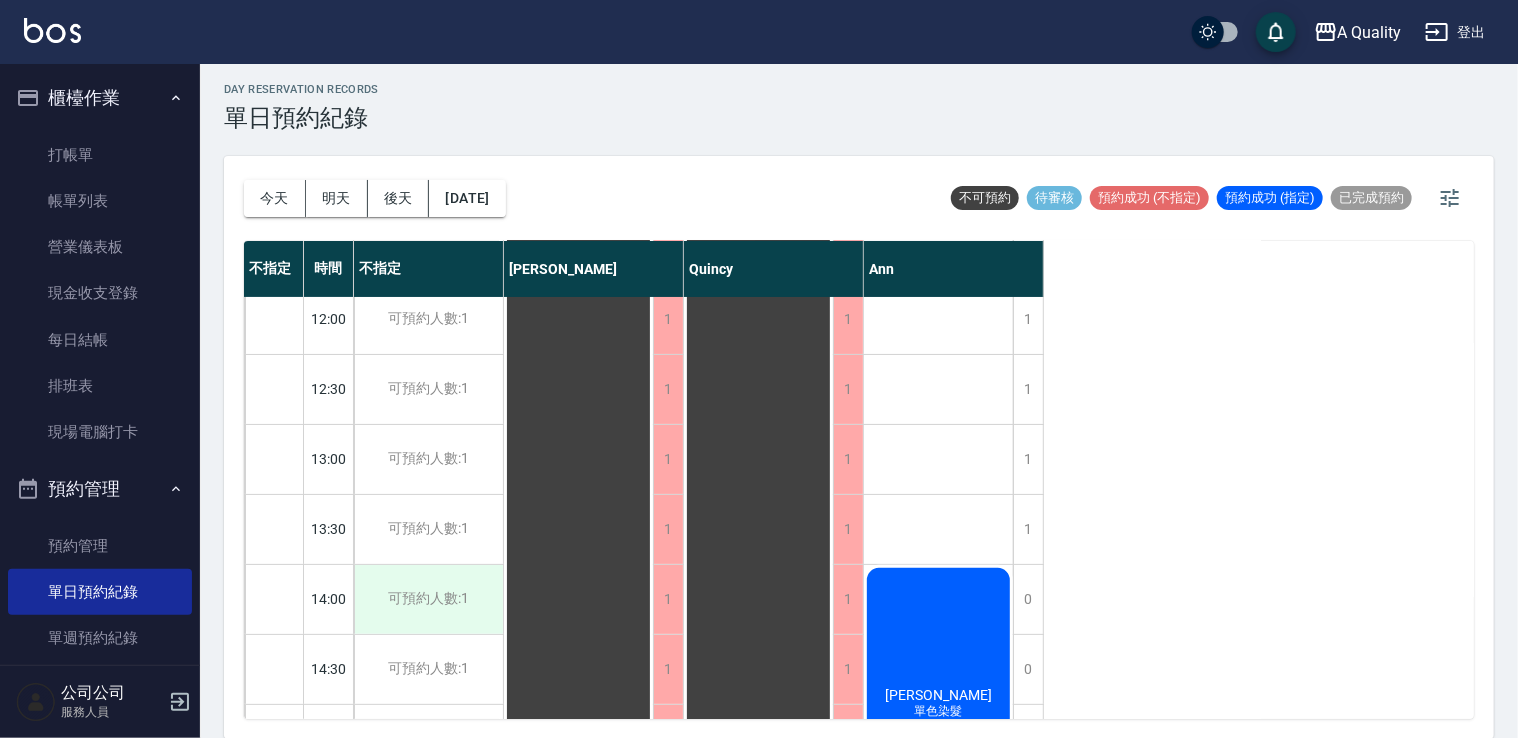 click on "可預約人數:1" at bounding box center [428, 599] 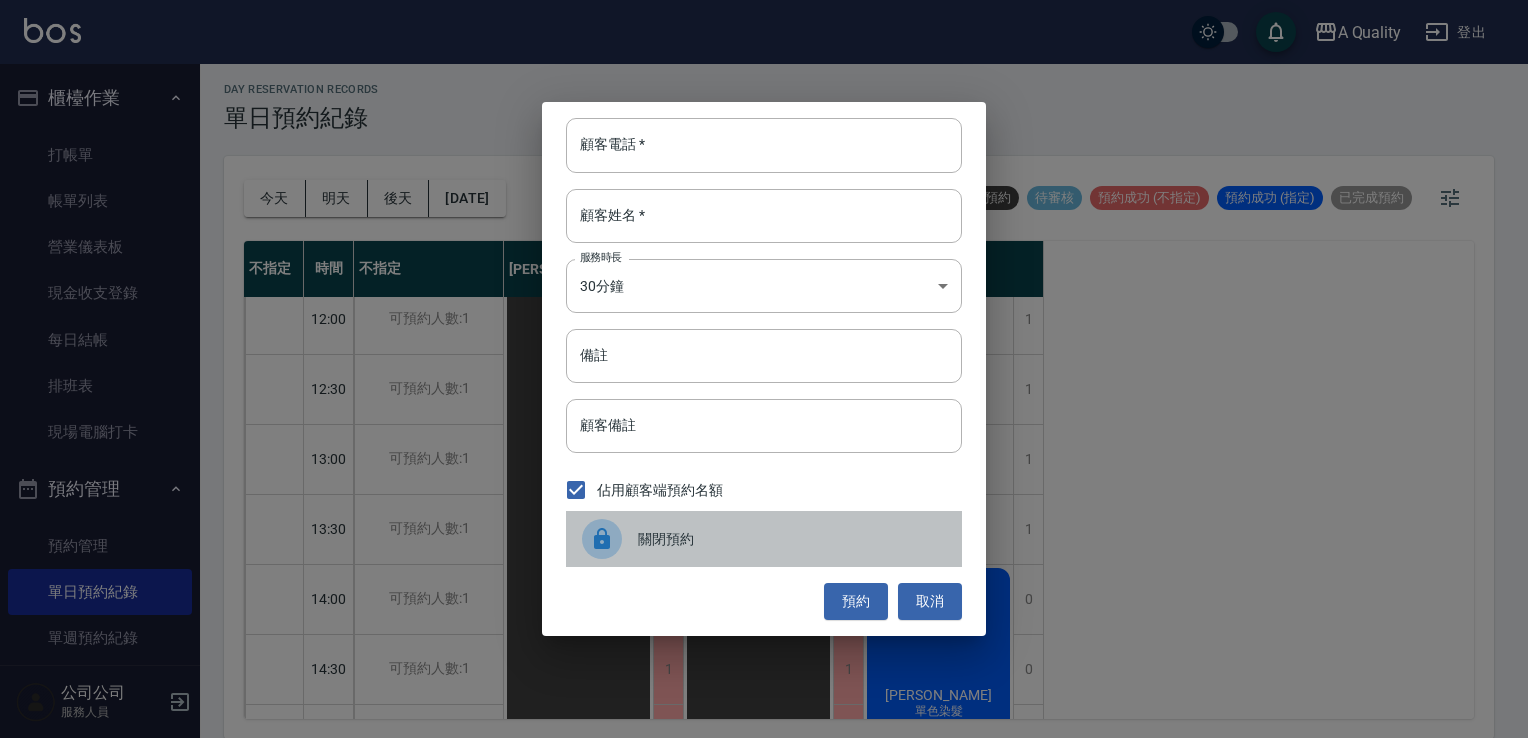 click on "關閉預約" at bounding box center (764, 539) 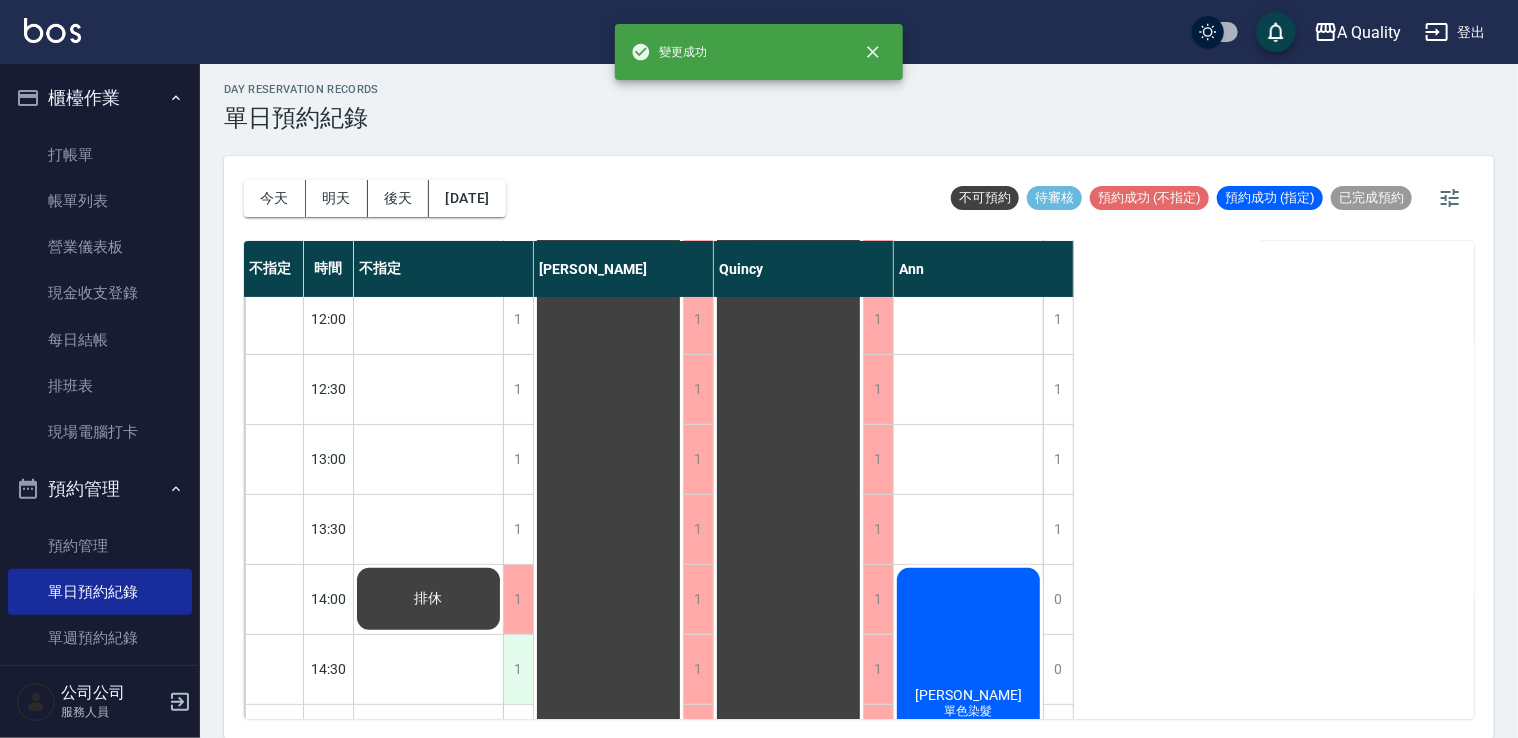 click on "1" at bounding box center (518, 669) 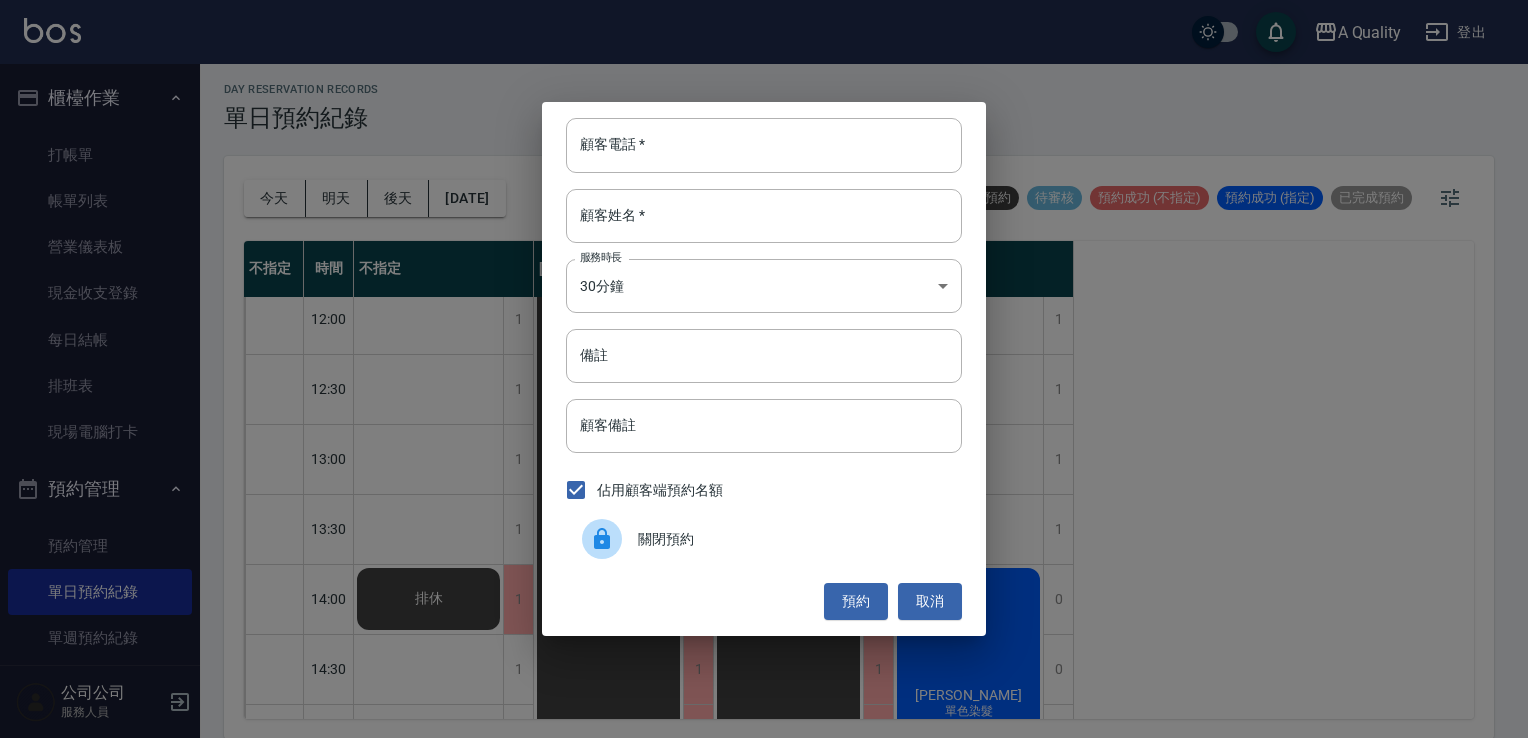 click at bounding box center [610, 539] 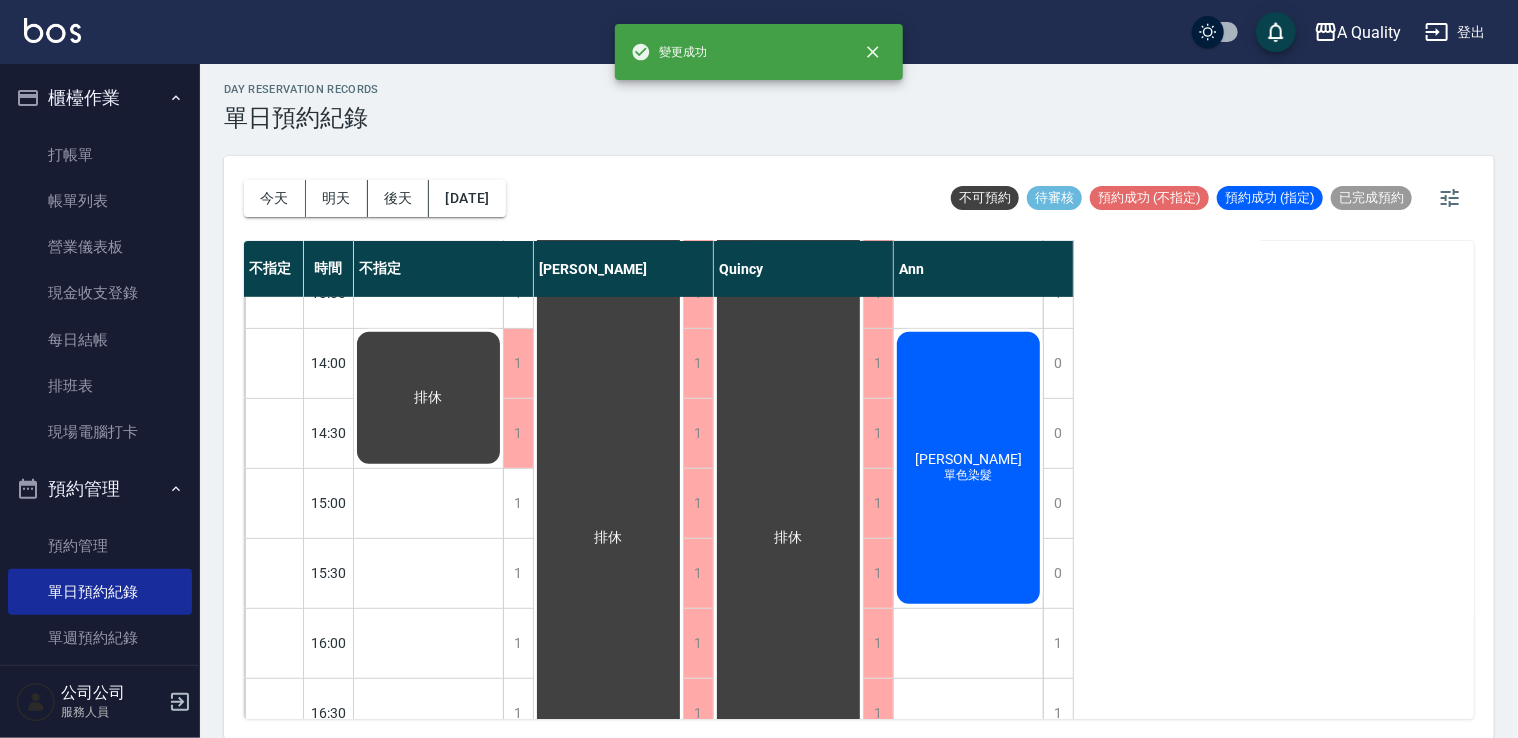 scroll, scrollTop: 425, scrollLeft: 0, axis: vertical 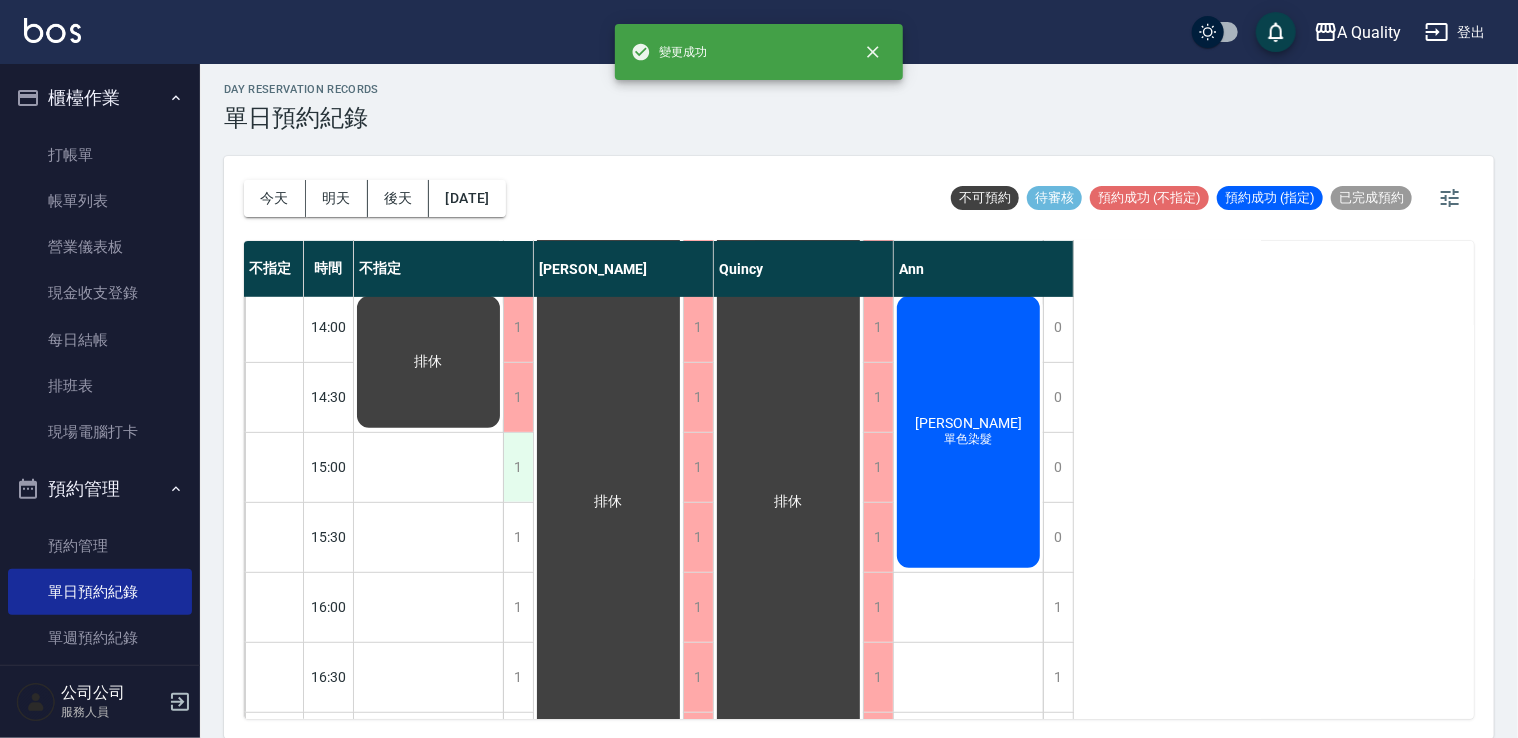 click on "1" at bounding box center [518, 467] 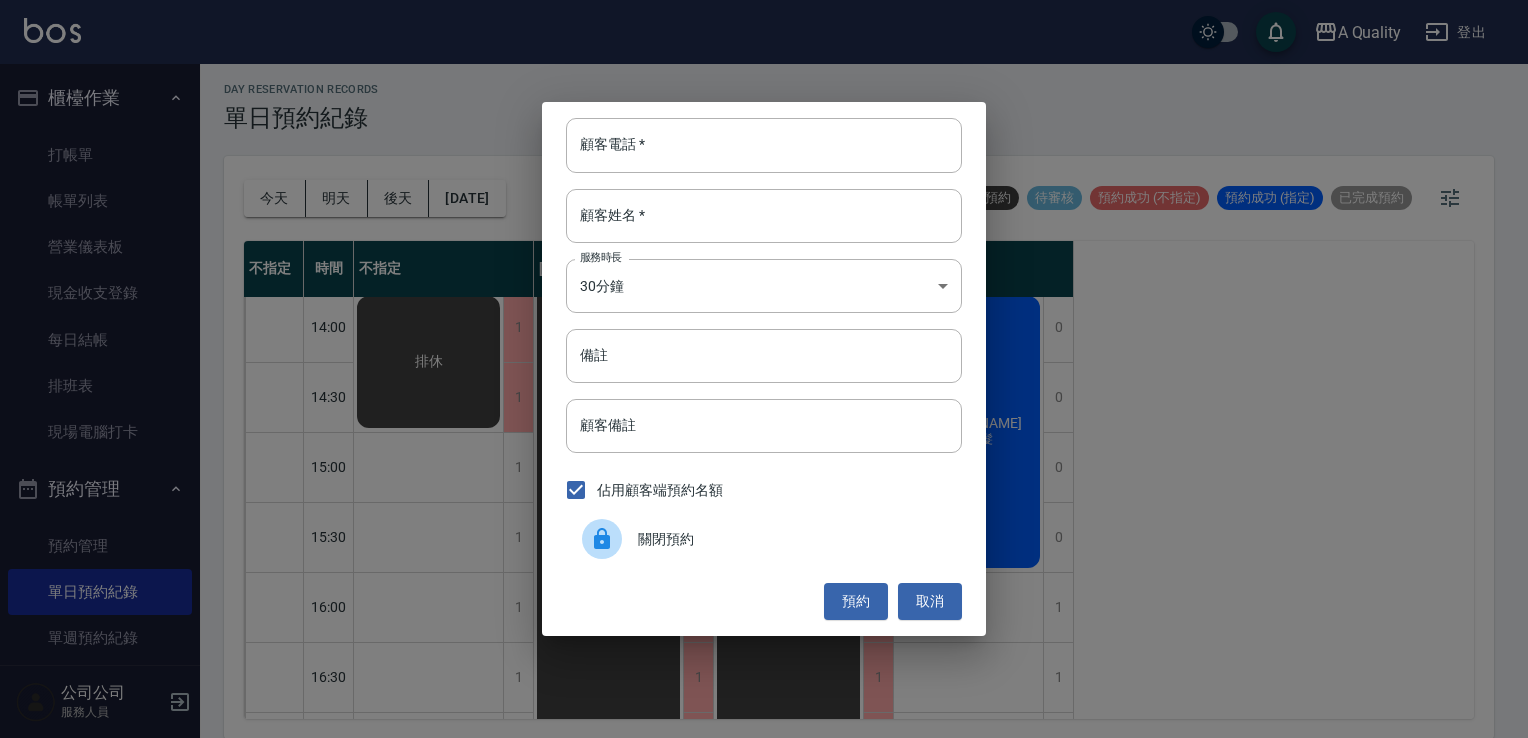 drag, startPoint x: 612, startPoint y: 540, endPoint x: 600, endPoint y: 535, distance: 13 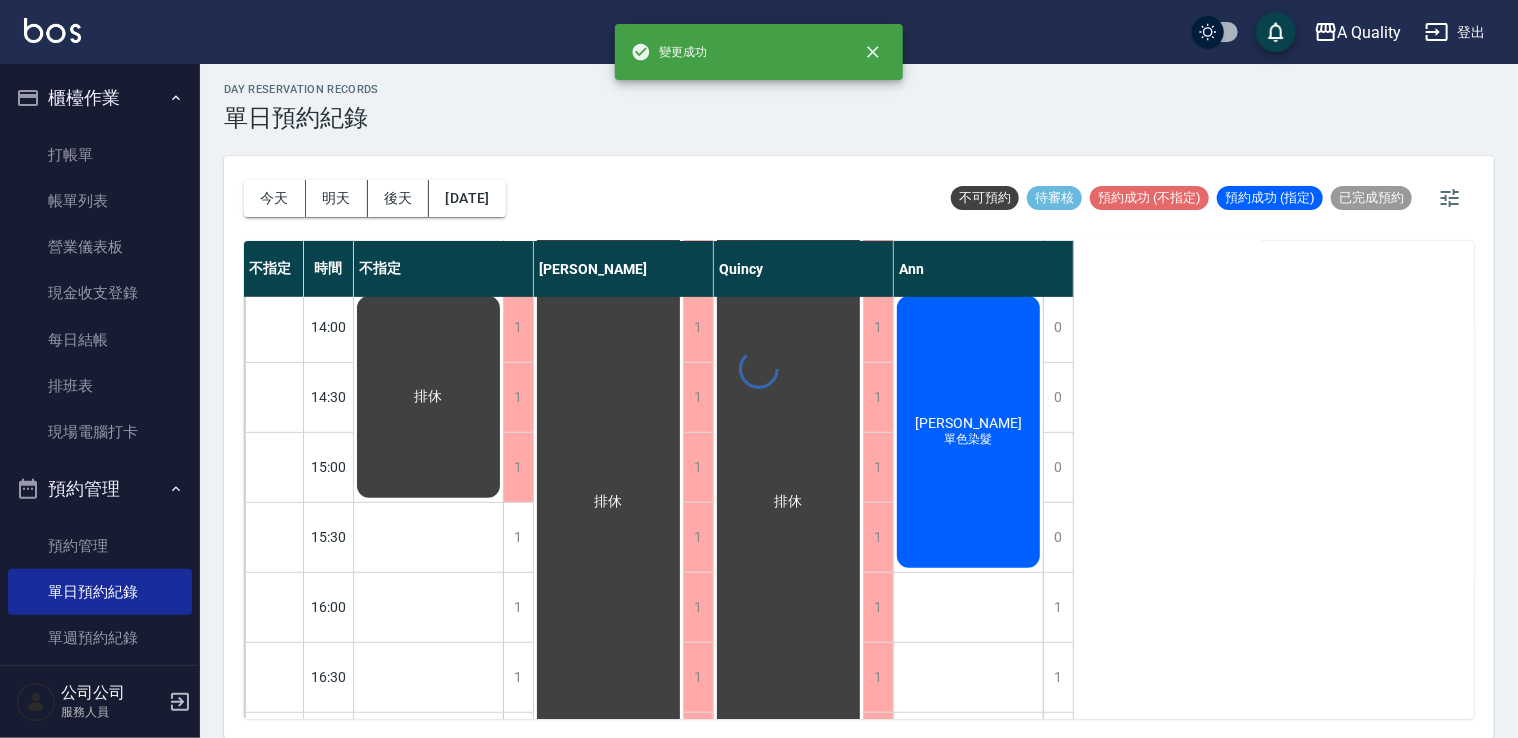 click on "1" at bounding box center [518, 537] 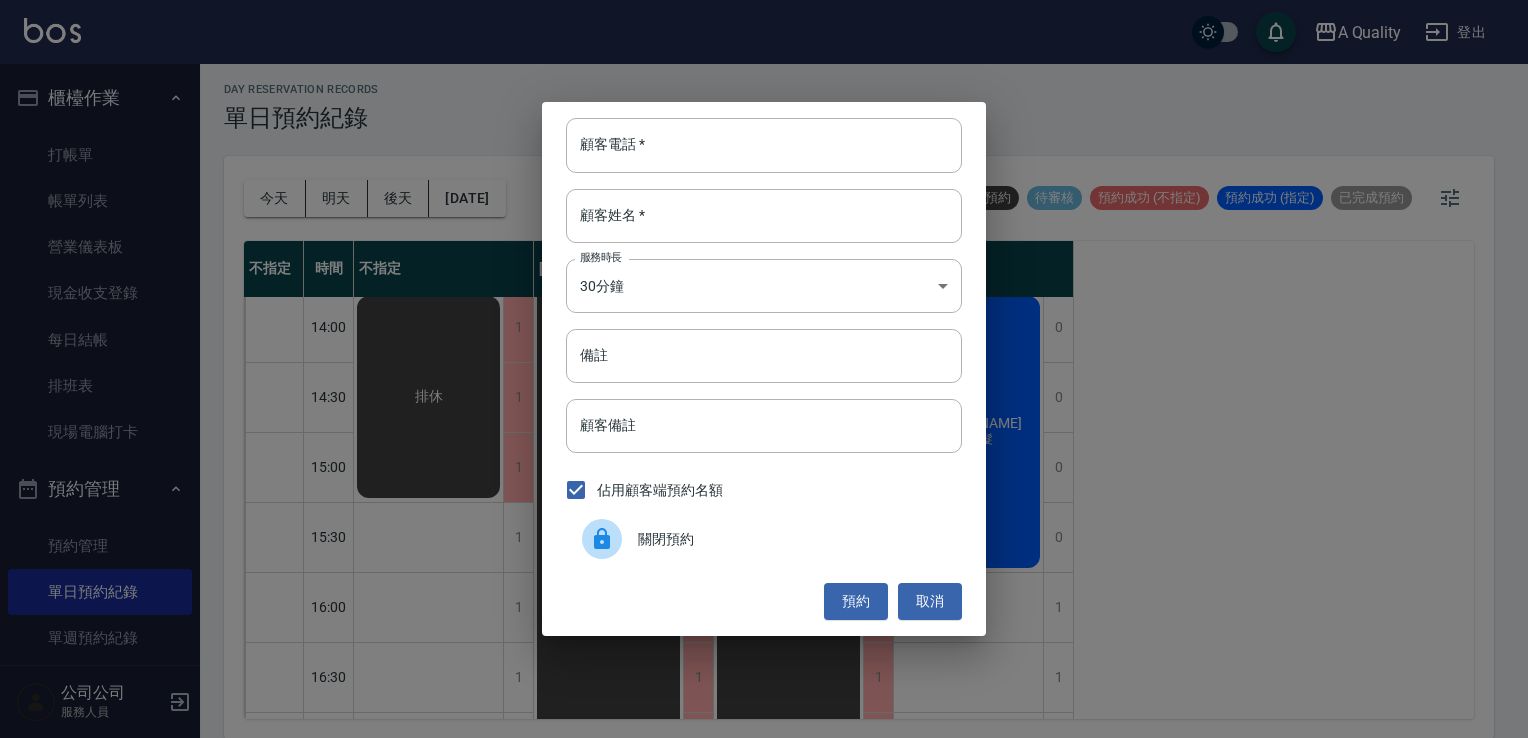 drag, startPoint x: 619, startPoint y: 541, endPoint x: 601, endPoint y: 529, distance: 21.633308 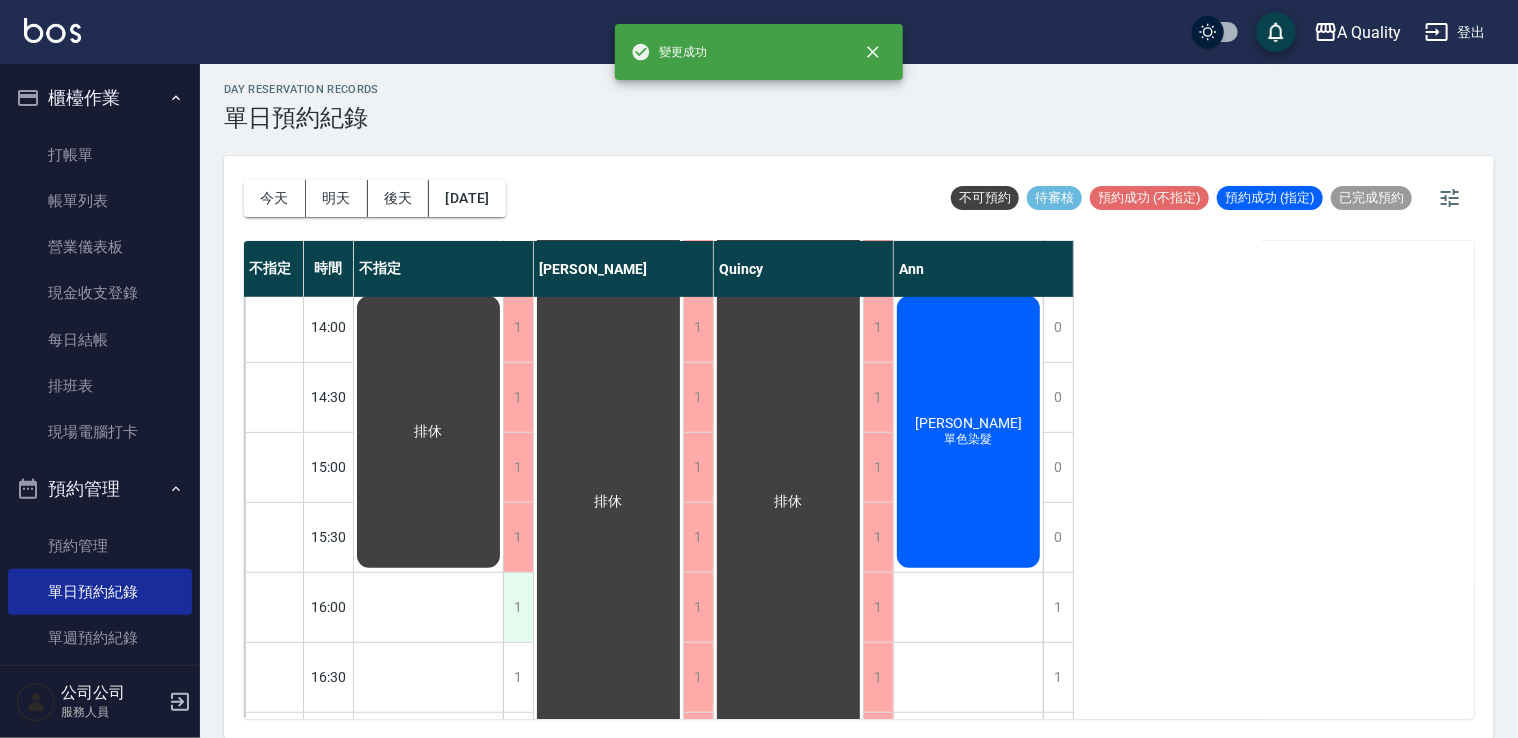 click on "1" at bounding box center [518, 607] 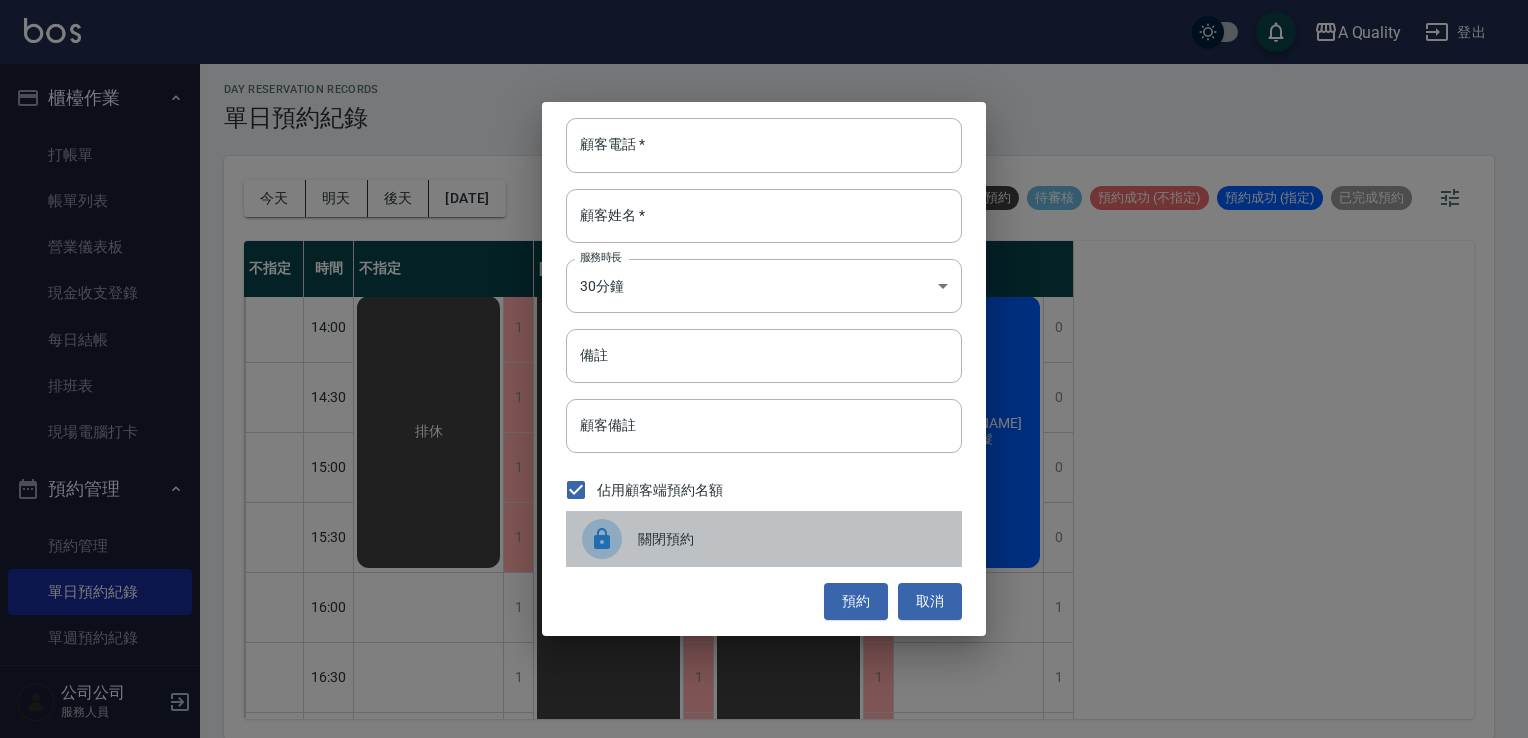 drag, startPoint x: 615, startPoint y: 541, endPoint x: 612, endPoint y: 520, distance: 21.213203 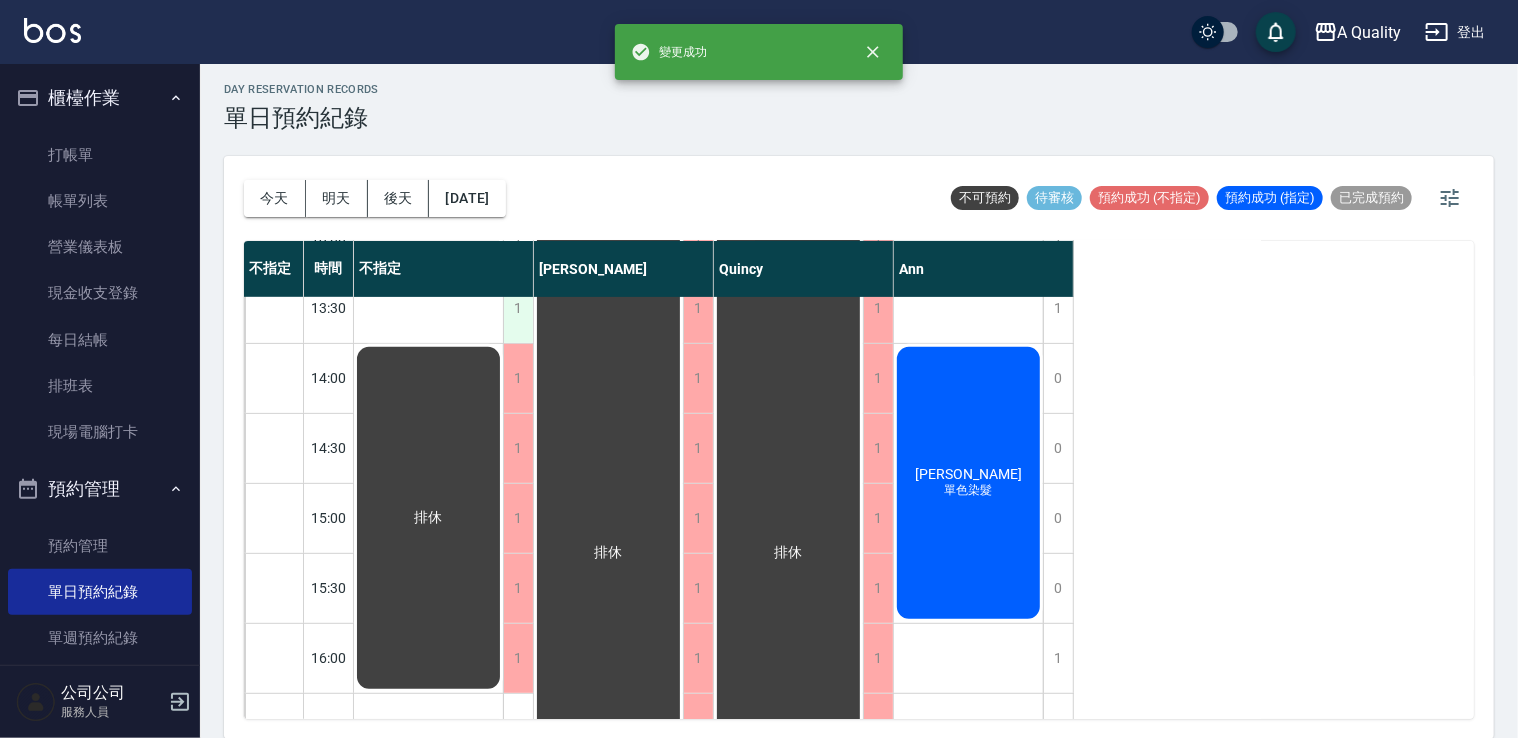 scroll, scrollTop: 325, scrollLeft: 0, axis: vertical 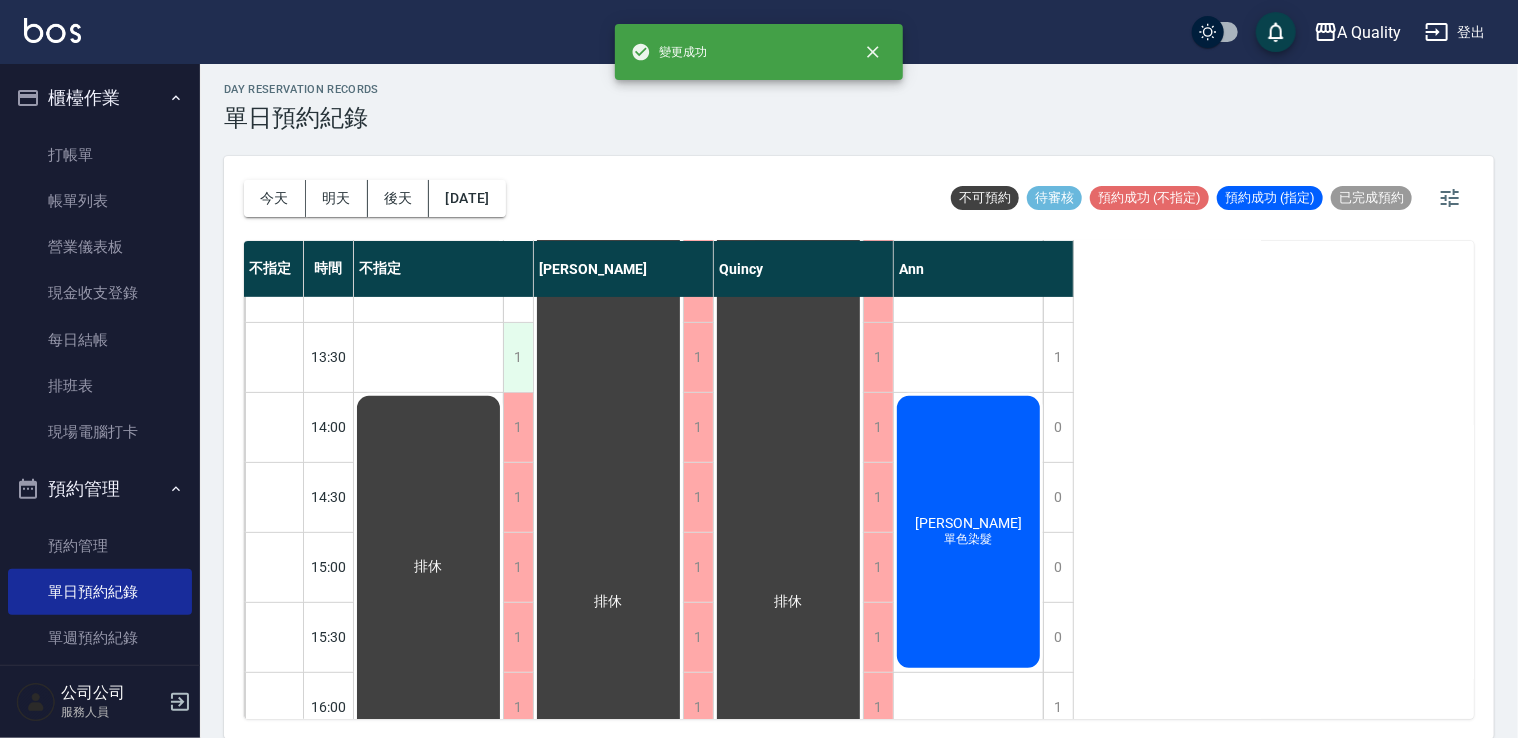click on "1" at bounding box center (518, 357) 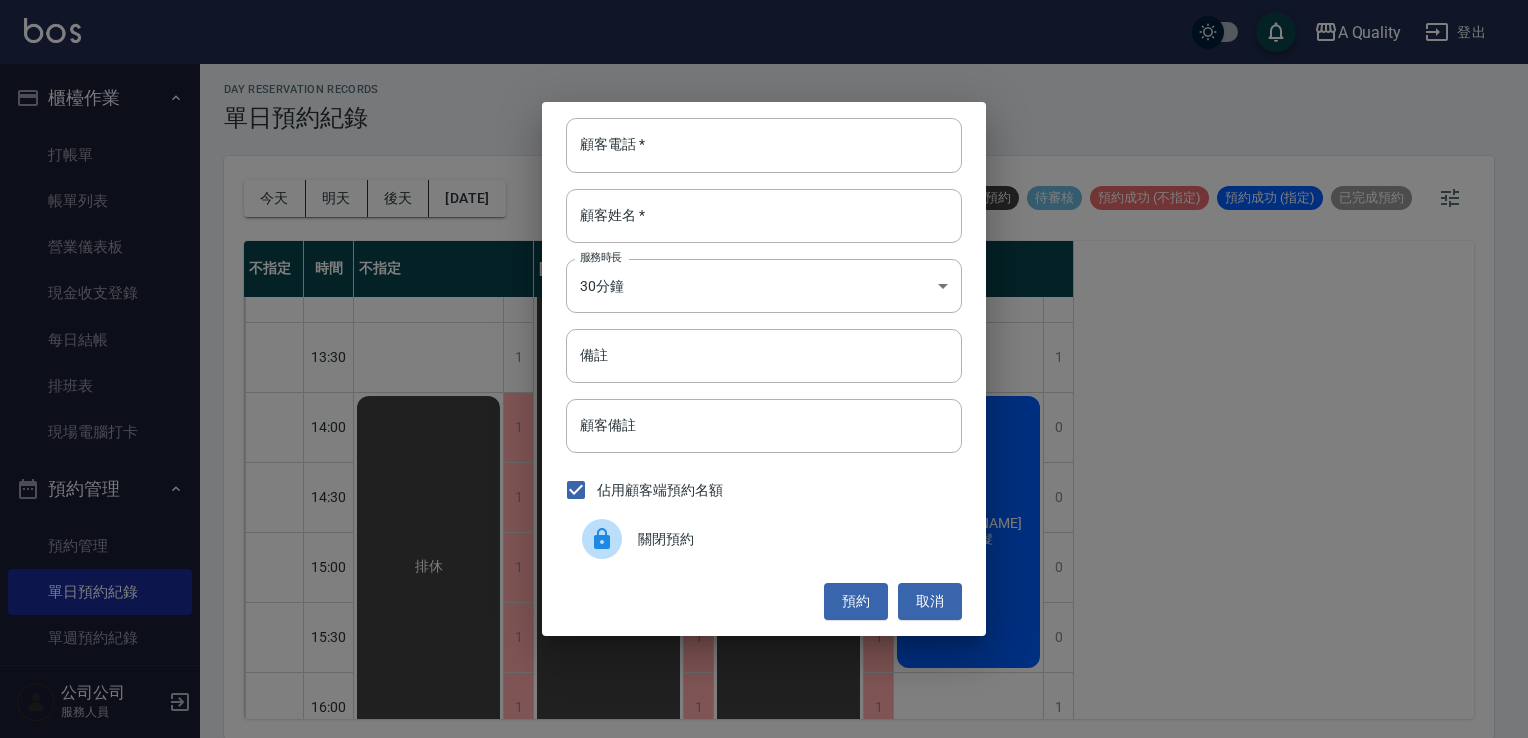 click at bounding box center [610, 539] 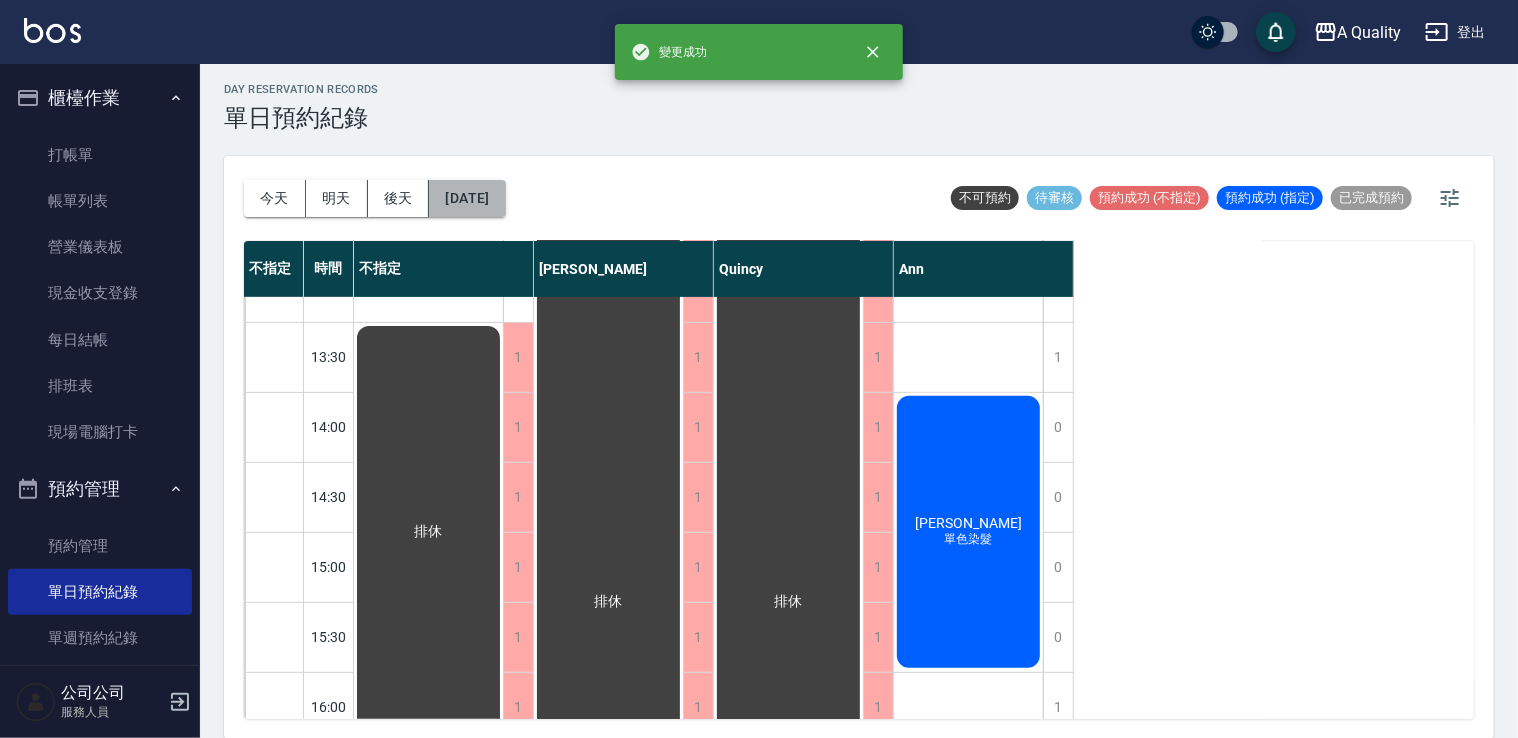 click on "2025/07/23" at bounding box center [467, 198] 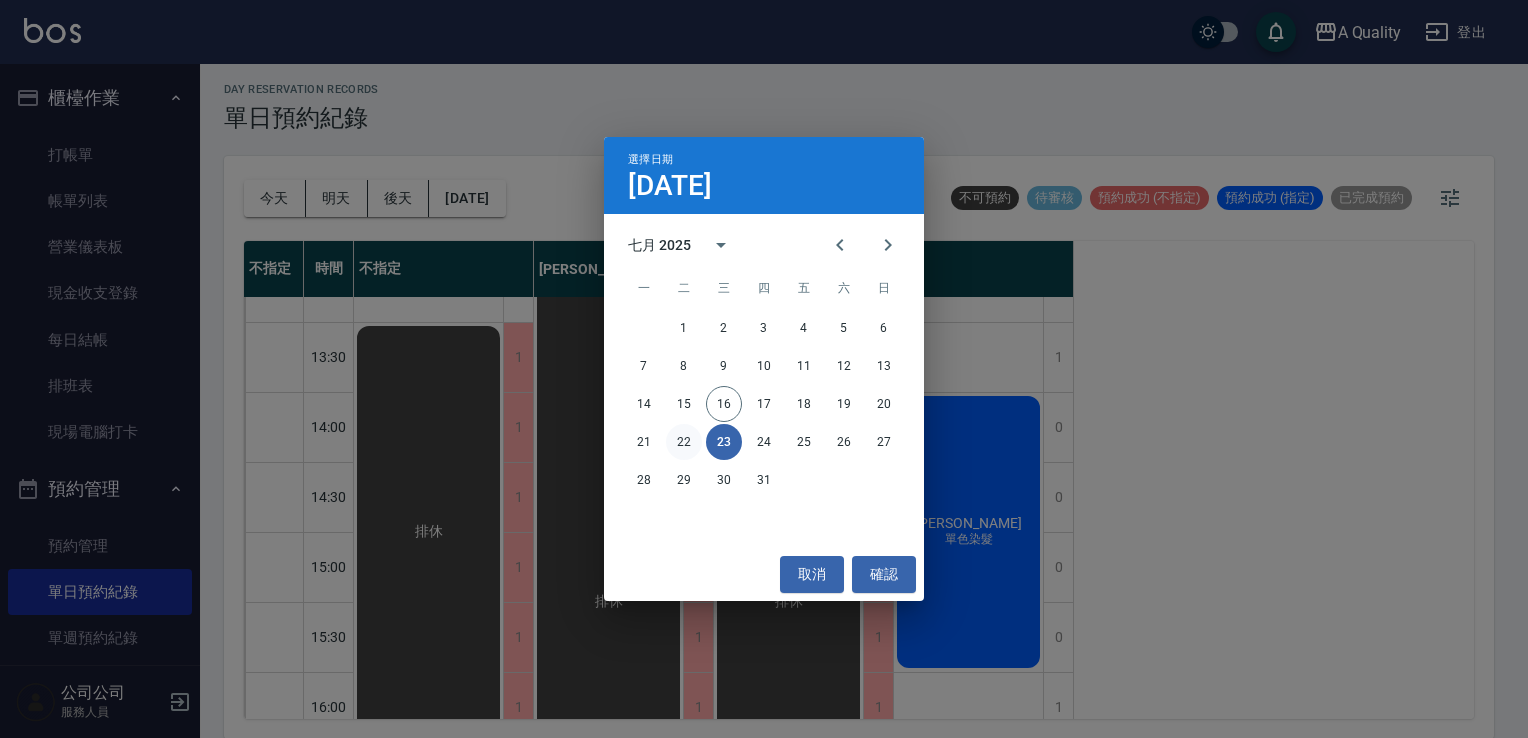 click on "22" at bounding box center (684, 442) 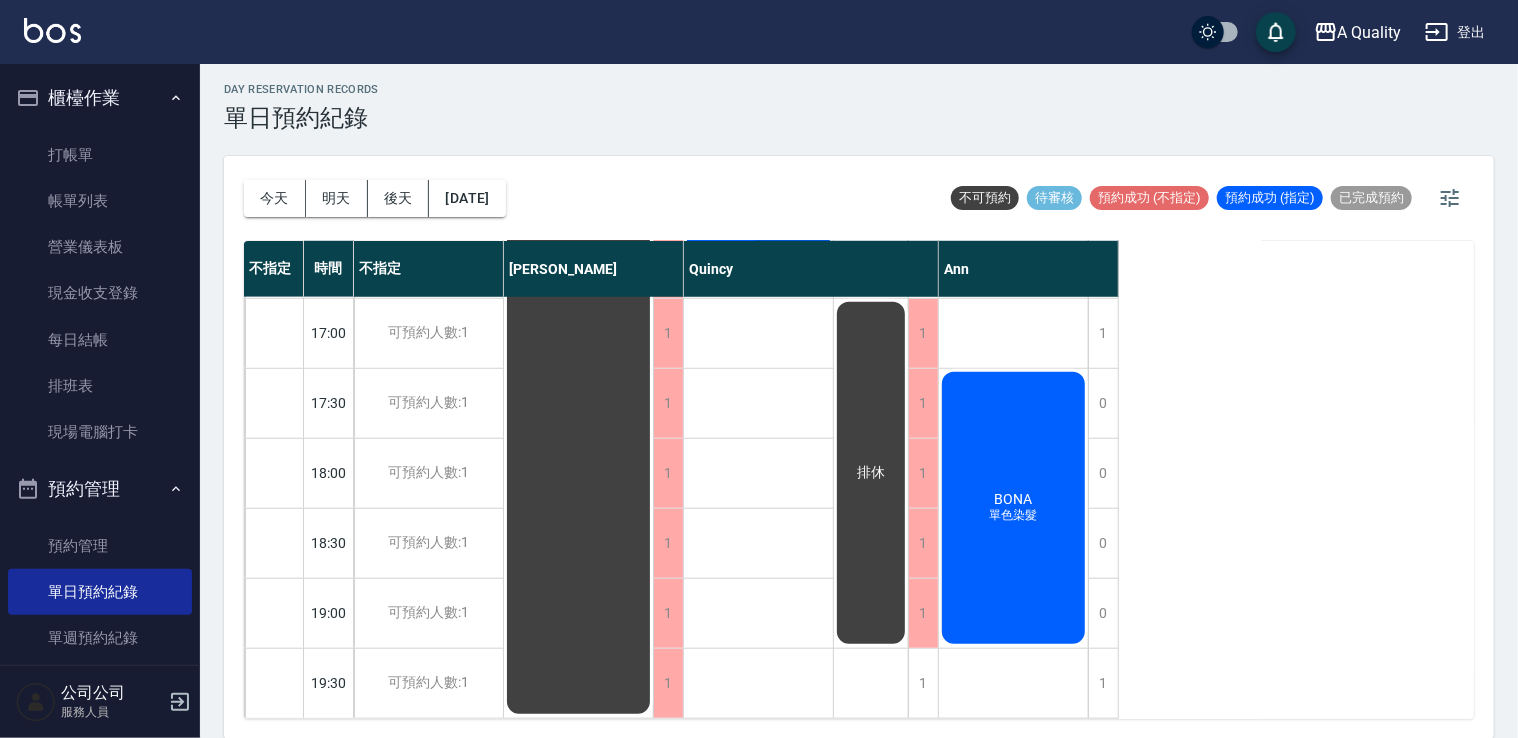 scroll, scrollTop: 853, scrollLeft: 0, axis: vertical 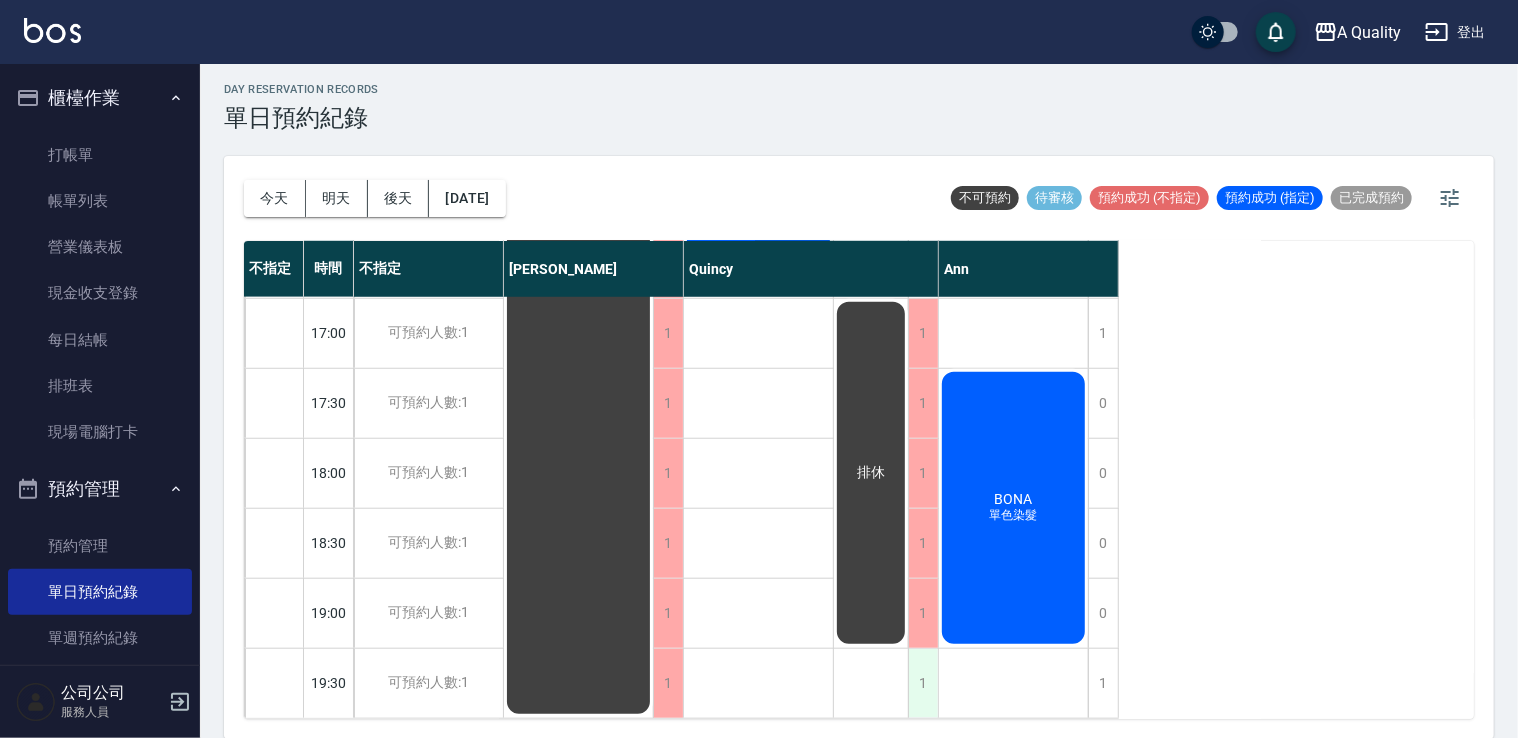click on "1" at bounding box center [923, 683] 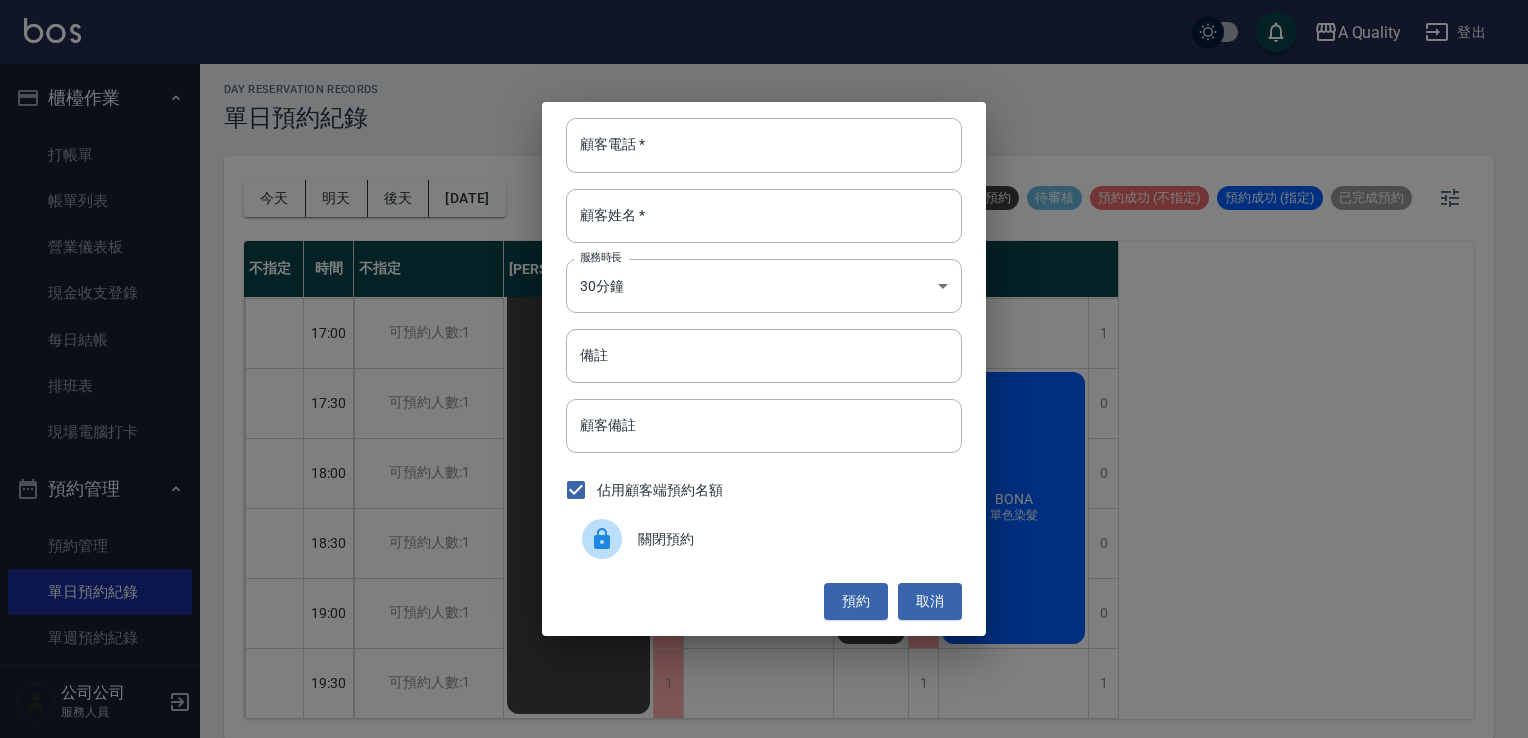 click on "關閉預約" at bounding box center [792, 539] 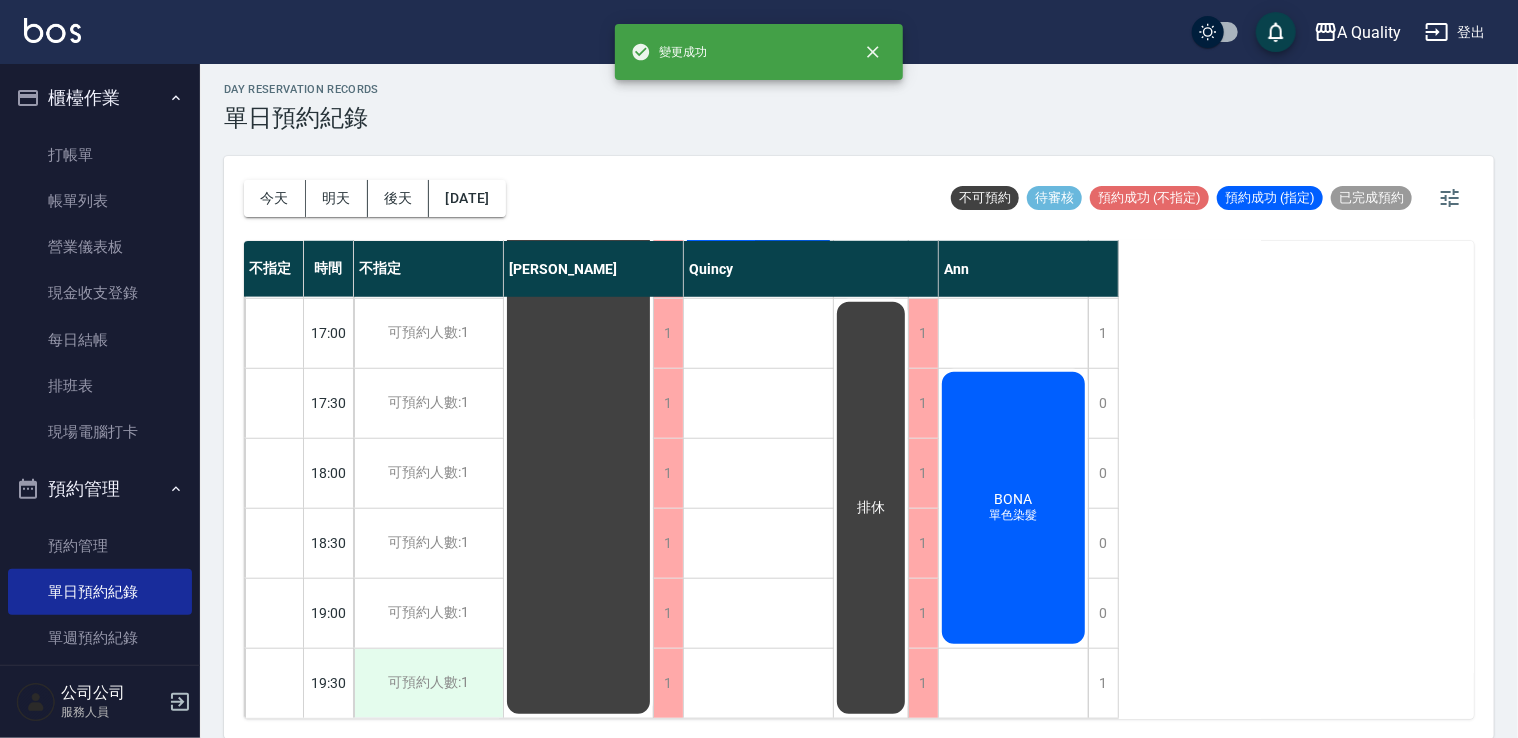 click on "可預約人數:1" at bounding box center [428, 683] 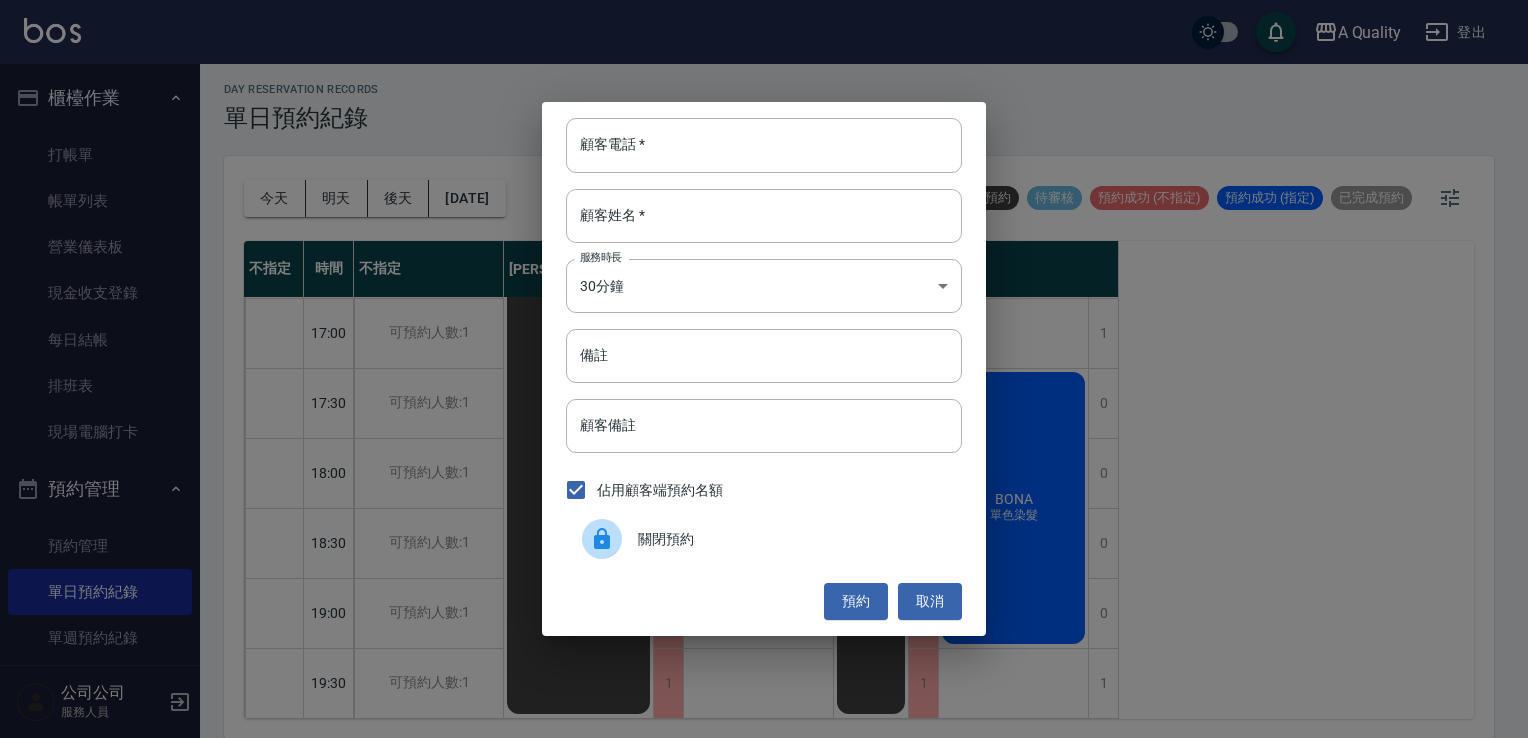 click on "關閉預約" at bounding box center (764, 539) 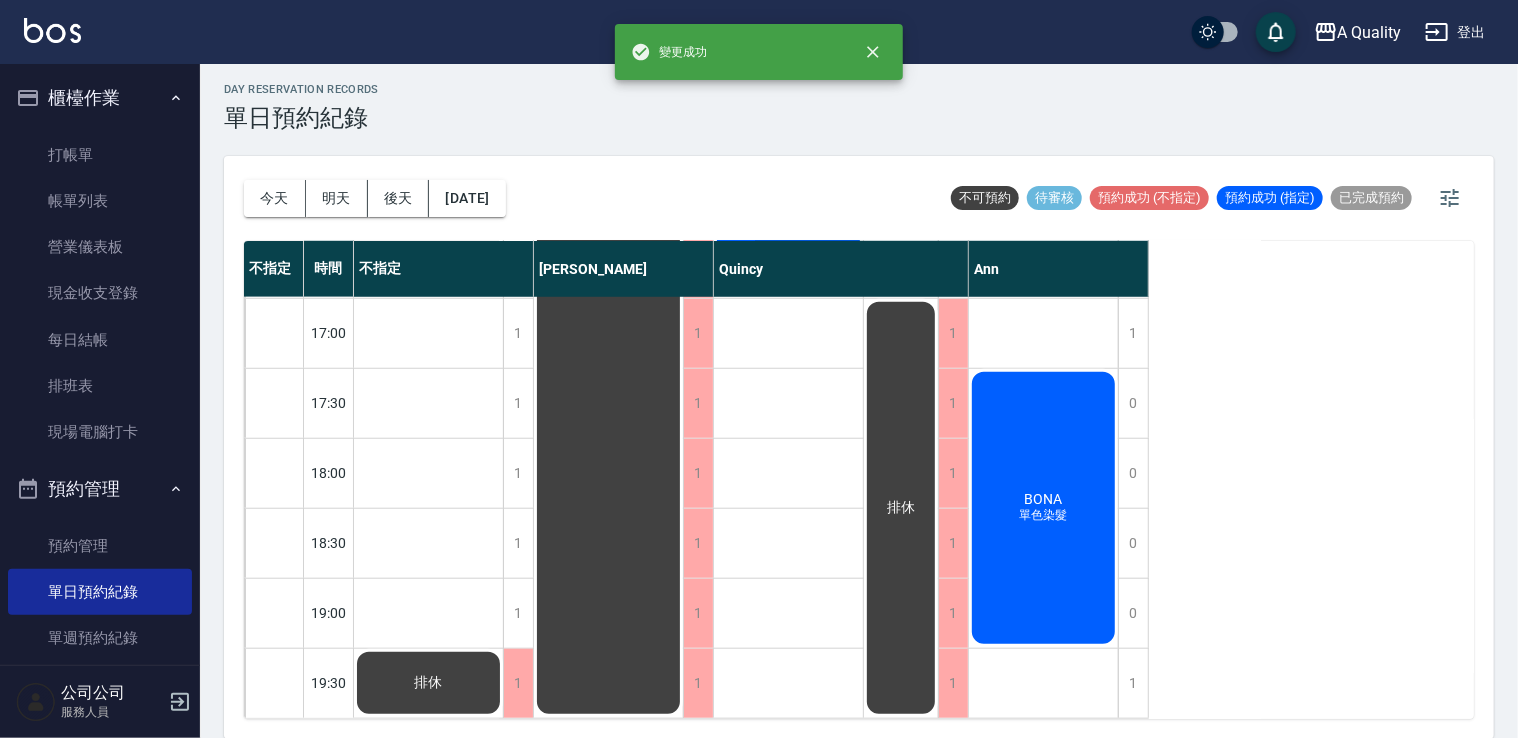 click on "排休" at bounding box center (428, 683) 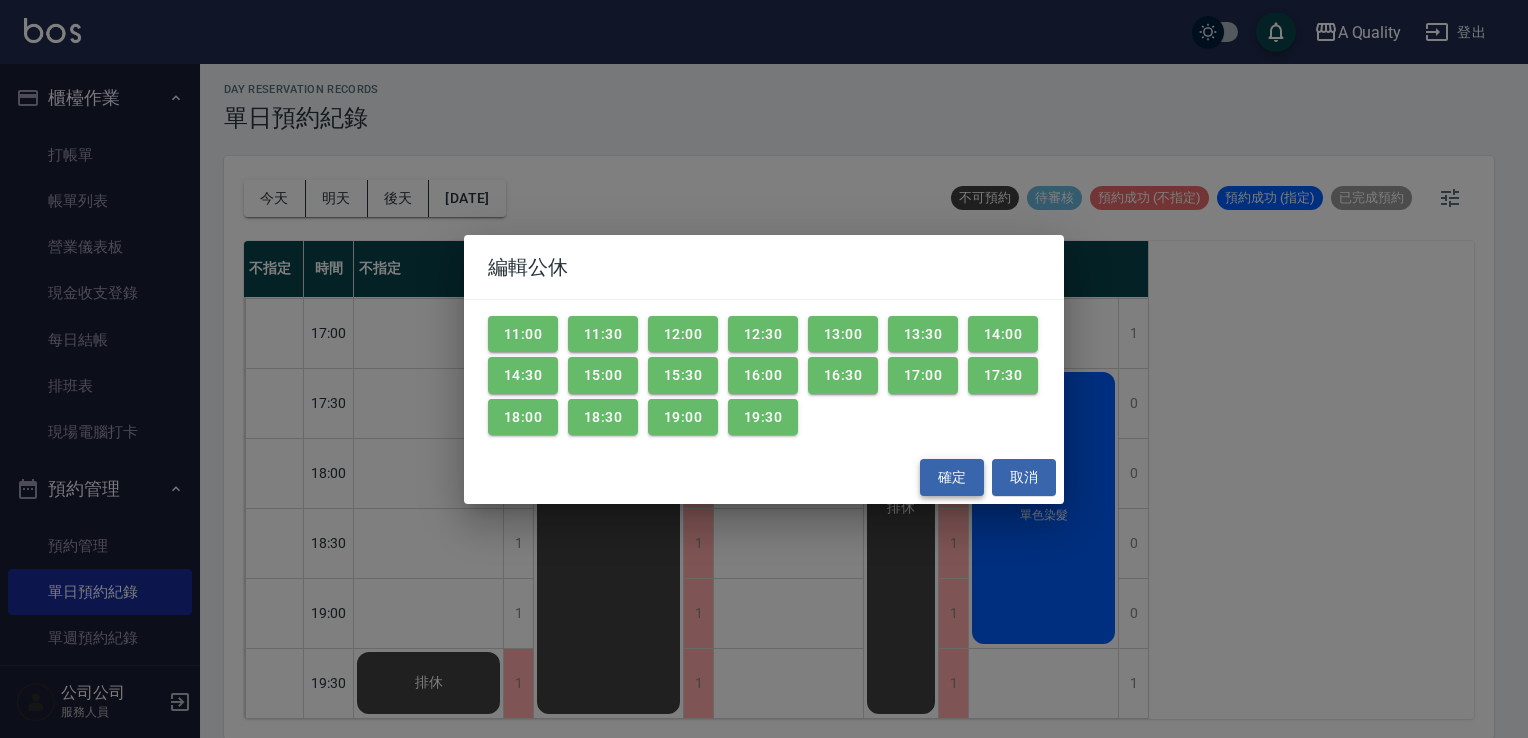 drag, startPoint x: 1008, startPoint y: 470, endPoint x: 966, endPoint y: 480, distance: 43.174065 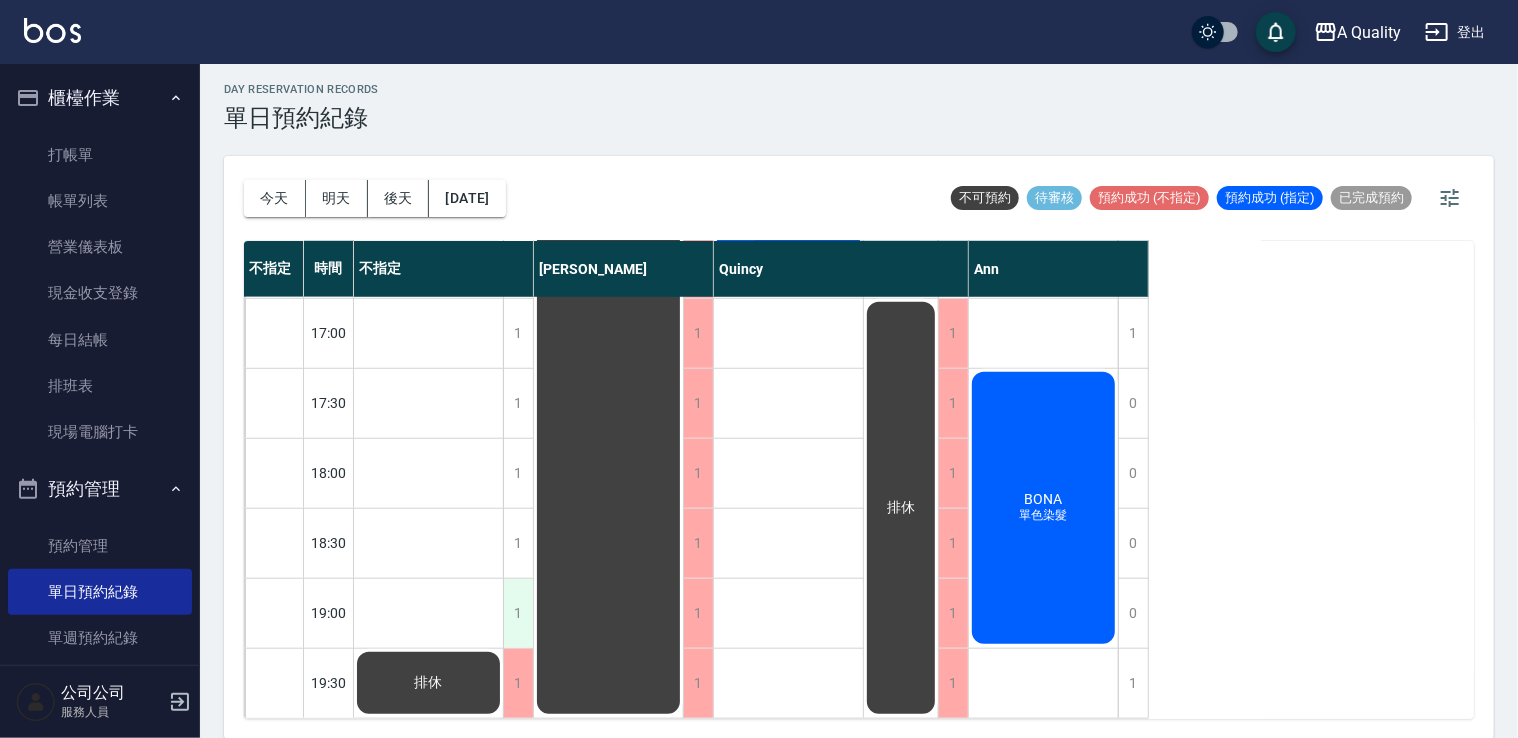click on "1" at bounding box center (518, 613) 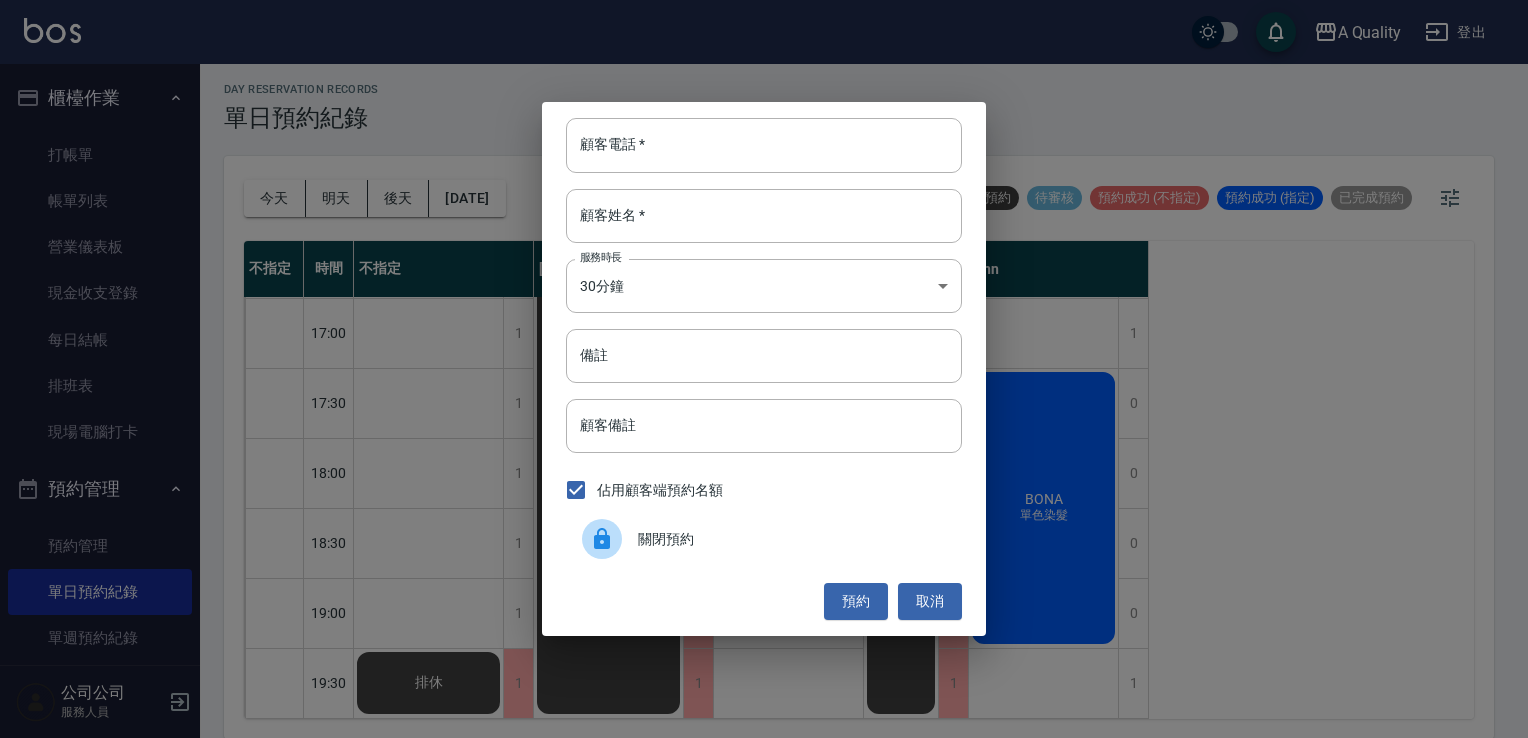 click on "關閉預約" at bounding box center (792, 539) 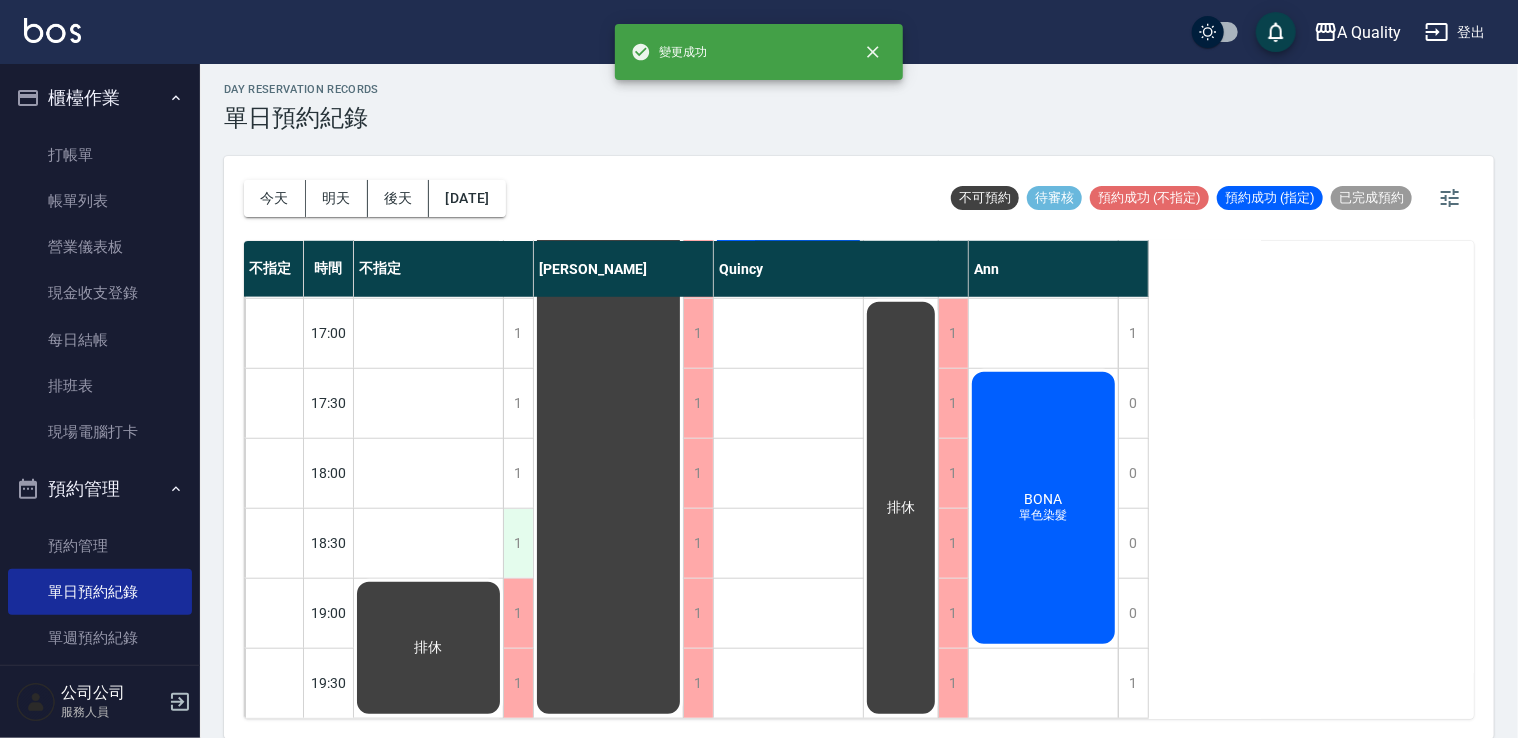 click on "1" at bounding box center (518, 543) 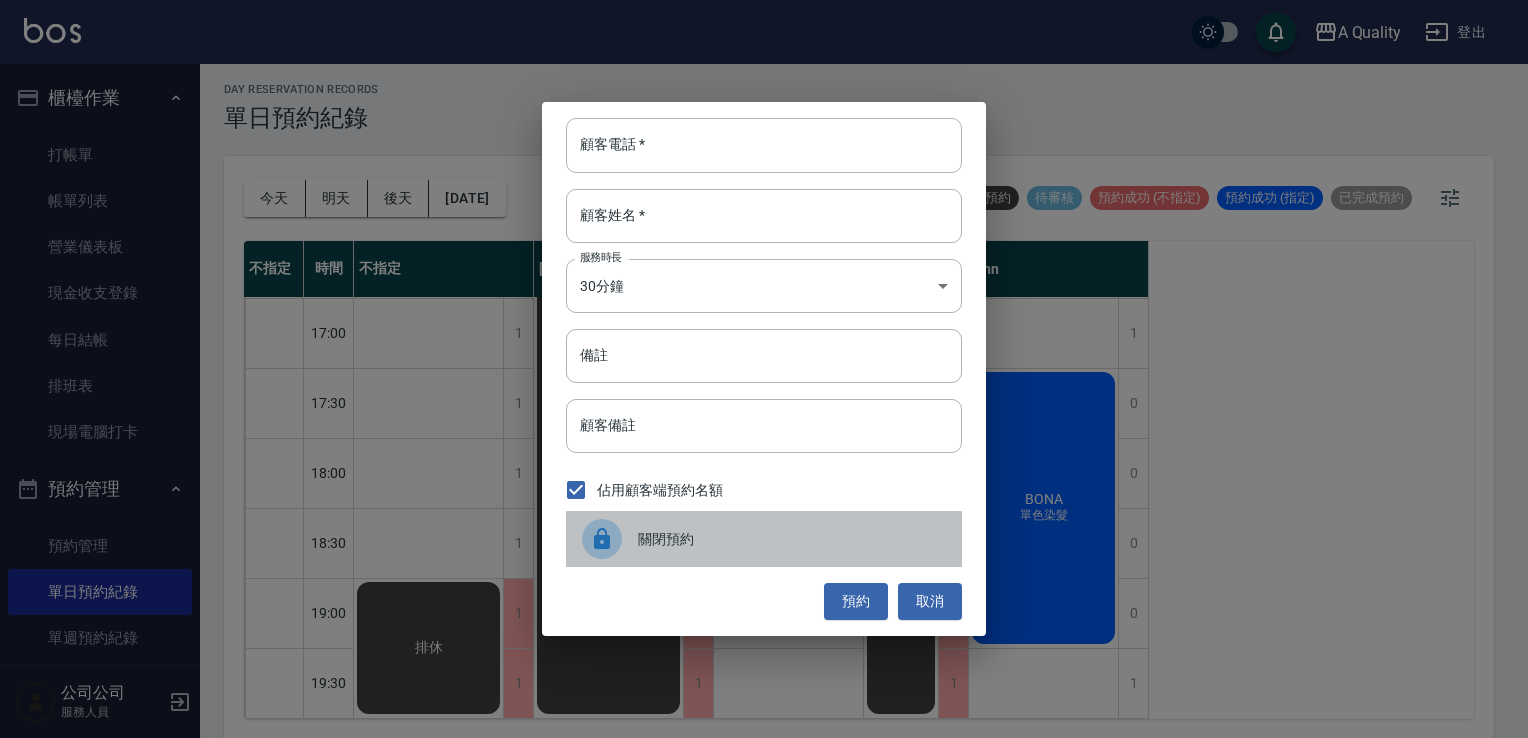 drag, startPoint x: 680, startPoint y: 529, endPoint x: 634, endPoint y: 510, distance: 49.76947 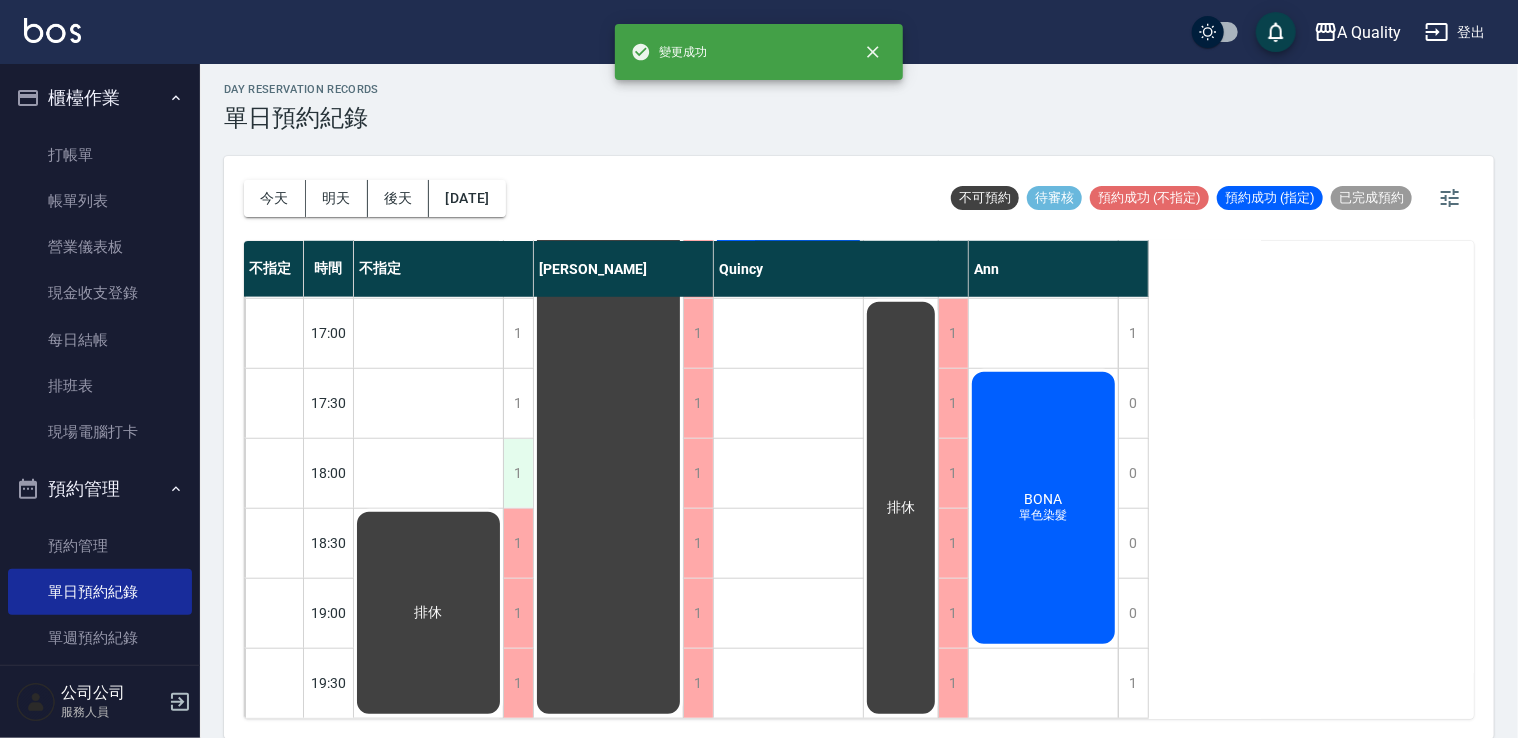 click on "1" at bounding box center (518, 473) 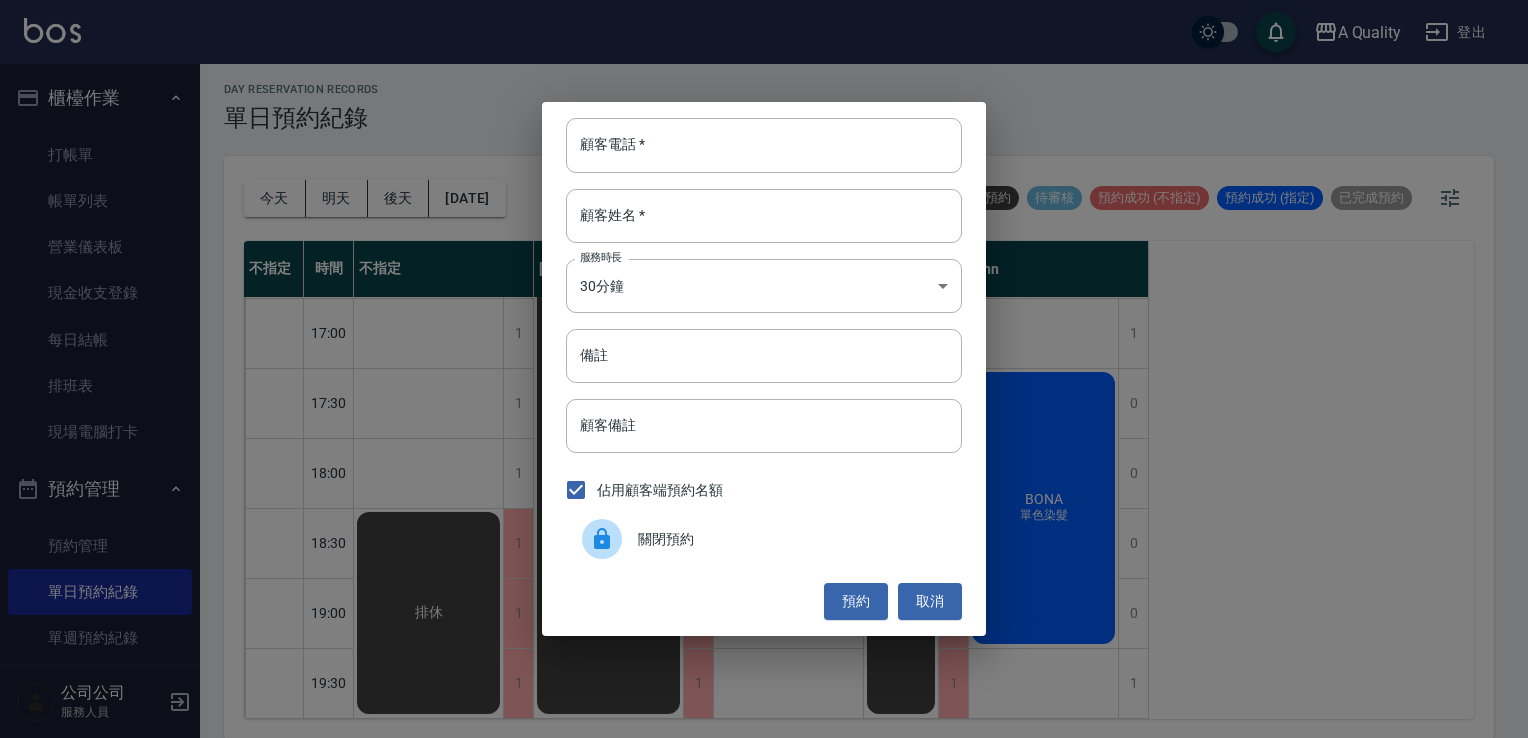 click on "關閉預約" at bounding box center (792, 539) 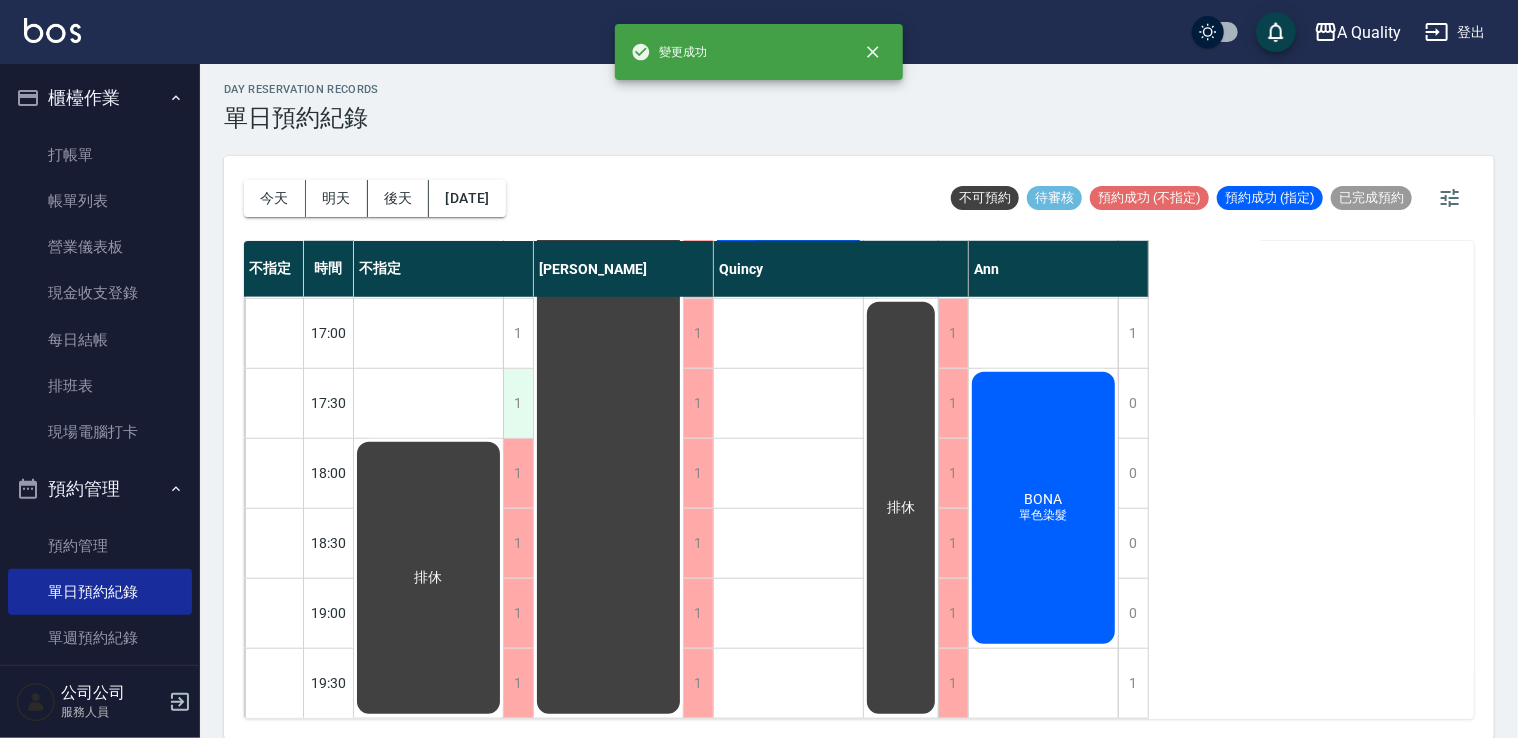 click on "1" at bounding box center [518, 403] 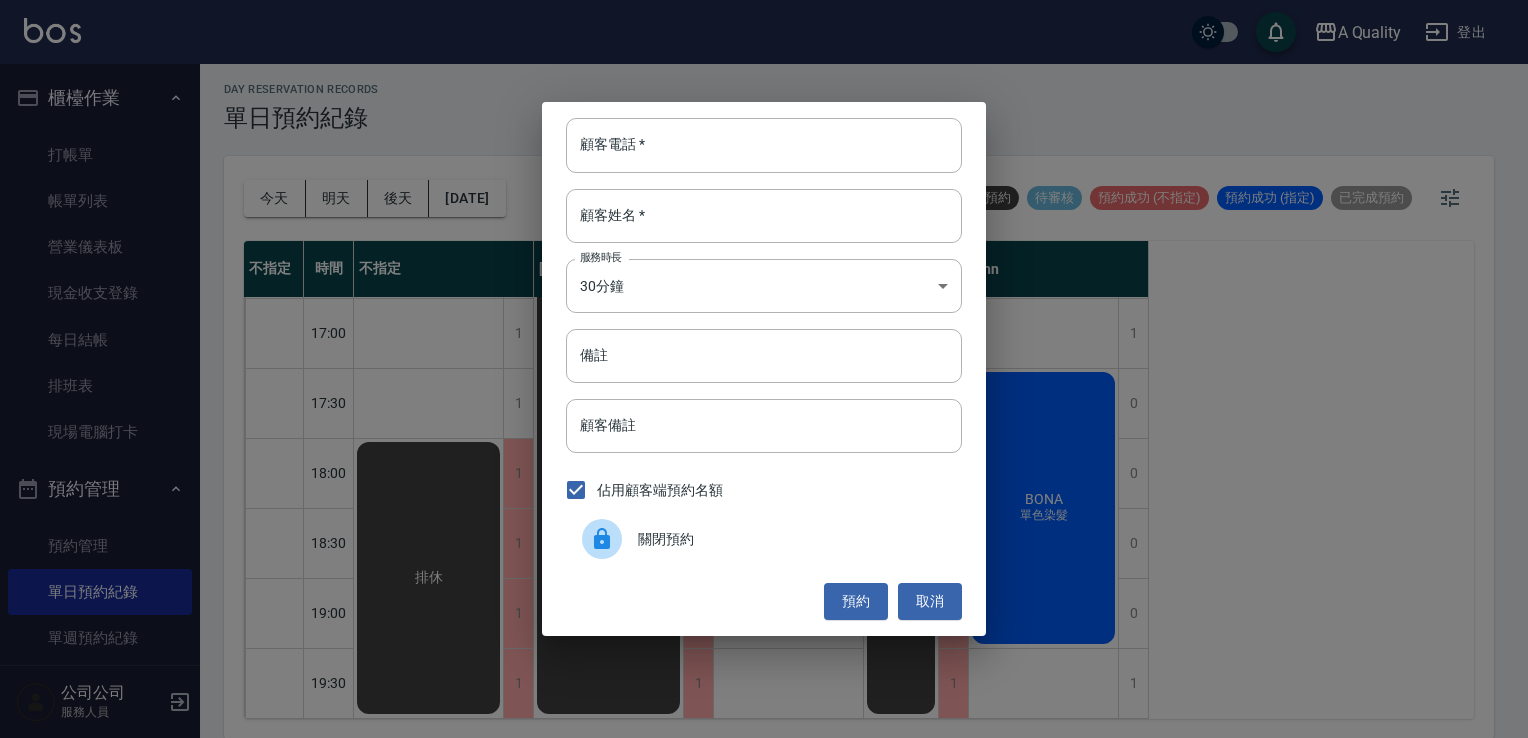 click on "關閉預約" at bounding box center [764, 539] 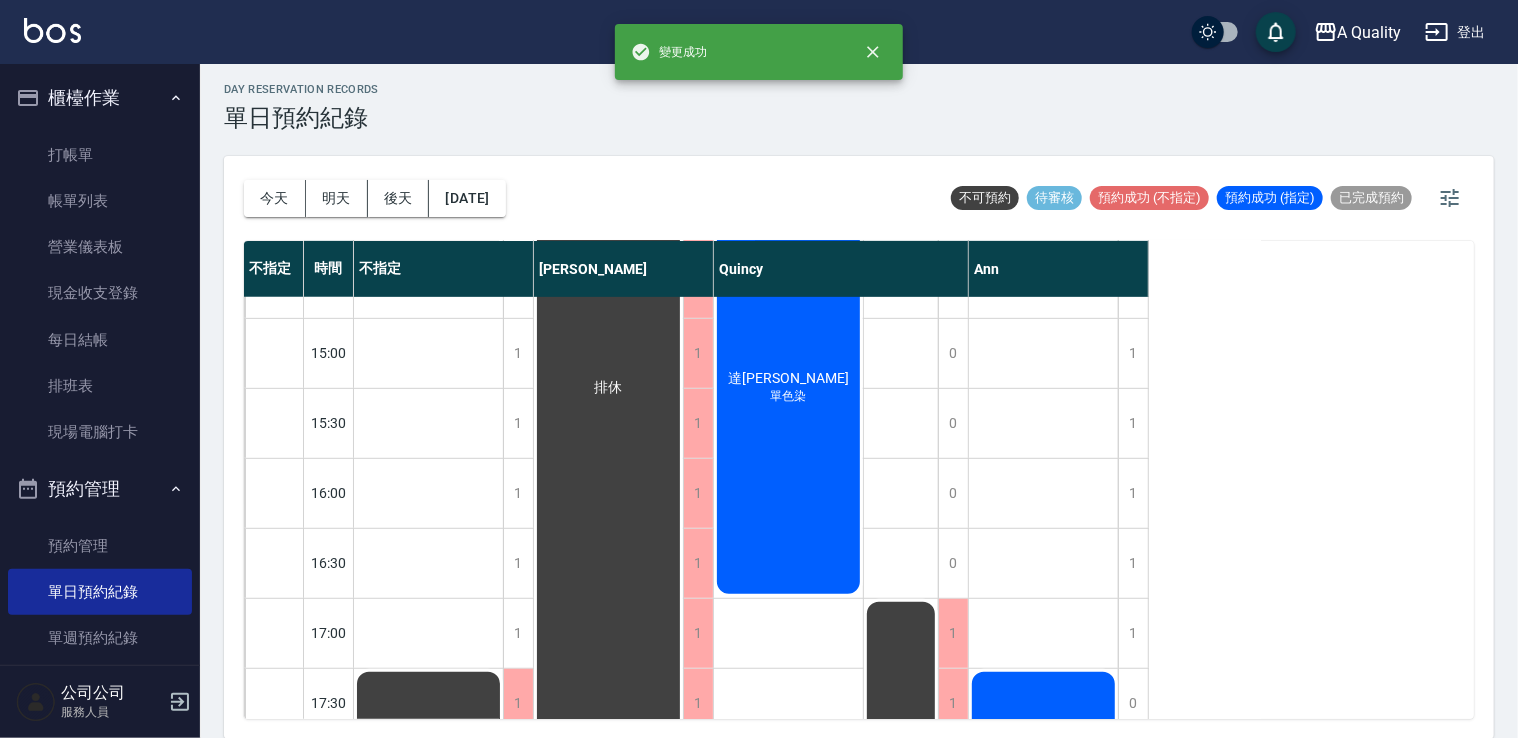 scroll, scrollTop: 653, scrollLeft: 0, axis: vertical 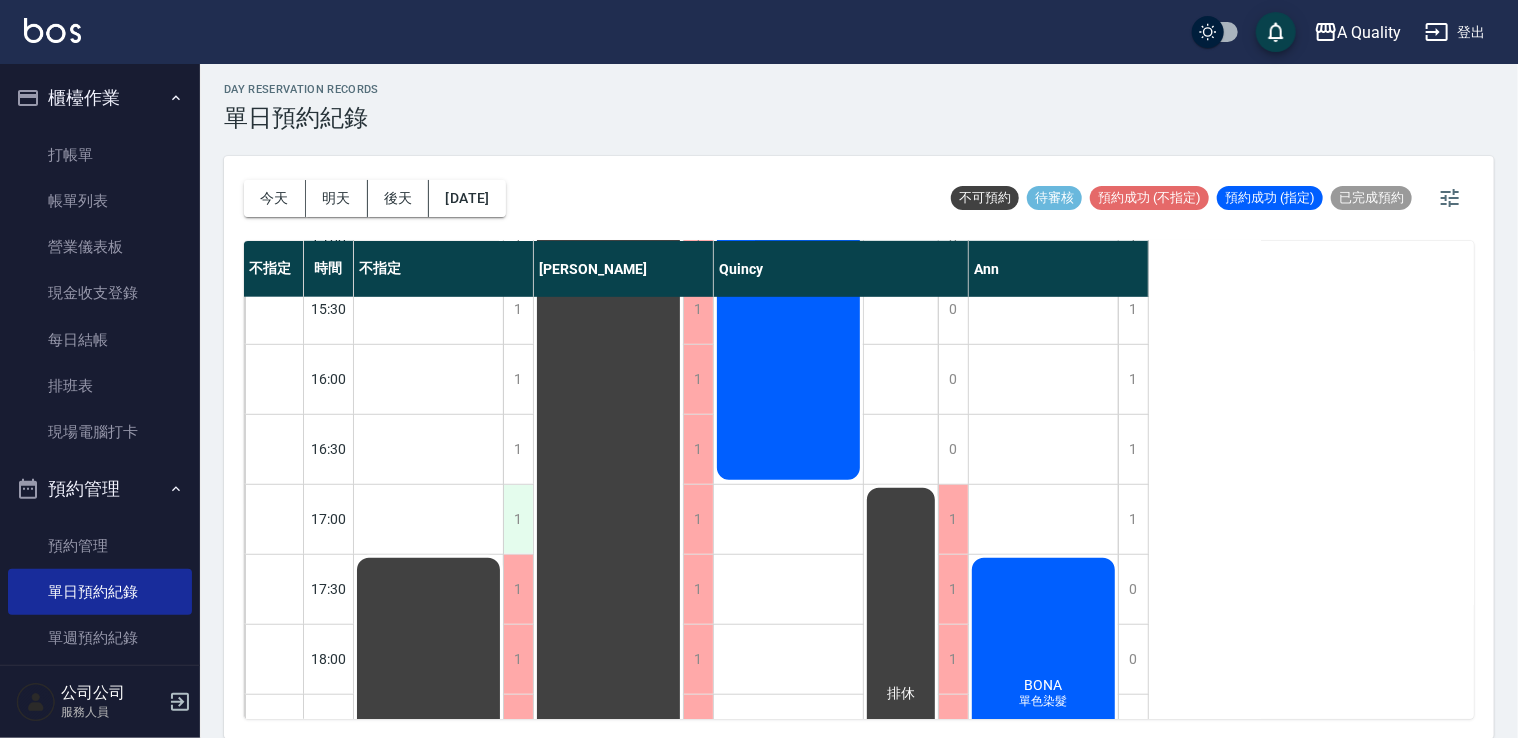 click on "1" at bounding box center [518, 519] 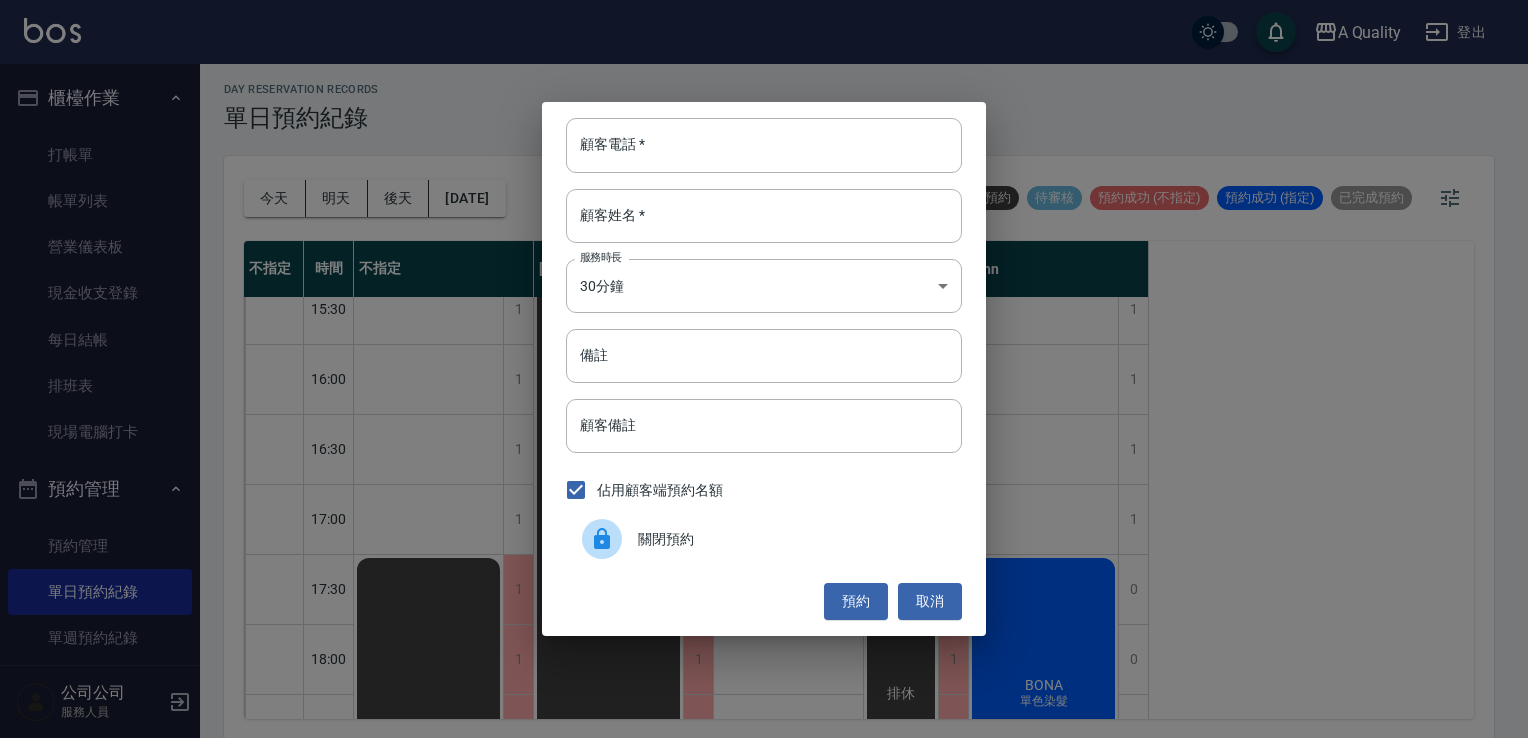 click on "關閉預約" at bounding box center (792, 539) 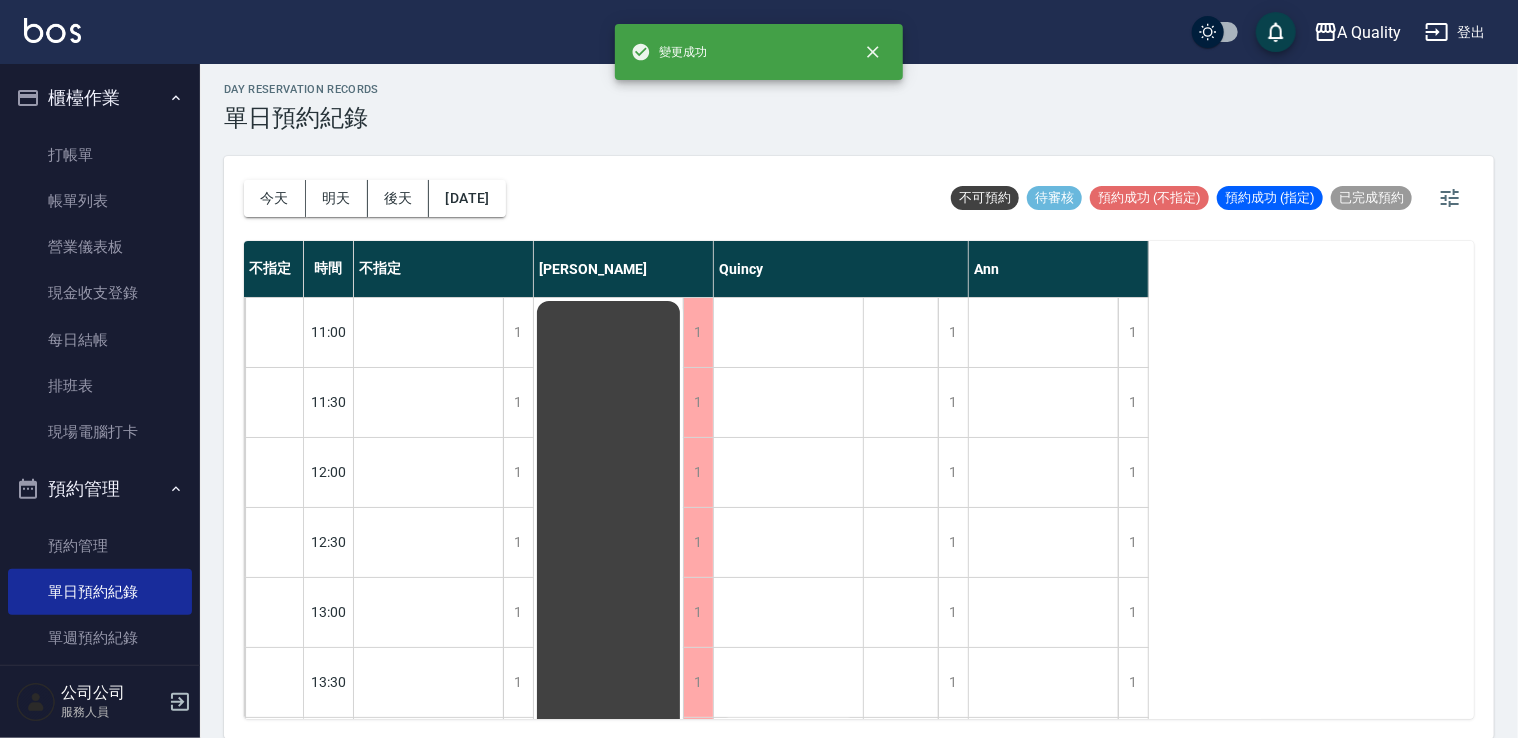 scroll, scrollTop: 300, scrollLeft: 0, axis: vertical 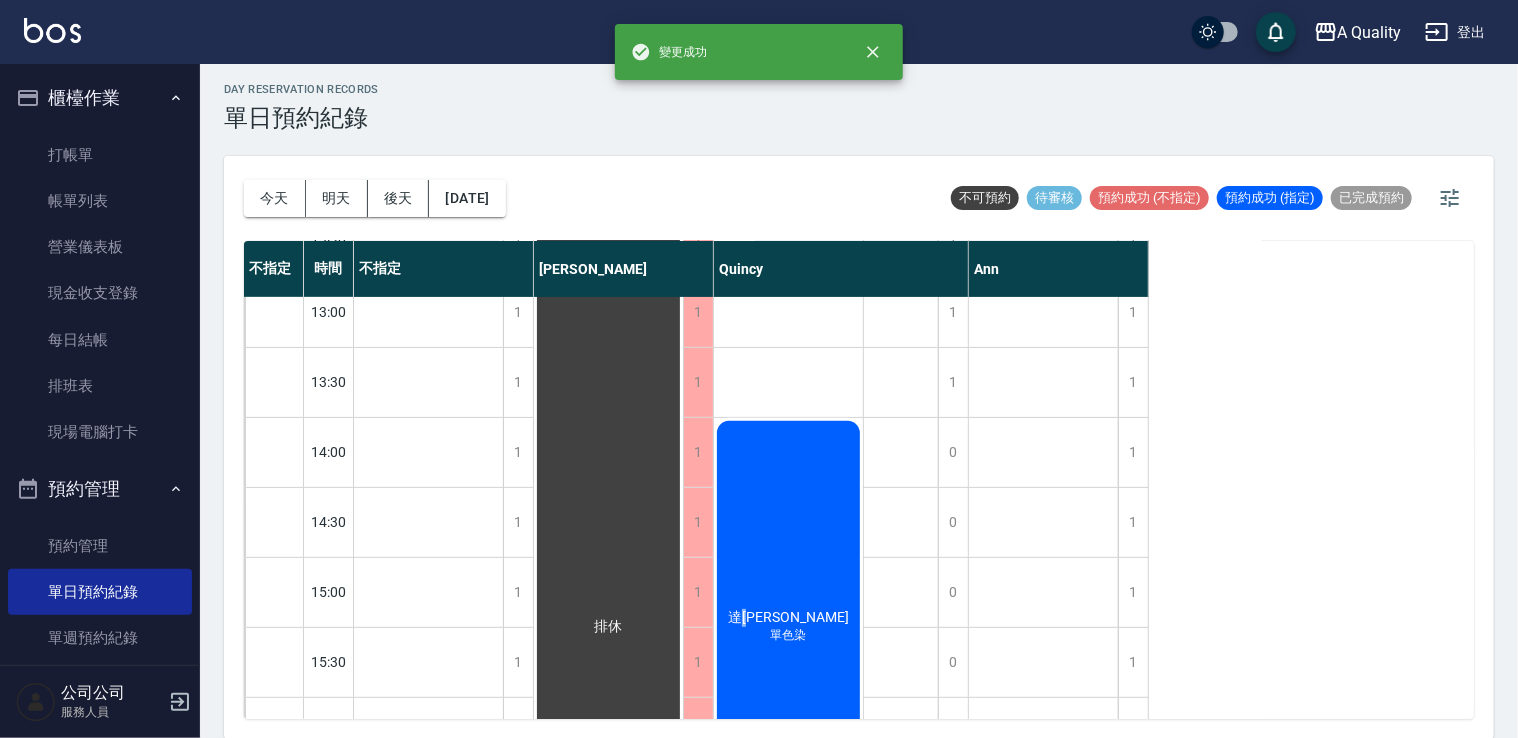 click on "達晉婷 單色染" at bounding box center [428, 1047] 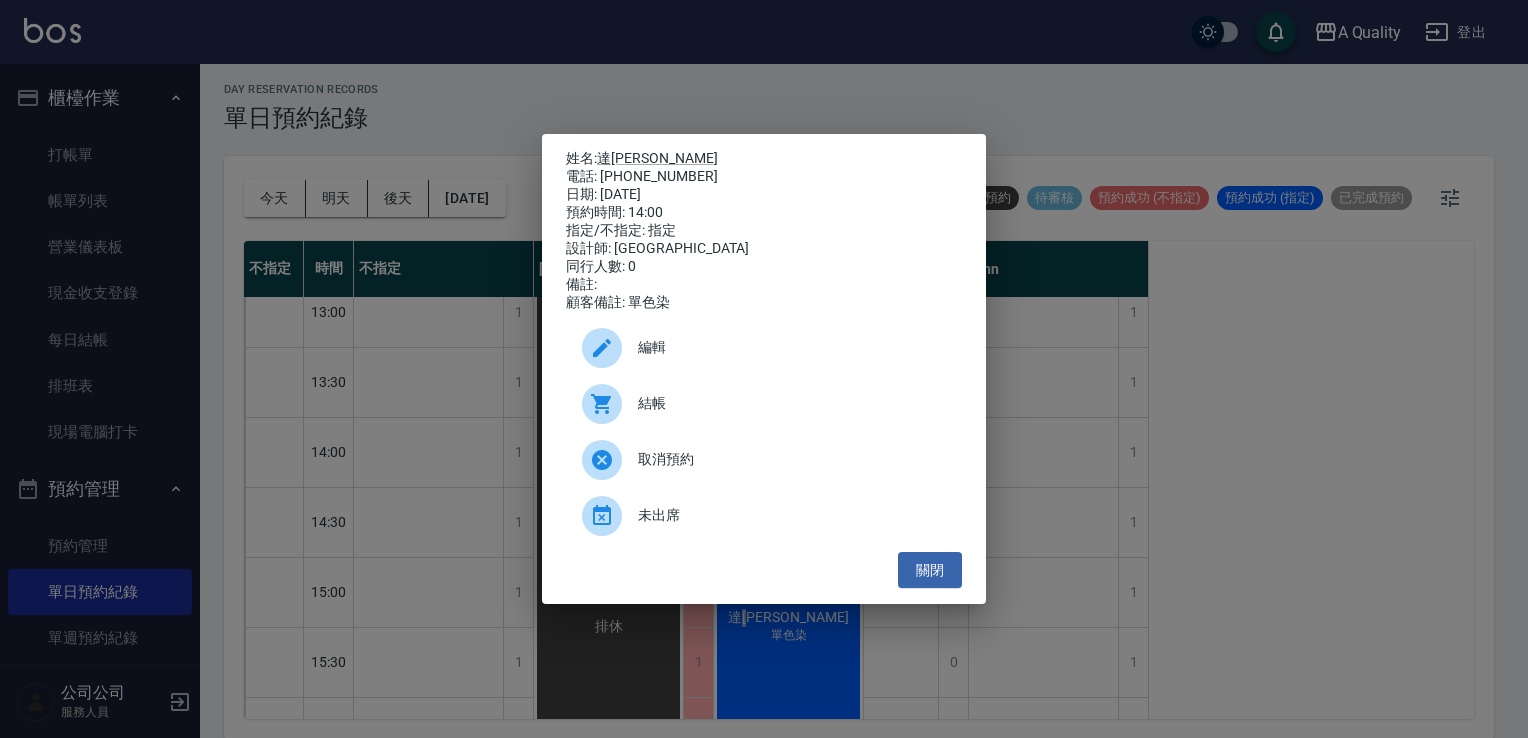 drag, startPoint x: 785, startPoint y: 522, endPoint x: 650, endPoint y: 366, distance: 206.30318 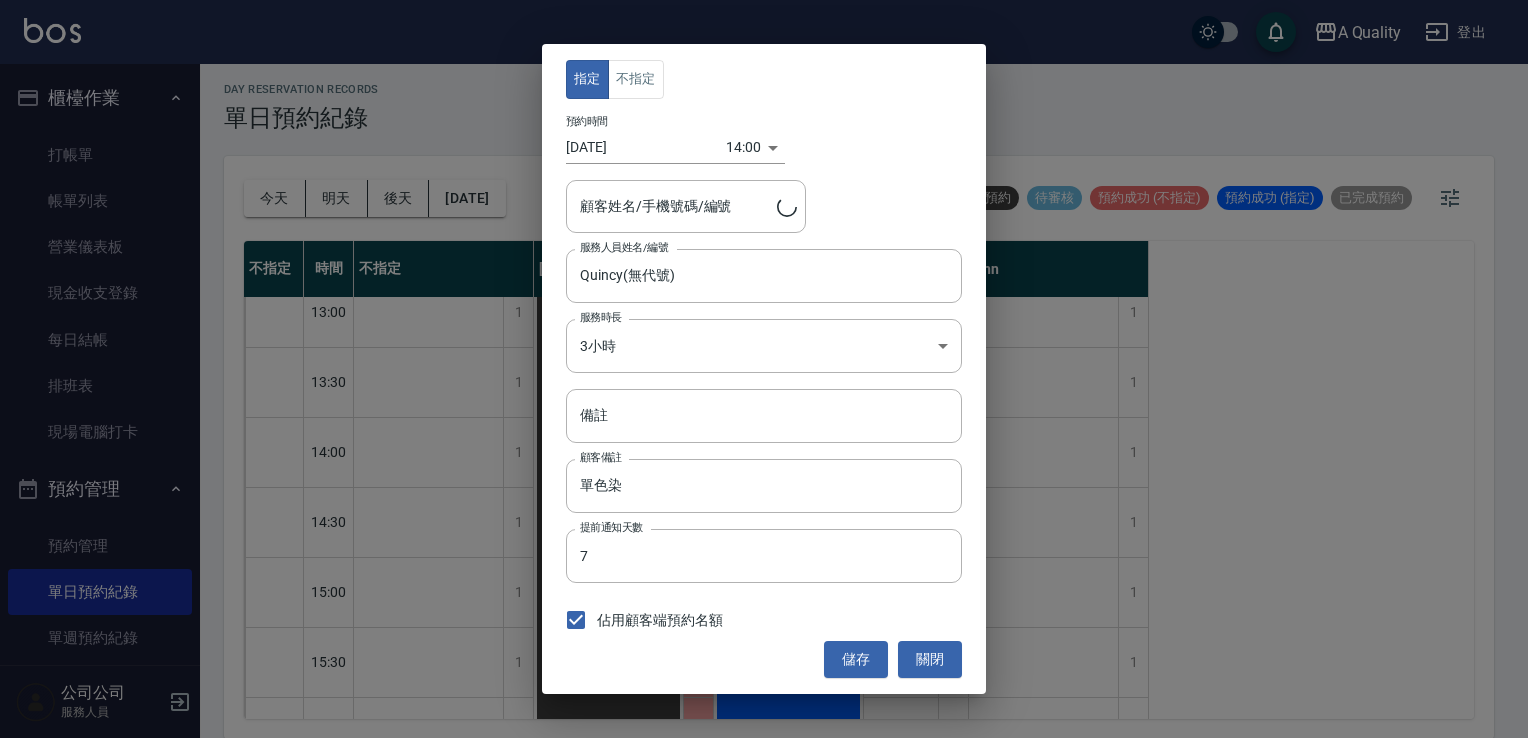 type on "達晉婷/0932317090/" 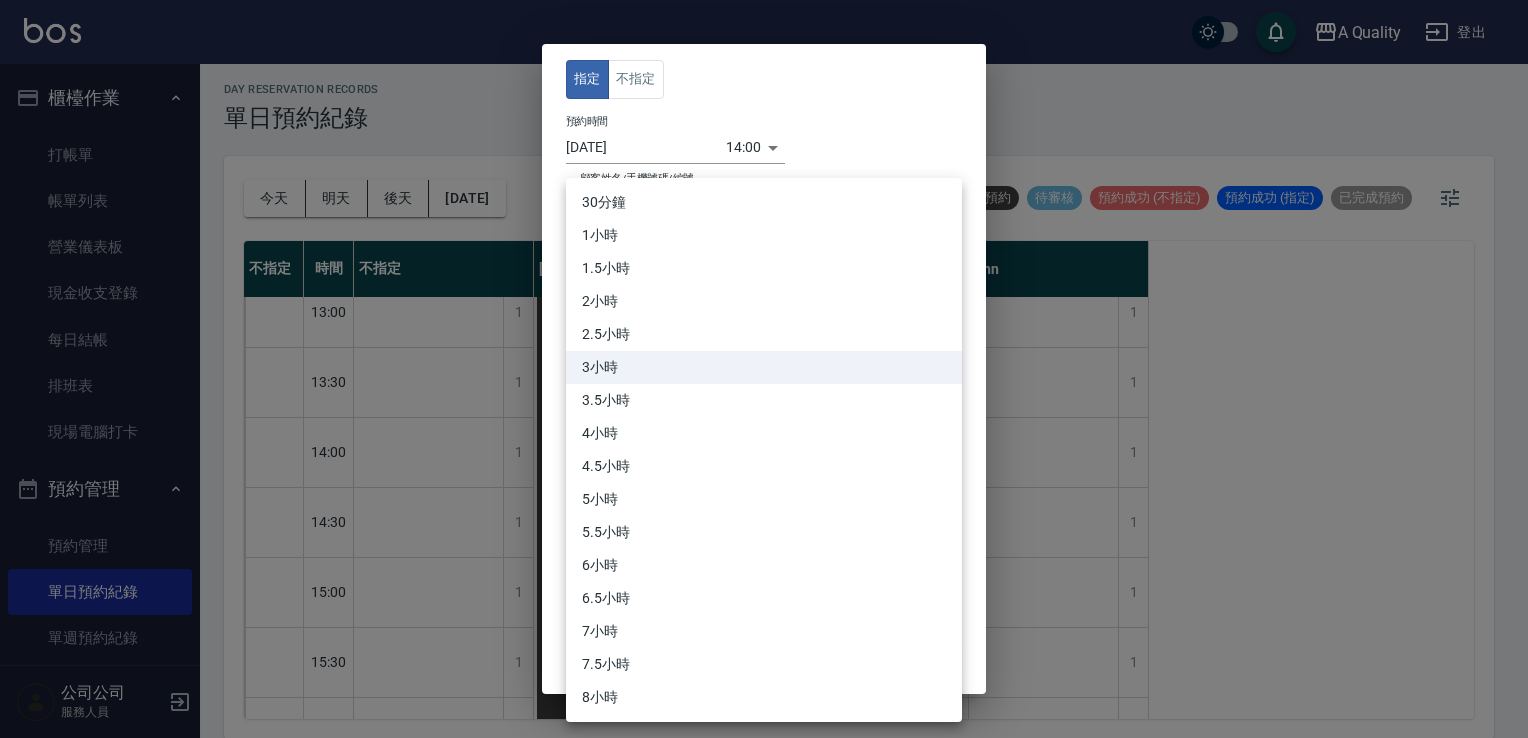 drag, startPoint x: 660, startPoint y: 352, endPoint x: 639, endPoint y: 366, distance: 25.23886 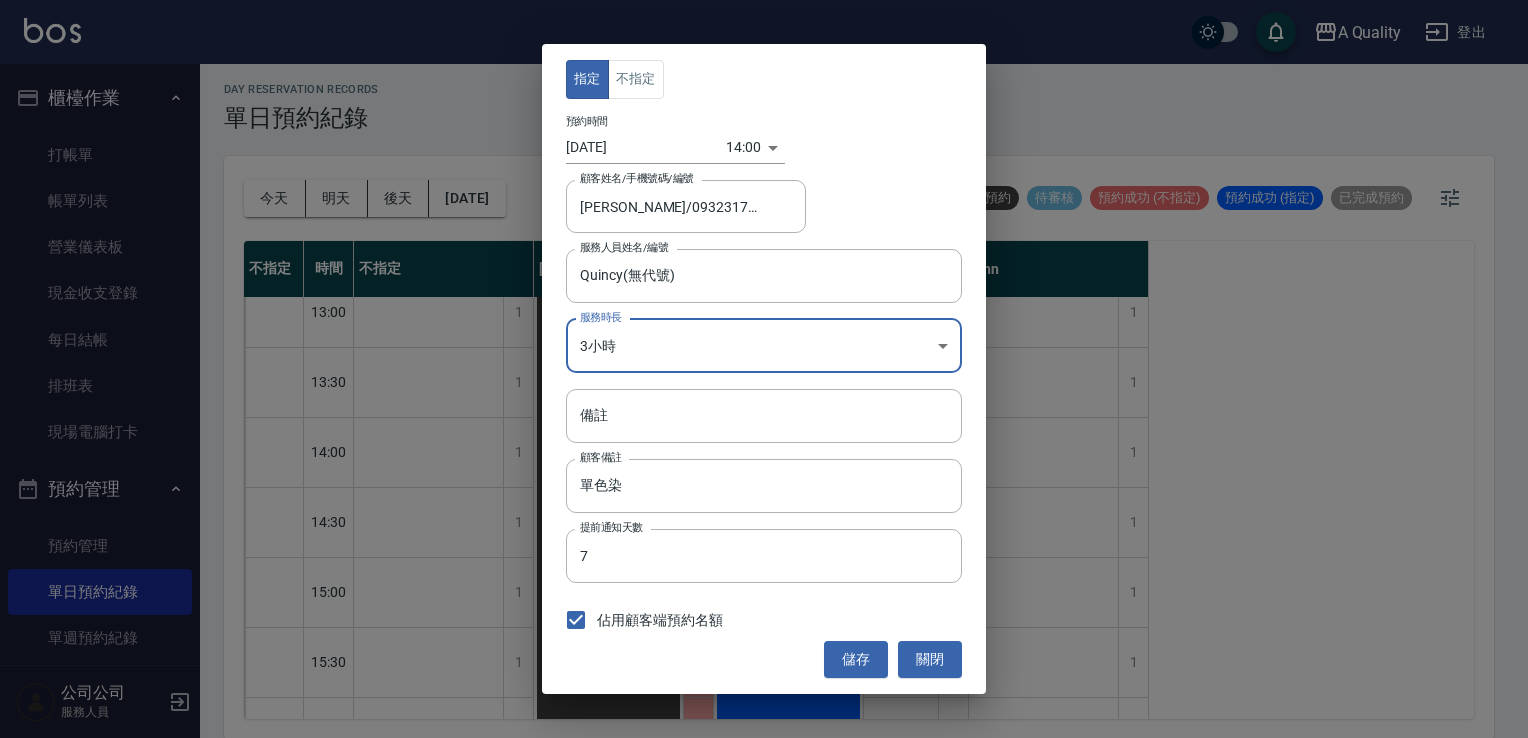 drag, startPoint x: 942, startPoint y: 648, endPoint x: 901, endPoint y: 638, distance: 42.201897 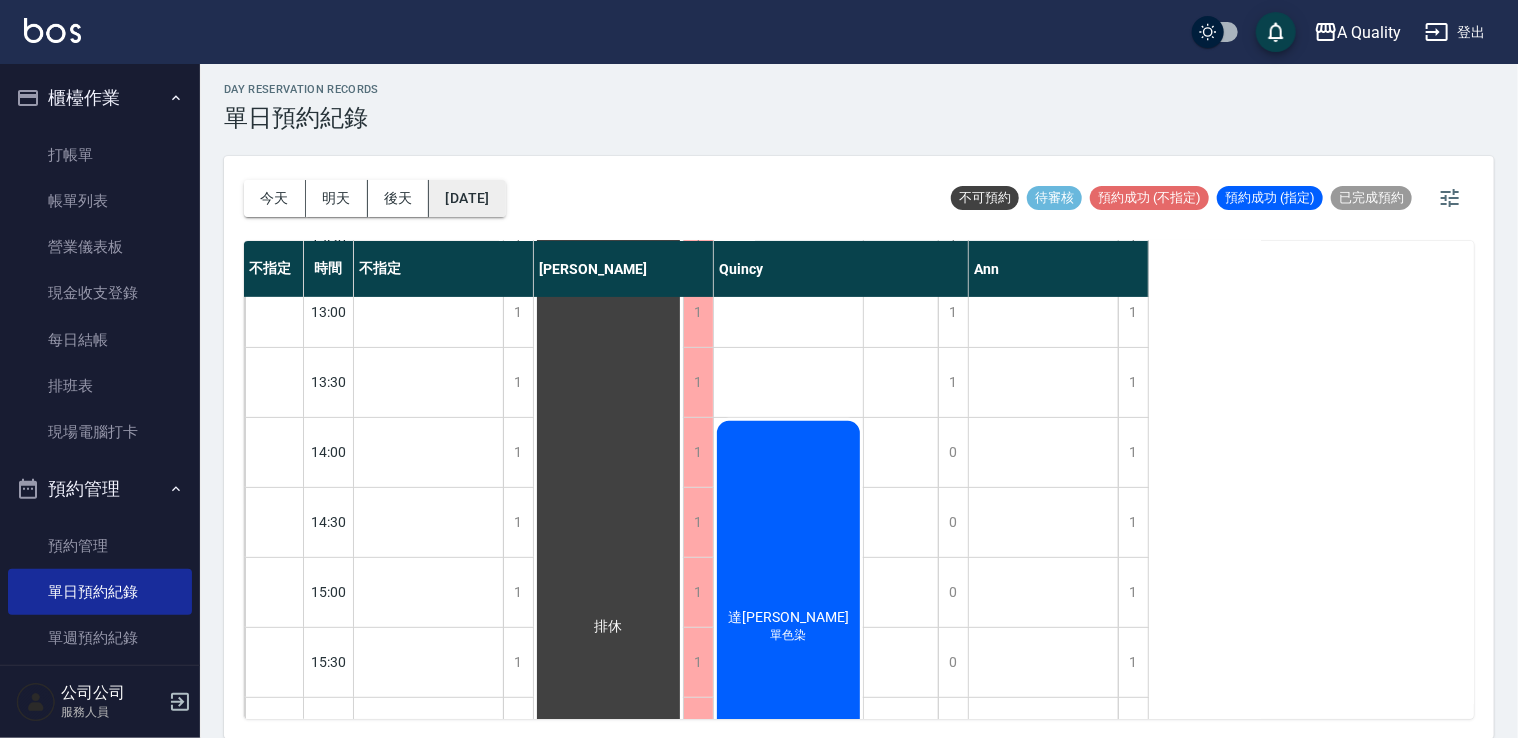click on "2025/07/22" at bounding box center [467, 198] 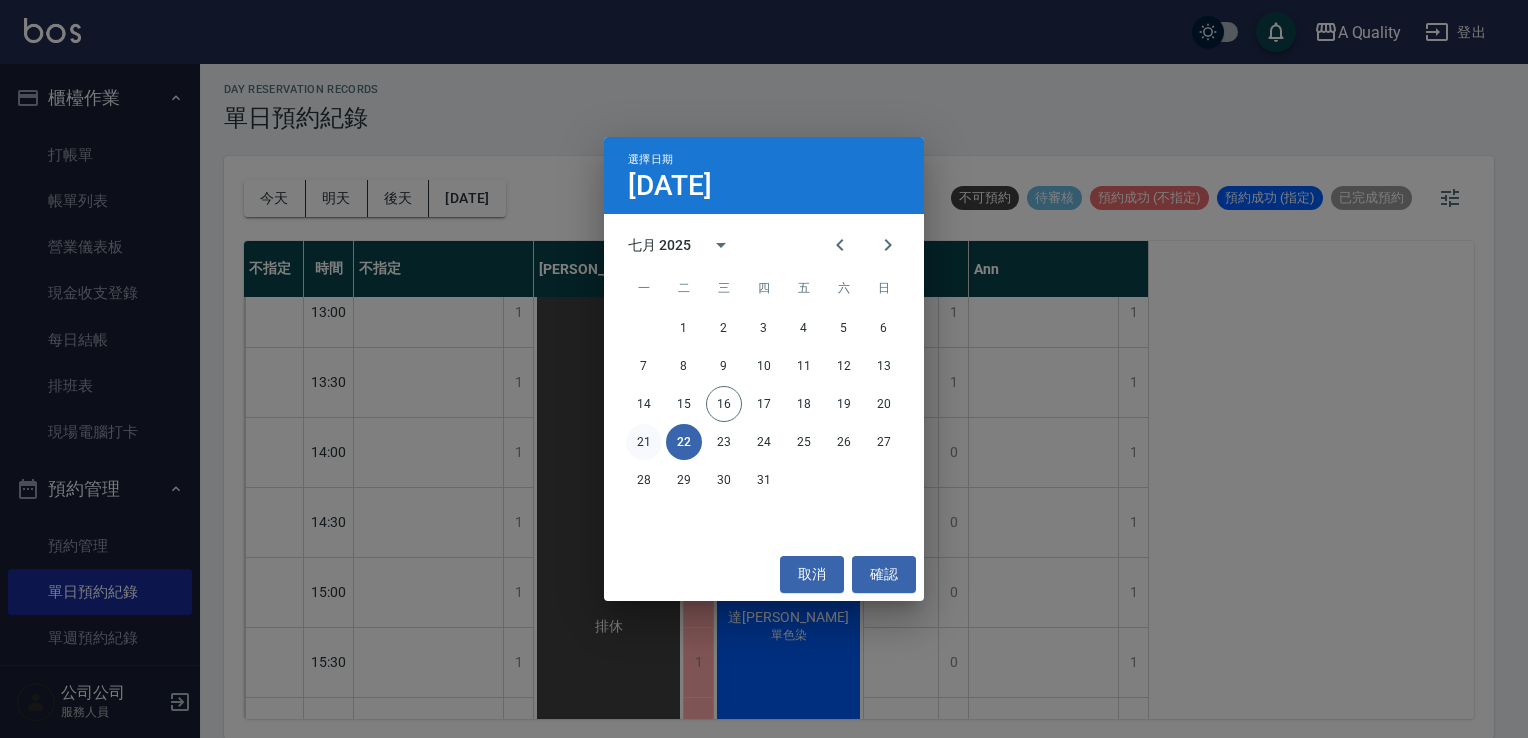 click on "21" at bounding box center (644, 442) 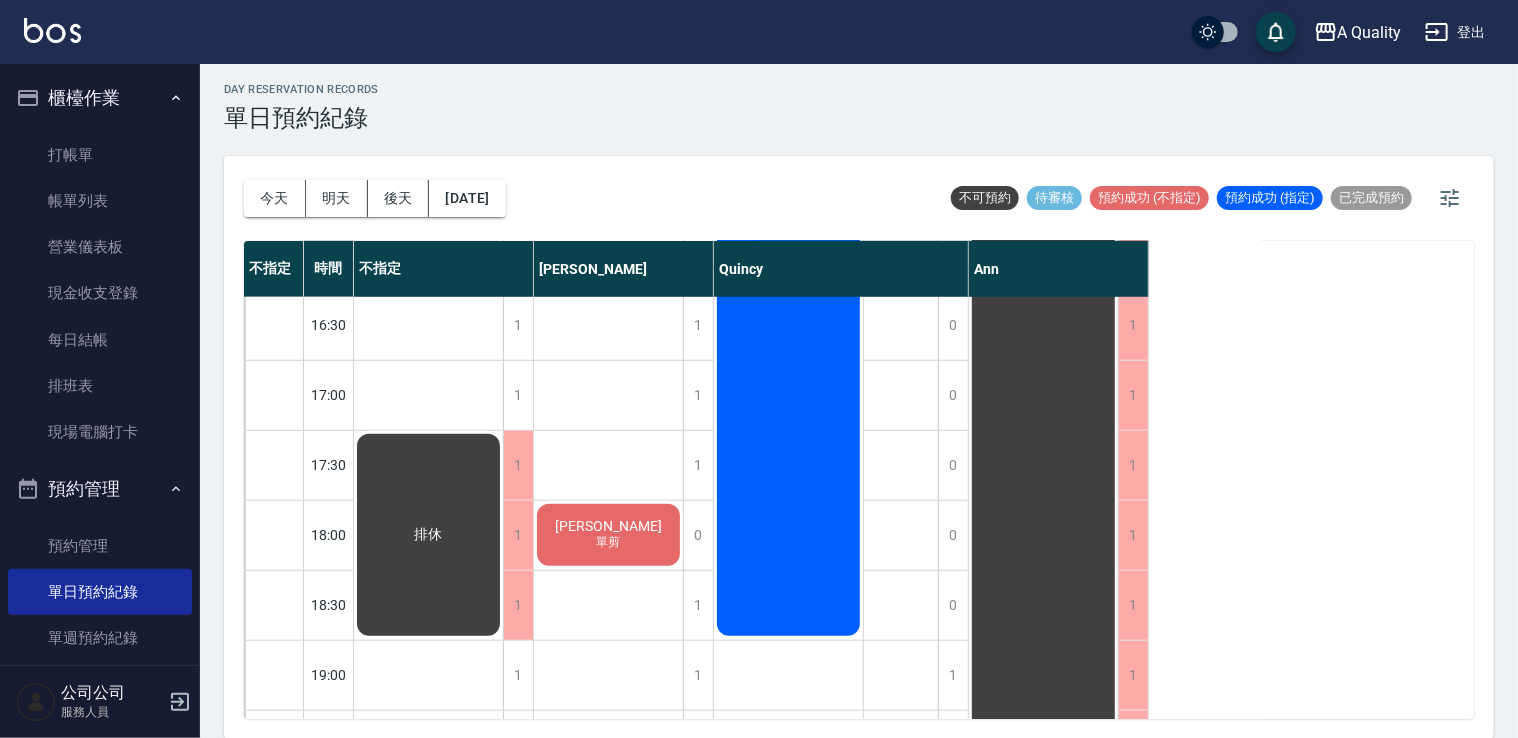 scroll, scrollTop: 853, scrollLeft: 0, axis: vertical 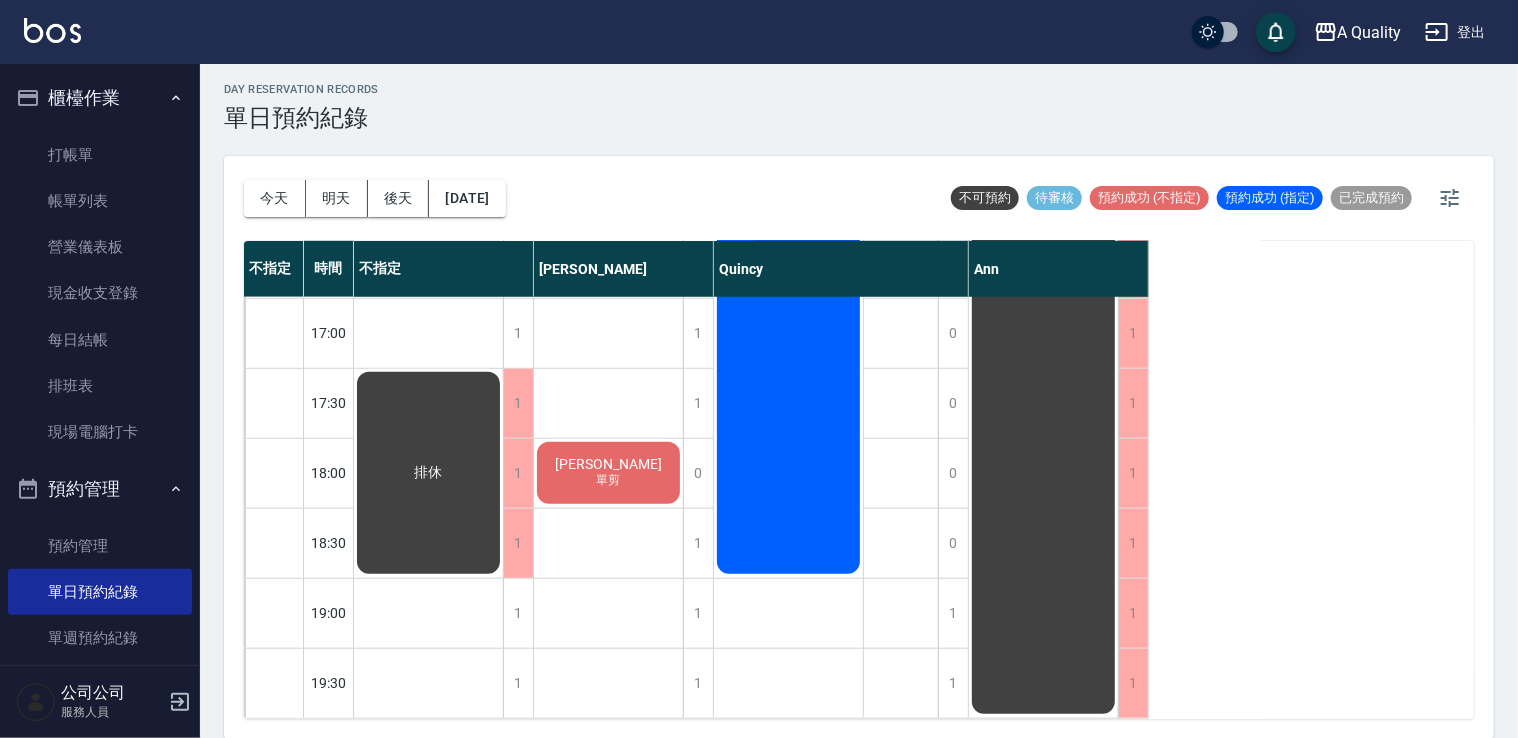 click on "謝汶芳 單剪" at bounding box center [428, 473] 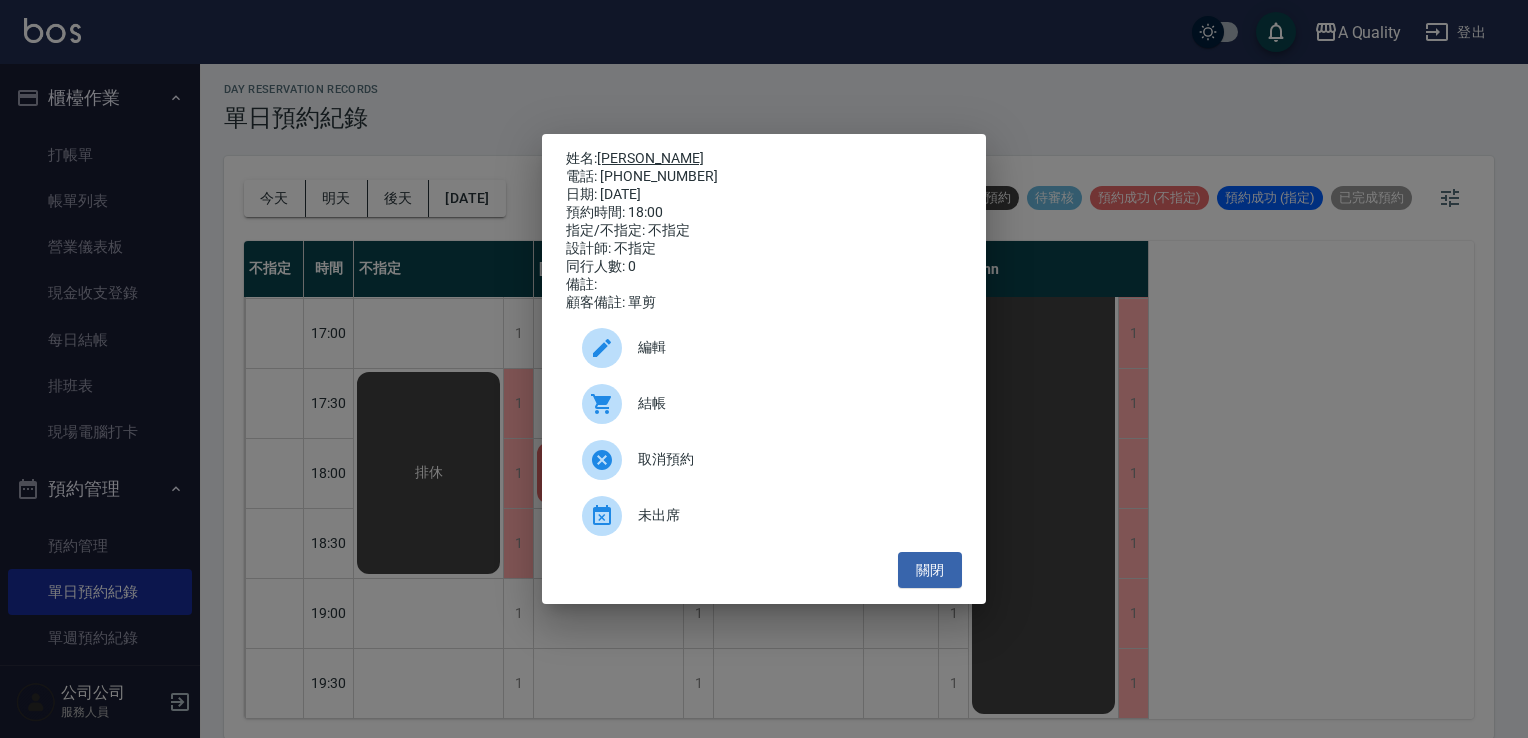 click on "[PERSON_NAME]" at bounding box center (650, 158) 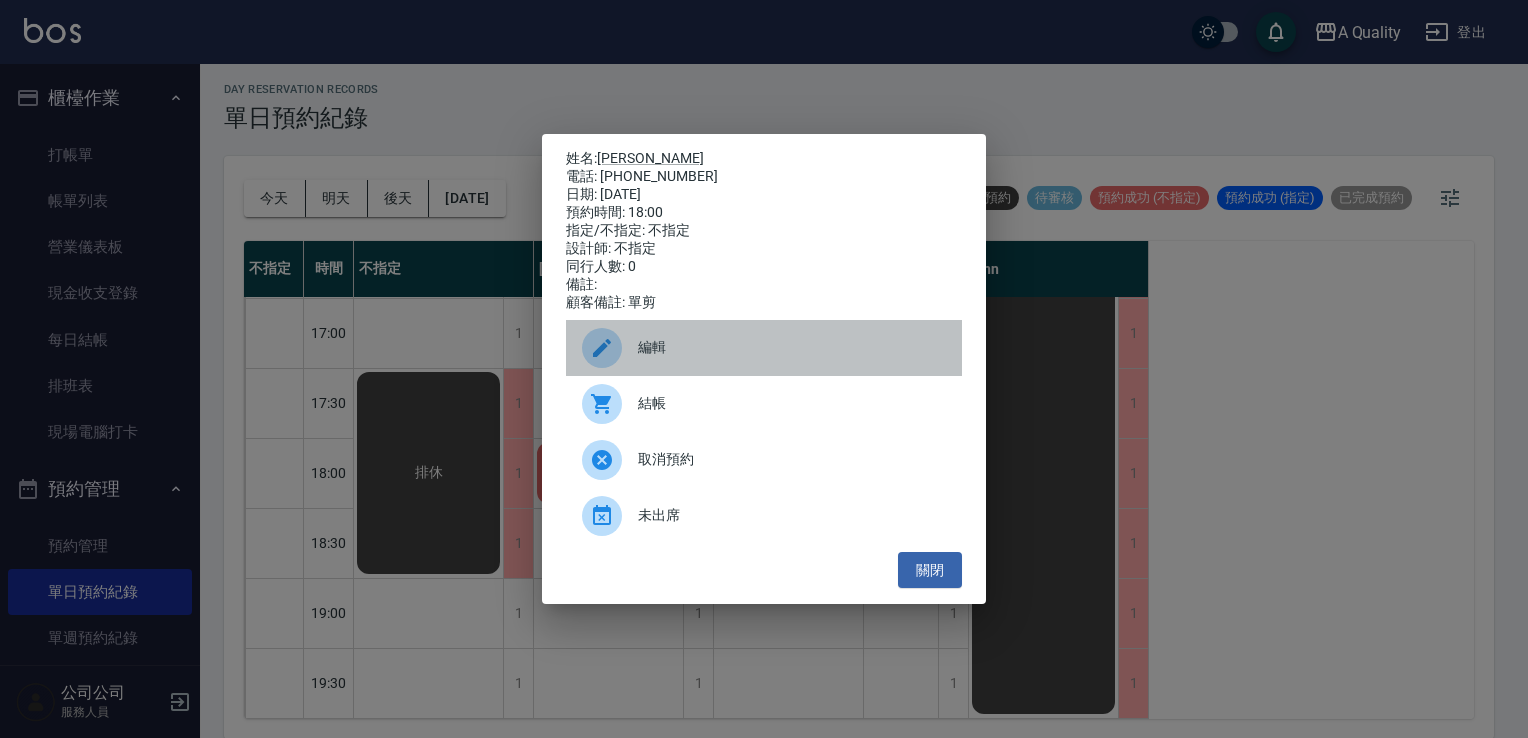 click on "編輯" at bounding box center [764, 348] 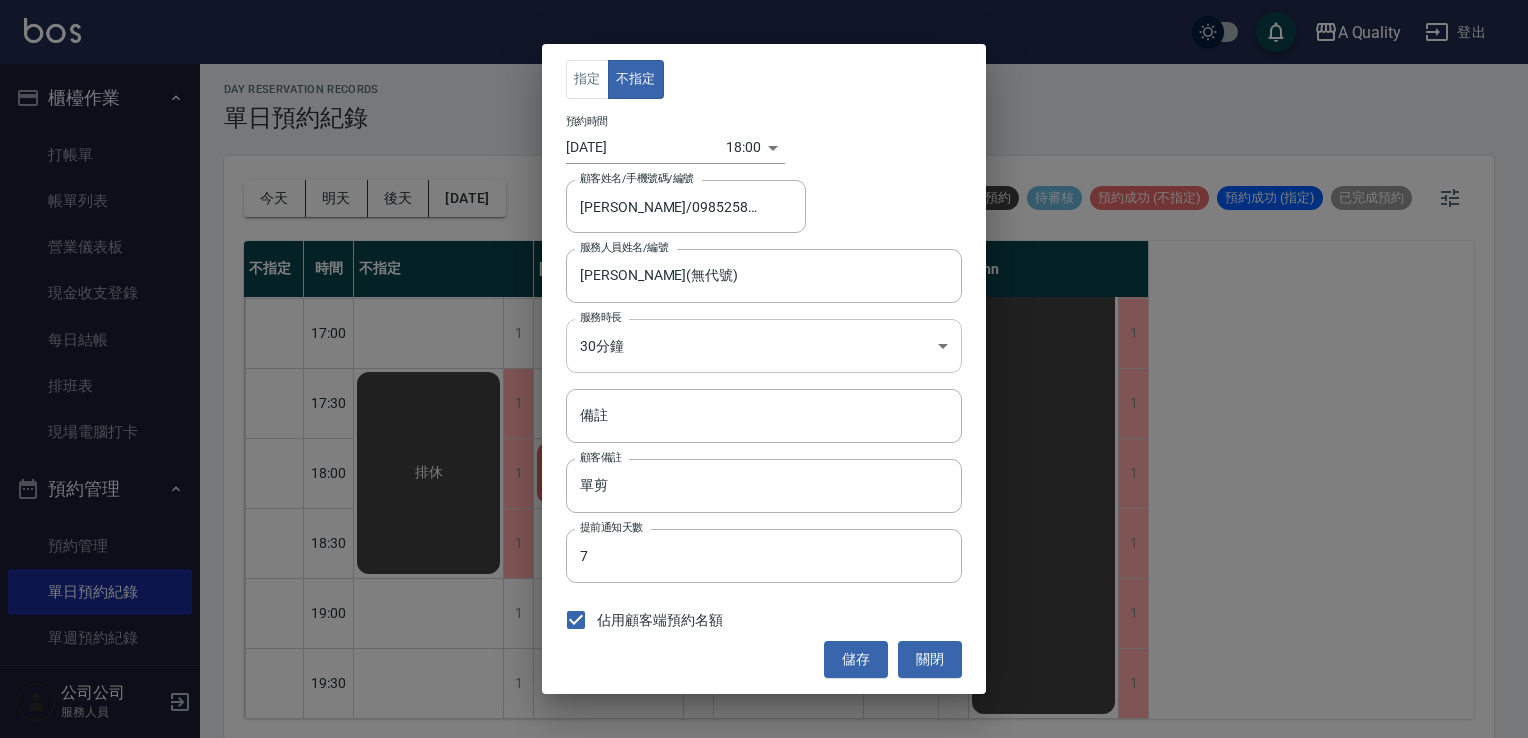 click on "A Quality 登出 櫃檯作業 打帳單 帳單列表 營業儀表板 現金收支登錄 每日結帳 排班表 現場電腦打卡 預約管理 預約管理 單日預約紀錄 單週預約紀錄 報表及分析 報表目錄 店家日報表 互助日報表 互助排行榜 互助點數明細 設計師日報表 設計師業績分析表 設計師排行榜 店販抽成明細 每日非現金明細 客戶管理 客戶列表 卡券管理 入金管理 公司公司 服務人員 day Reservation records 單日預約紀錄 今天 明天 後天 2025/07/21 不可預約 待審核 預約成功 (不指定) 預約成功 (指定) 已完成預約 不指定 時間 不指定 Taylor Quincy Ann 11:00 11:30 12:00 12:30 13:00 13:30 14:00 14:30 15:00 15:30 16:00 16:30 17:00 17:30 18:00 18:30 19:00 19:30 1 1 1 1 1 1 1 1 1 1 1 1 1 1 1 1 1 1 排休 1 1 1 1 1 1 1 1 1 1 1 1 1 1 0 1 1 1 謝汶芳 單剪  1 1 1 1 0 0 0 0 0 0 0 0 0 0 0 0 1 1 姊姊 燙髮、單色染 排休 1 1 1 1 1 1 1 1 1 1 1 1 1 1 1 1 1 1 公休 指定 不指定 預約時間" at bounding box center [764, 367] 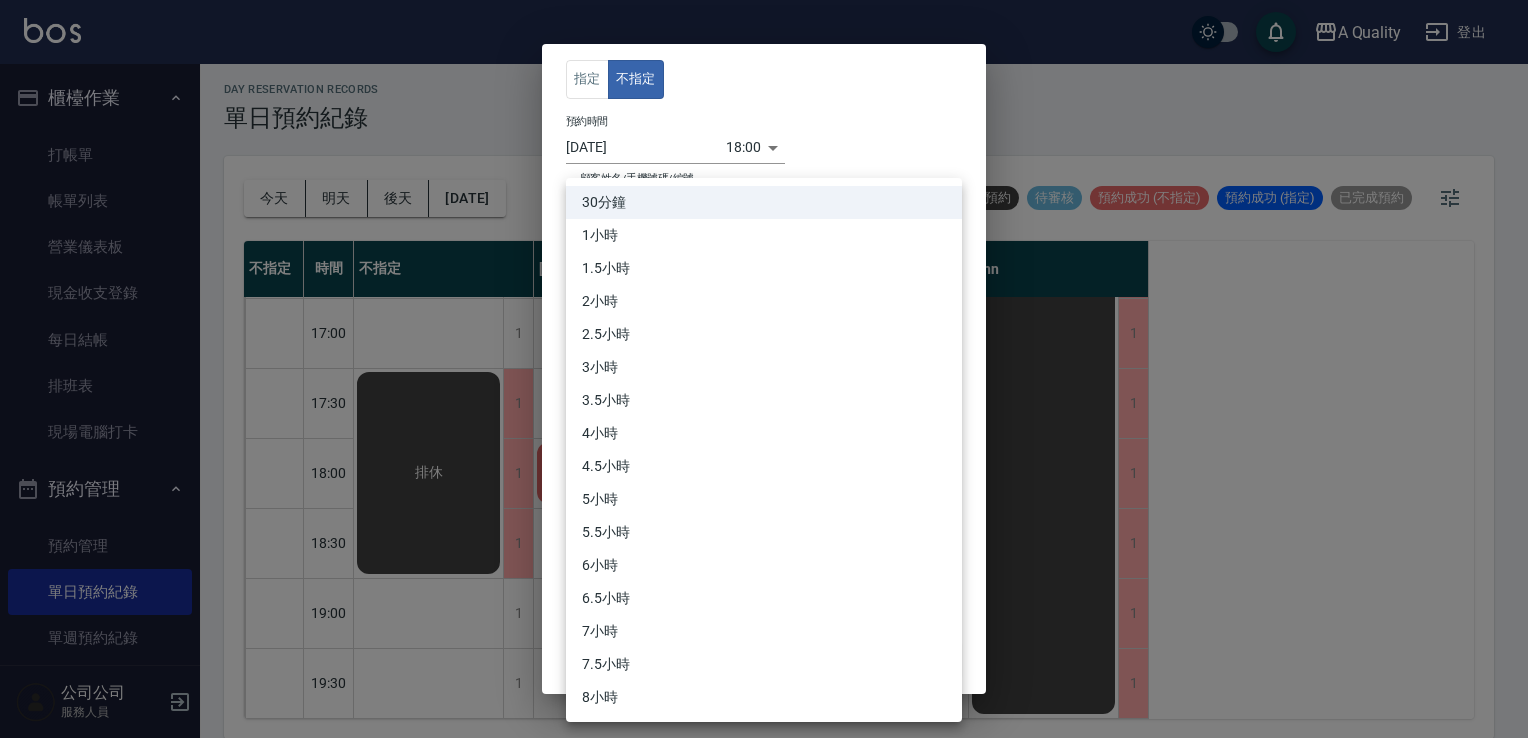 click on "1小時" at bounding box center (764, 235) 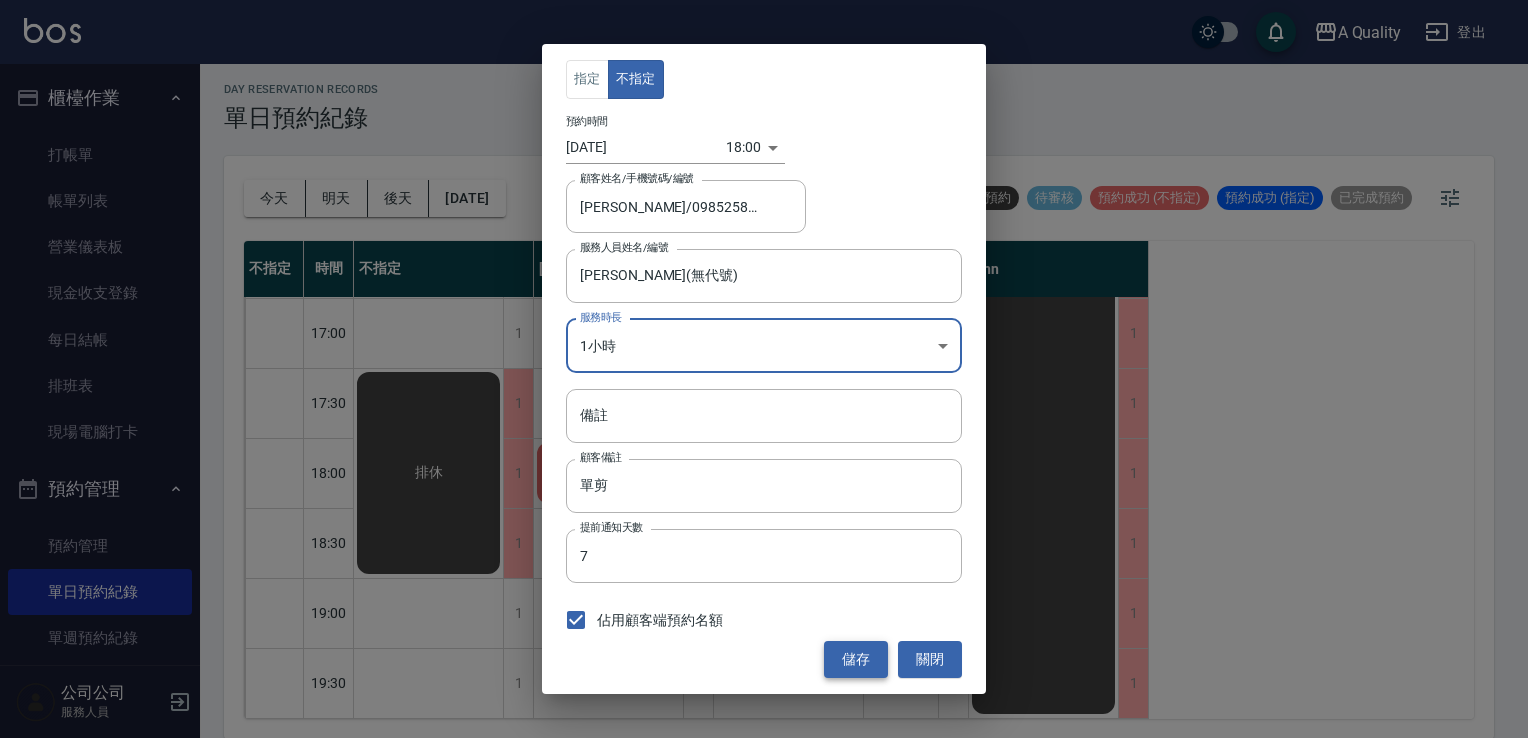click on "儲存" at bounding box center (856, 659) 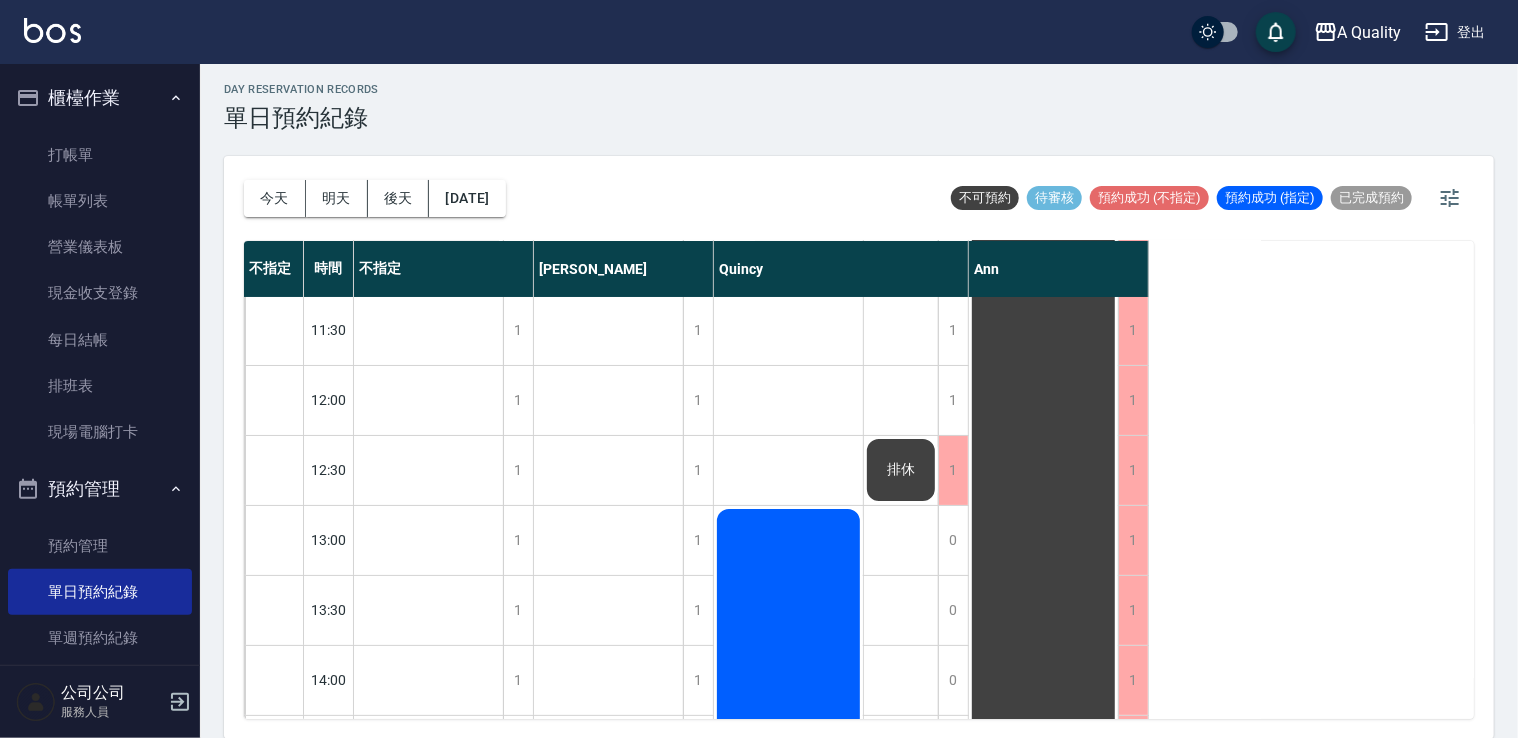 scroll, scrollTop: 100, scrollLeft: 0, axis: vertical 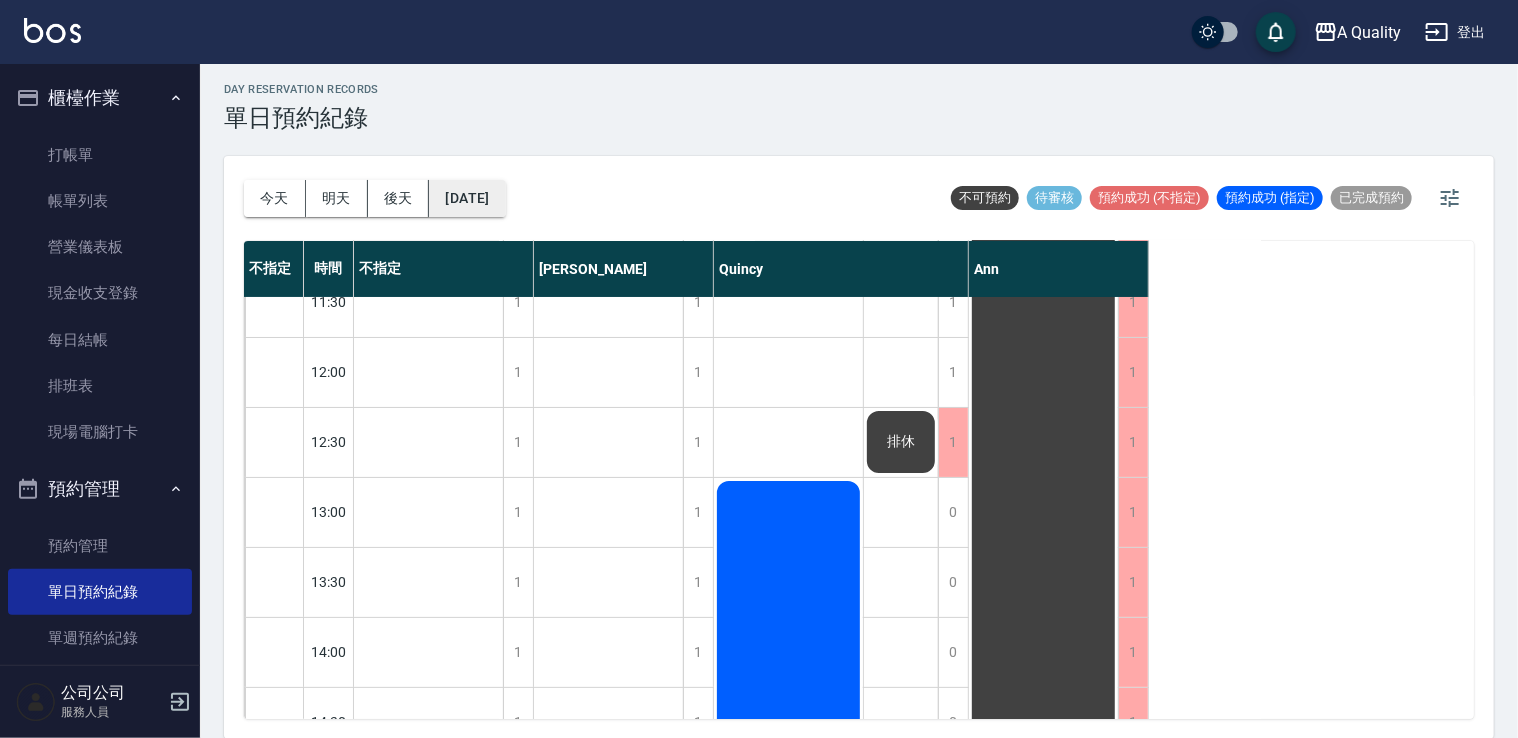click on "2025/07/21" at bounding box center (467, 198) 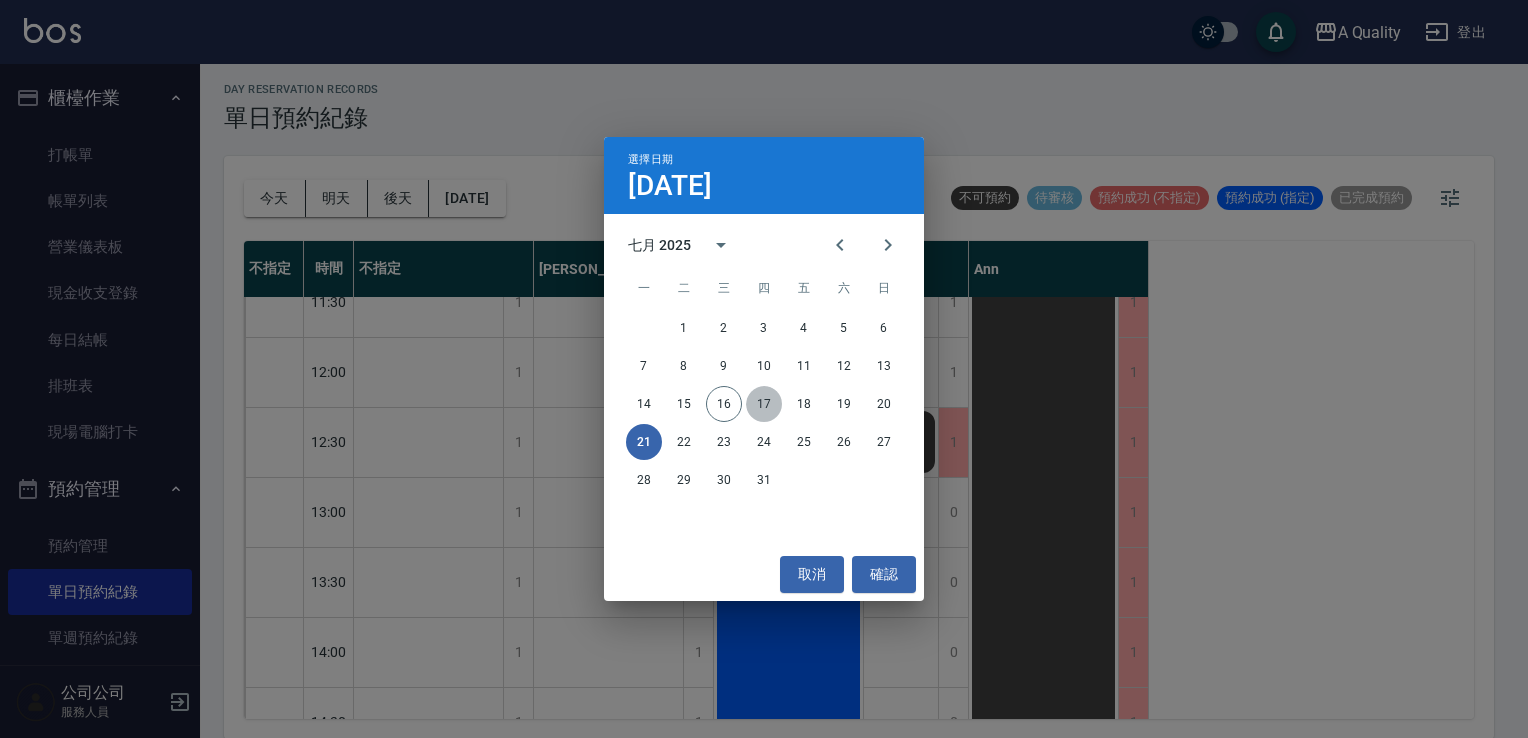 click on "17" at bounding box center (764, 404) 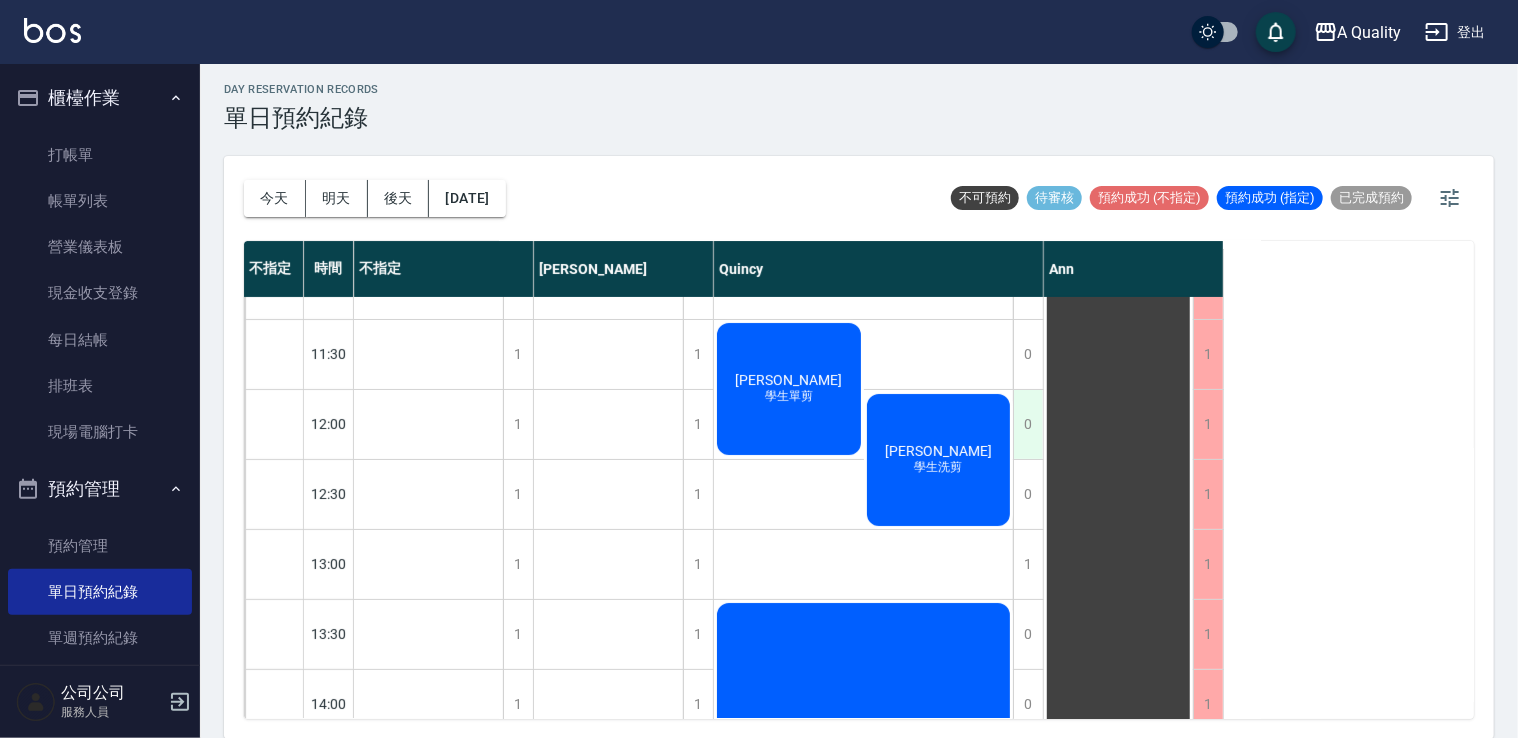 scroll, scrollTop: 0, scrollLeft: 0, axis: both 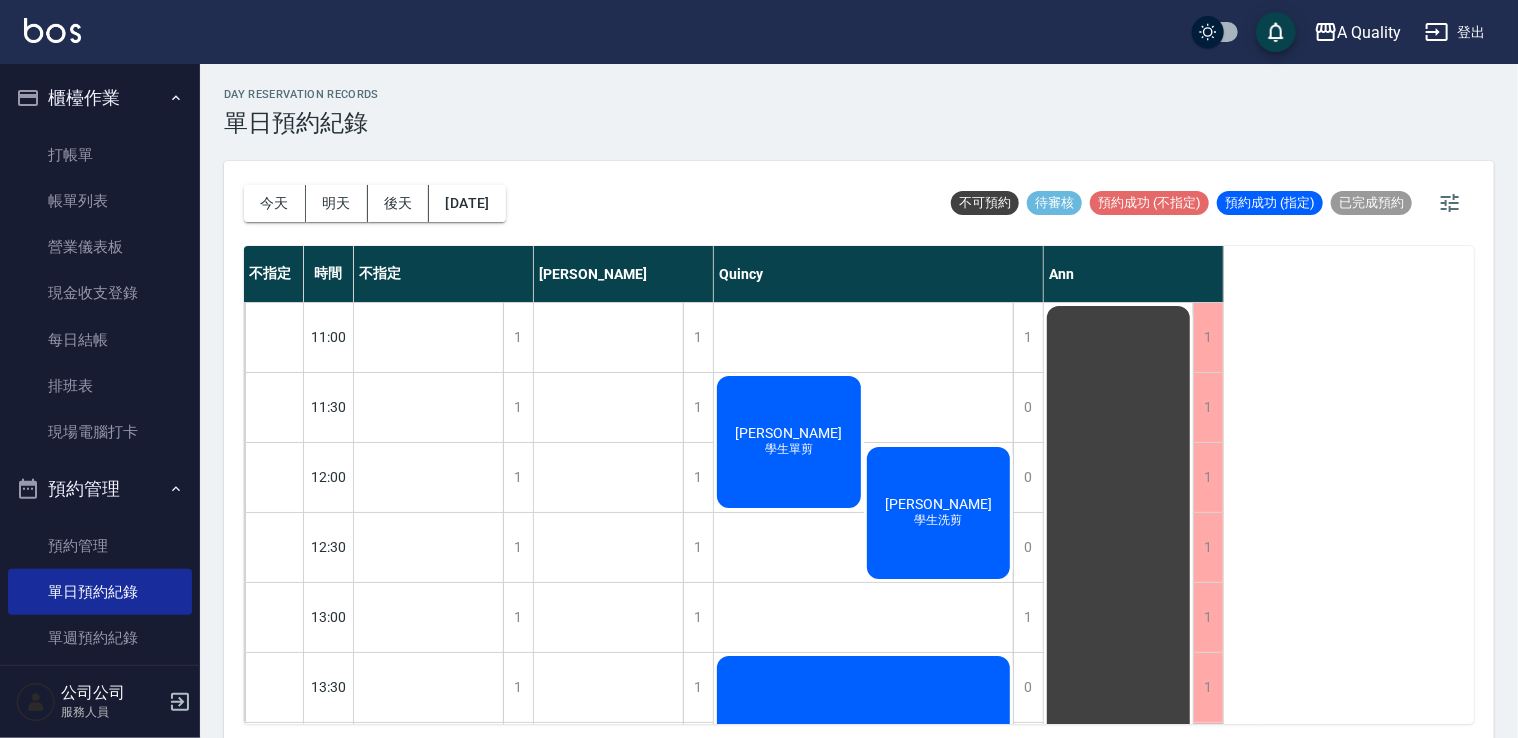 click on "季庭均 學生洗剪" at bounding box center (939, 513) 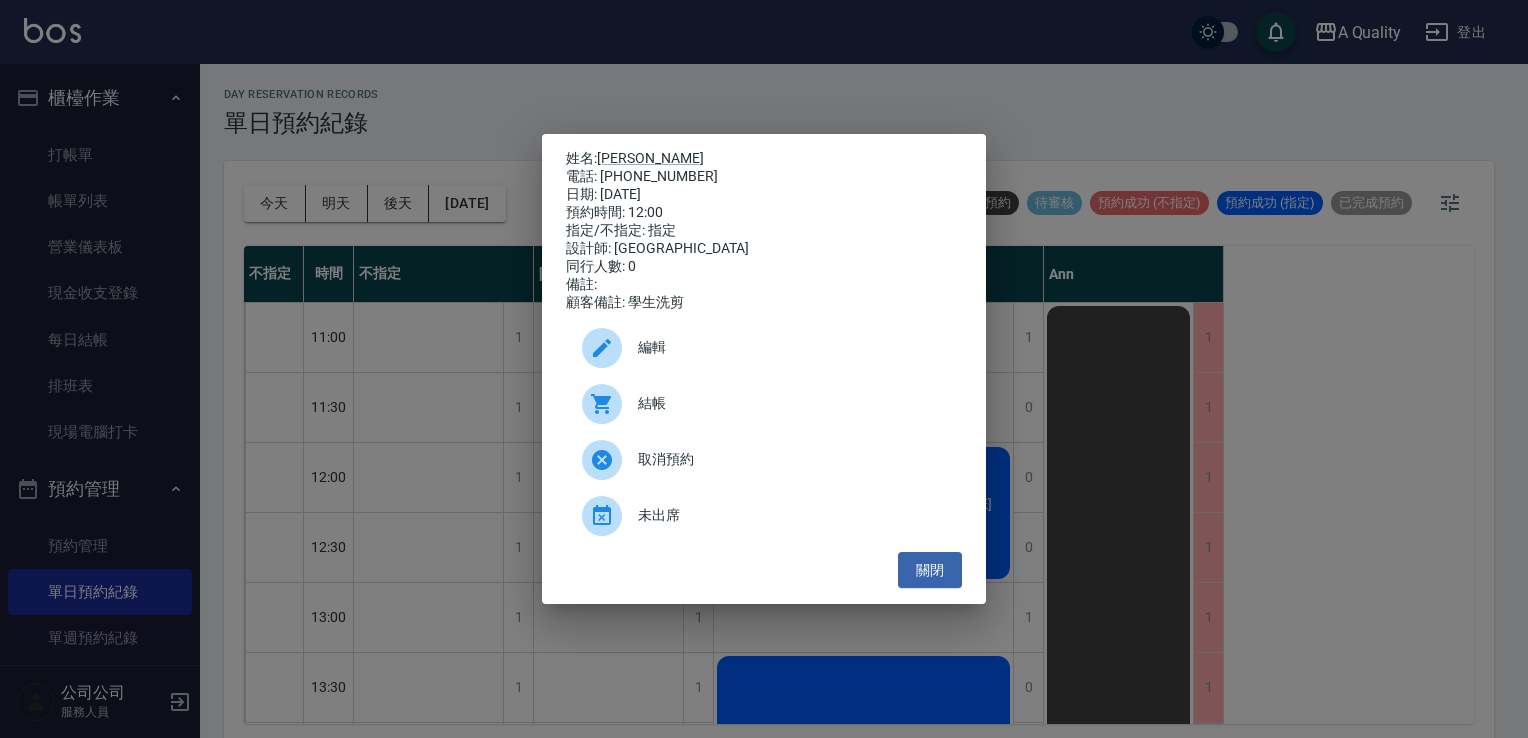 click on "編輯" at bounding box center (792, 347) 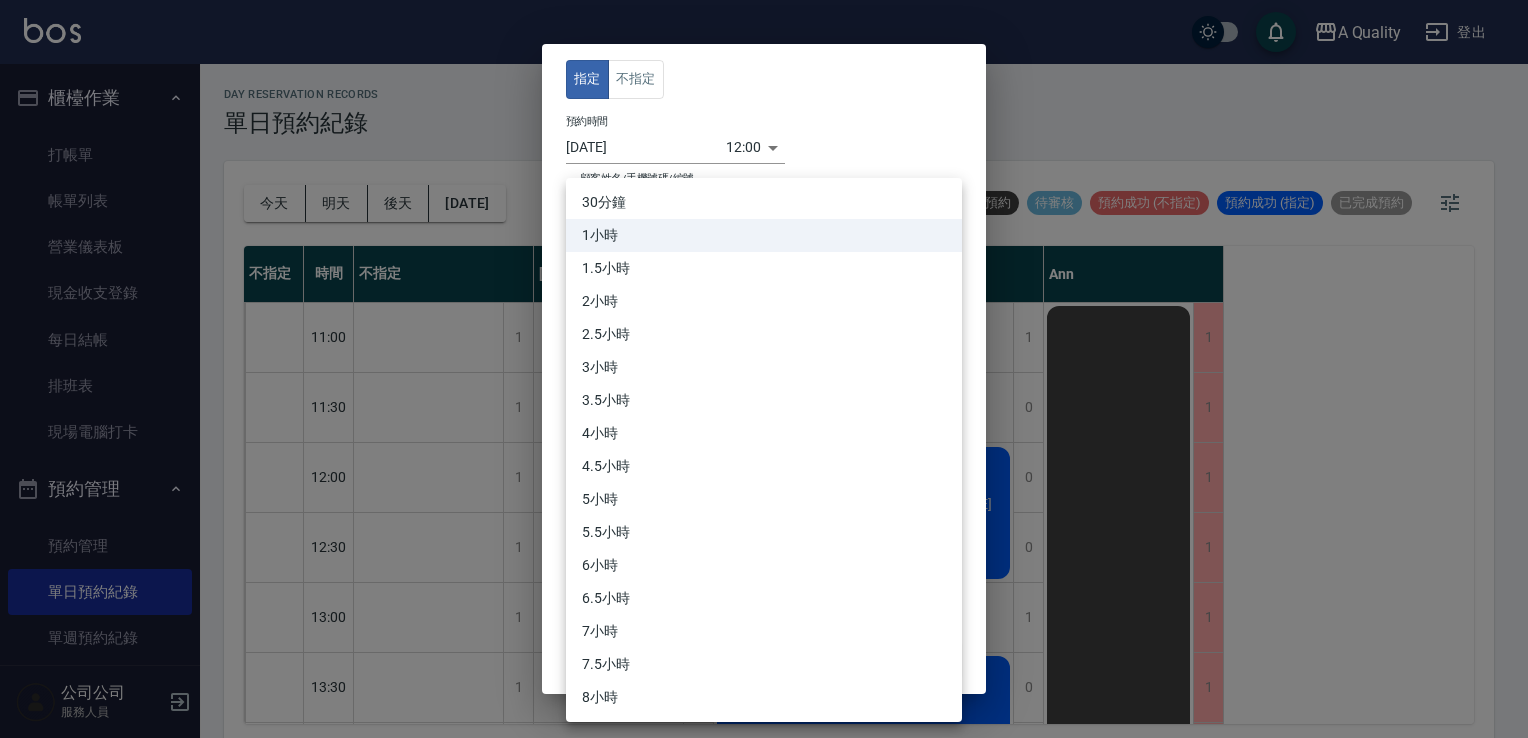 click on "A Quality 登出 櫃檯作業 打帳單 帳單列表 營業儀表板 現金收支登錄 每日結帳 排班表 現場電腦打卡 預約管理 預約管理 單日預約紀錄 單週預約紀錄 報表及分析 報表目錄 店家日報表 互助日報表 互助排行榜 互助點數明細 設計師日報表 設計師業績分析表 設計師排行榜 店販抽成明細 每日非現金明細 客戶管理 客戶列表 卡券管理 入金管理 公司公司 服務人員 day Reservation records 單日預約紀錄 今天 明天 後天 2025/07/17 不可預約 待審核 預約成功 (不指定) 預約成功 (指定) 已完成預約 不指定 時間 不指定 Taylor Quincy Ann 11:00 11:30 12:00 12:30 13:00 13:30 14:00 14:30 15:00 15:30 16:00 16:30 17:00 17:30 18:00 18:30 19:00 19:30 20:00 20:30 21:00 21:30 1 1 1 1 1 1 1 1 1 1 1 1 1 1 1 1 1 1 1 1 1 1 排休 1 1 1 1 1 1 1 1 1 1 0 0 0 0 0 0 0 1 1 1 1 1 藍志倫 男士燙髮(最晚預約18:00）  木木先生 時尚精洗剪  1 0 0 0 1 0 0 0 0 0 0 0 0 0 0 0 0 0 0 0 0 0" at bounding box center [764, 372] 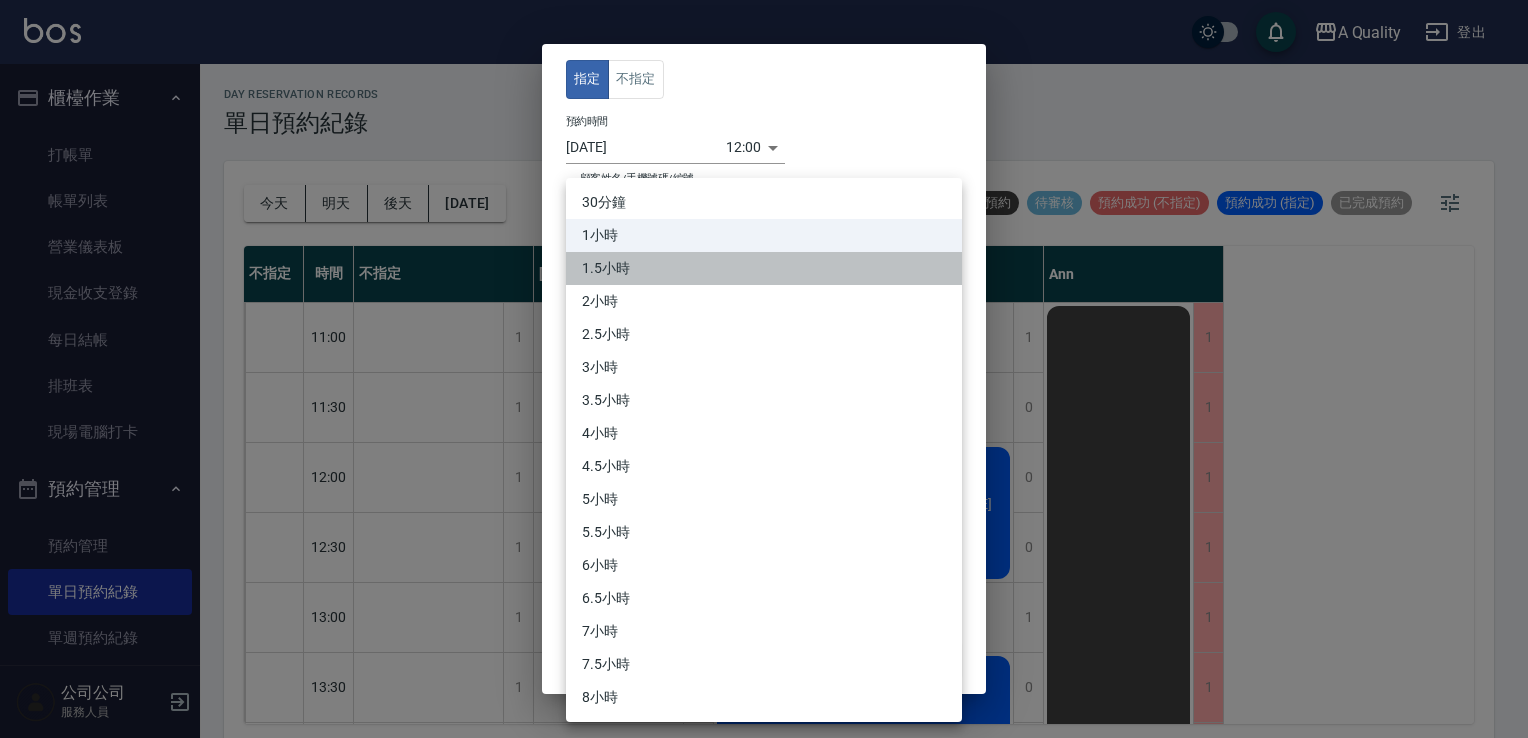 click on "1.5小時" at bounding box center [764, 268] 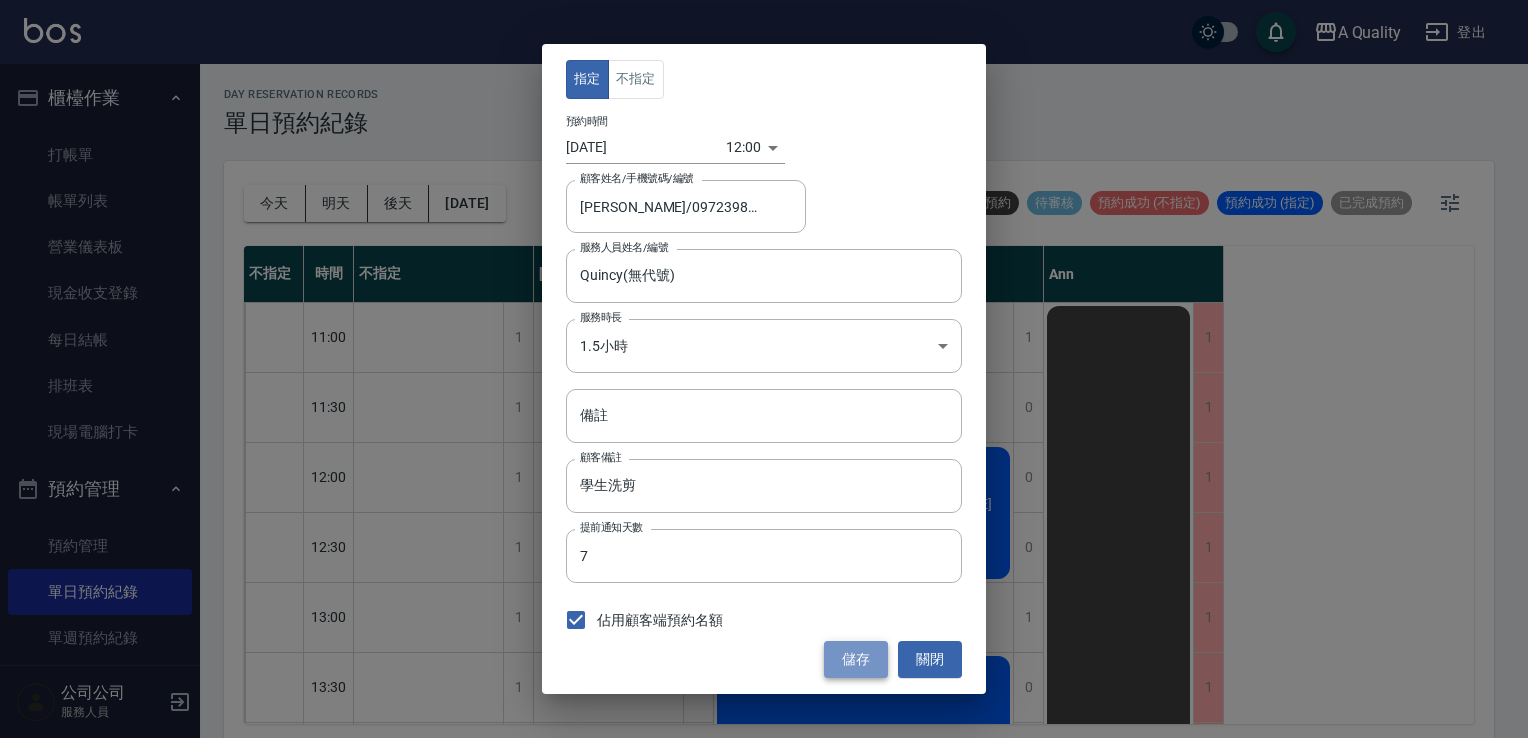 click on "儲存" at bounding box center [856, 659] 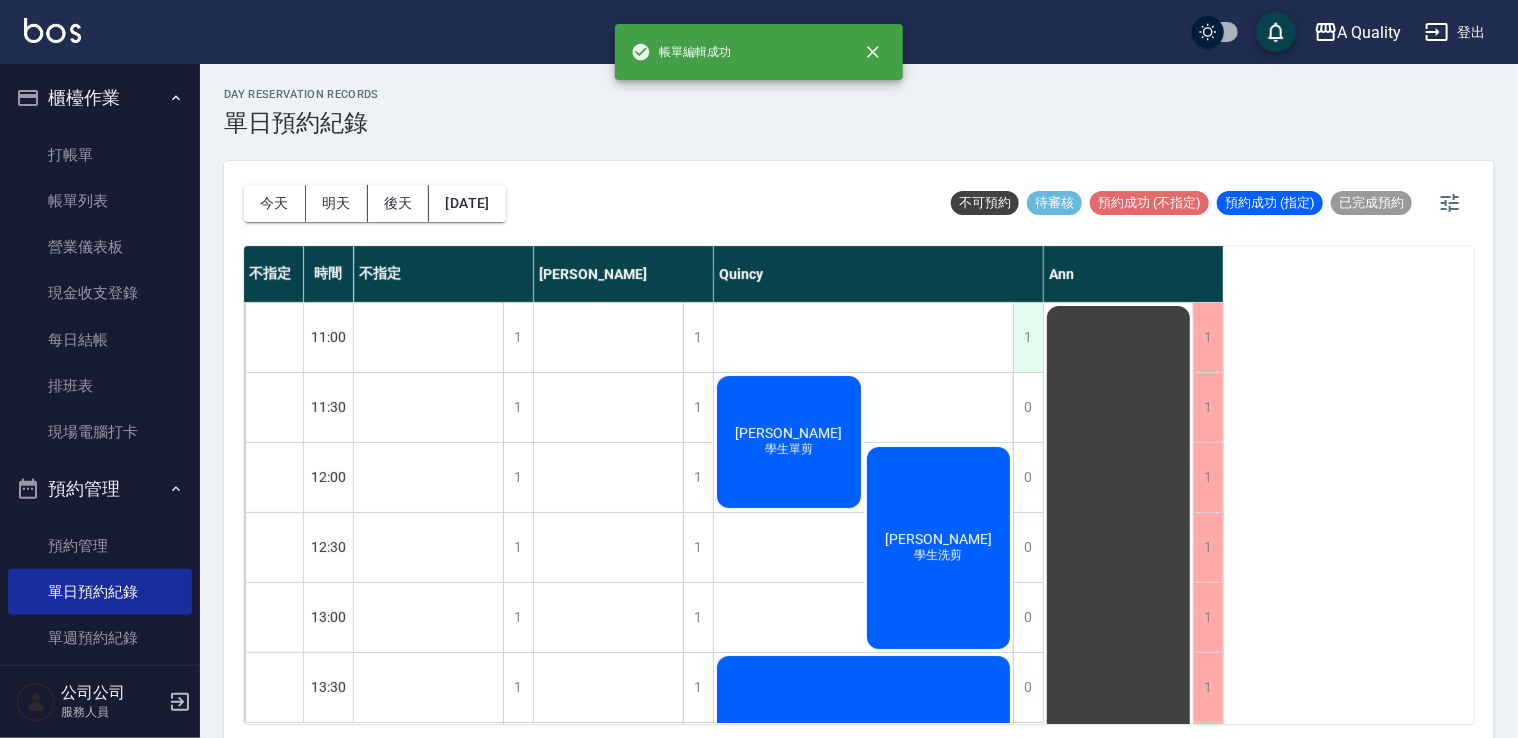 click on "1" at bounding box center (1028, 337) 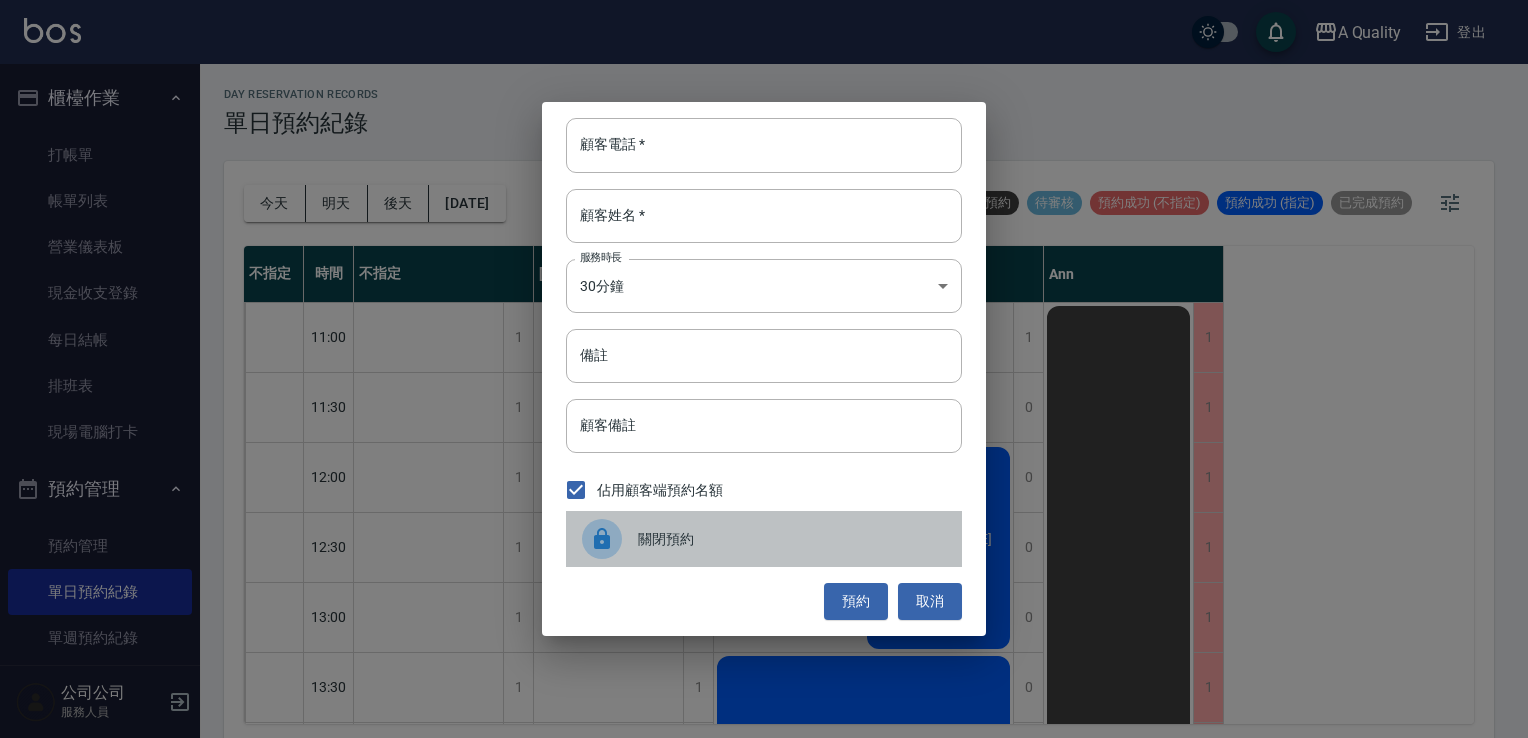 click on "關閉預約" at bounding box center [792, 539] 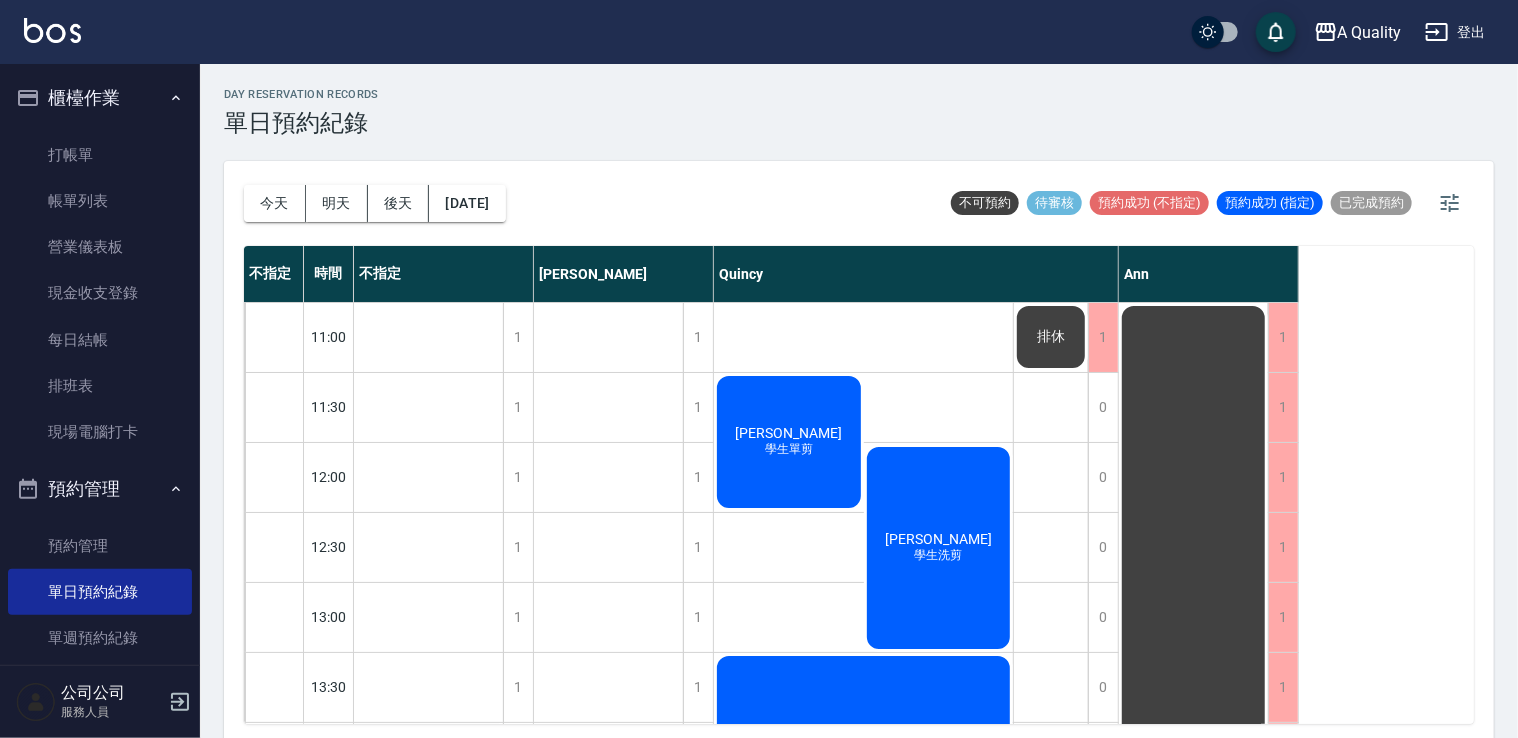 scroll, scrollTop: 0, scrollLeft: 0, axis: both 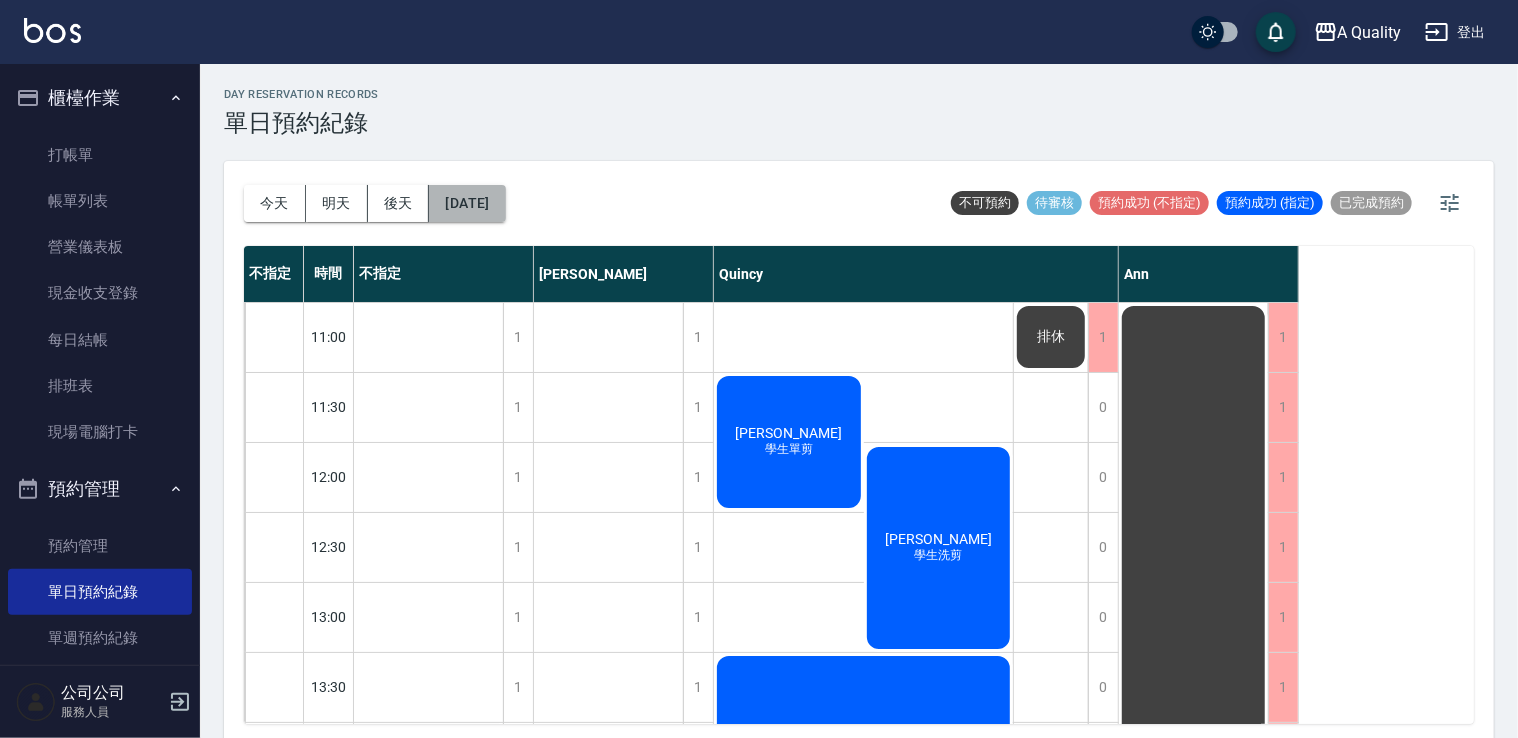 click on "2025/07/17" at bounding box center [467, 203] 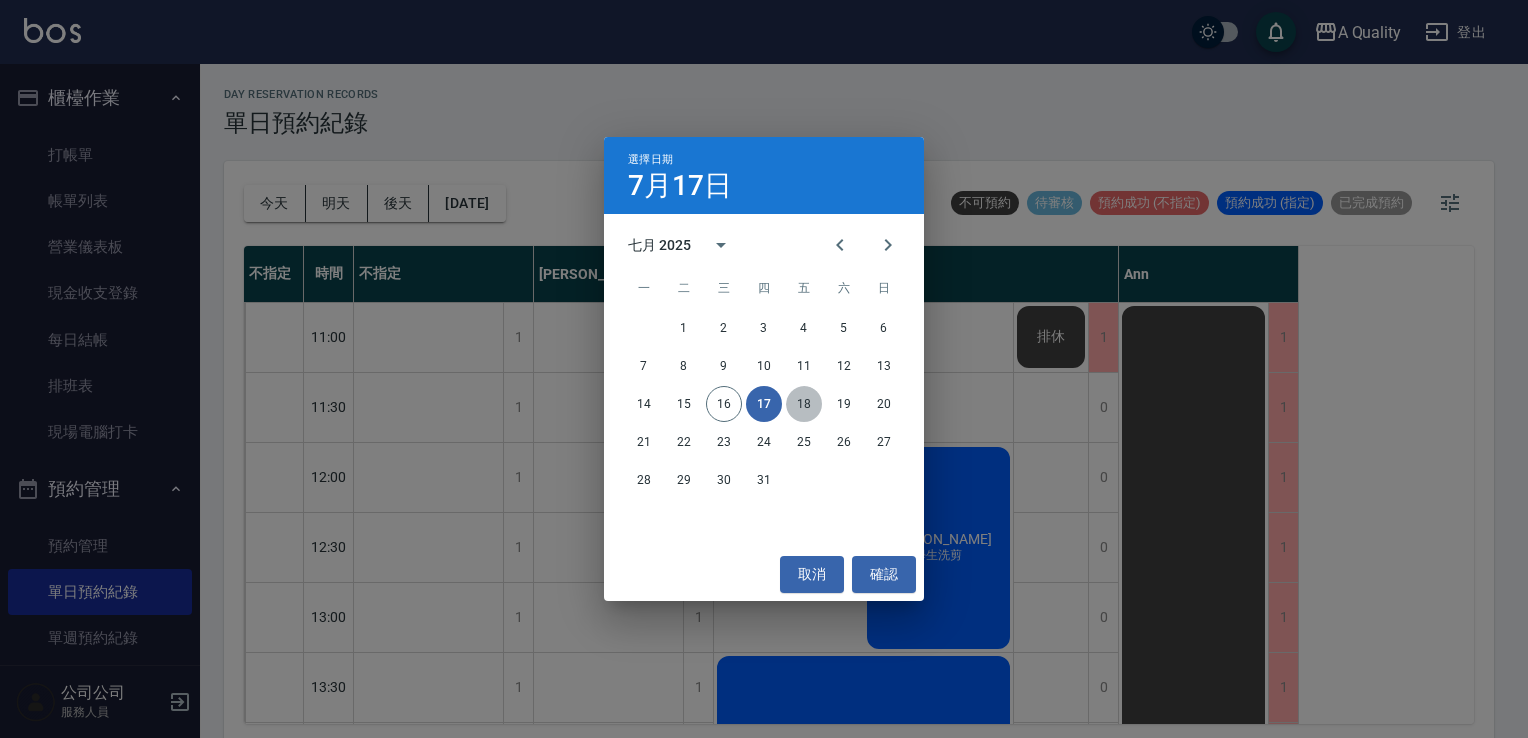 click on "18" at bounding box center (804, 404) 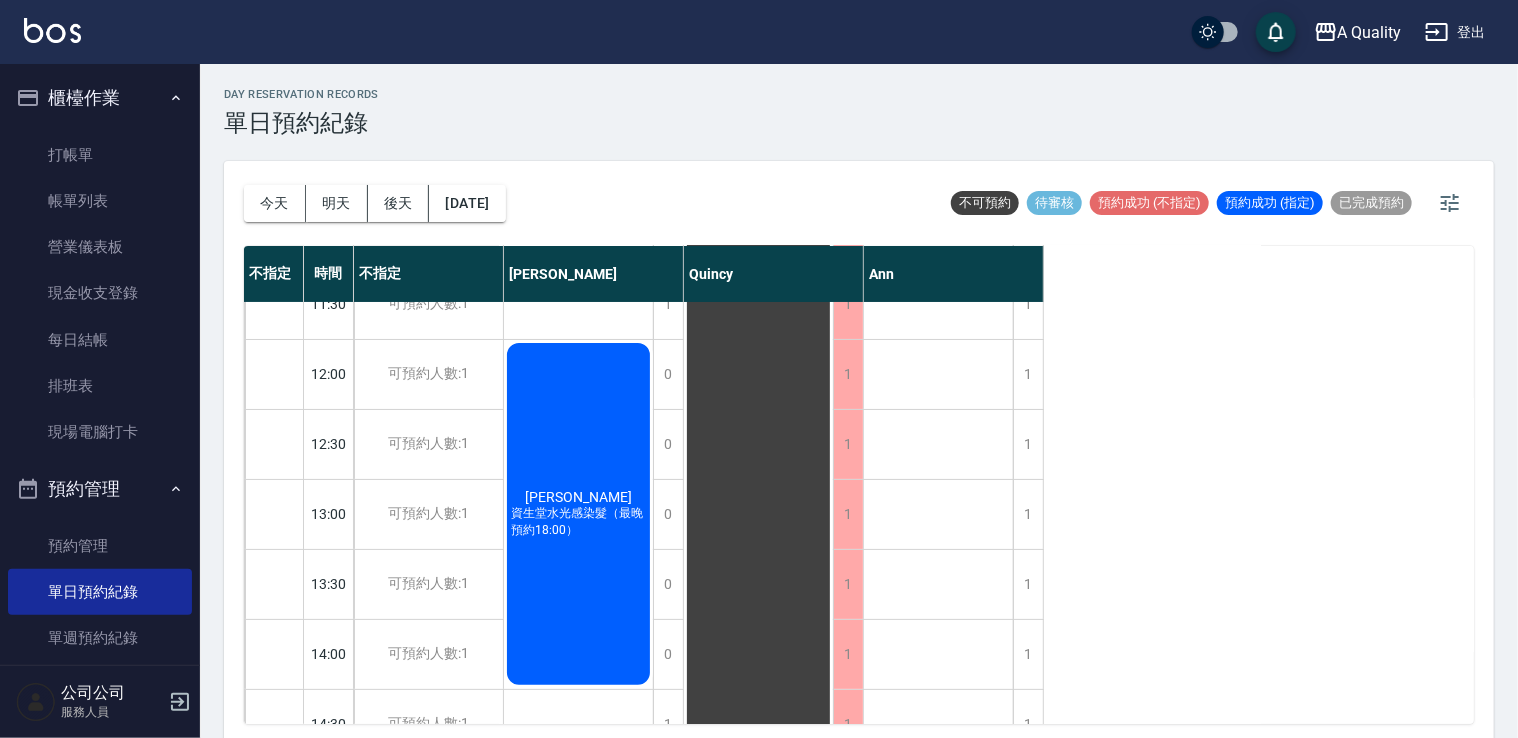 scroll, scrollTop: 100, scrollLeft: 0, axis: vertical 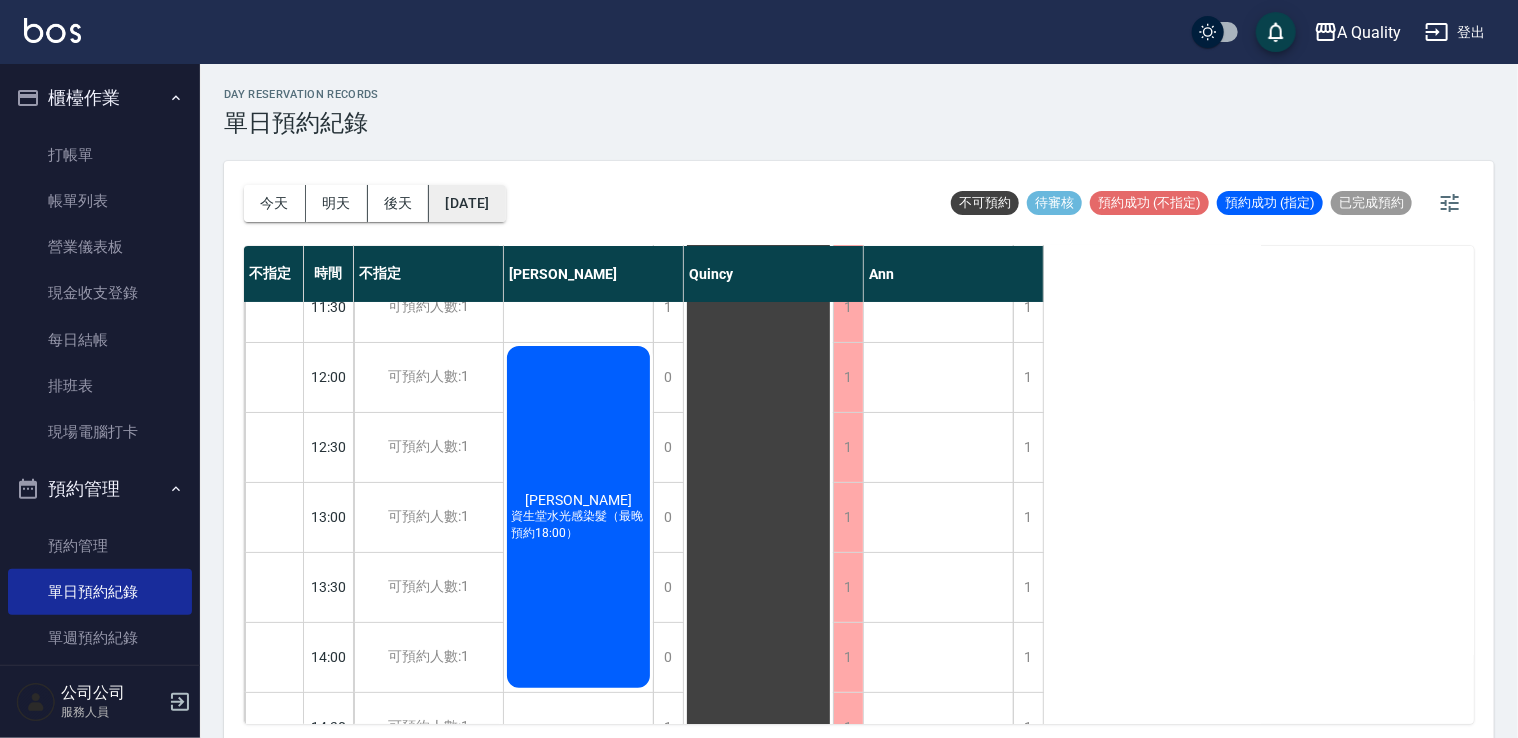 click on "2025/07/18" at bounding box center [467, 203] 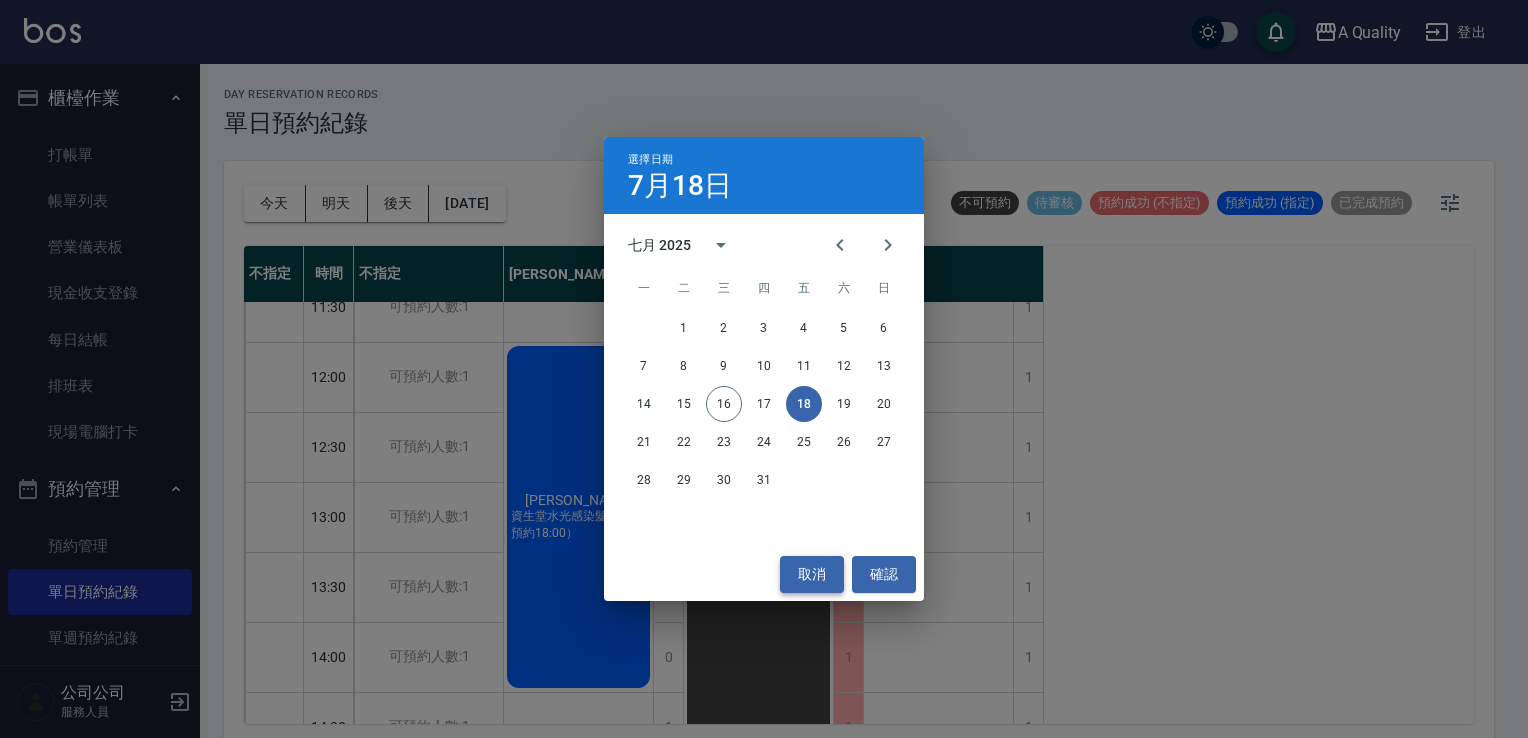 click on "取消" at bounding box center (812, 574) 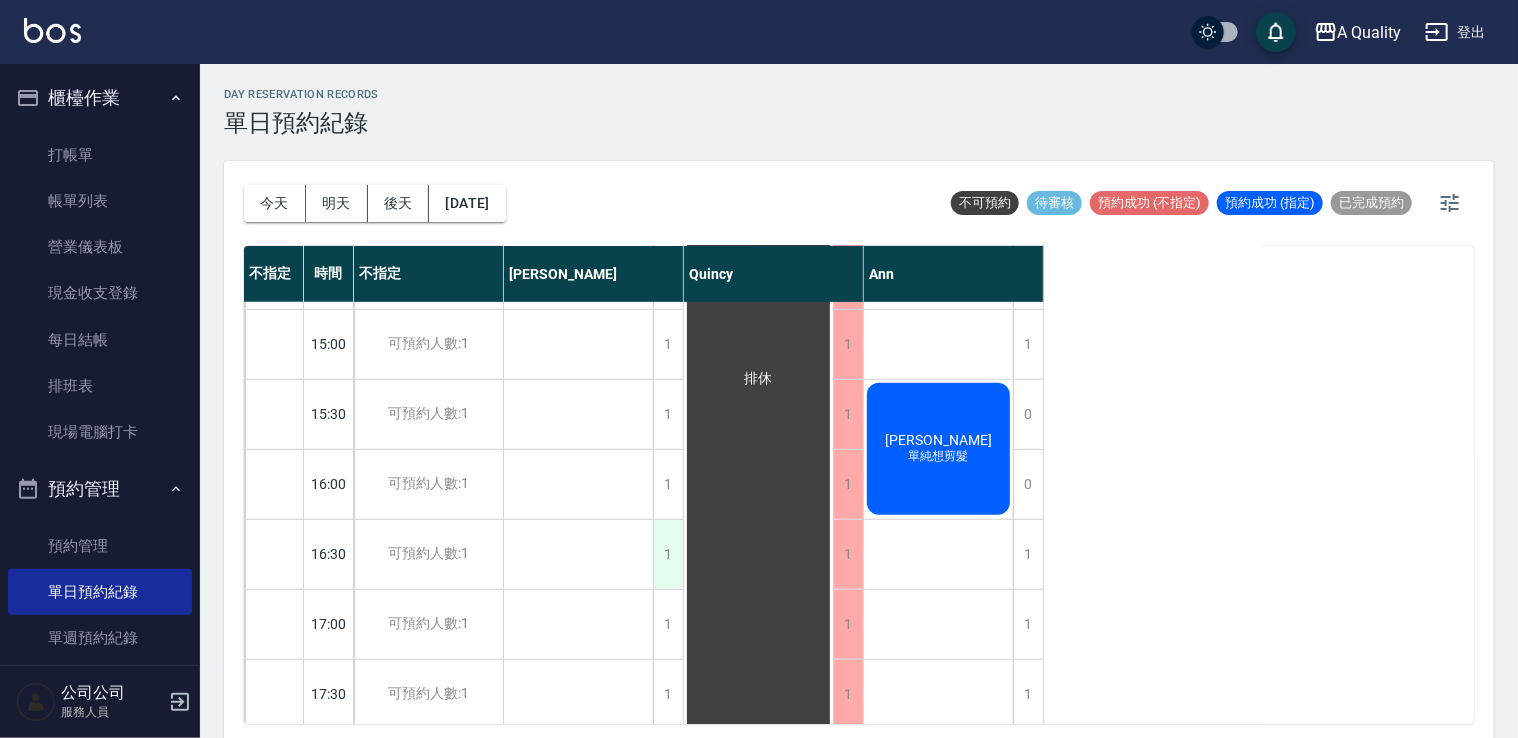 scroll, scrollTop: 353, scrollLeft: 0, axis: vertical 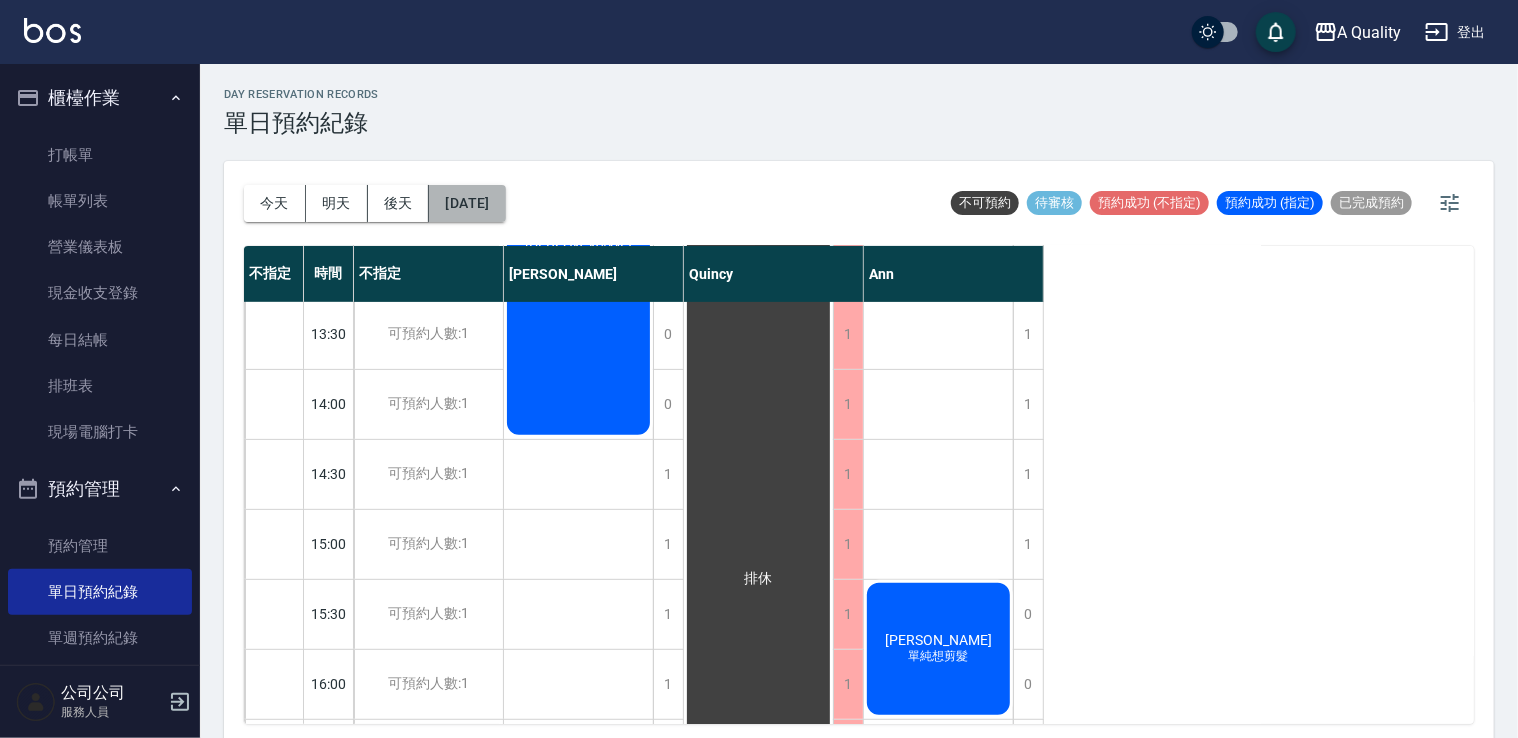click on "2025/07/18" at bounding box center (467, 203) 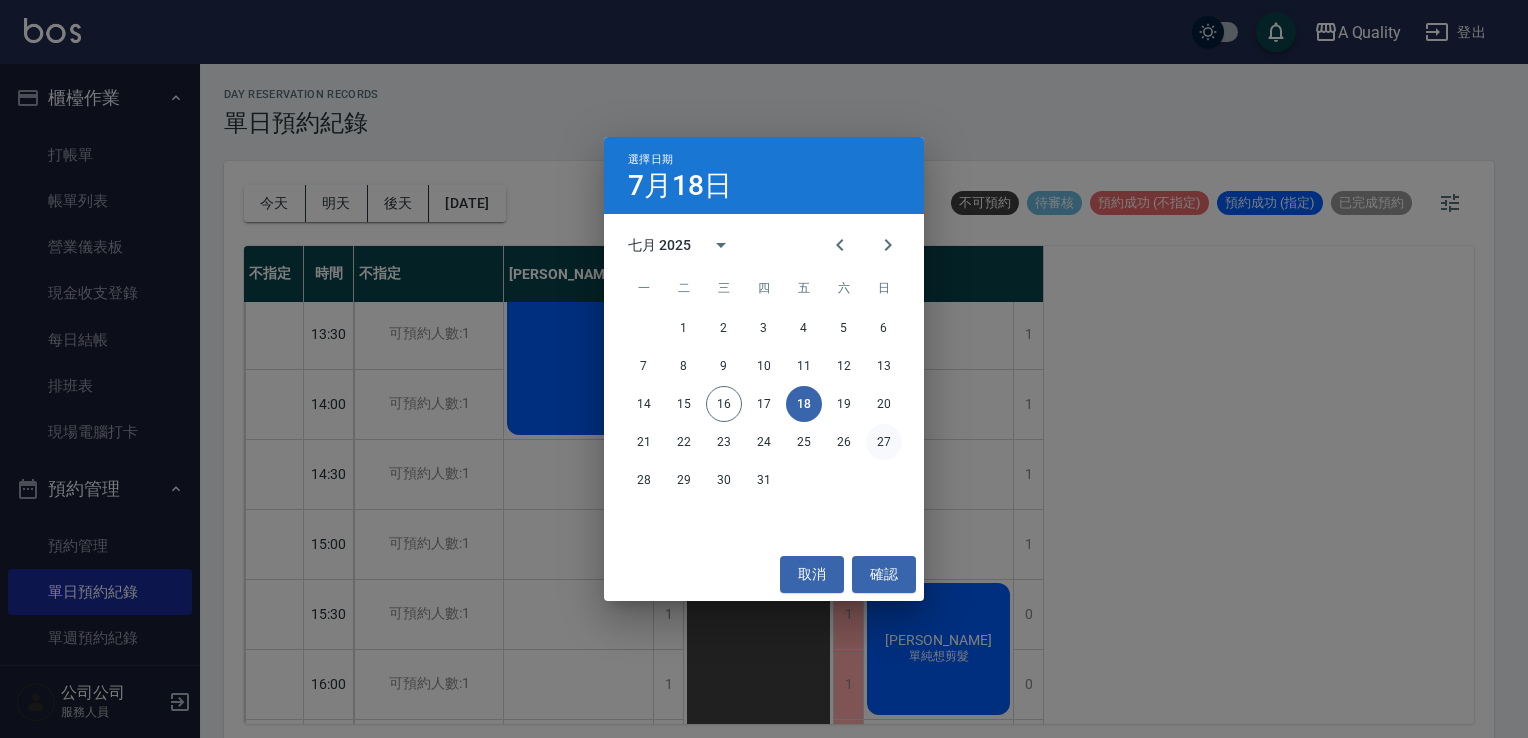 click on "27" at bounding box center (884, 442) 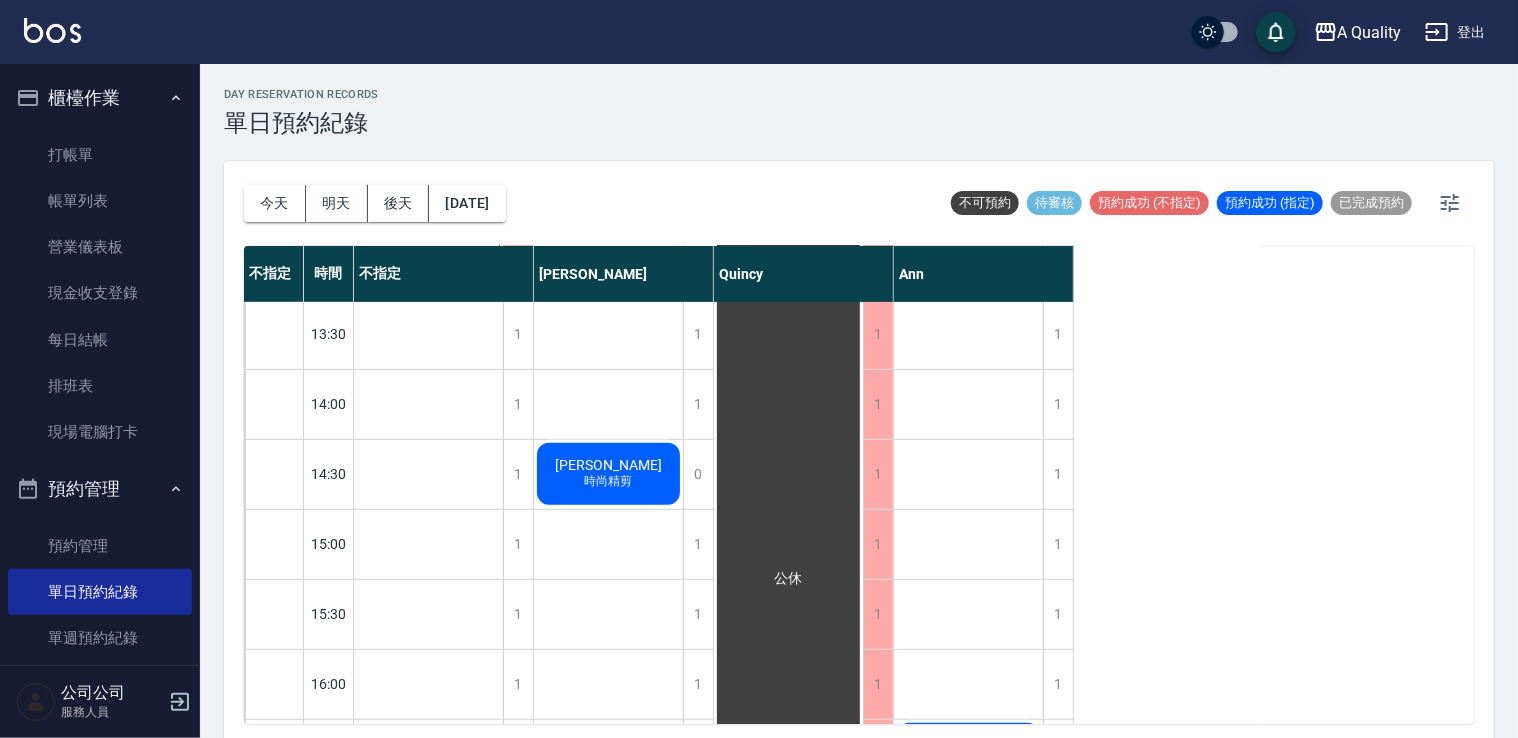 click on "時尚精剪" at bounding box center [609, 55] 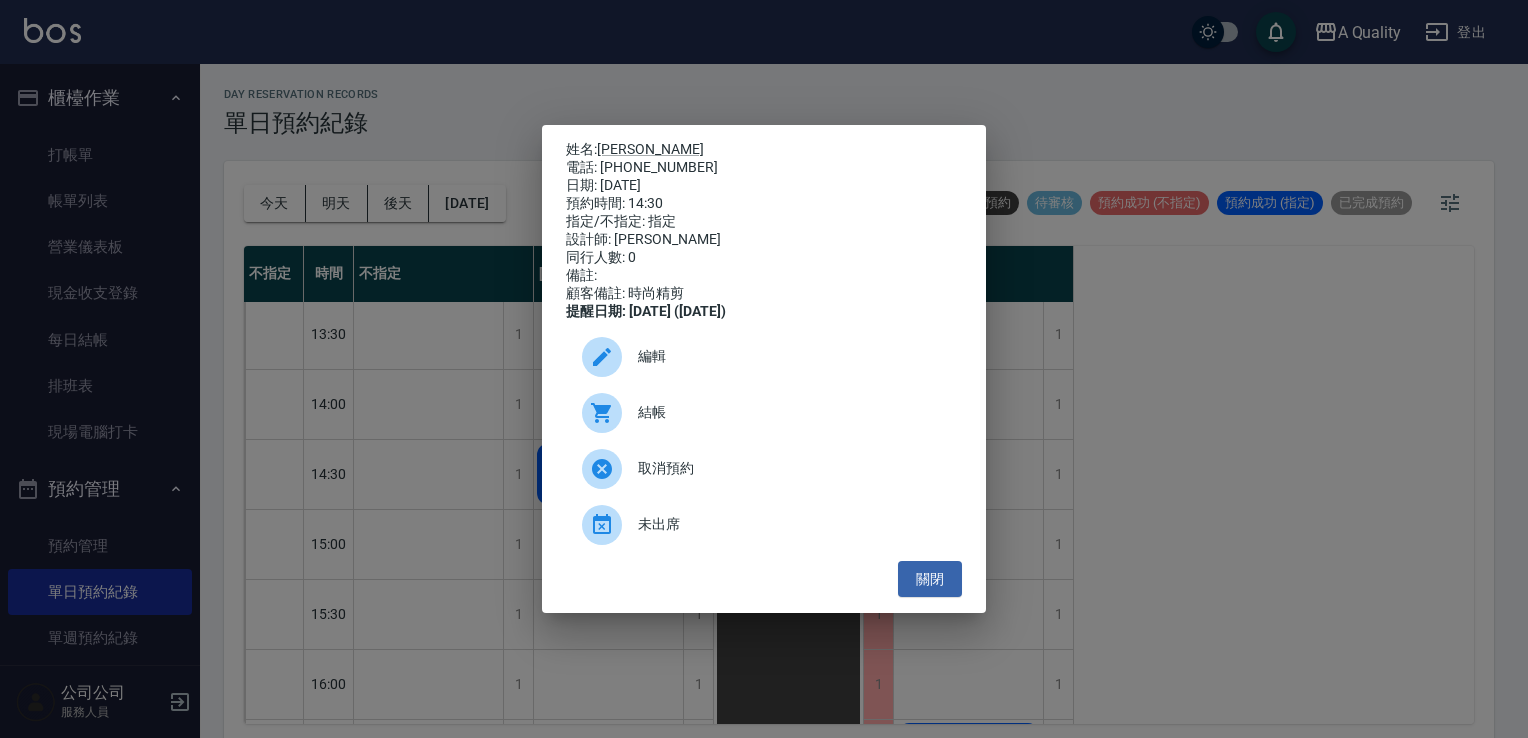 click on "編輯" at bounding box center [764, 357] 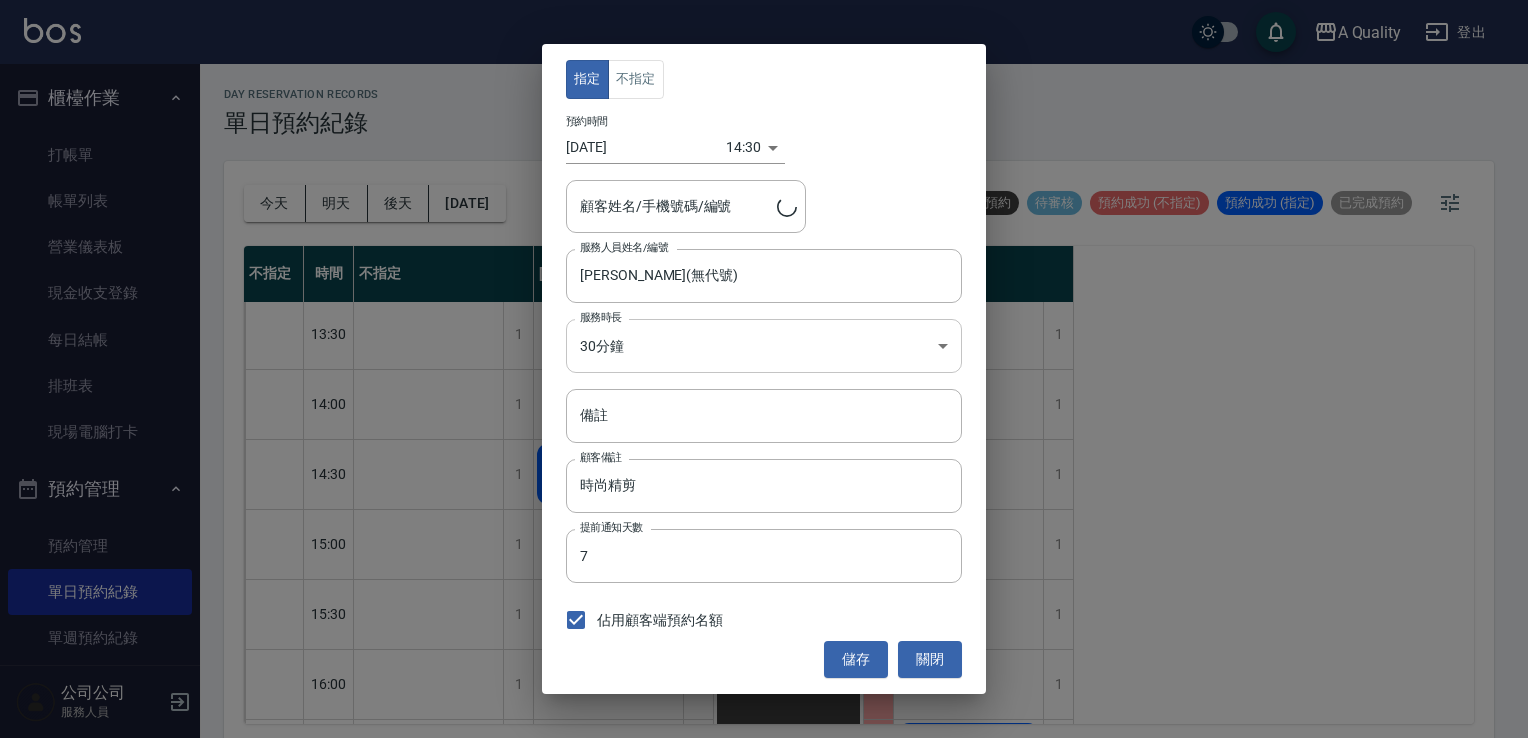 type on "魏宇威/0975517257" 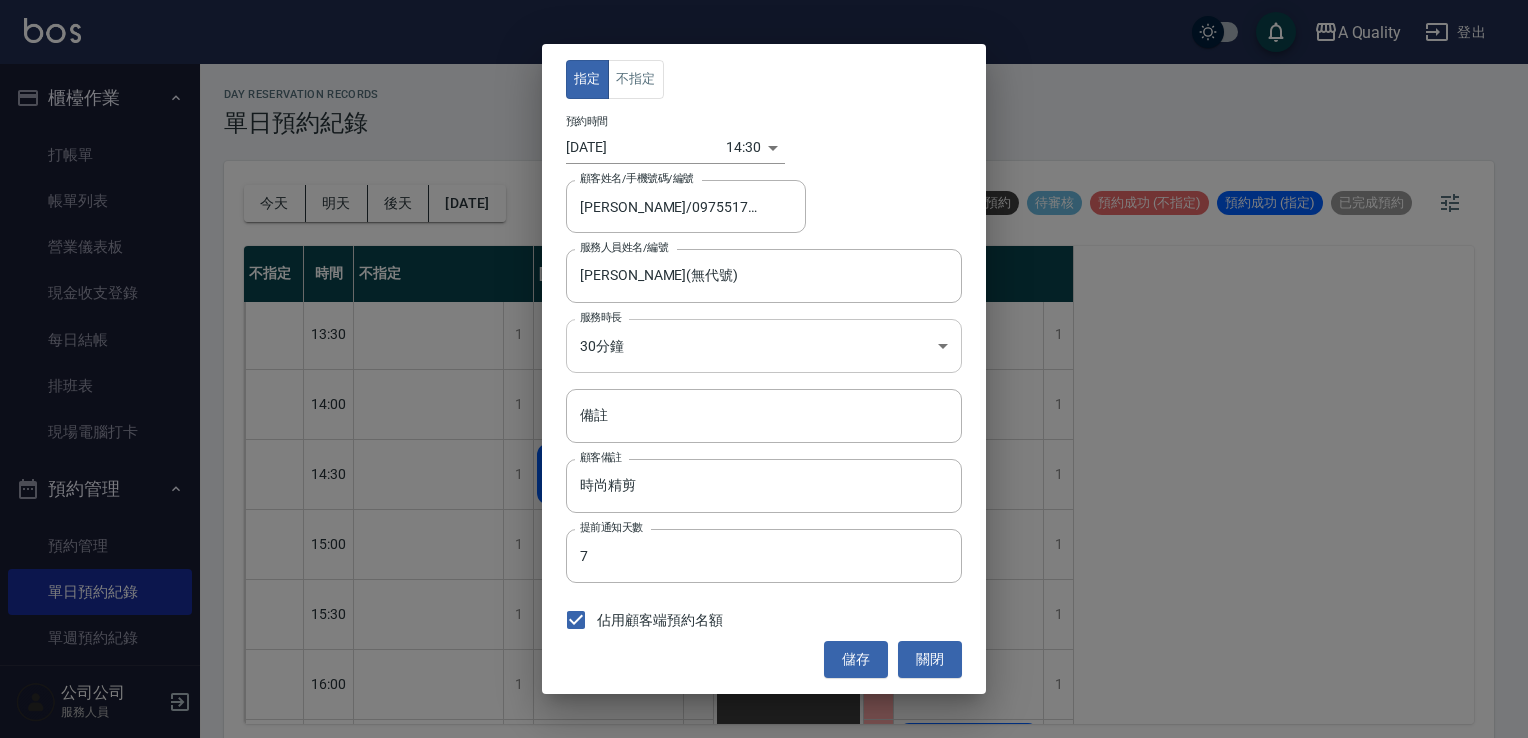 click on "A Quality 登出 櫃檯作業 打帳單 帳單列表 營業儀表板 現金收支登錄 每日結帳 排班表 現場電腦打卡 預約管理 預約管理 單日預約紀錄 單週預約紀錄 報表及分析 報表目錄 店家日報表 互助日報表 互助排行榜 互助點數明細 設計師日報表 設計師業績分析表 設計師排行榜 店販抽成明細 每日非現金明細 客戶管理 客戶列表 卡券管理 入金管理 公司公司 服務人員 day Reservation records 單日預約紀錄 今天 明天 後天 2025/07/27 不可預約 待審核 預約成功 (不指定) 預約成功 (指定) 已完成預約 不指定 時間 不指定 Taylor Quincy Ann 11:00 11:30 12:00 12:30 13:00 13:30 14:00 14:30 15:00 15:30 16:00 16:30 17:00 17:30 18:00 18:30 19:00 19:30 1 1 1 1 1 1 1 1 1 1 1 1 1 1 1 1 1 1 排休 0 0 0 1 1 1 1 0 1 1 1 1 1 1 1 1 1 1 朱筱苓 SC*2 魏宇威 時尚精剪  1 1 1 1 1 1 1 1 1 1 1 1 1 1 1 1 1 1 公休 0 0 1 1 1 1 1 1 1 1 1 0 0 0 0 1 1 1 朱筱苓 SC*1 賴欣倫 單色染髮 1 7" at bounding box center (764, 372) 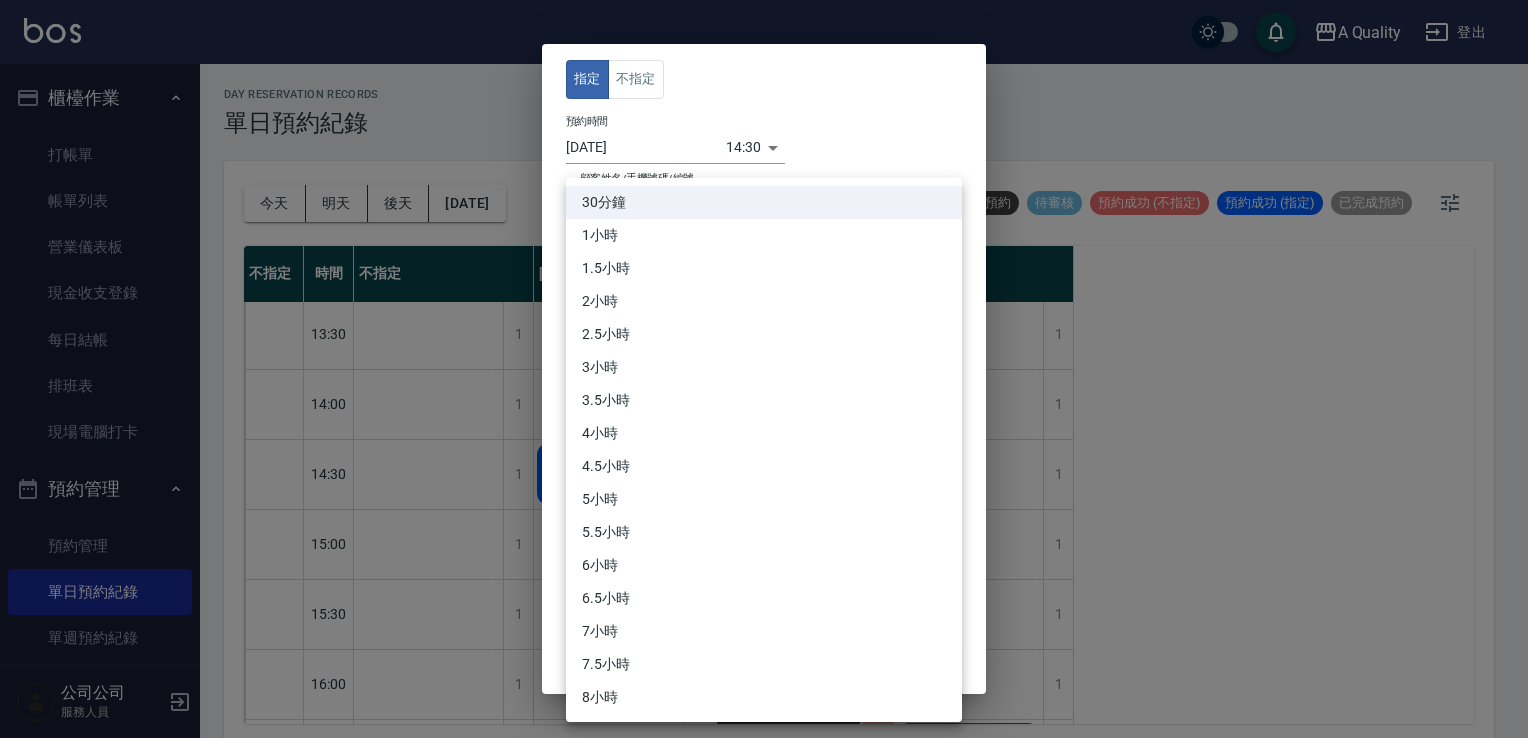 click on "1小時" at bounding box center (764, 235) 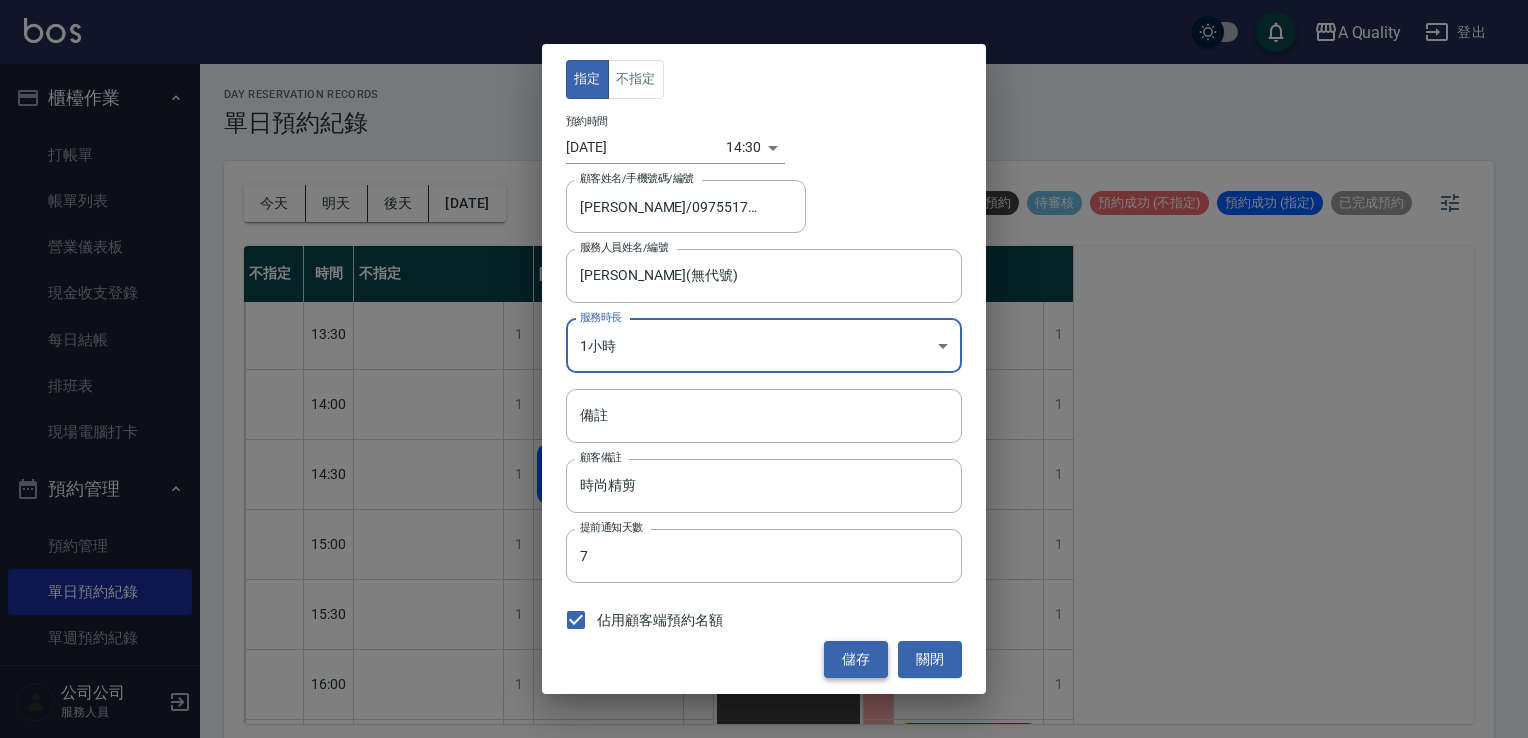 click on "儲存" at bounding box center [856, 659] 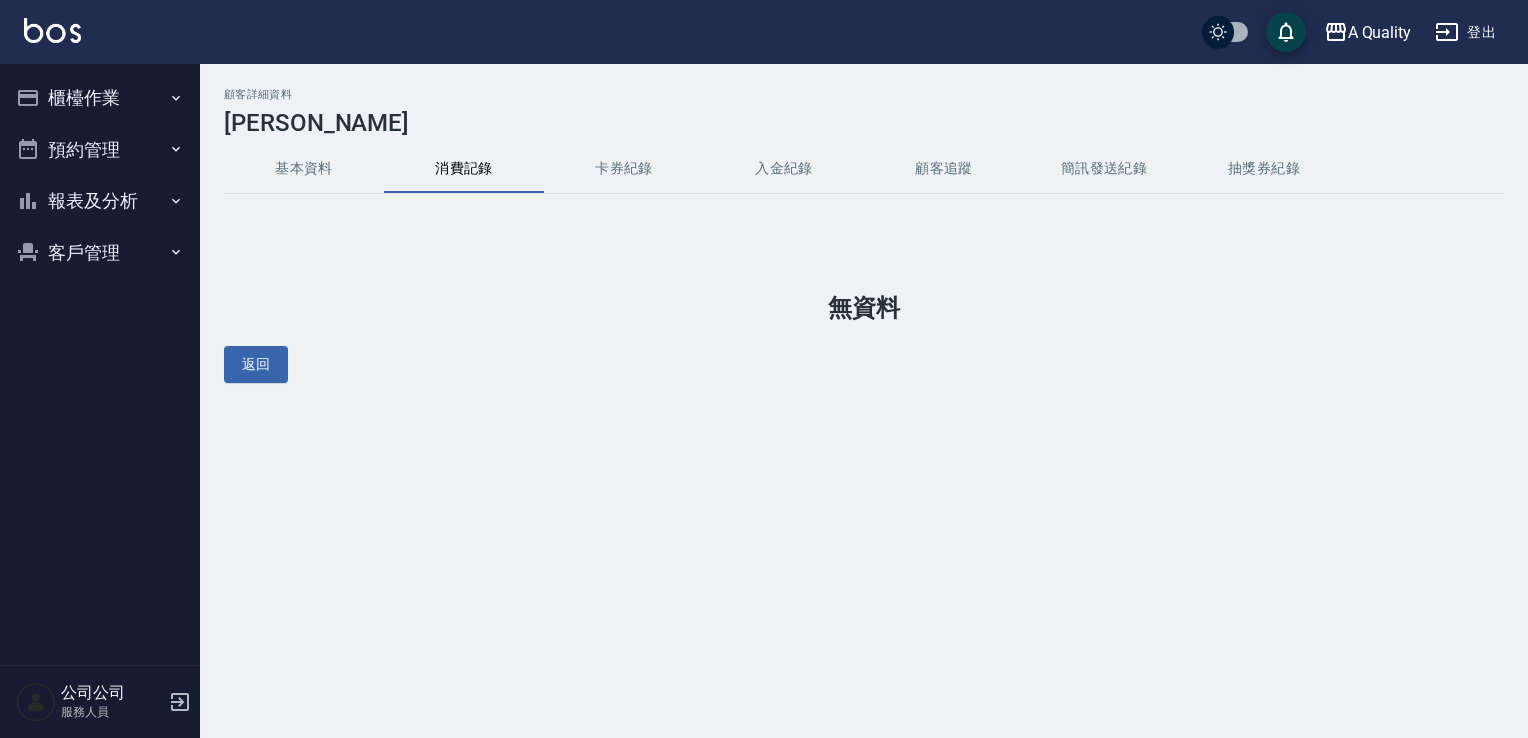 scroll, scrollTop: 0, scrollLeft: 0, axis: both 